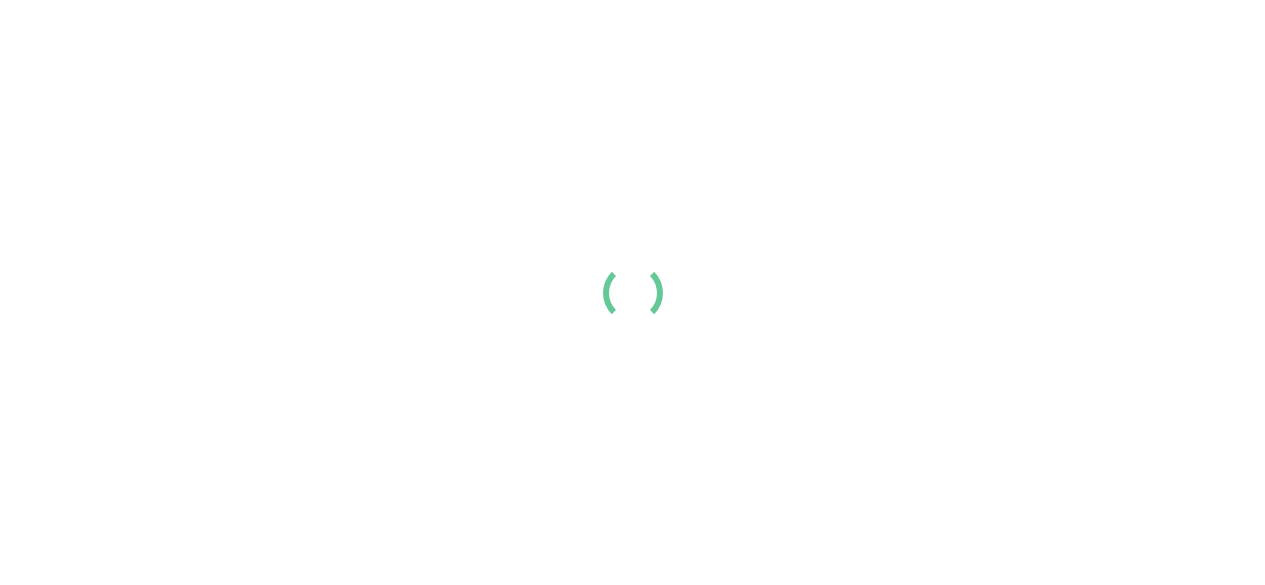 scroll, scrollTop: 0, scrollLeft: 0, axis: both 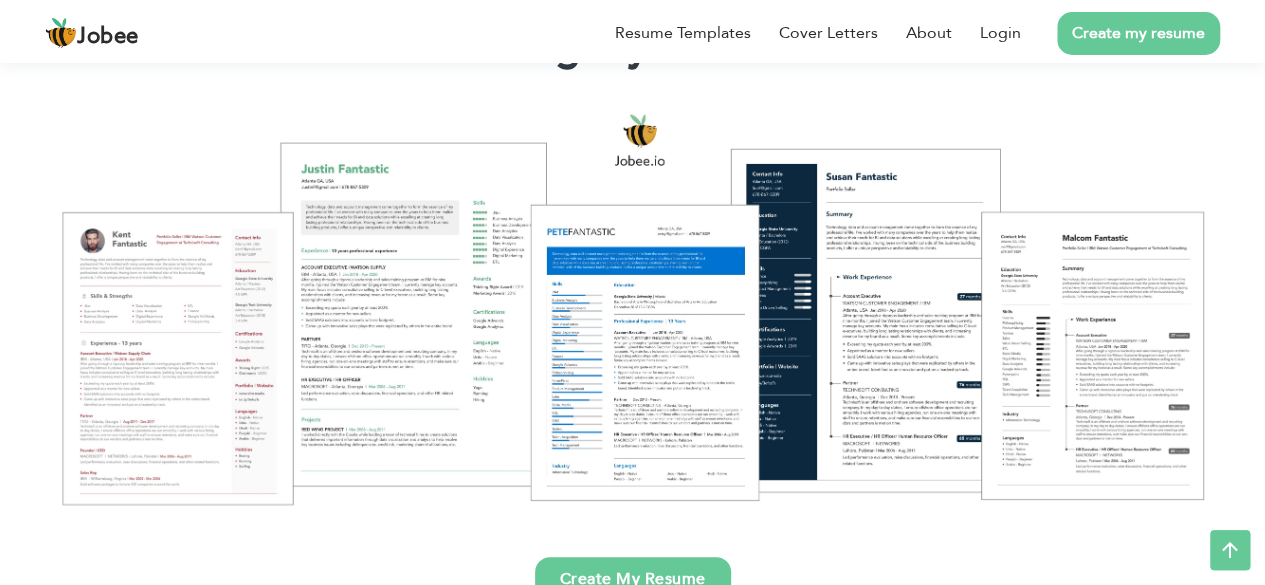 click at bounding box center (632, 308) 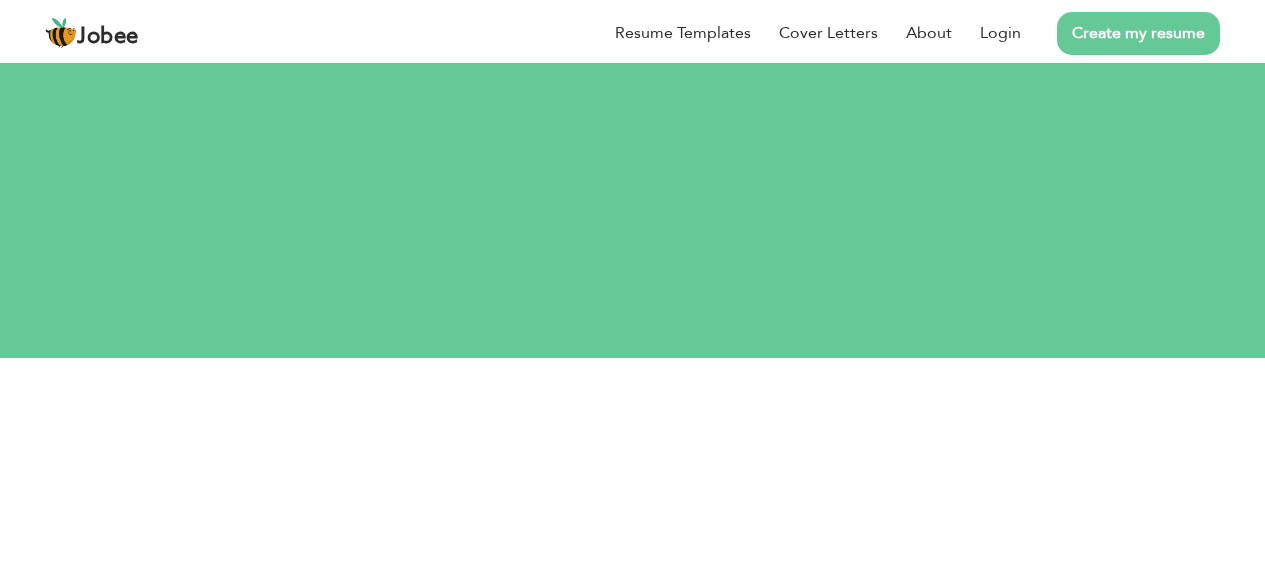 scroll, scrollTop: 0, scrollLeft: 0, axis: both 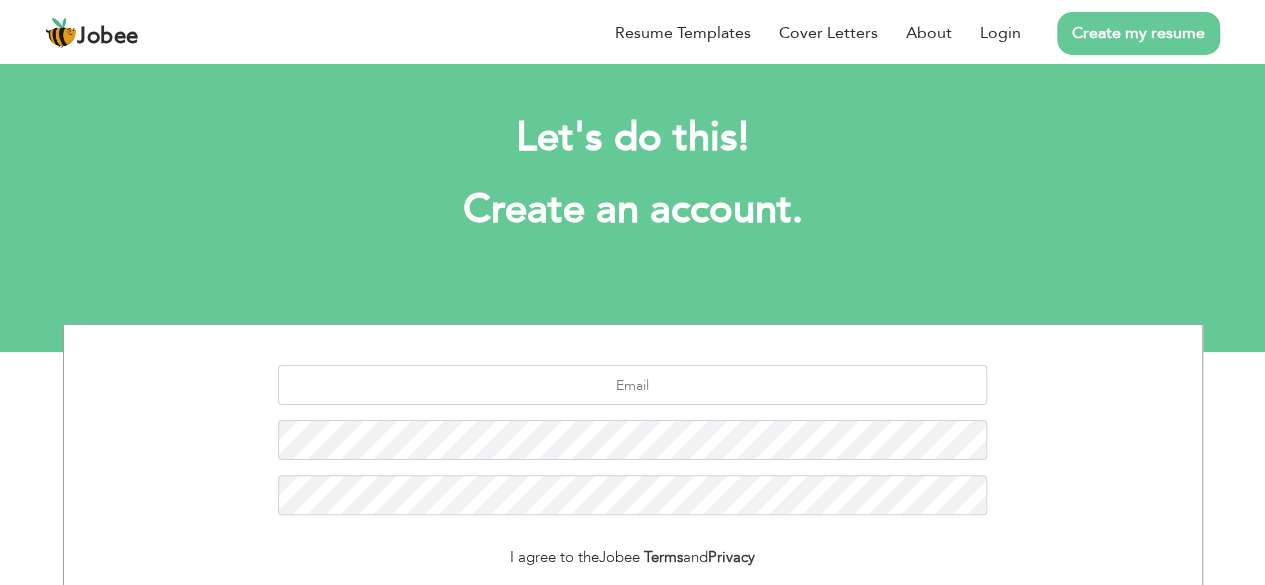 click on "Create my resume" at bounding box center [1138, 33] 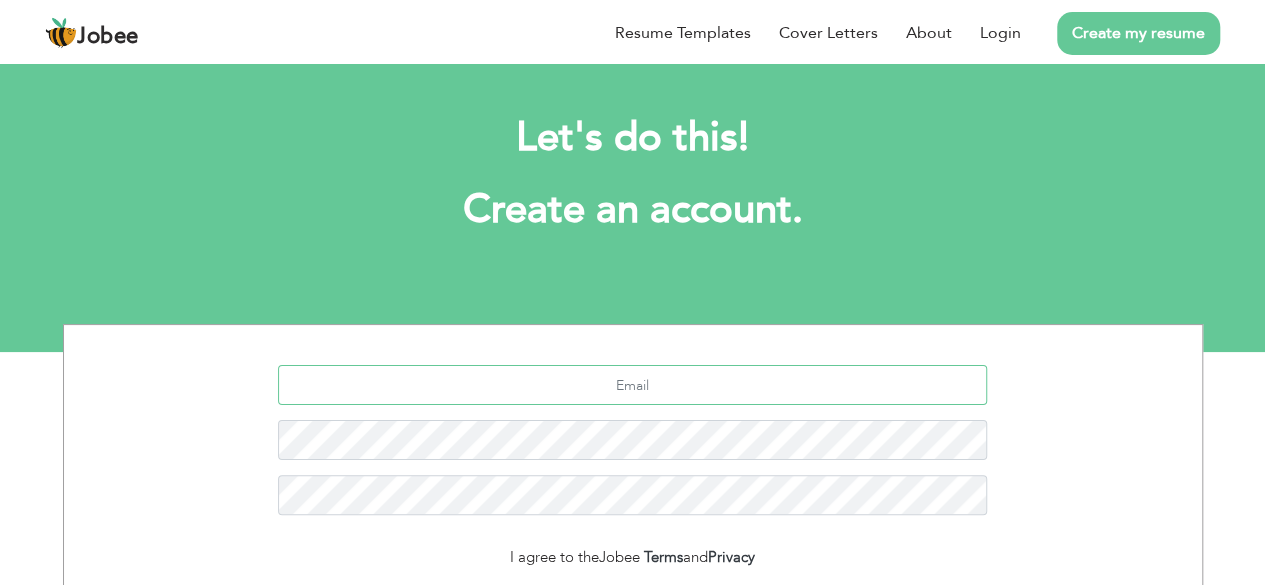 click at bounding box center (632, 385) 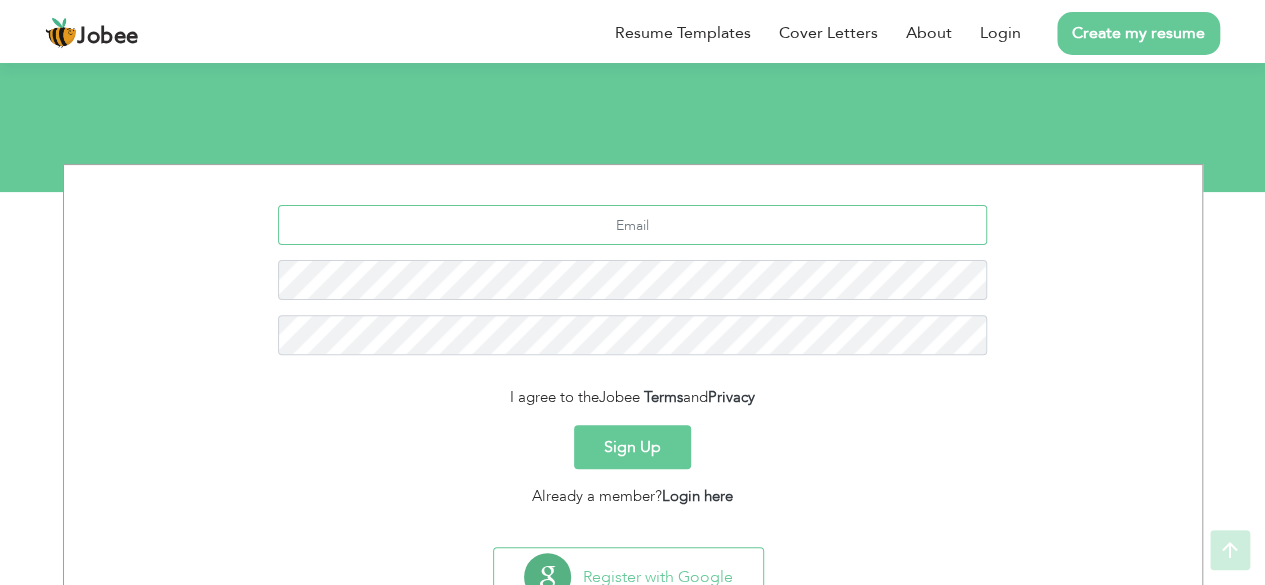 scroll, scrollTop: 228, scrollLeft: 0, axis: vertical 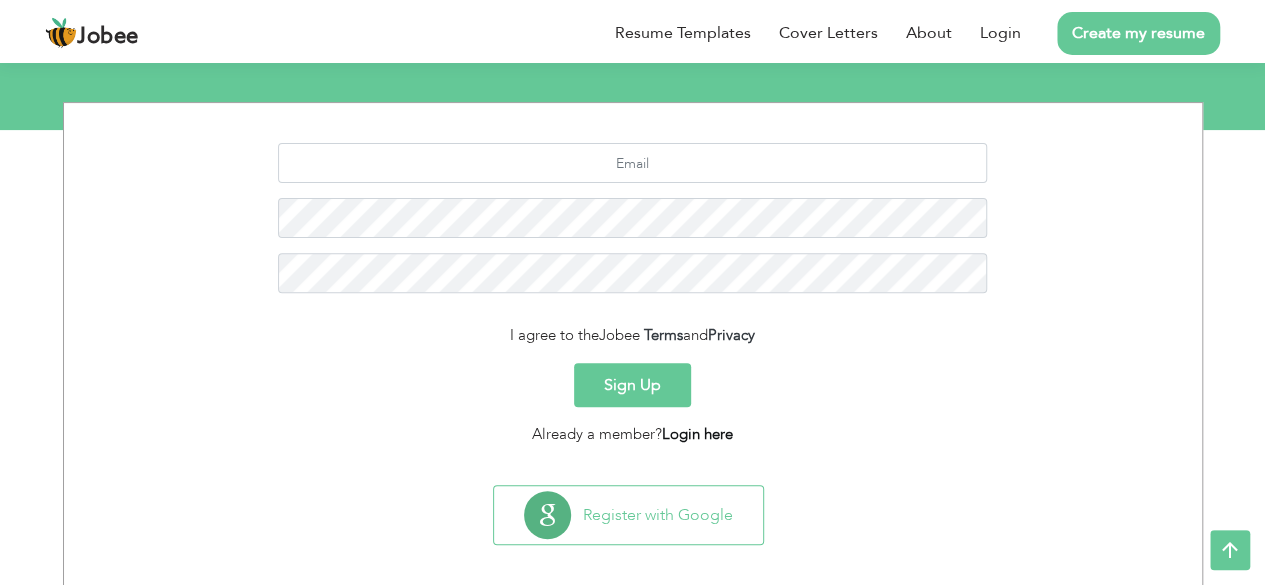 click on "Login here" at bounding box center (697, 434) 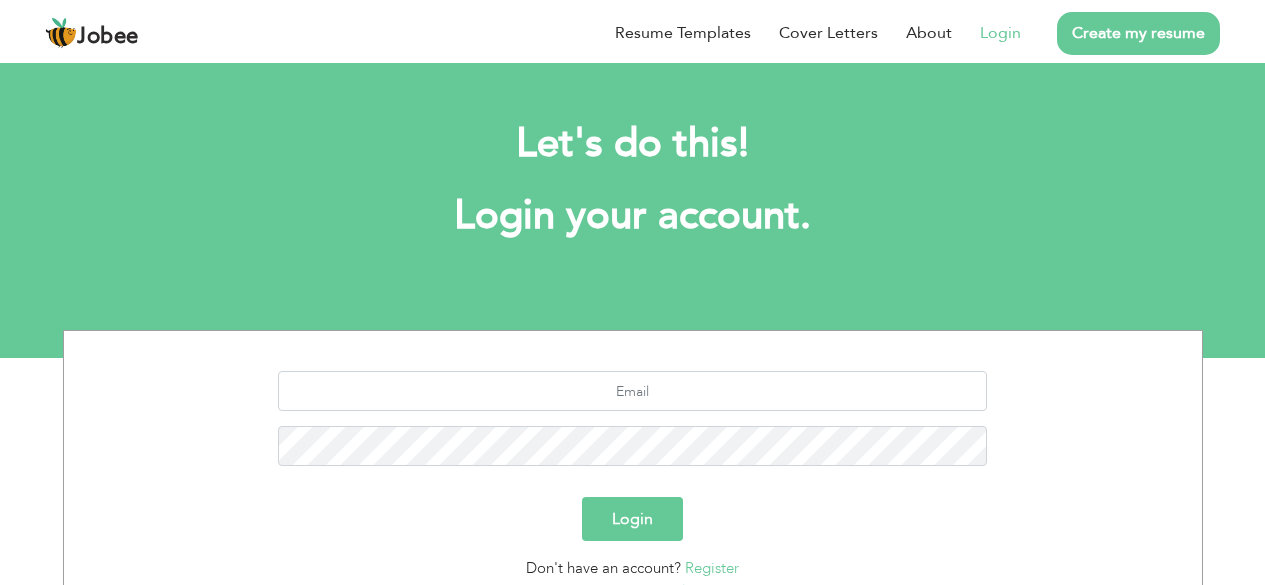 scroll, scrollTop: 0, scrollLeft: 0, axis: both 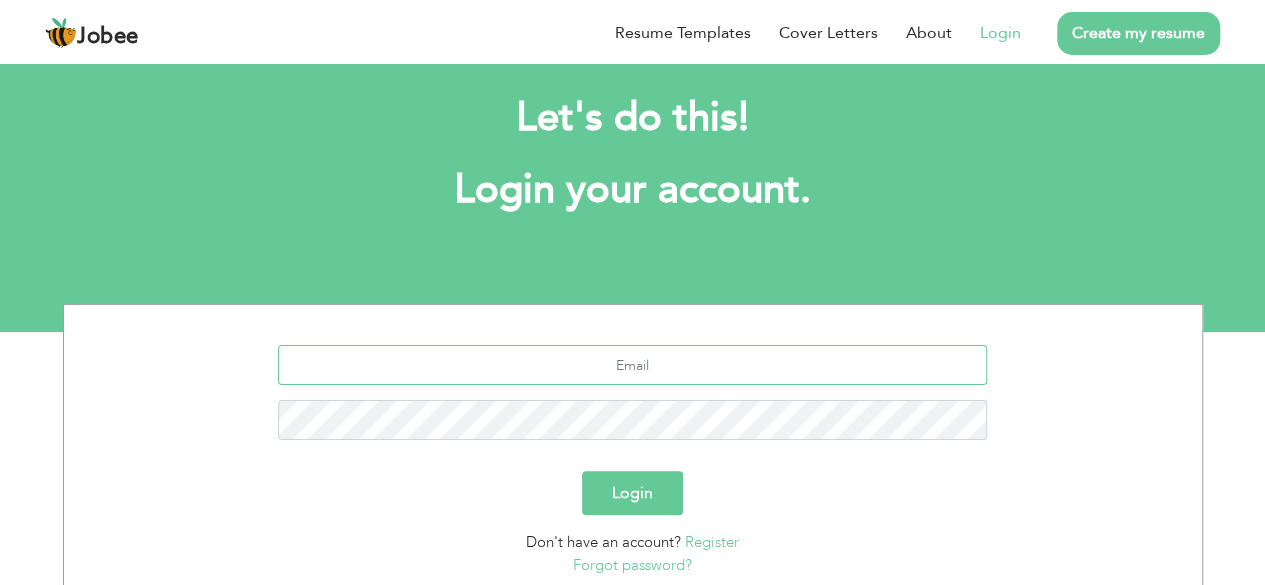 click at bounding box center [632, 365] 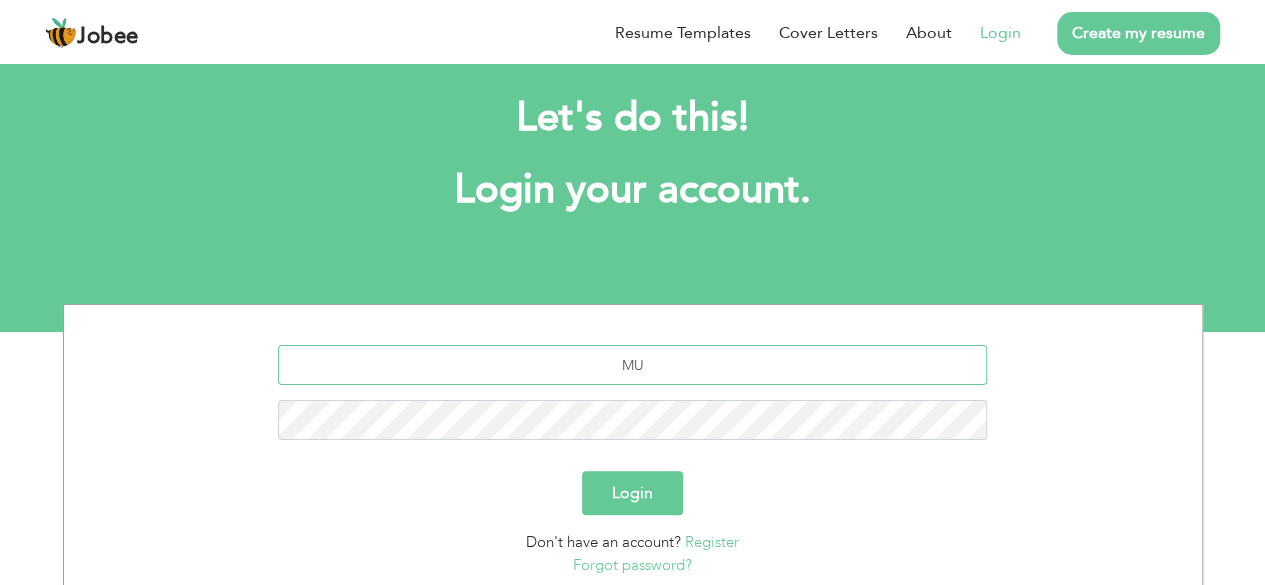type on "M" 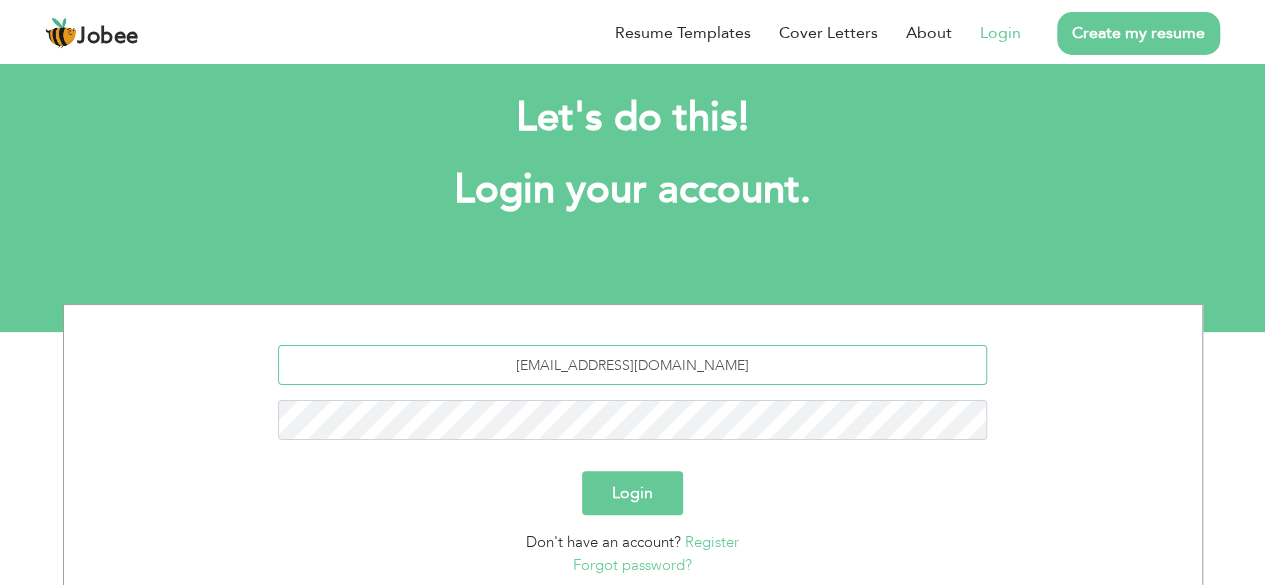 type on "muqadasjabeenrajput@gmail.com" 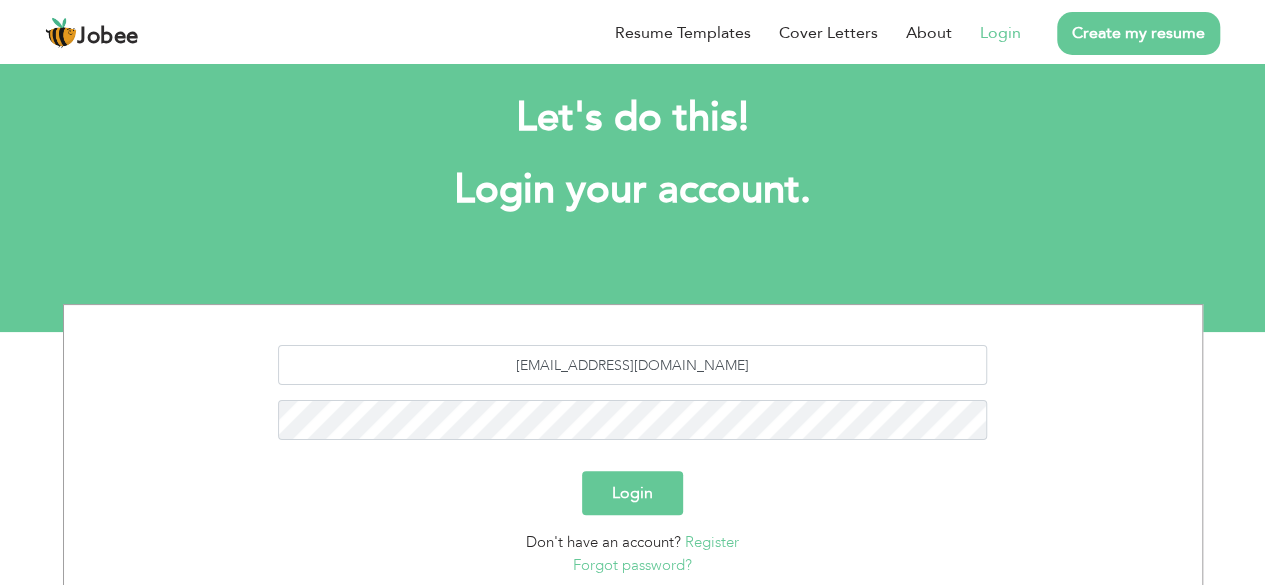click on "muqadasjabeenrajput@gmail.com
Login
Don't have an account?   Register
Forgot password?" at bounding box center (633, 460) 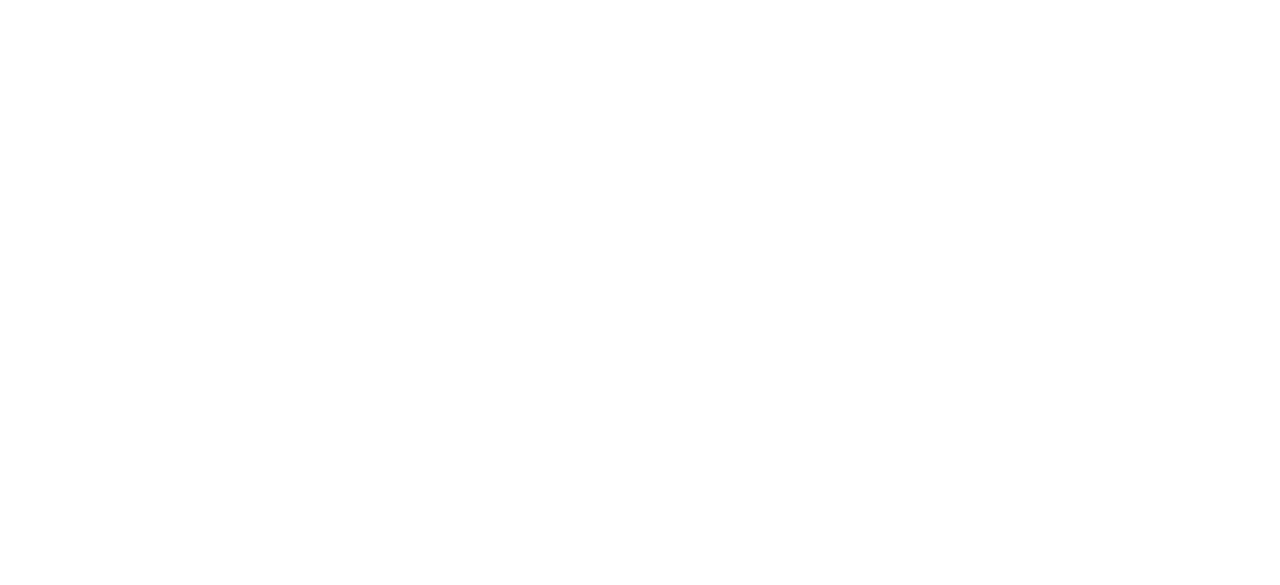 scroll, scrollTop: 0, scrollLeft: 0, axis: both 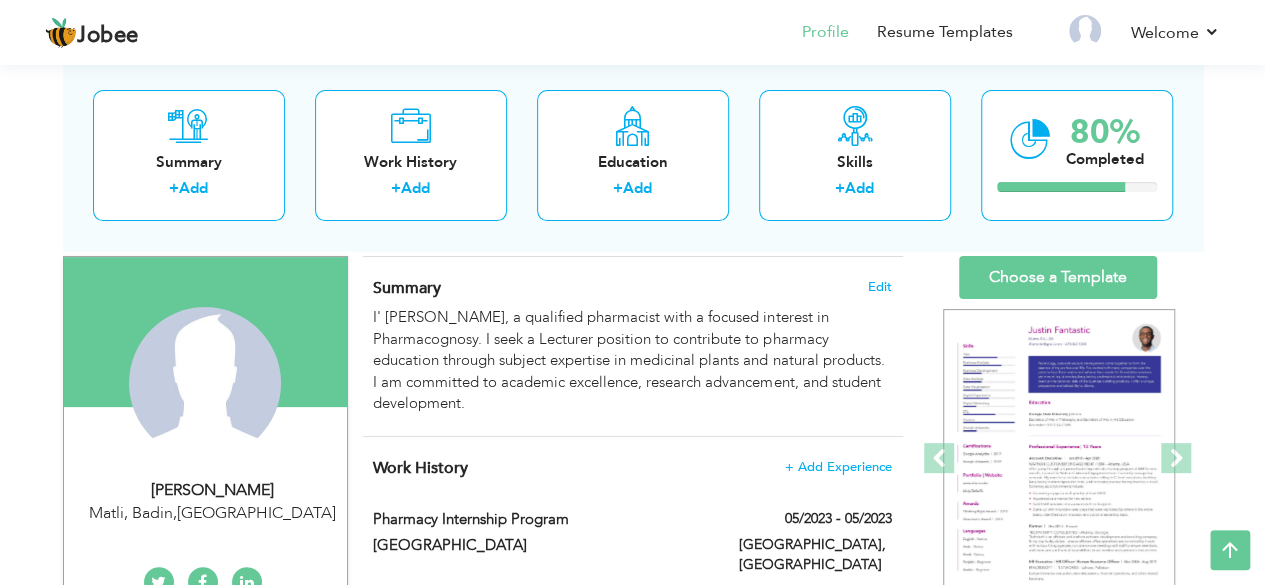 click on "View Resume
Export PDF
Profile
Summary
Public Link
Experience
Education
Awards
Work Histroy
Projects
Certifications
Skills
Preferred Job City" at bounding box center (632, 839) 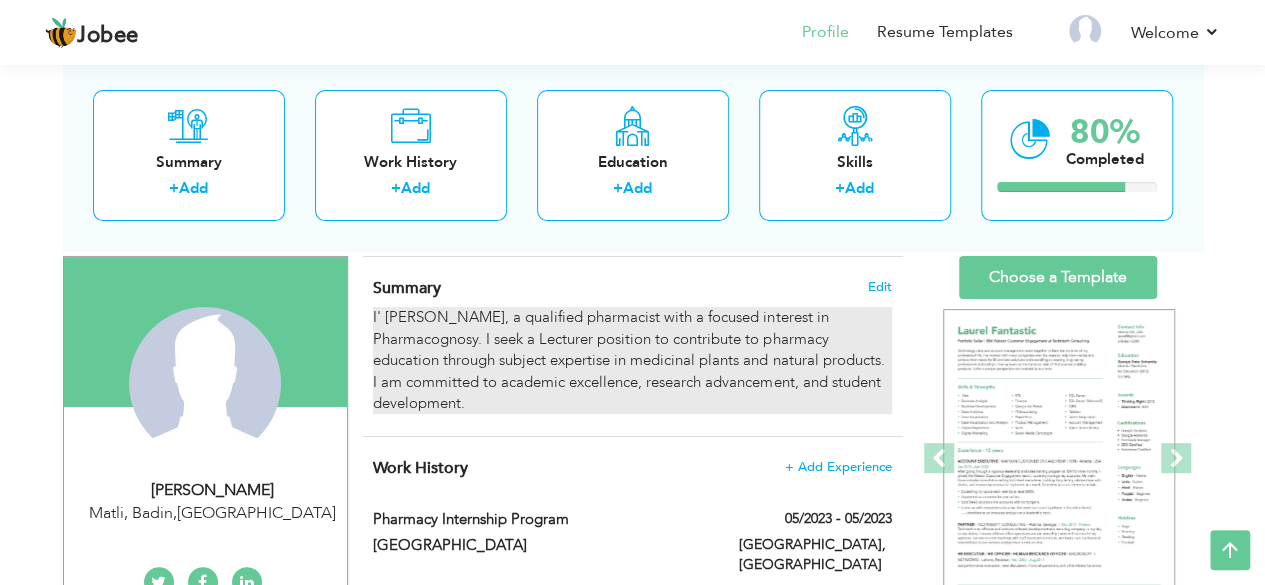 click on "I' Muqadas Jabeen, a qualified pharmacist with a focused interest in Pharmacognosy. I seek a Lecturer position to contribute to pharmacy education through subject expertise in medicinal plants and natural products. I am committed to academic excellence, research advancement, and student development." at bounding box center (632, 360) 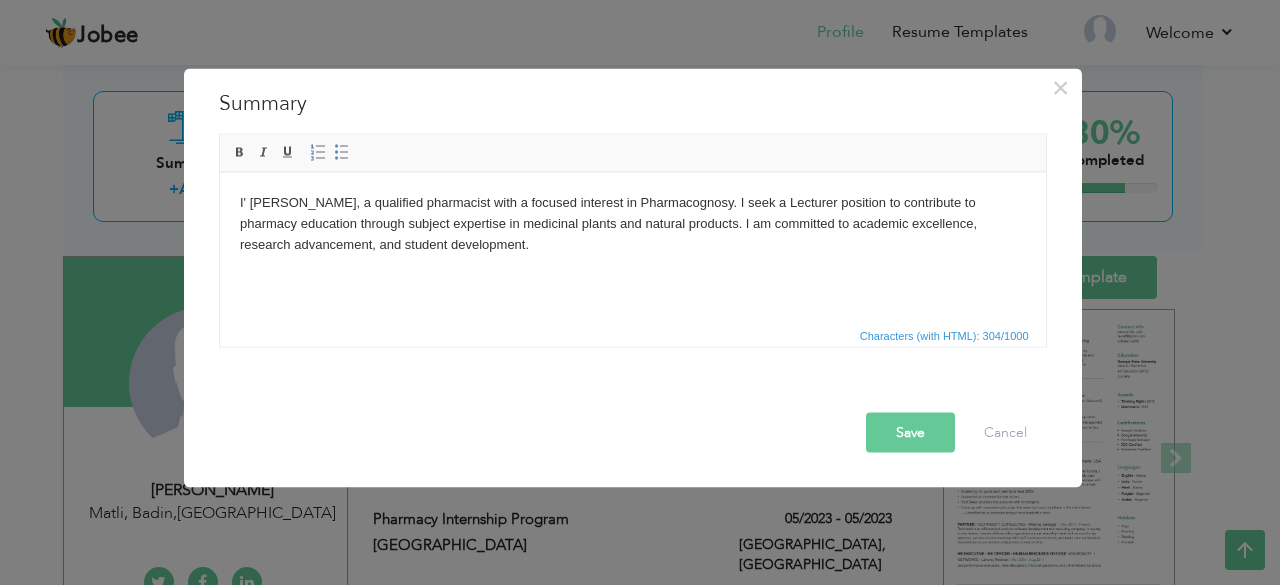 drag, startPoint x: 556, startPoint y: 260, endPoint x: 232, endPoint y: 202, distance: 329.15042 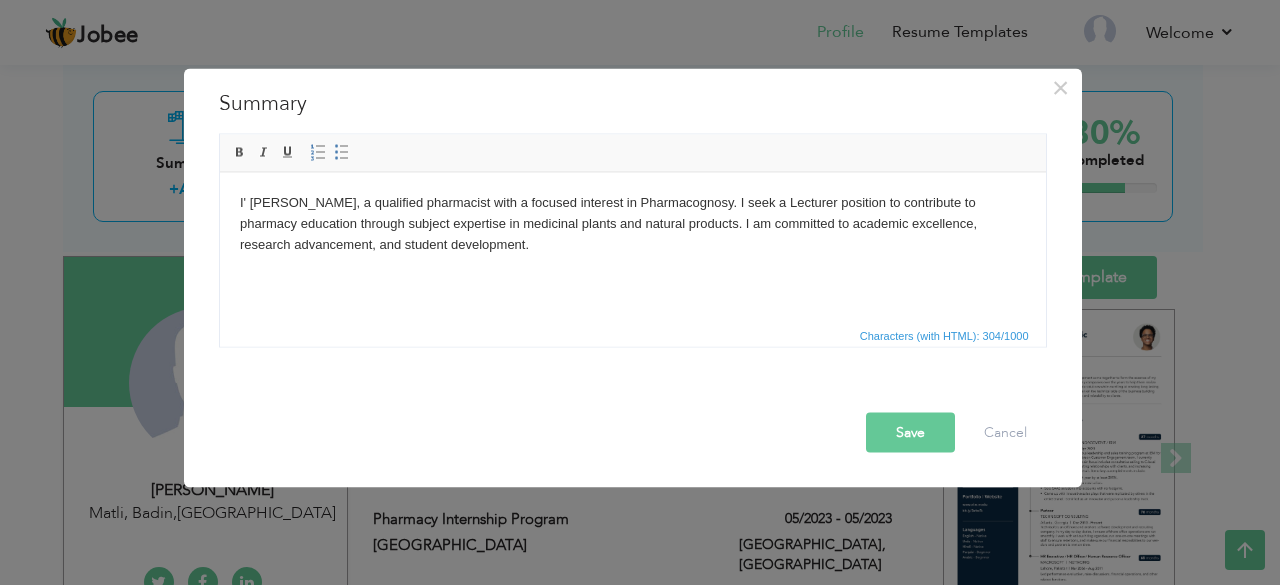click on "I' [PERSON_NAME], a qualified pharmacist with a focused interest in Pharmacognosy. I seek a Lecturer position to contribute to pharmacy education through subject expertise in medicinal plants and natural products. I am committed to academic excellence, research advancement, and student development." at bounding box center [632, 223] 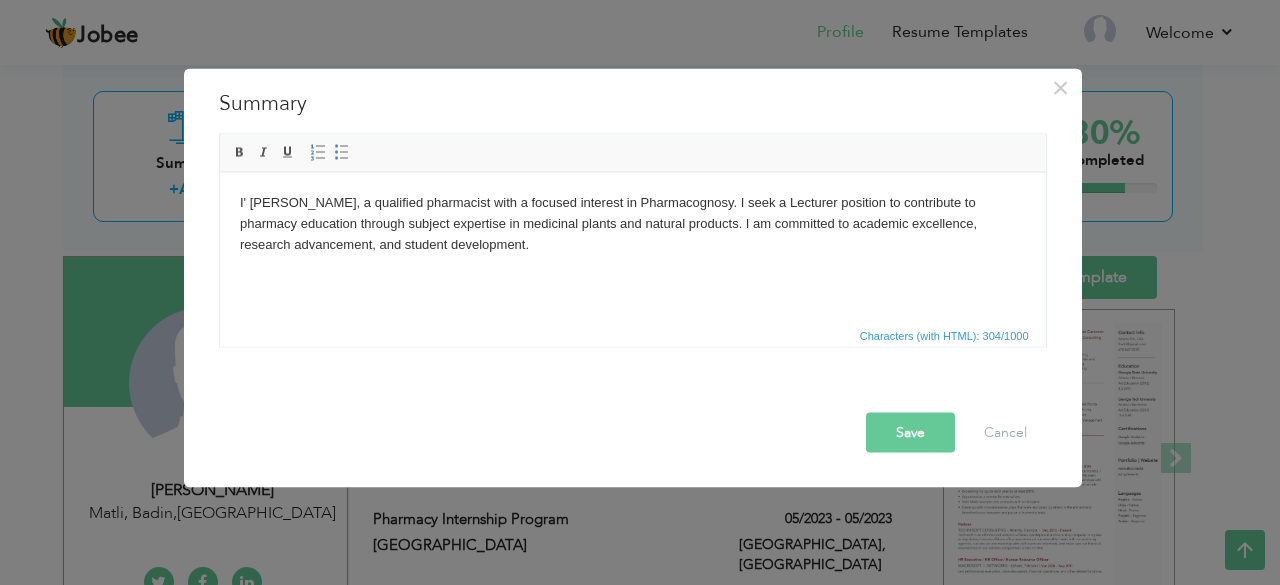 click on "I' [PERSON_NAME], a qualified pharmacist with a focused interest in Pharmacognosy. I seek a Lecturer position to contribute to pharmacy education through subject expertise in medicinal plants and natural products. I am committed to academic excellence, research advancement, and student development." at bounding box center (632, 223) 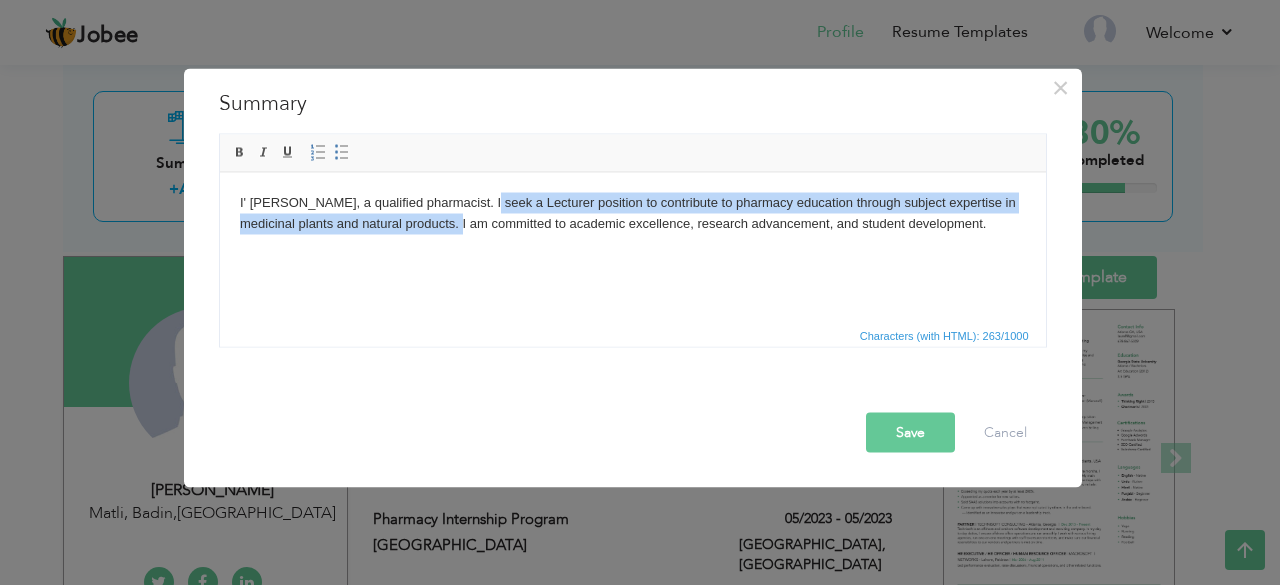 drag, startPoint x: 456, startPoint y: 226, endPoint x: 488, endPoint y: 200, distance: 41.231056 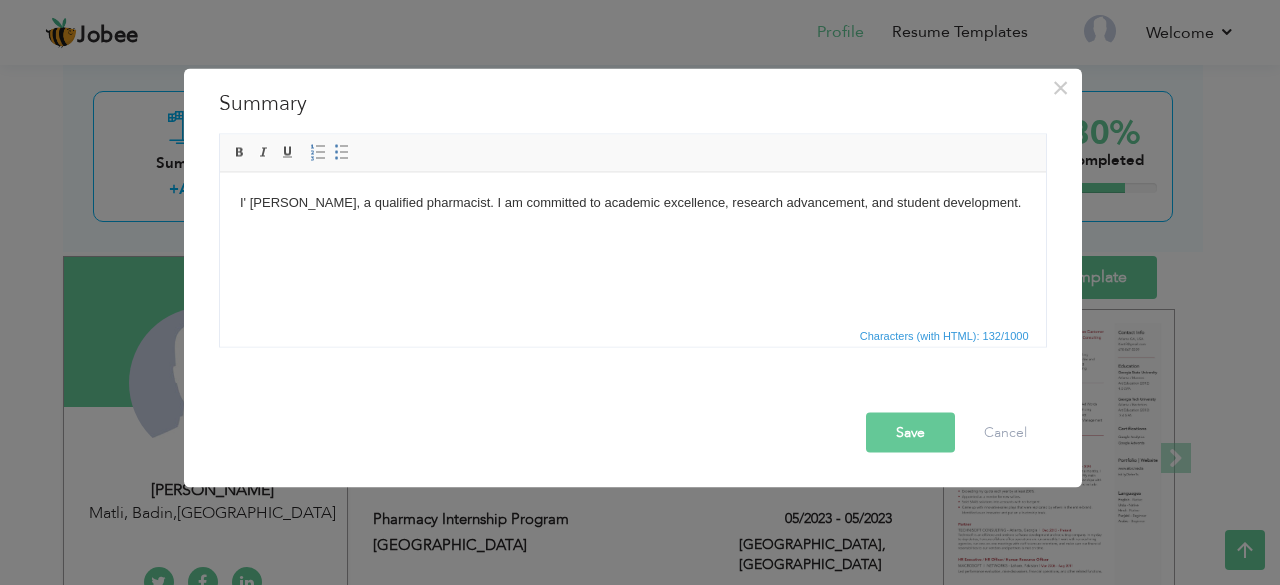 click on "I' Muqadas Jabeen, a qualified pharmacist. I am committed to academic excellence, research advancement, and student development." at bounding box center (632, 202) 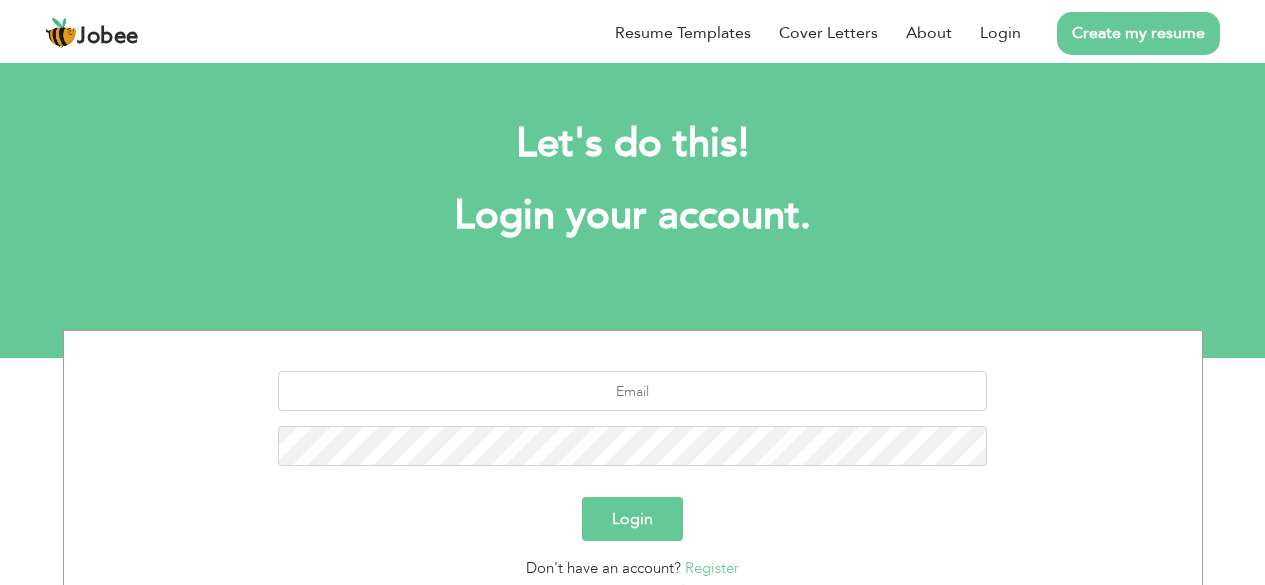 scroll, scrollTop: 0, scrollLeft: 0, axis: both 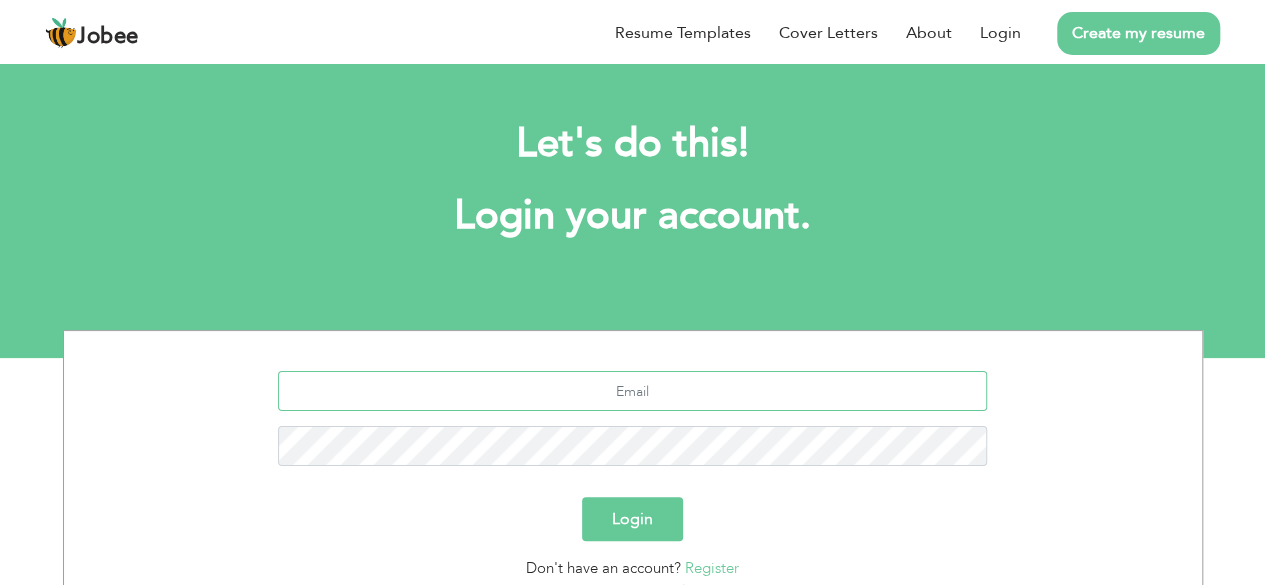 click at bounding box center (632, 391) 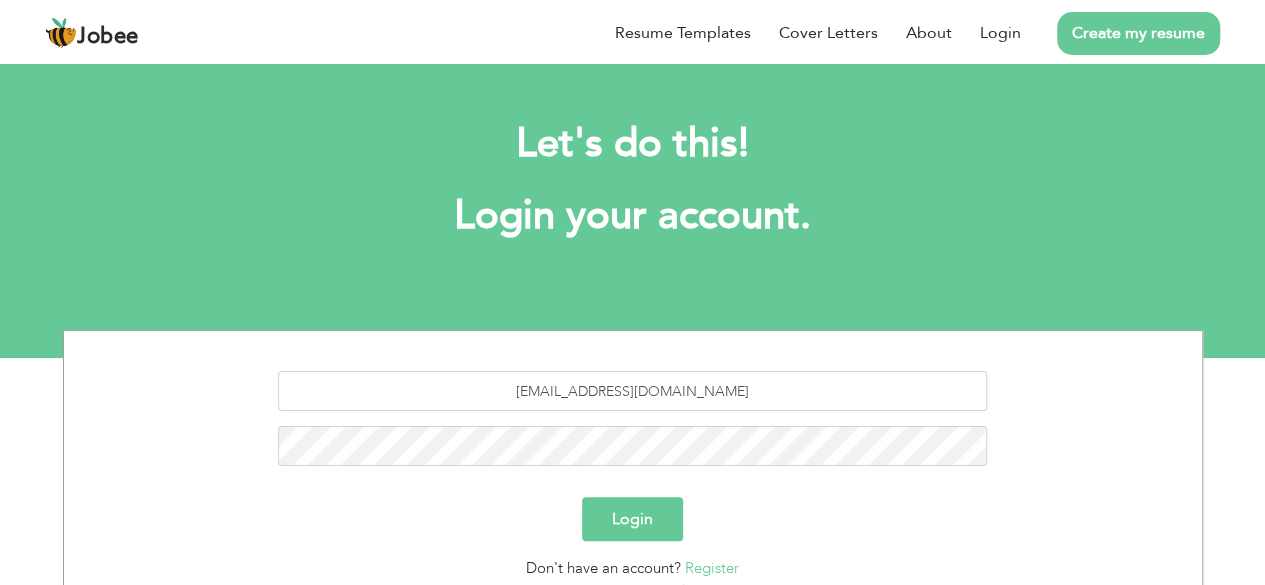 click on "Login" at bounding box center (632, 519) 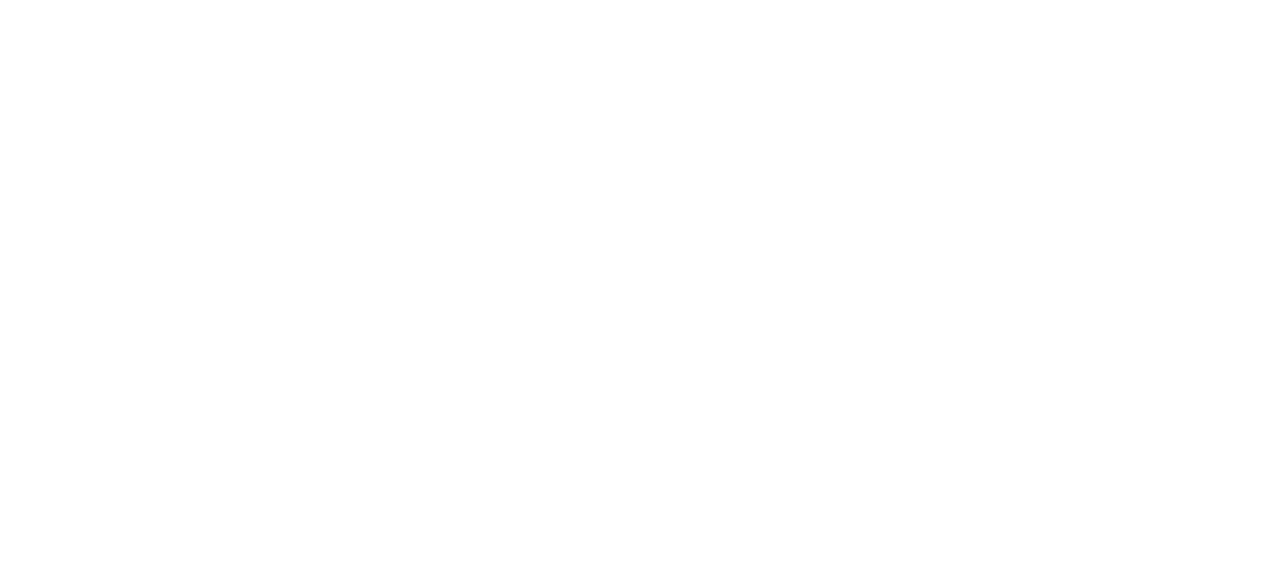 scroll, scrollTop: 0, scrollLeft: 0, axis: both 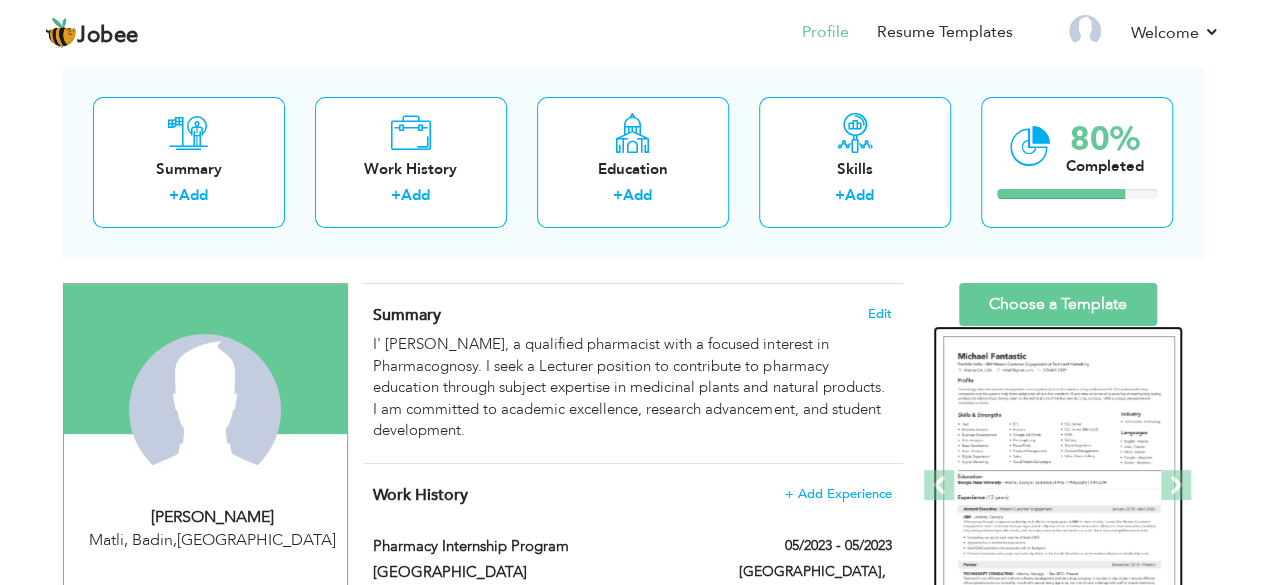 click at bounding box center [1059, 486] 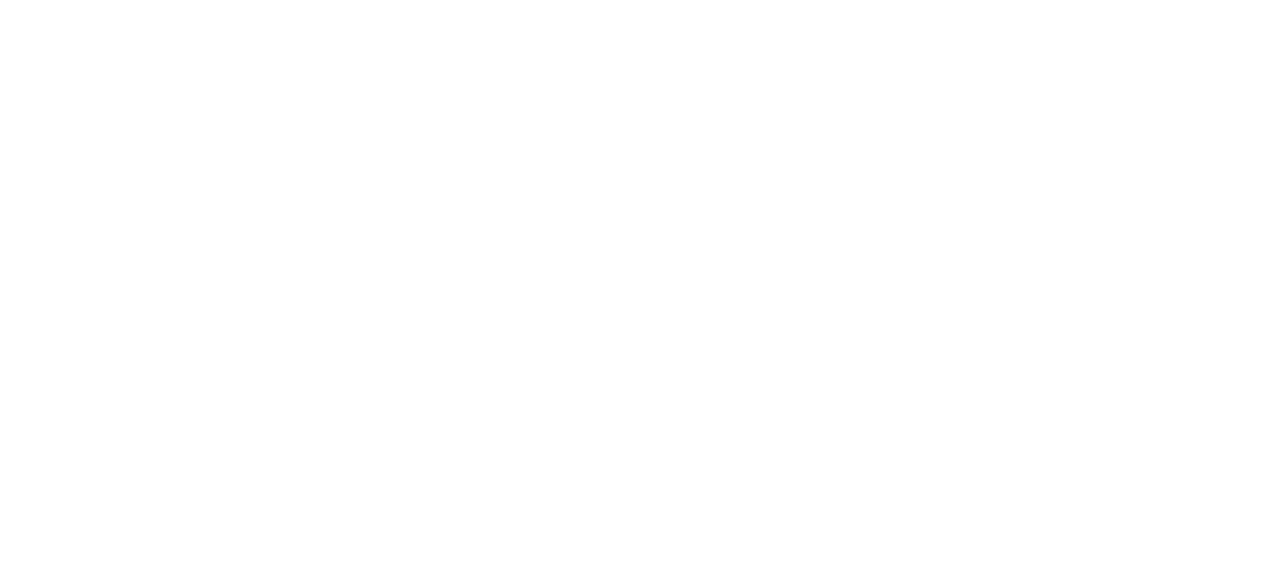 scroll, scrollTop: 0, scrollLeft: 0, axis: both 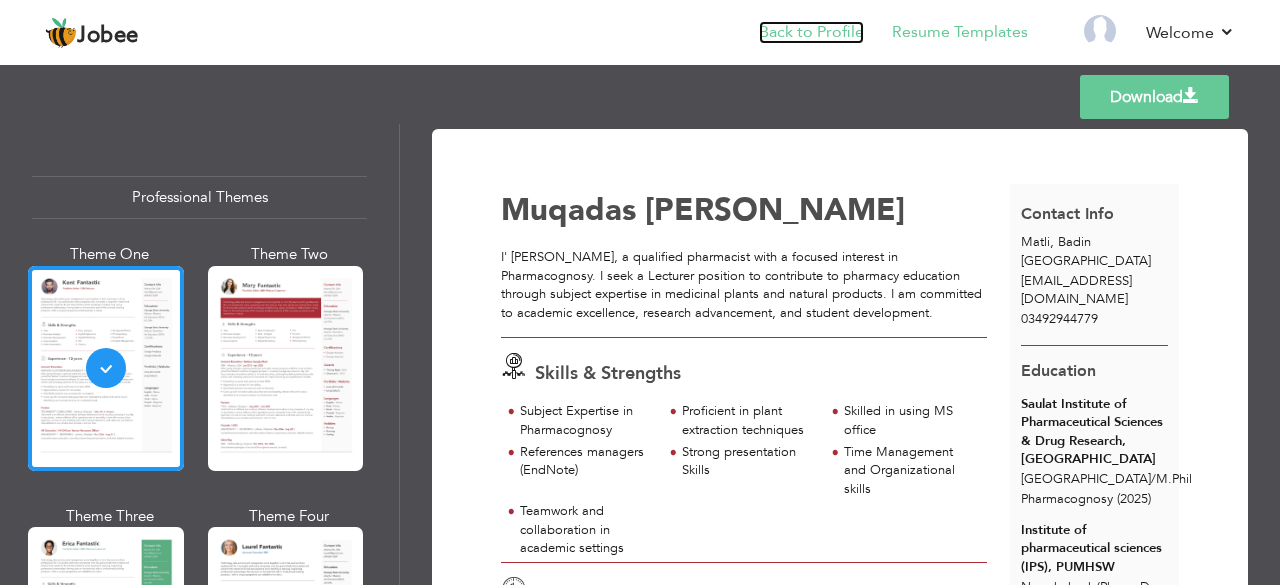 click on "Back to Profile" at bounding box center [811, 32] 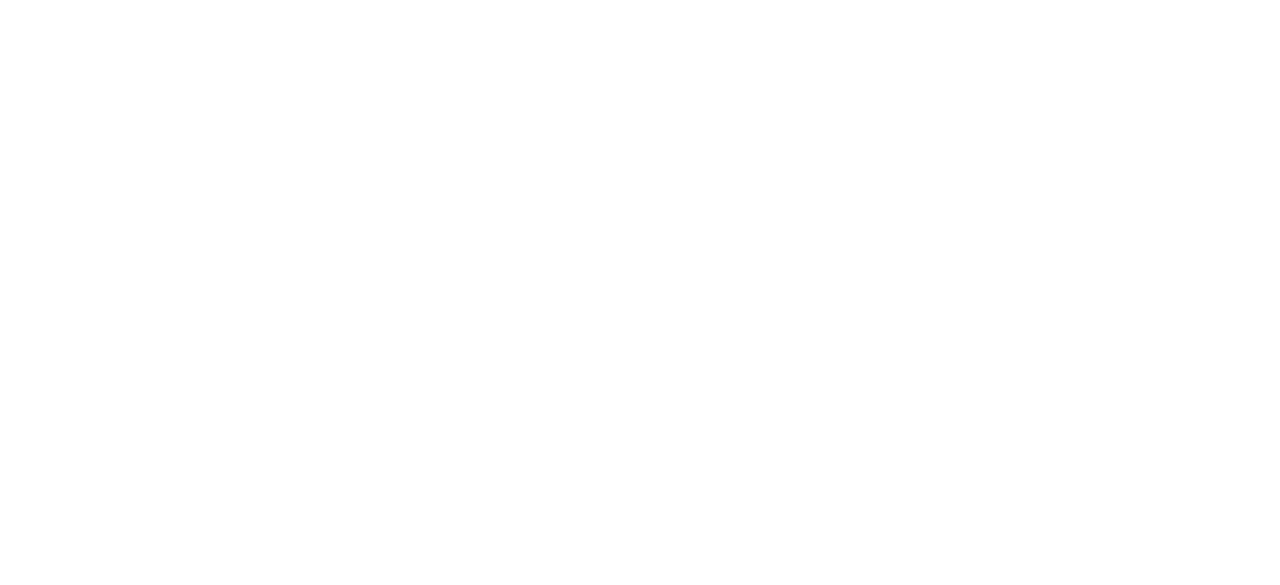 scroll, scrollTop: 0, scrollLeft: 0, axis: both 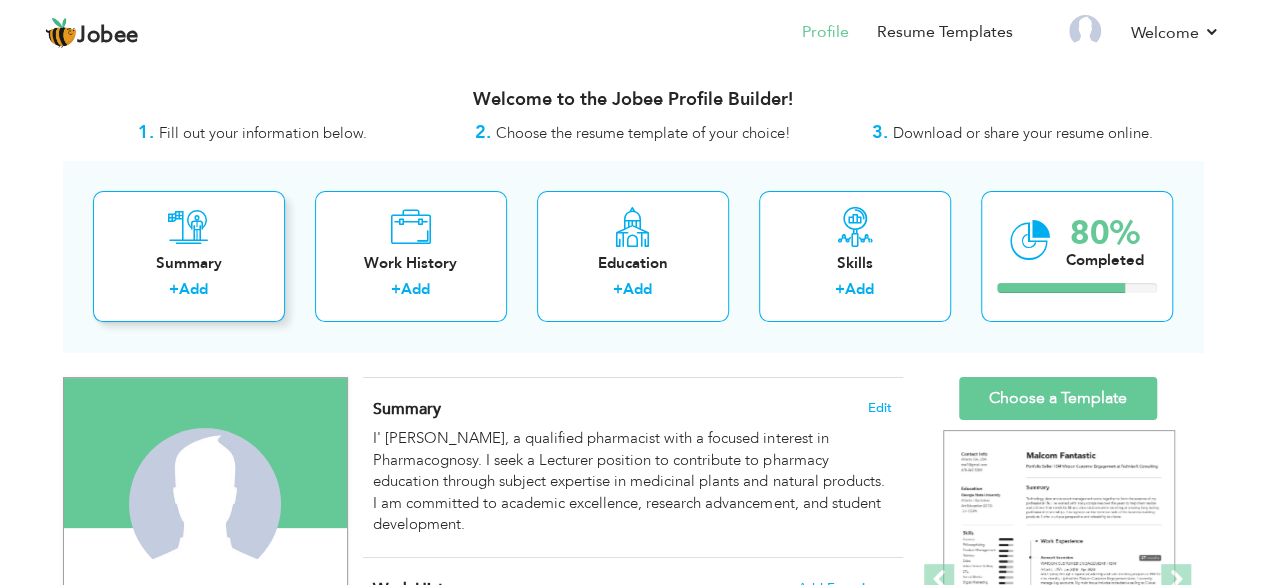 click on "Add" at bounding box center [193, 289] 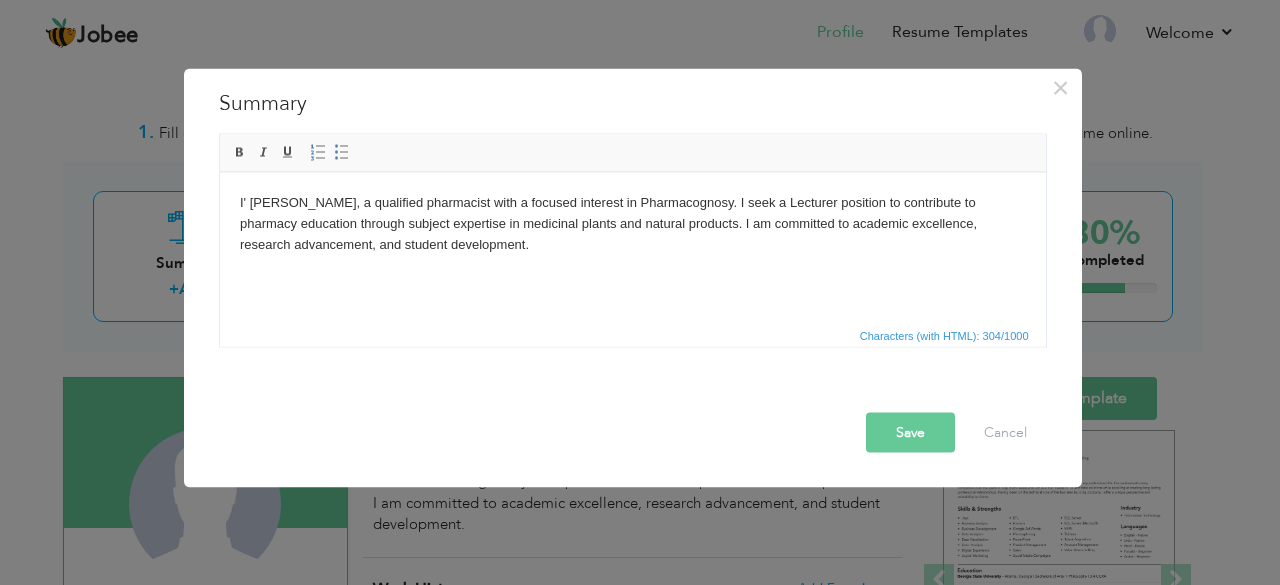 drag, startPoint x: 537, startPoint y: 254, endPoint x: 235, endPoint y: 204, distance: 306.11108 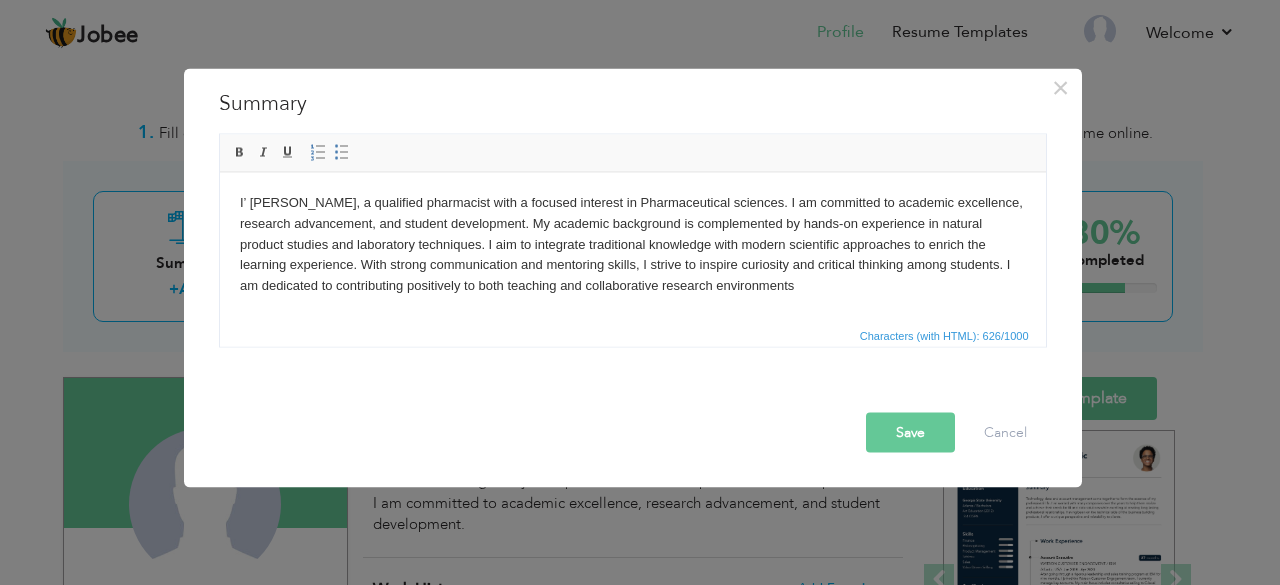 type 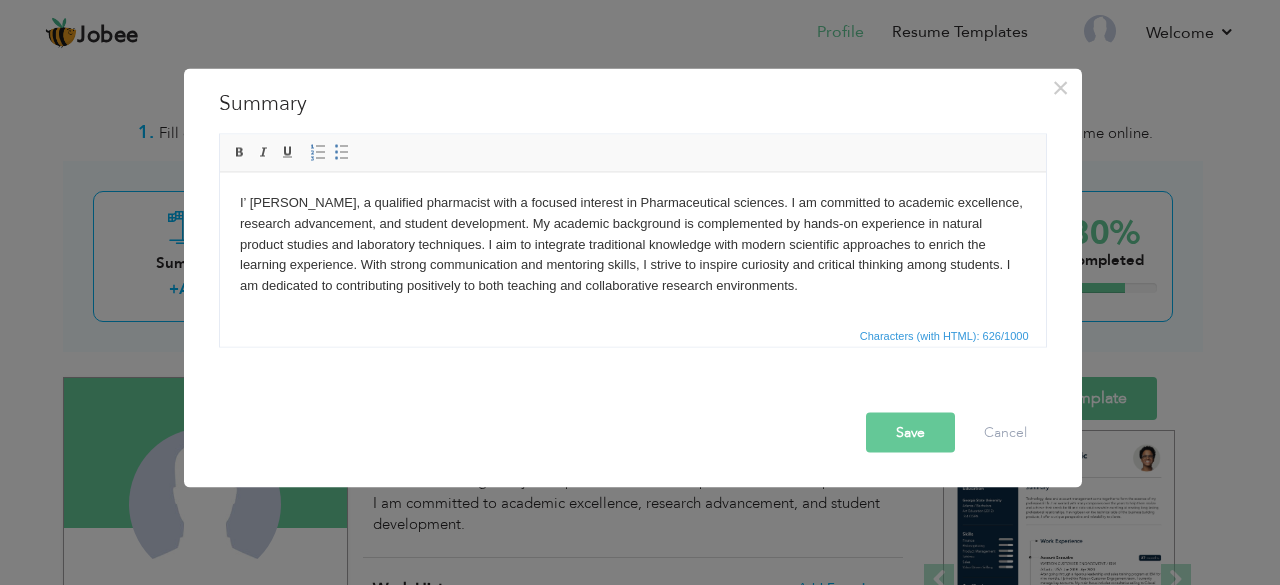 click on "Save" at bounding box center [910, 432] 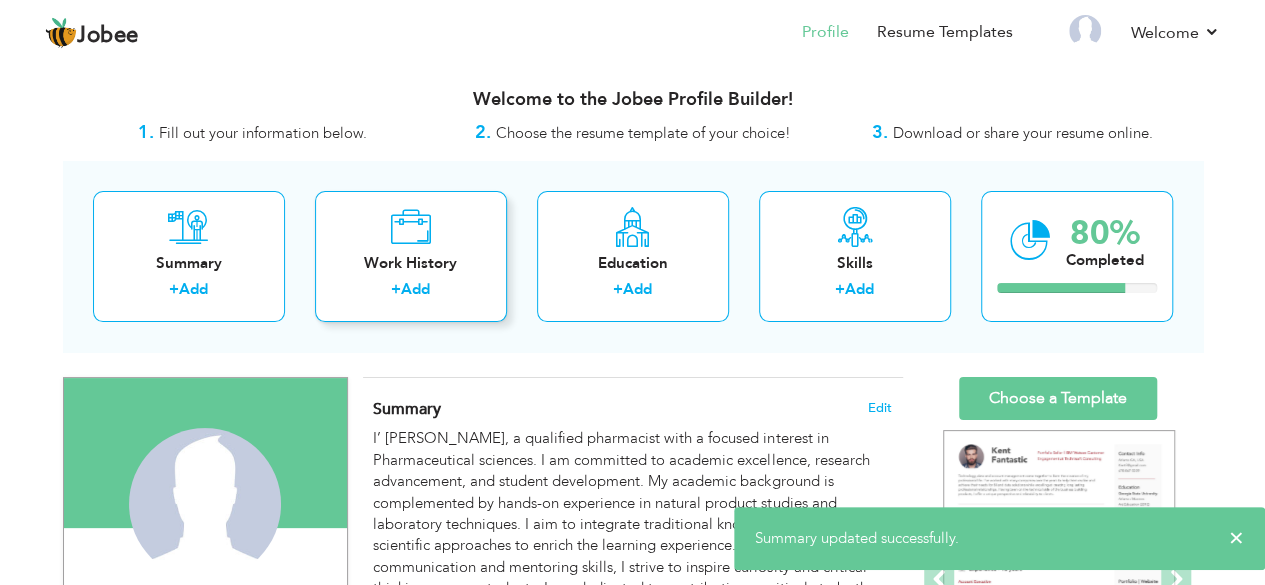 click on "Add" at bounding box center [415, 289] 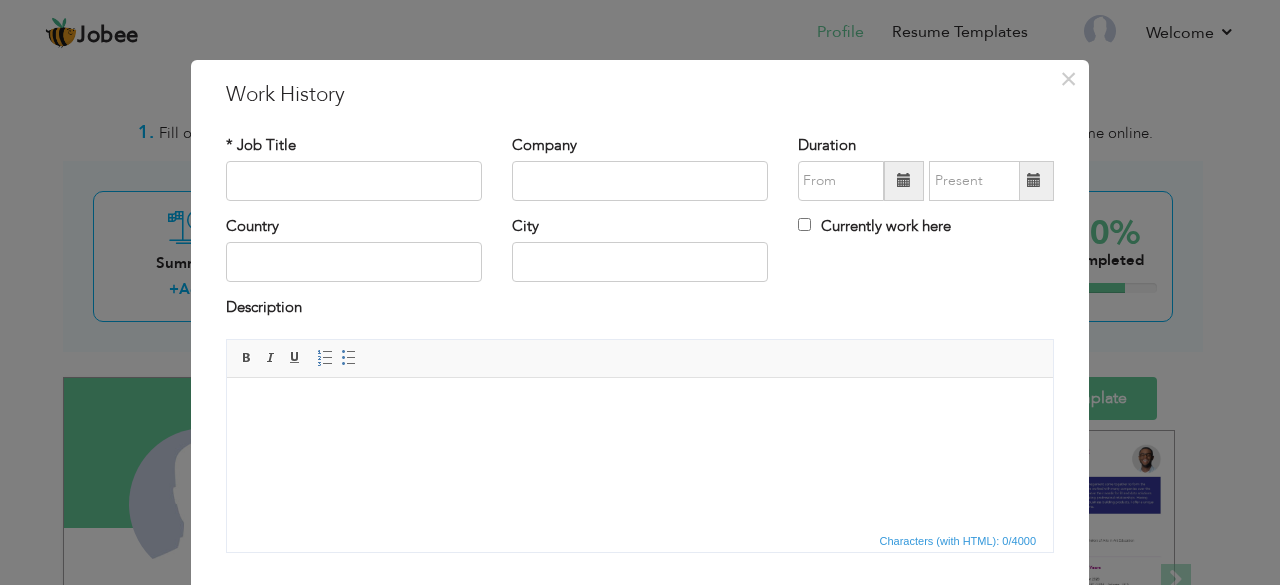 click on "×
Work History
* Job Title
Company
Duration Currently work here Country" at bounding box center (640, 292) 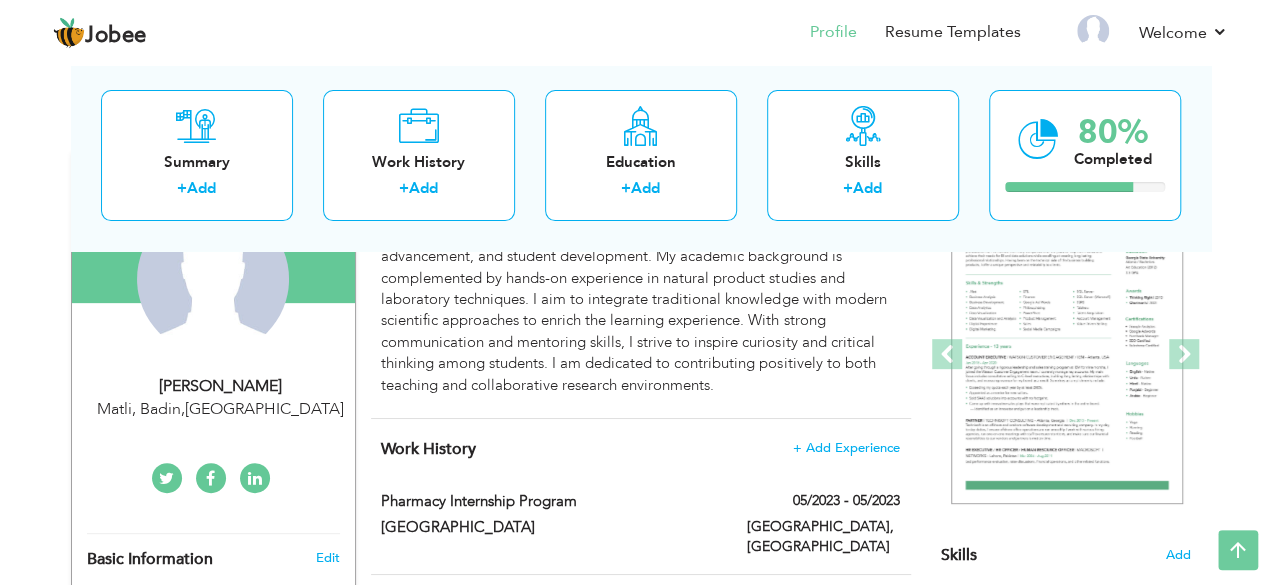 scroll, scrollTop: 0, scrollLeft: 0, axis: both 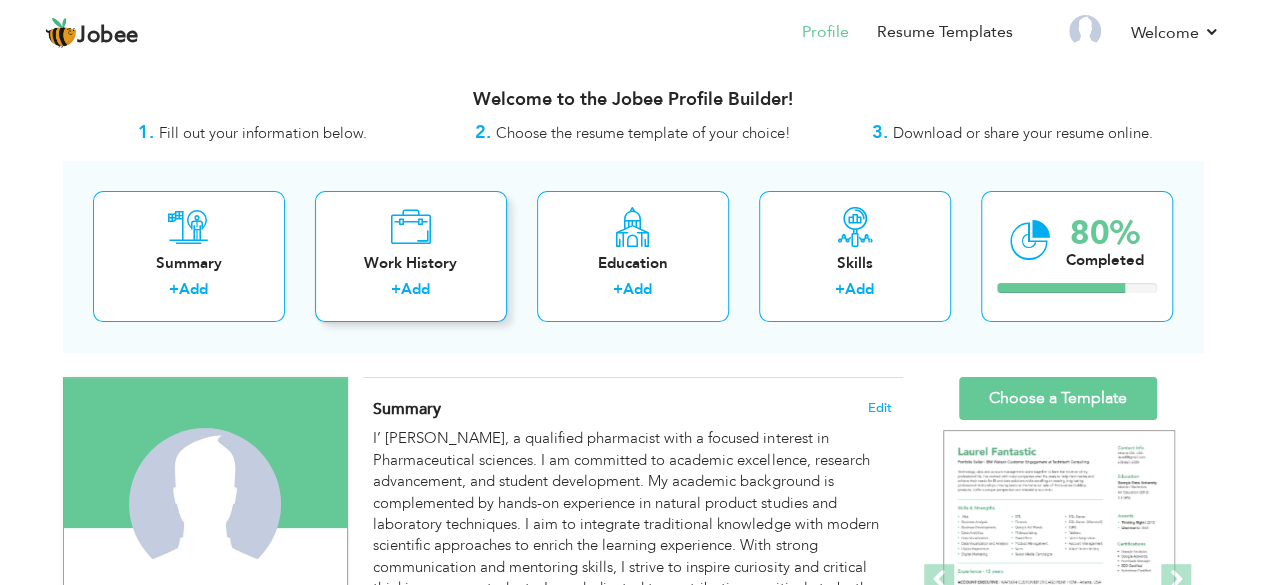click on "Add" at bounding box center (415, 289) 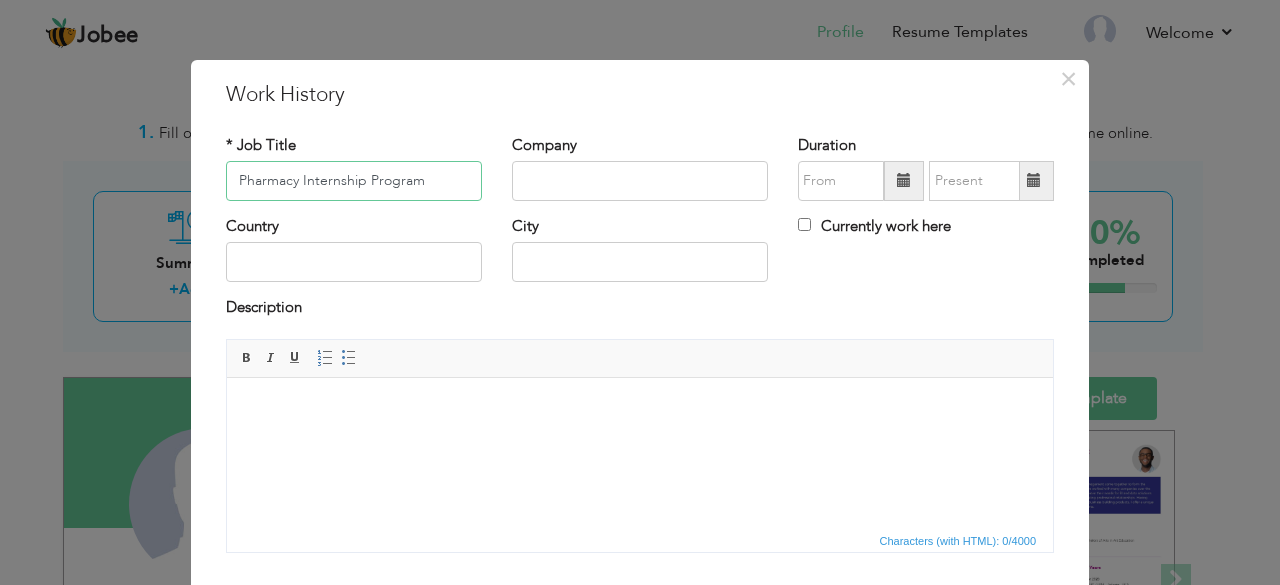type on "Pharmacy Internship Program" 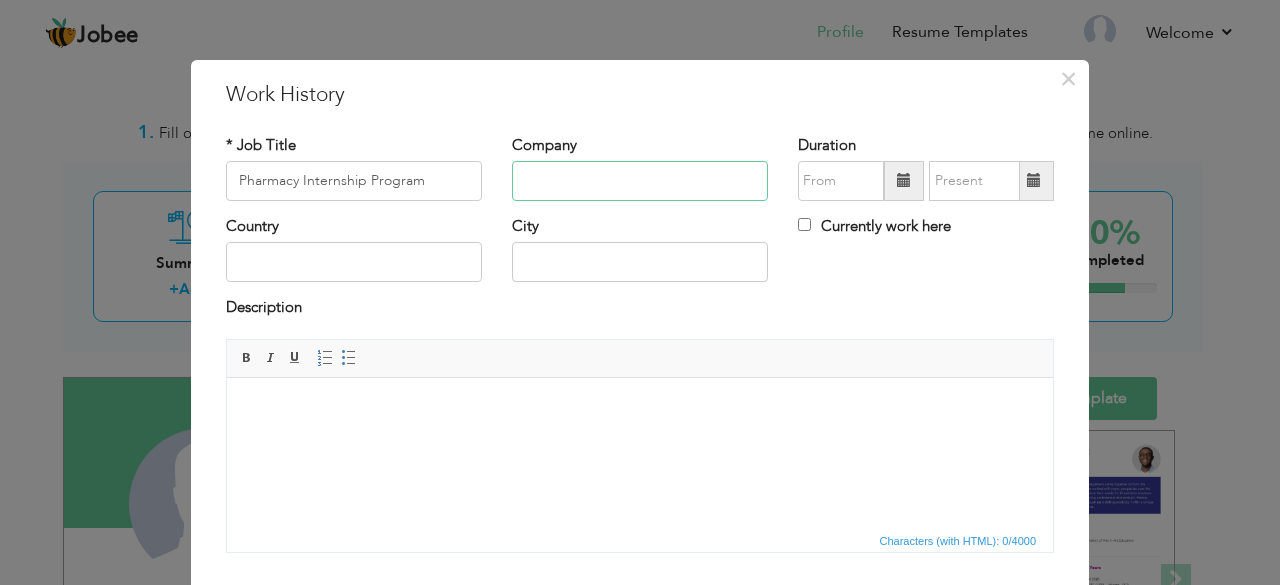 click at bounding box center [640, 181] 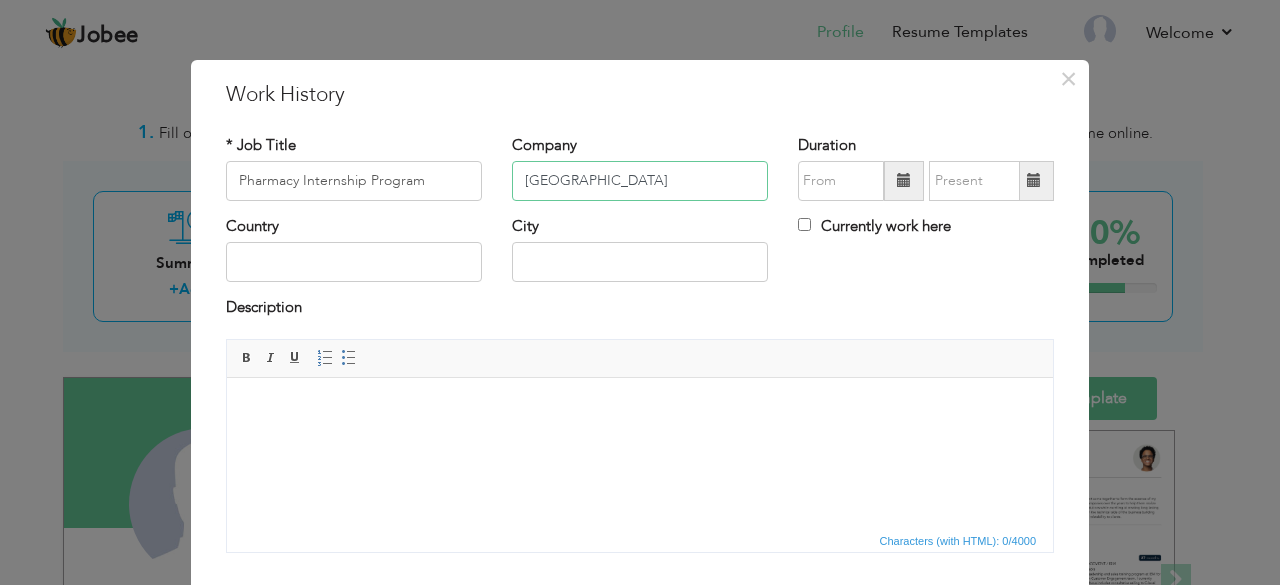 type on "Liaquat National Hospital" 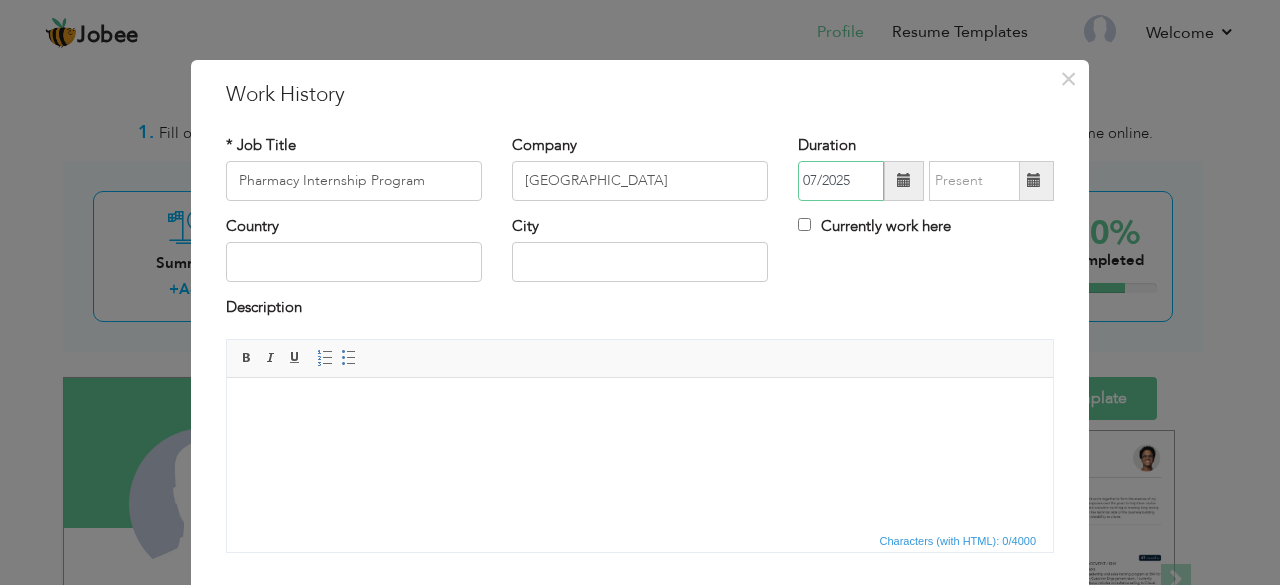 click on "07/2025" at bounding box center [841, 181] 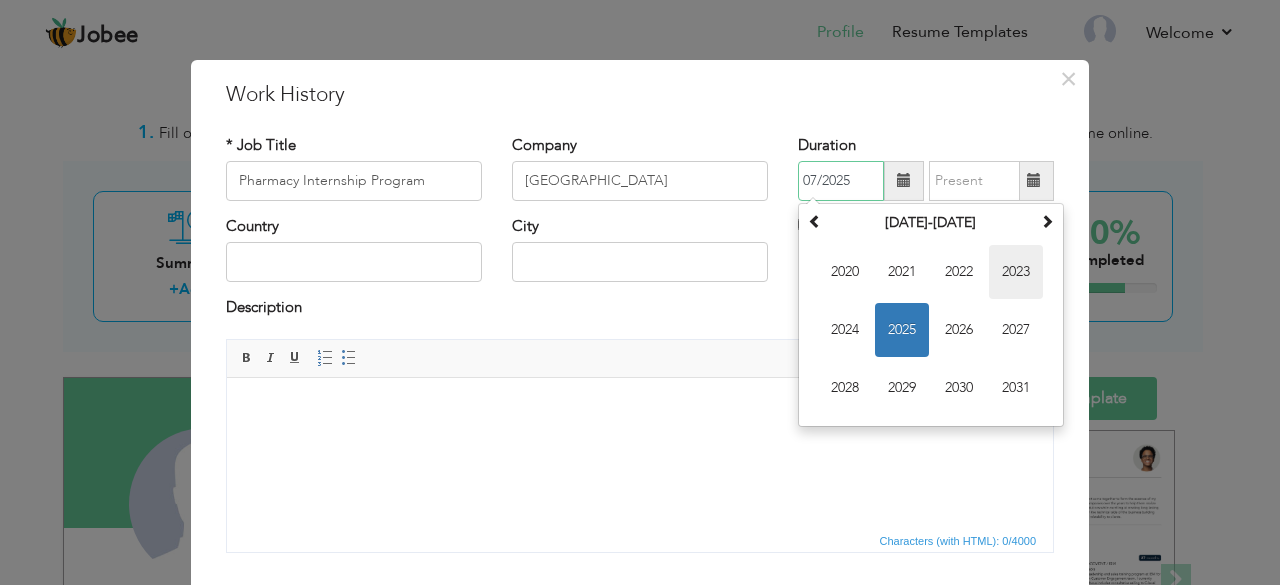click on "2023" at bounding box center (1016, 272) 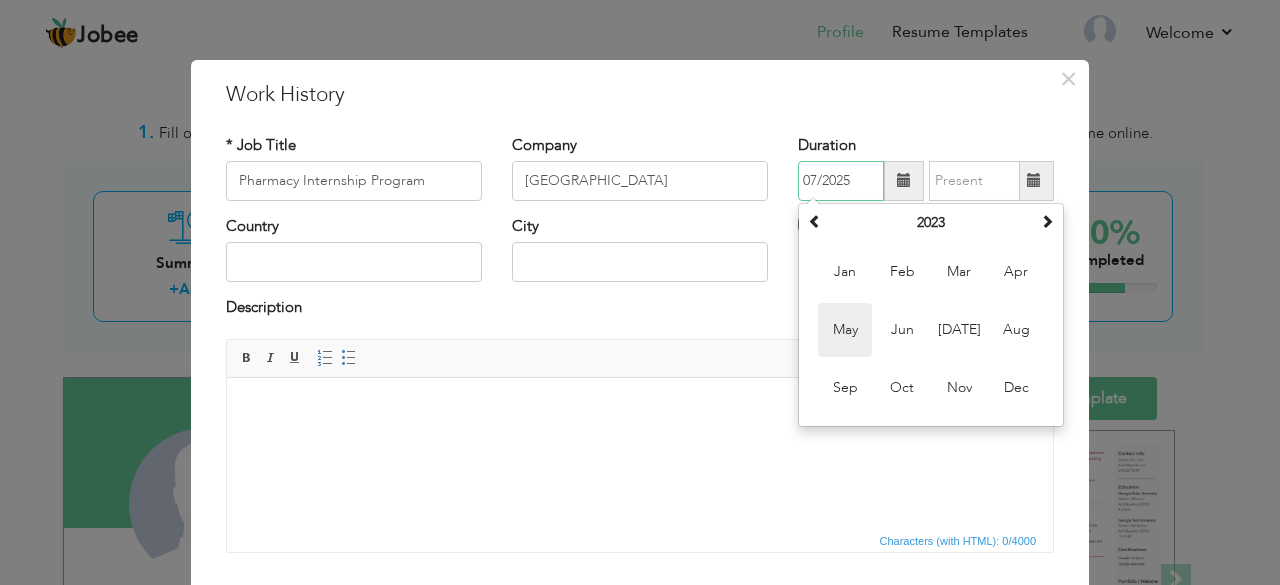 click on "May" at bounding box center (845, 330) 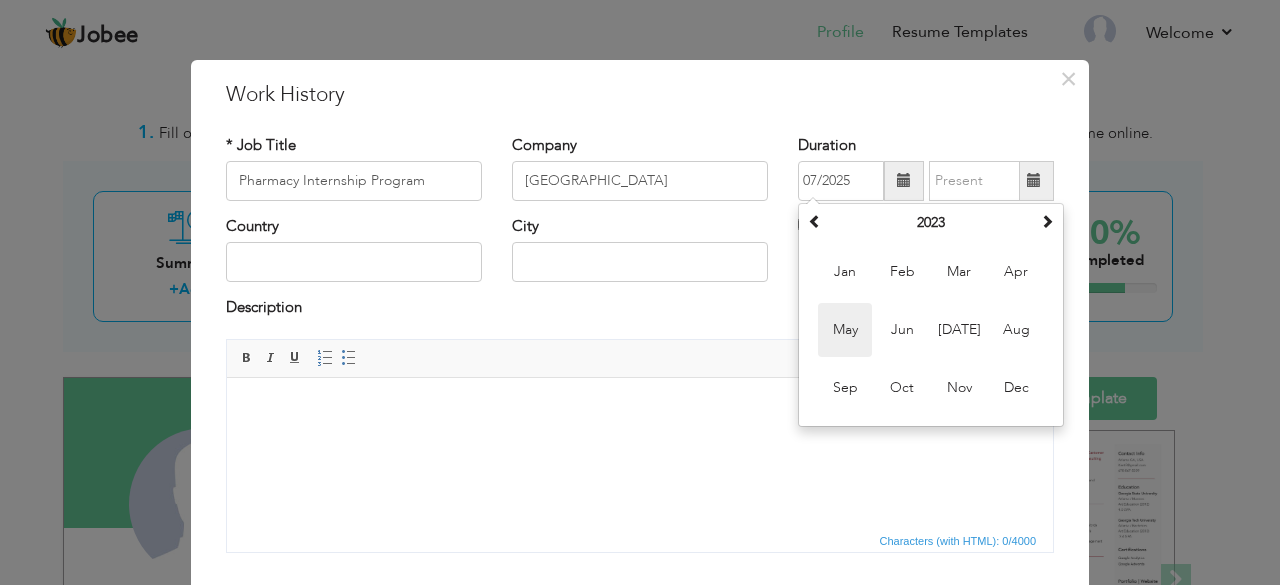 type on "05/2023" 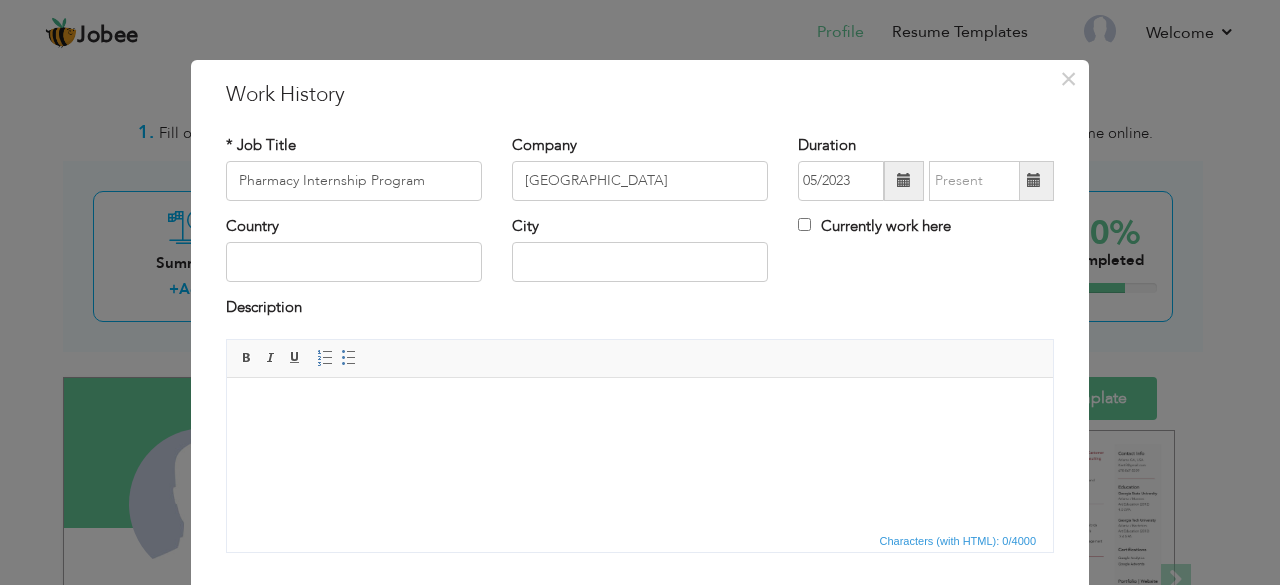 click at bounding box center [1034, 180] 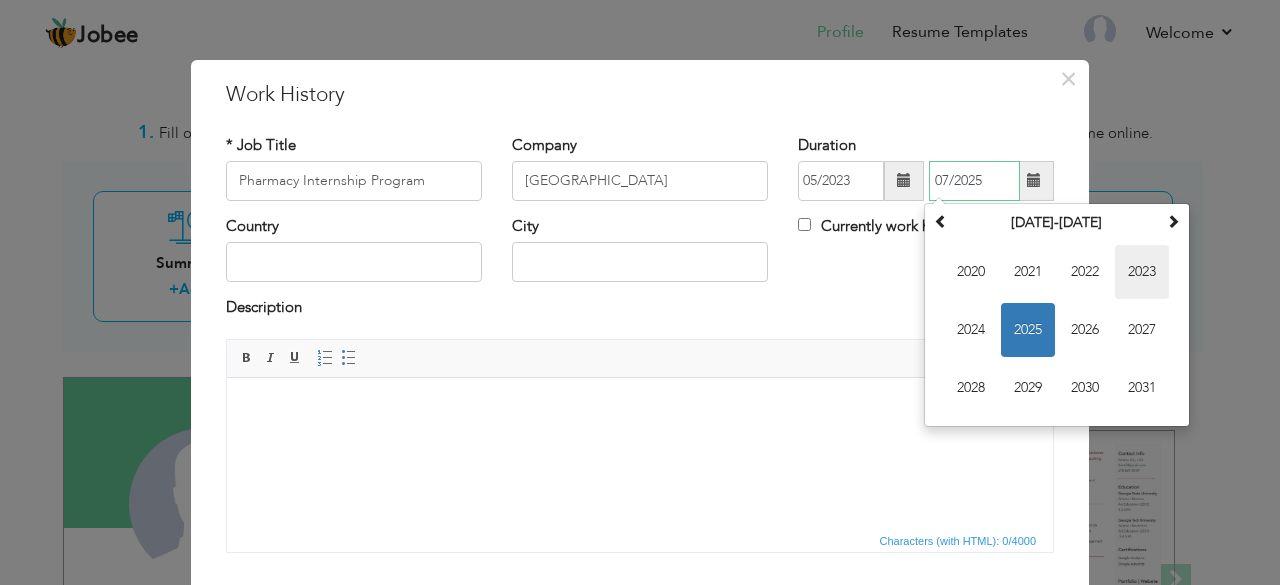 click on "2023" at bounding box center (1142, 272) 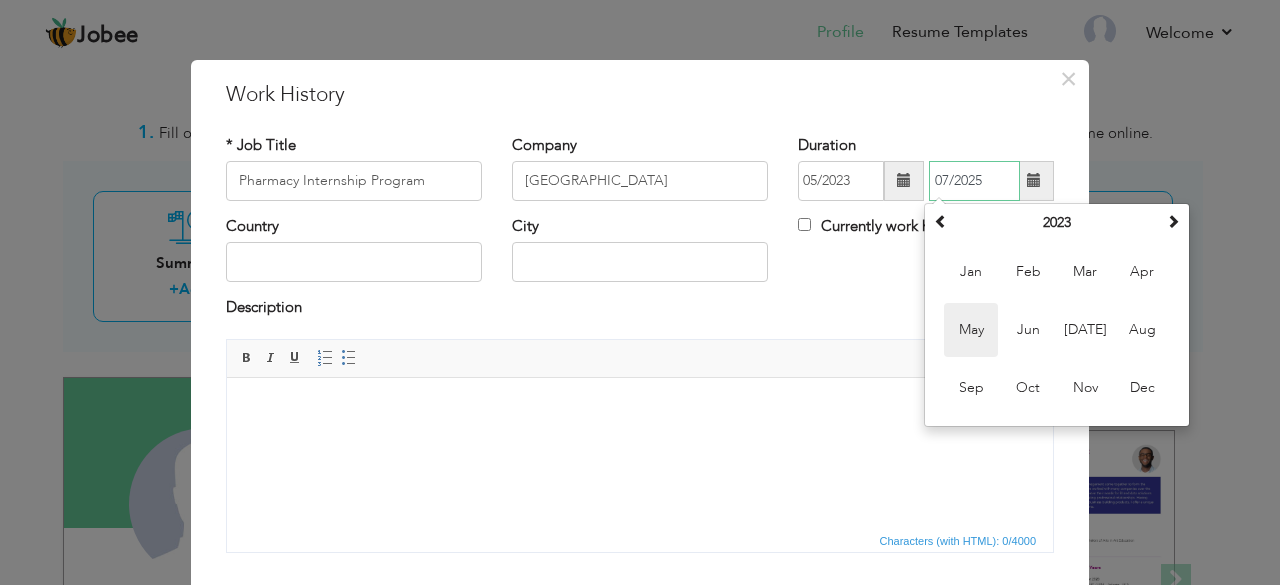 click on "May" at bounding box center (971, 330) 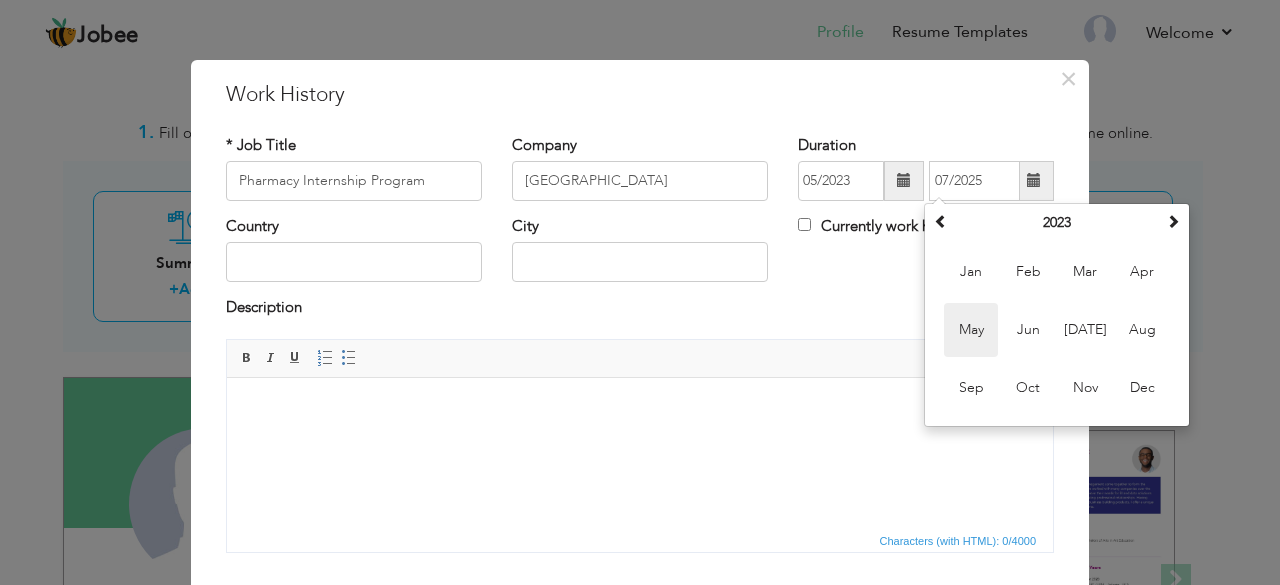 type on "05/2023" 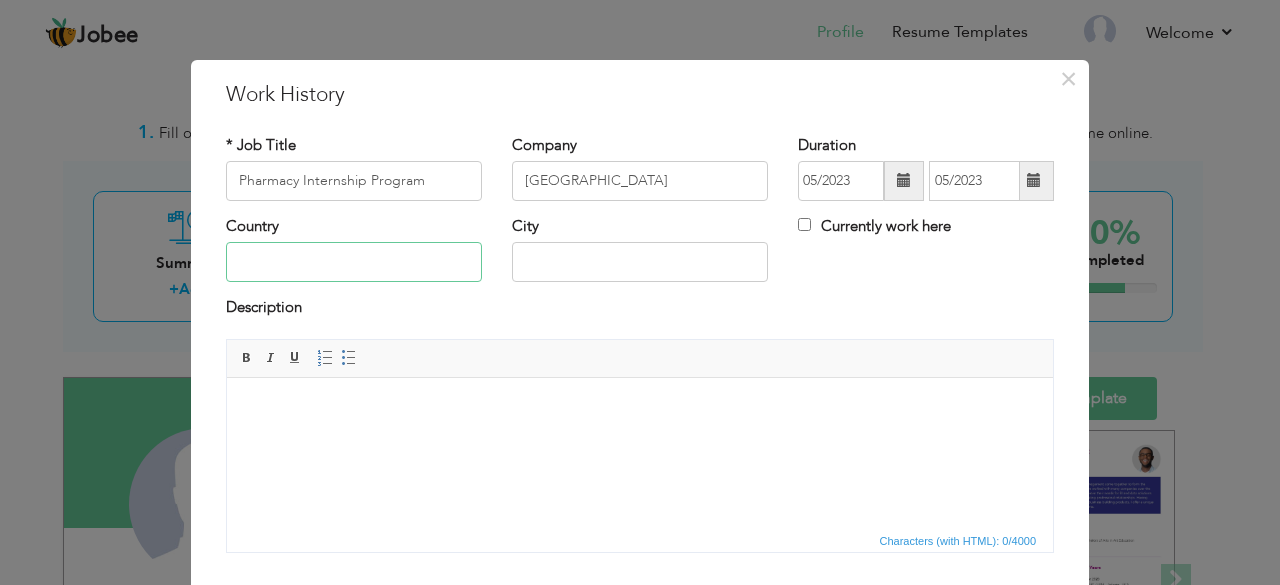 click at bounding box center [354, 262] 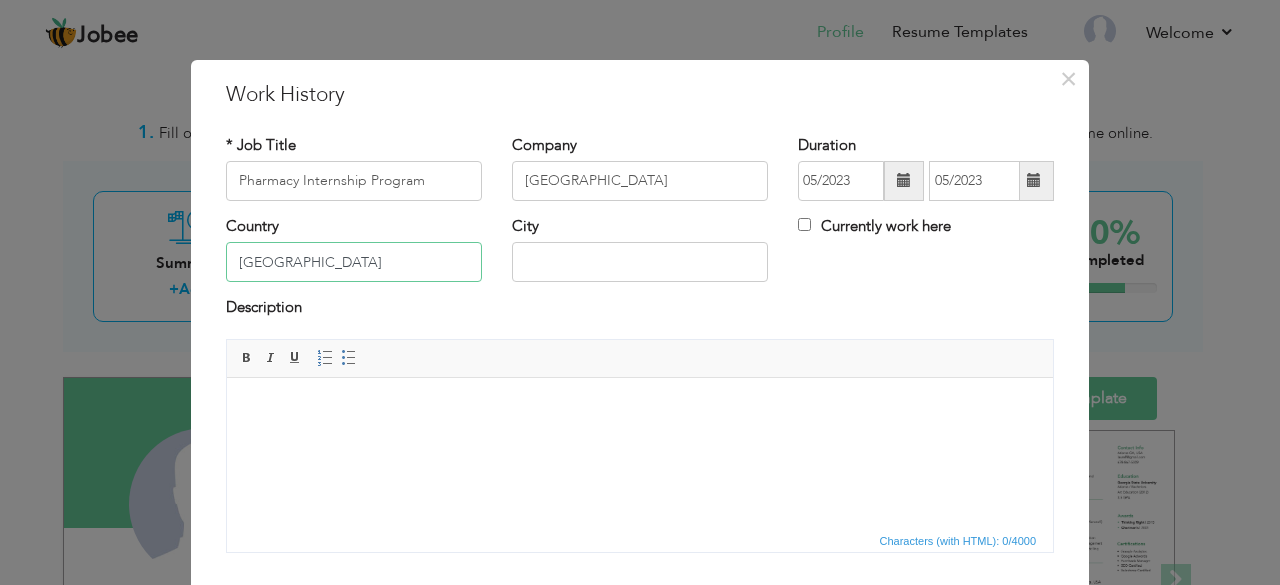 type on "[GEOGRAPHIC_DATA]" 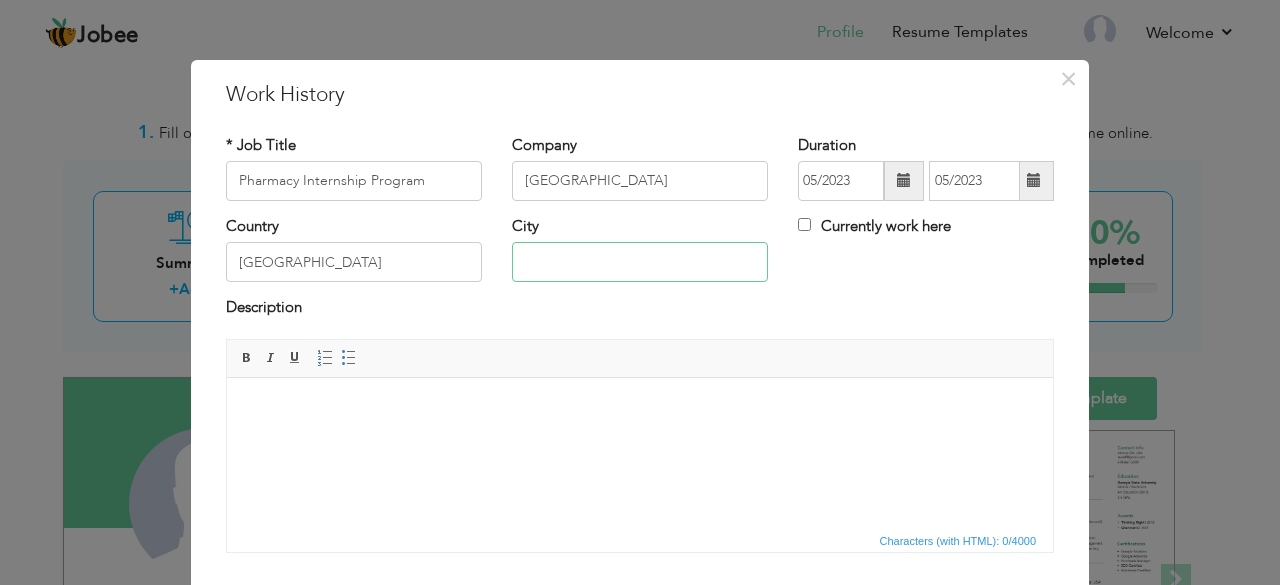 click at bounding box center [640, 262] 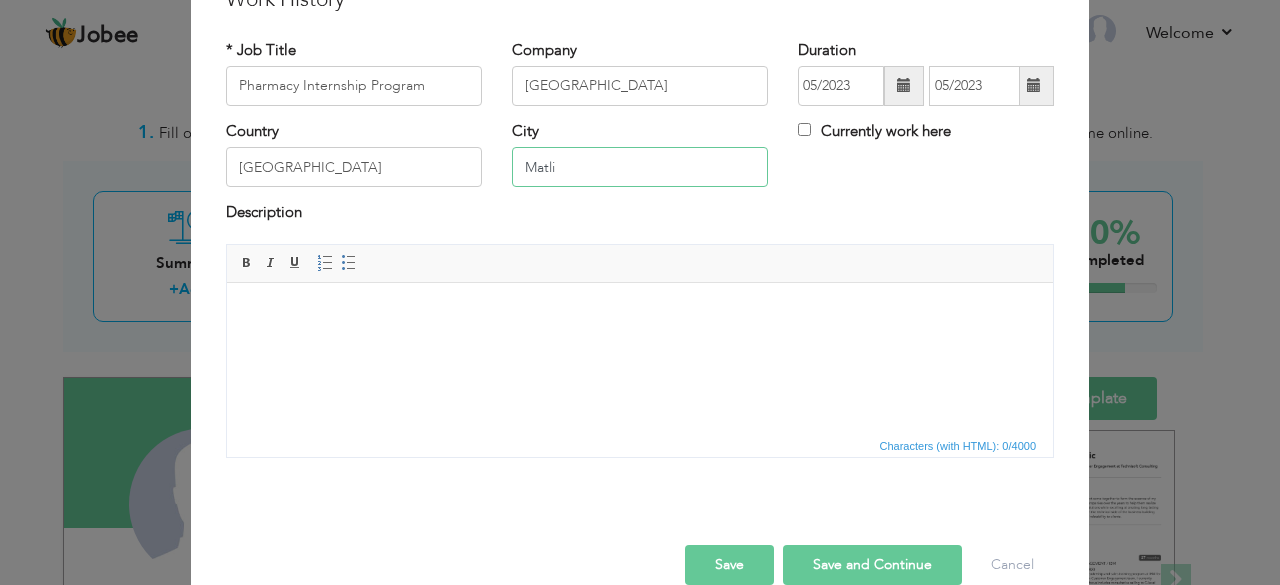 scroll, scrollTop: 128, scrollLeft: 0, axis: vertical 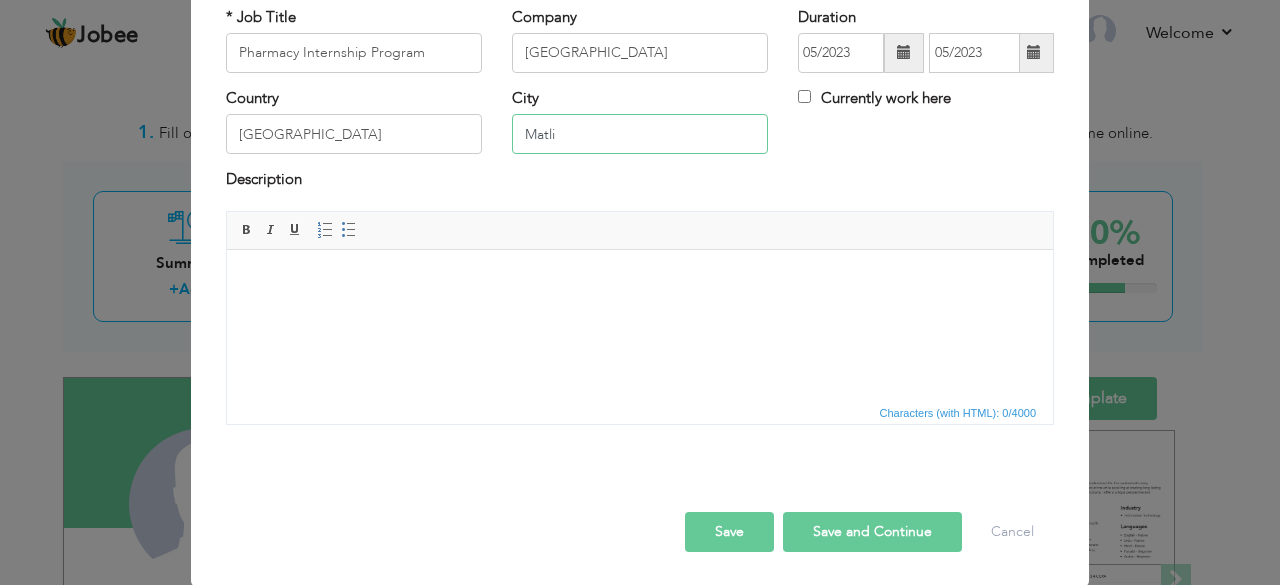 type on "Matli" 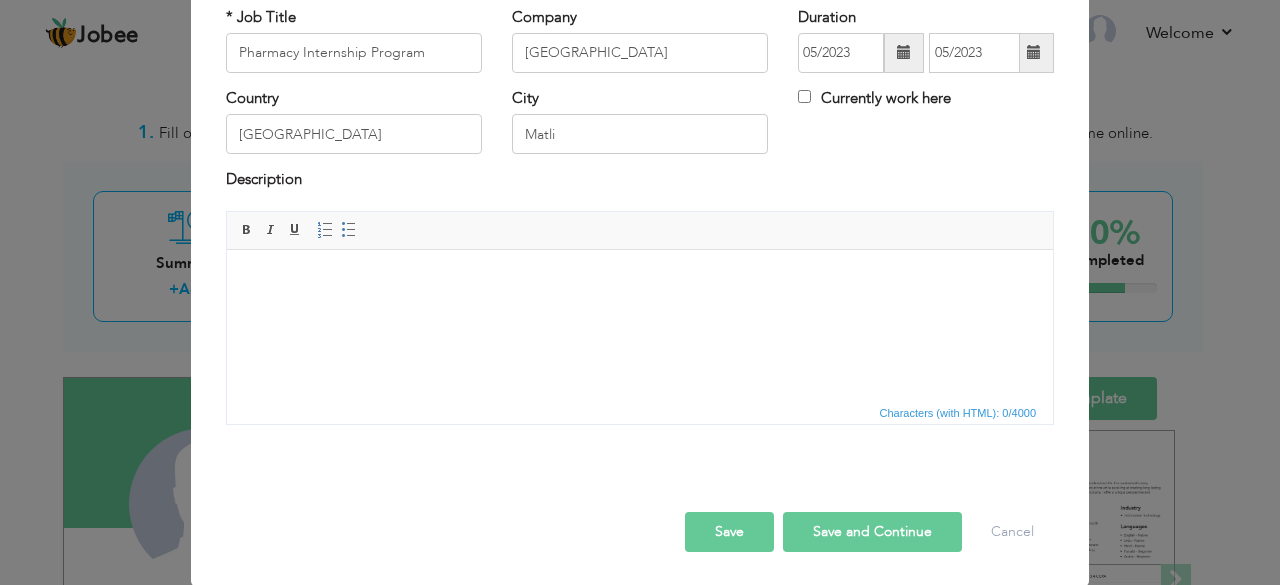 click on "Save and Continue" at bounding box center (872, 532) 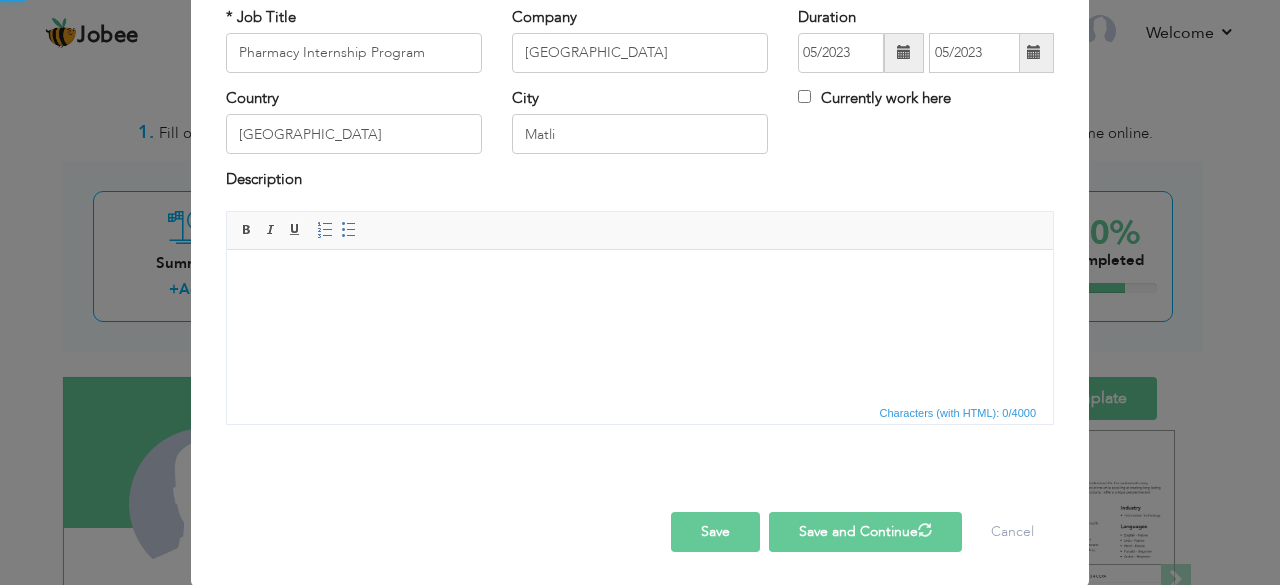 type 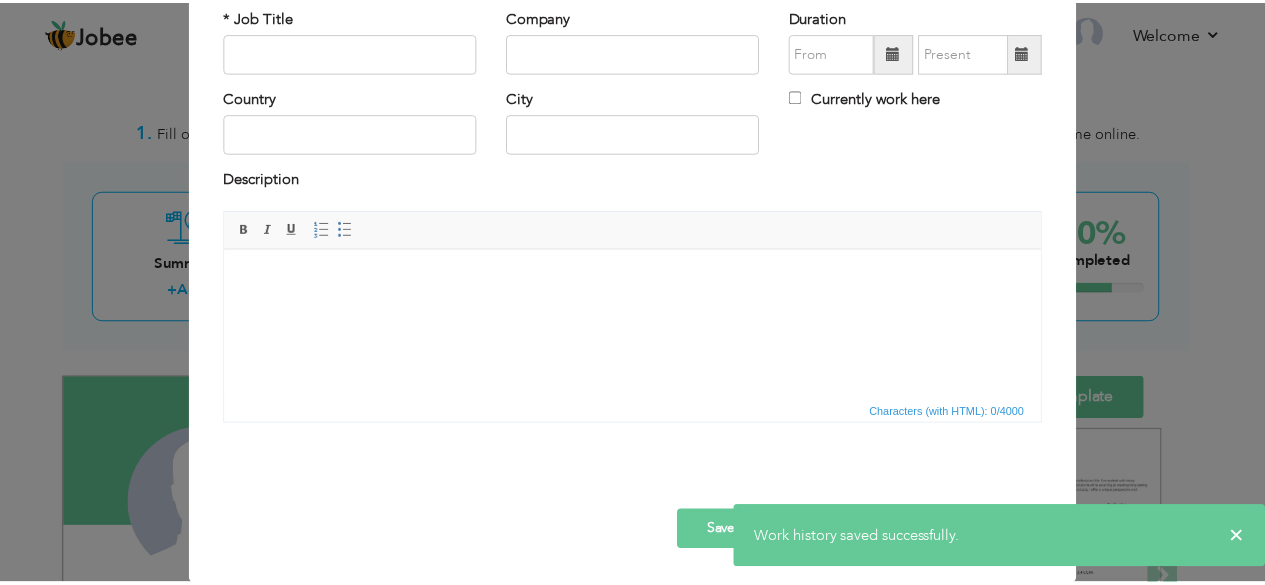 scroll, scrollTop: 0, scrollLeft: 0, axis: both 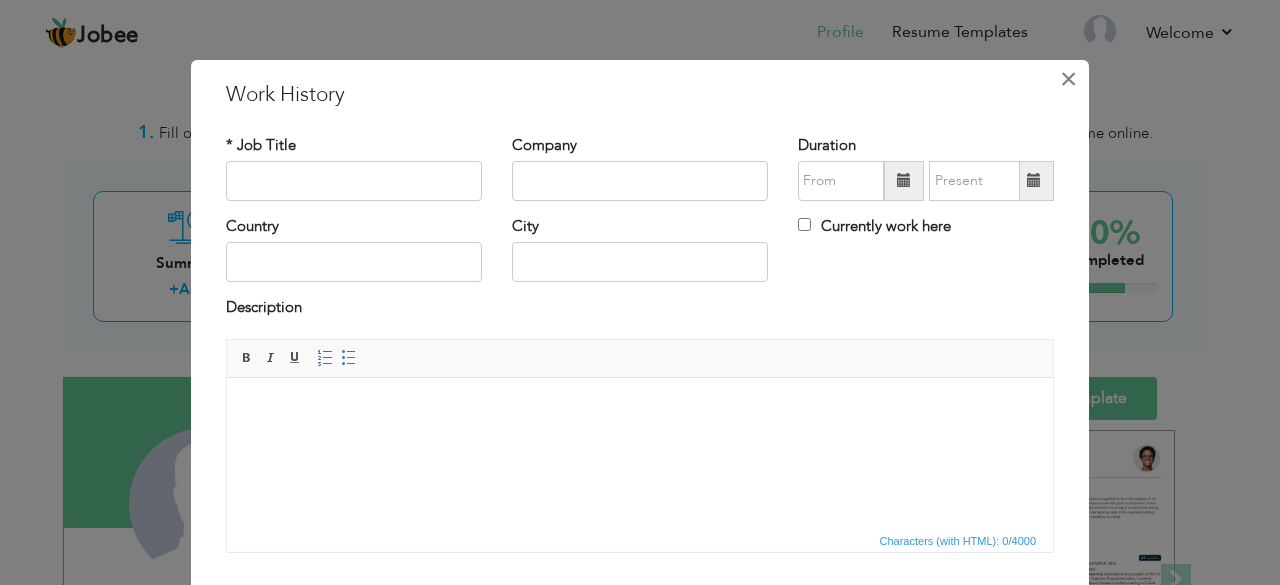 click on "×" at bounding box center [1068, 79] 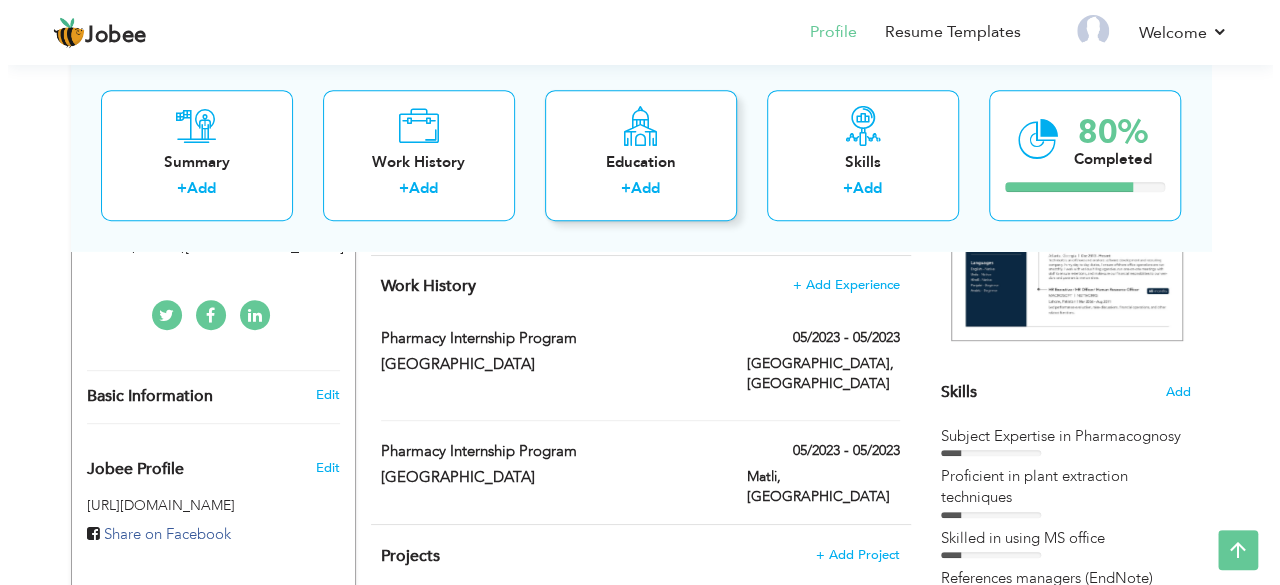scroll, scrollTop: 389, scrollLeft: 0, axis: vertical 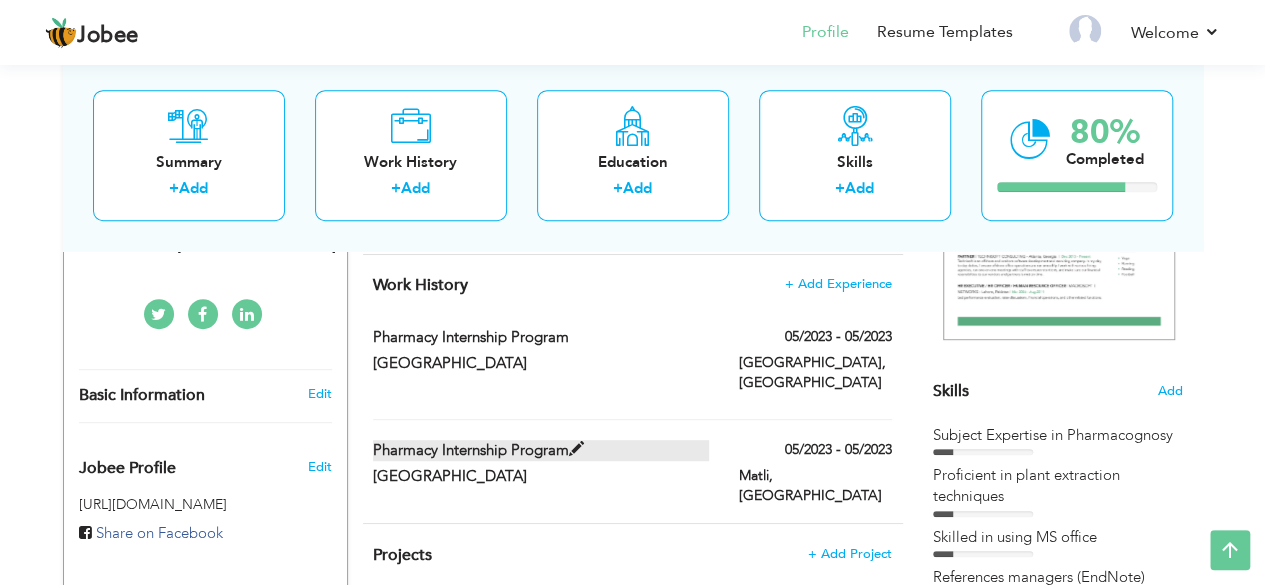 click on "Pharmacy Internship Program" at bounding box center [541, 450] 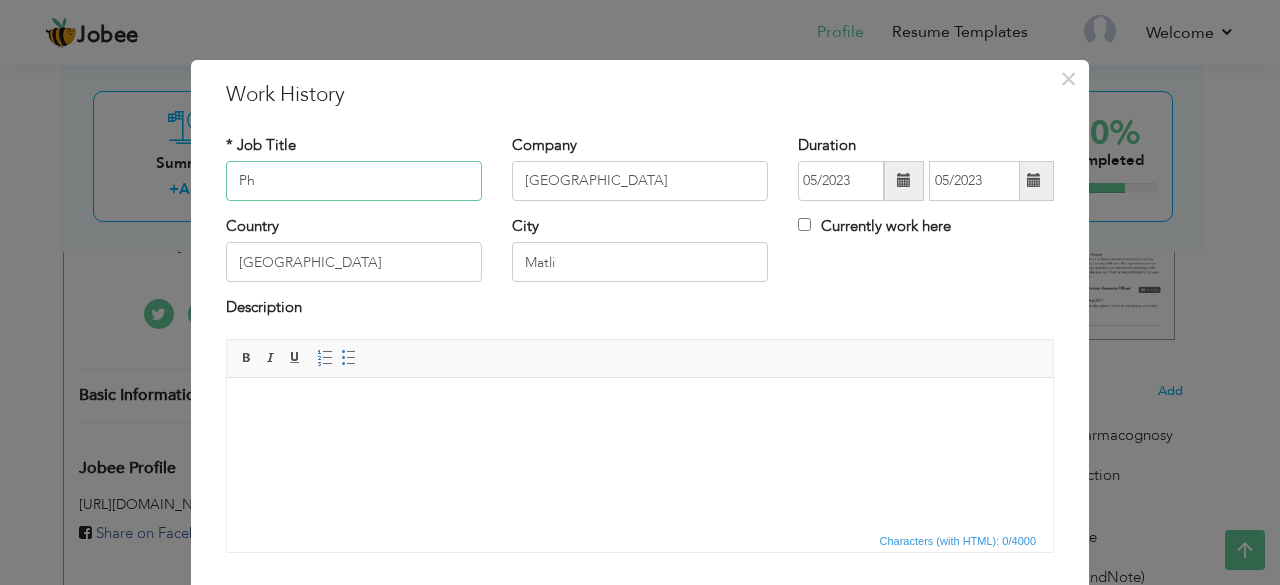 type on "P" 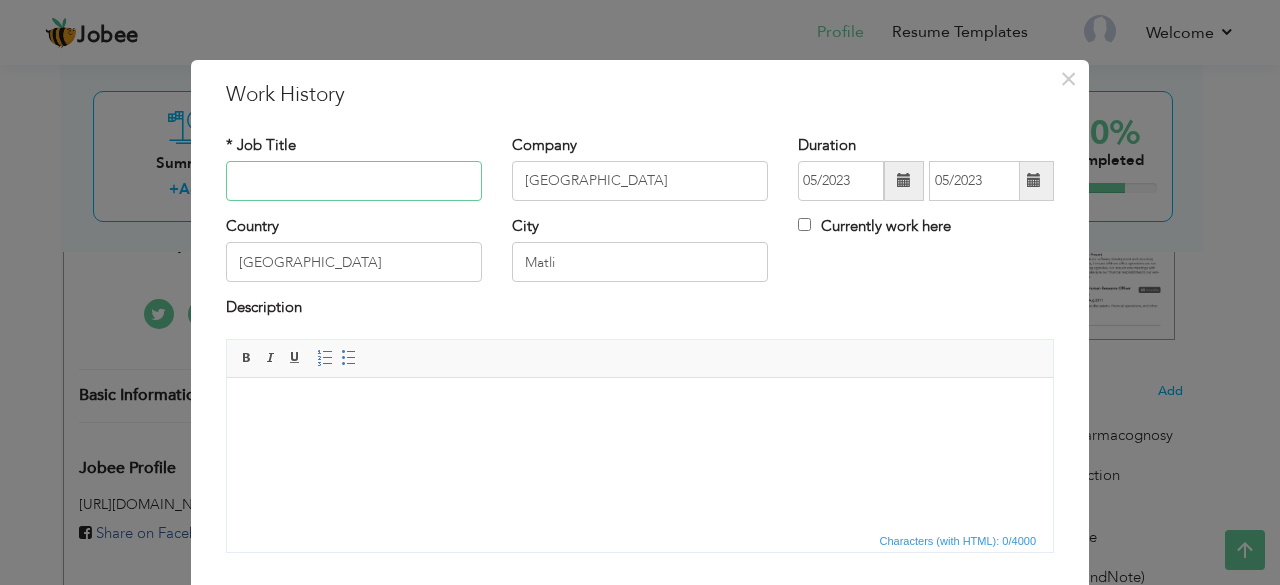 type 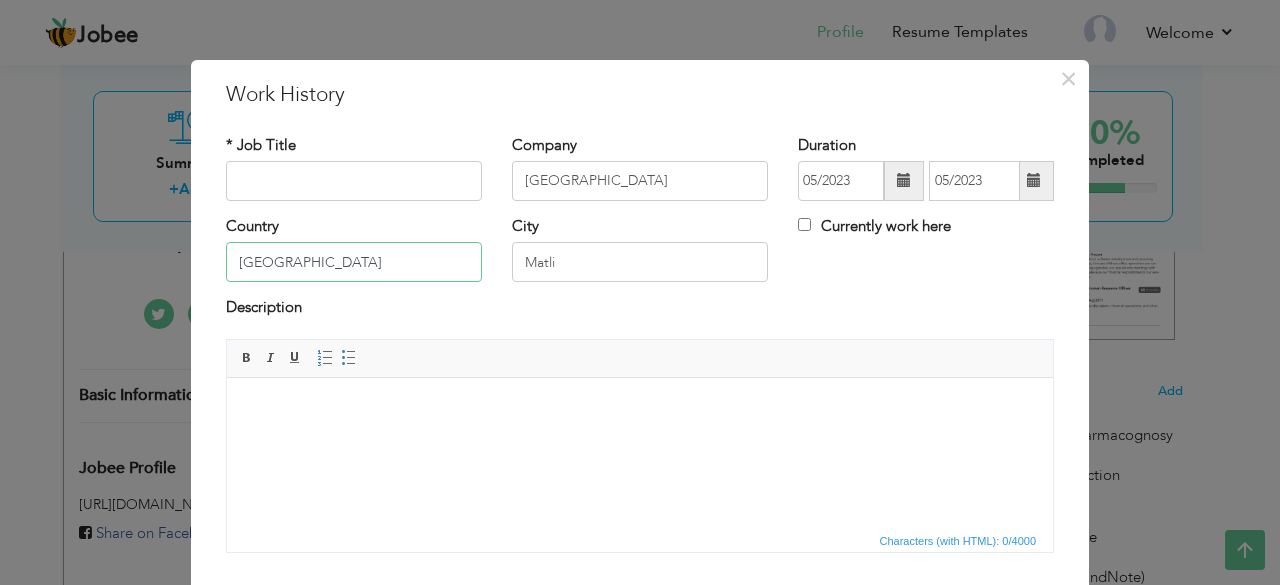 click on "[GEOGRAPHIC_DATA]" at bounding box center [354, 262] 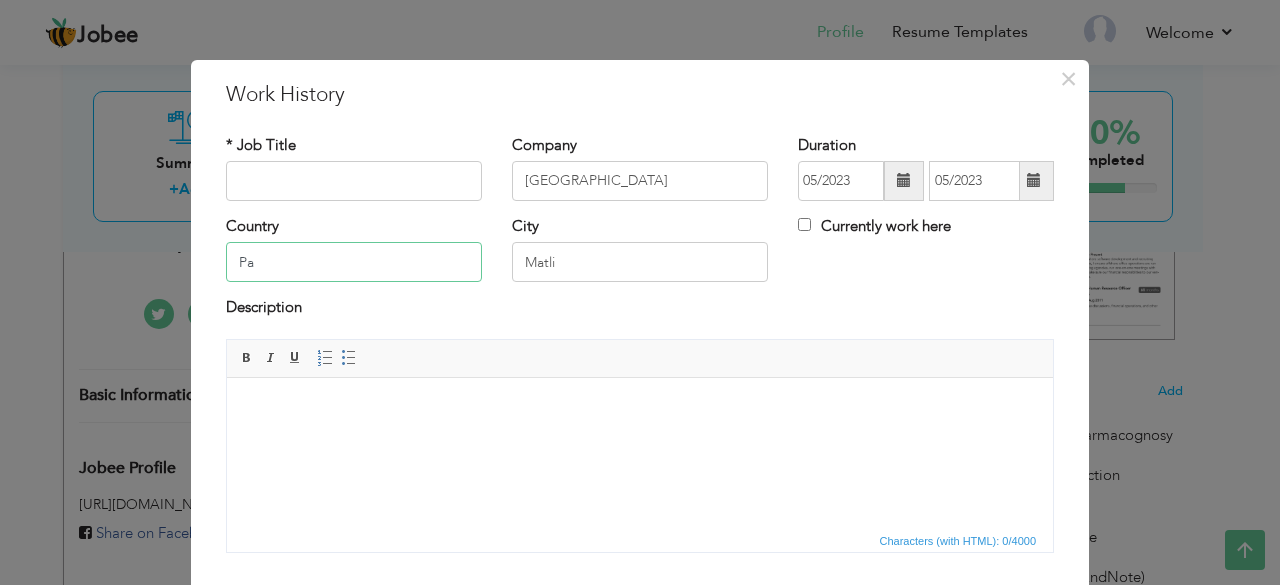 type on "P" 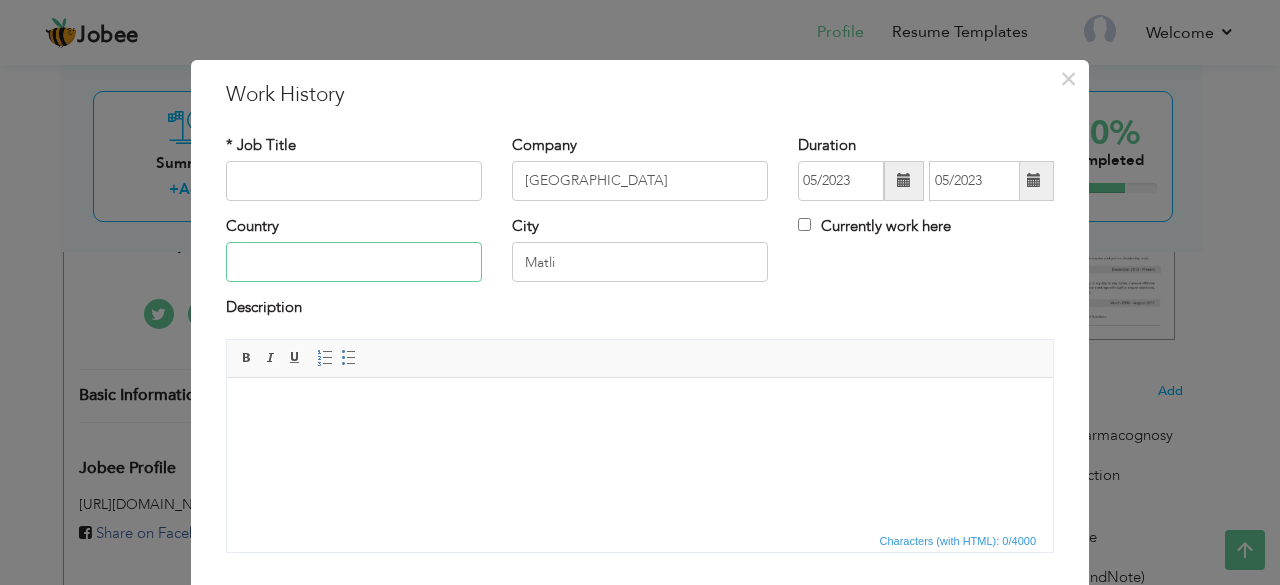 type 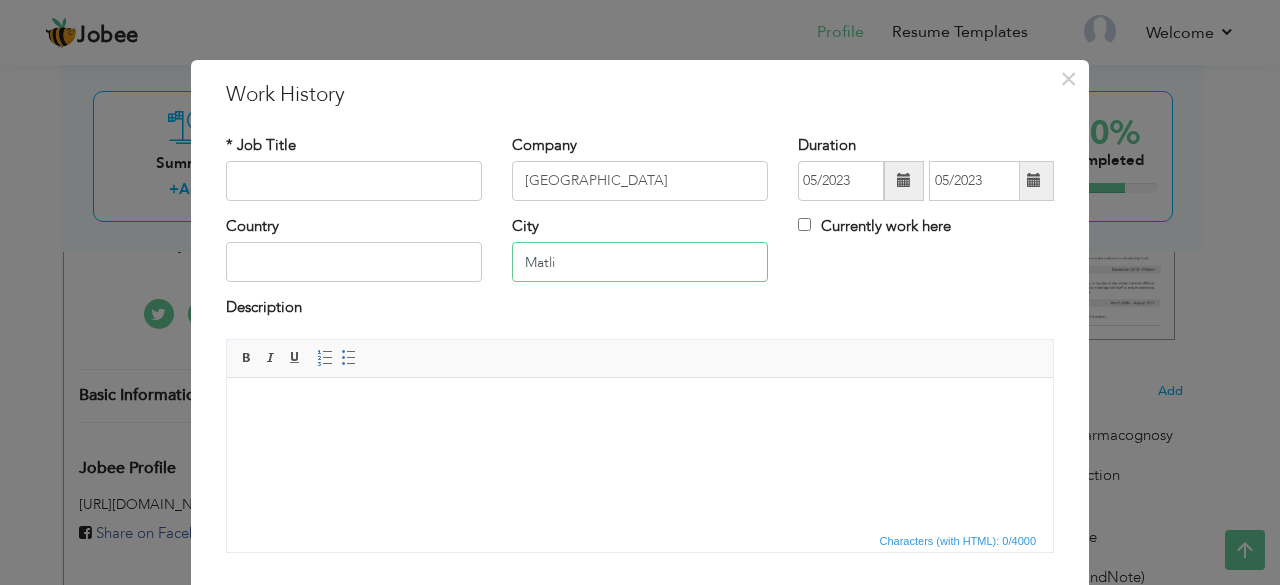 click on "Matli" at bounding box center (640, 262) 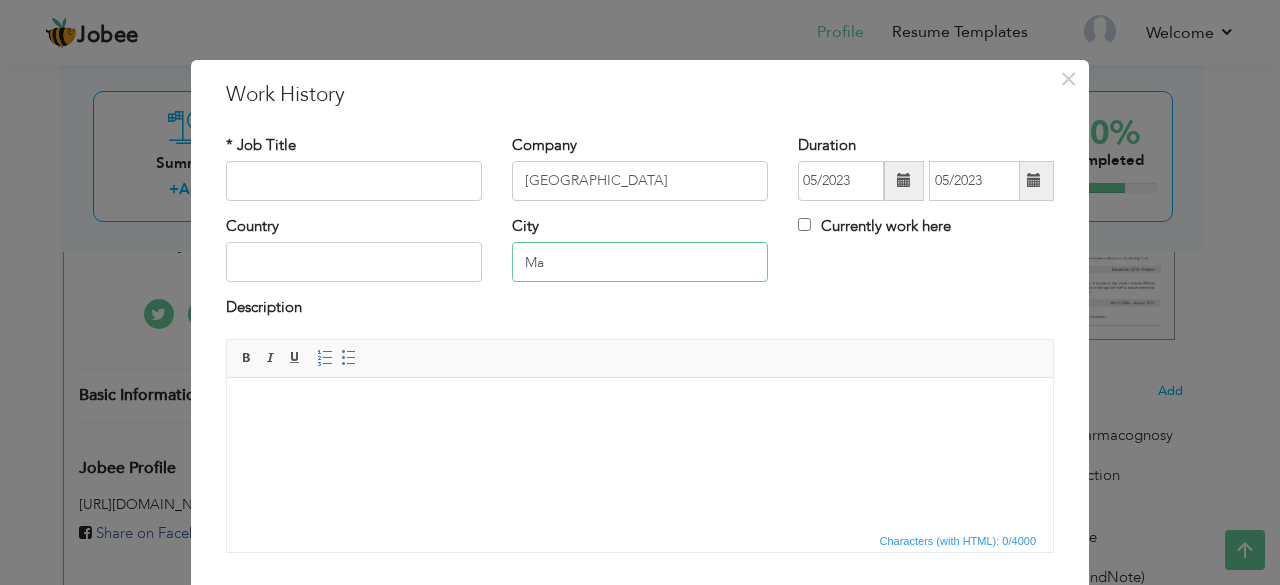 type on "M" 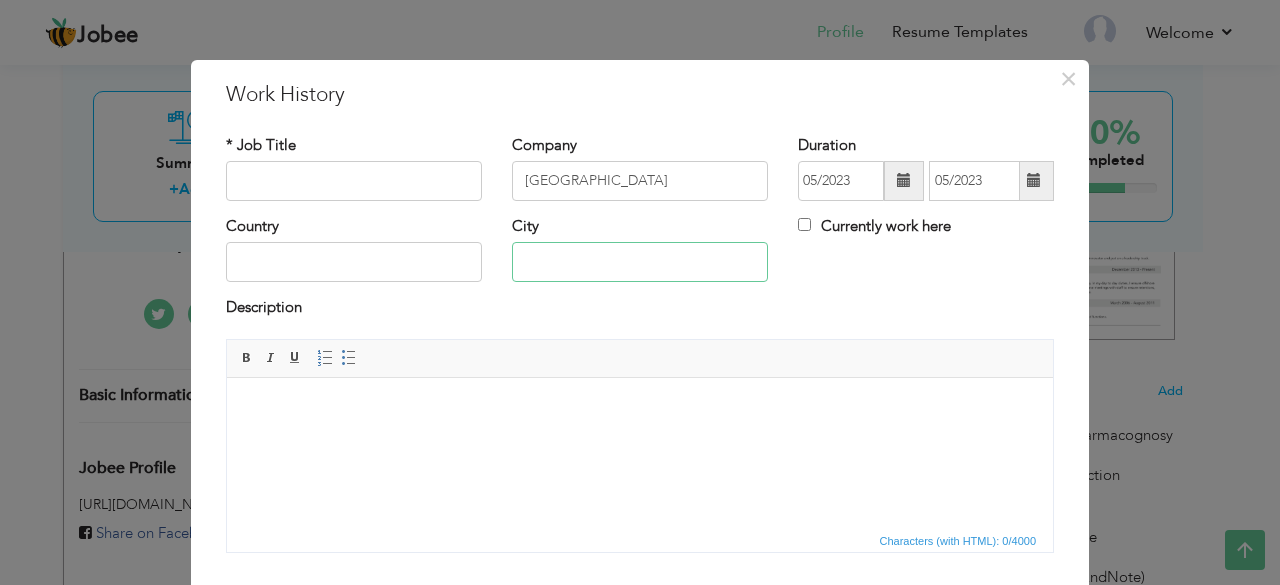 type 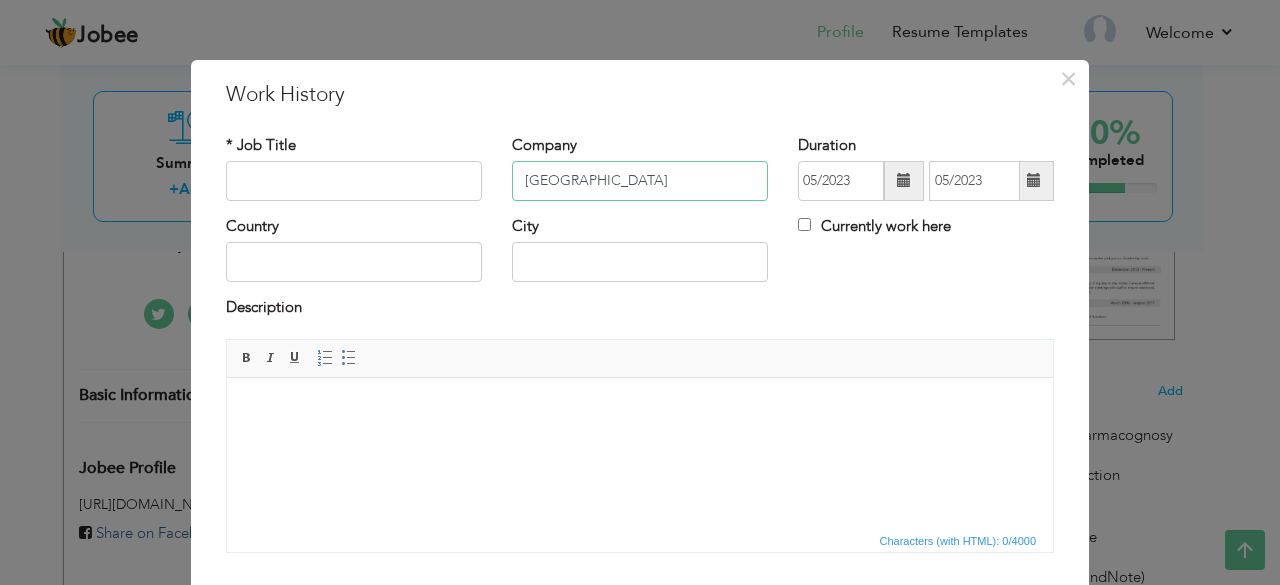 click on "Liaquat National Hospital" at bounding box center (640, 181) 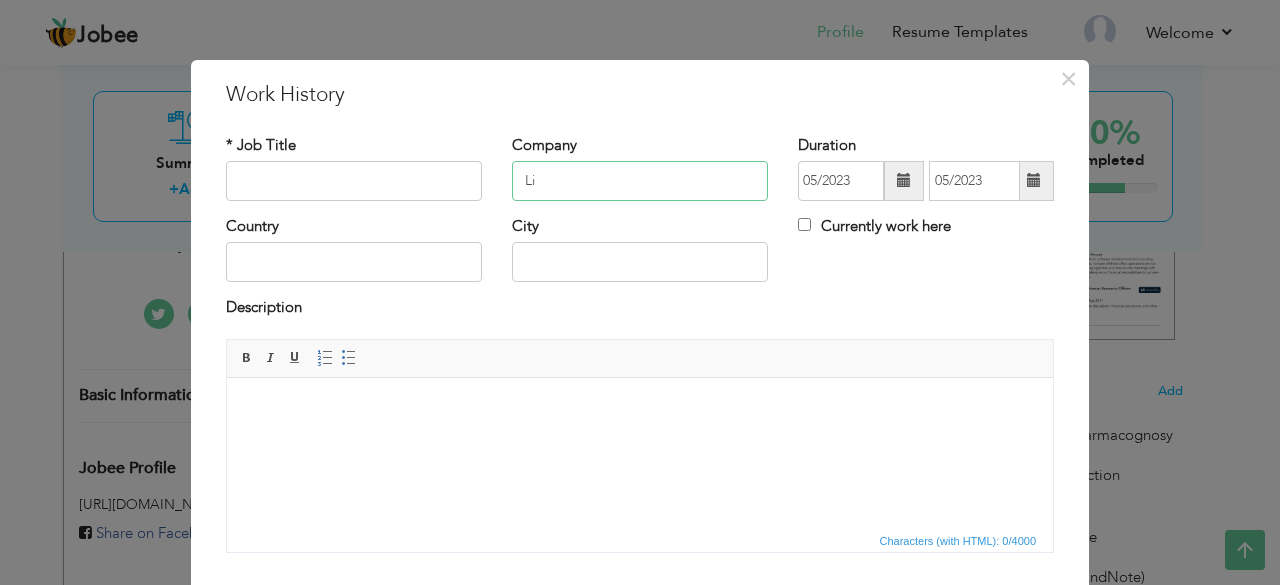 type on "L" 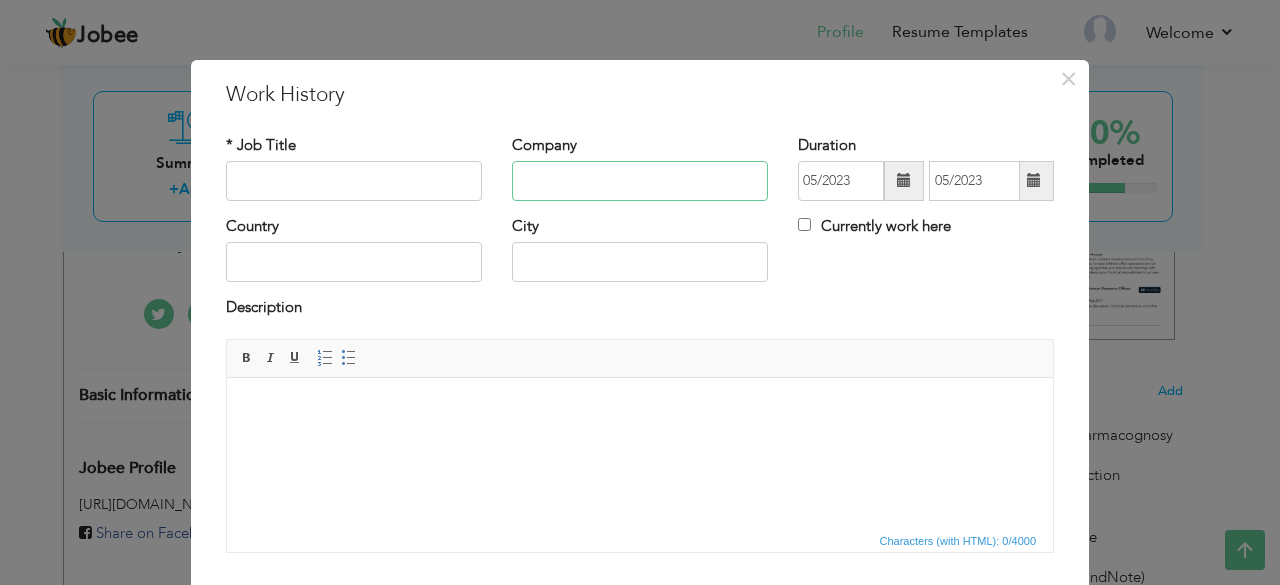 type 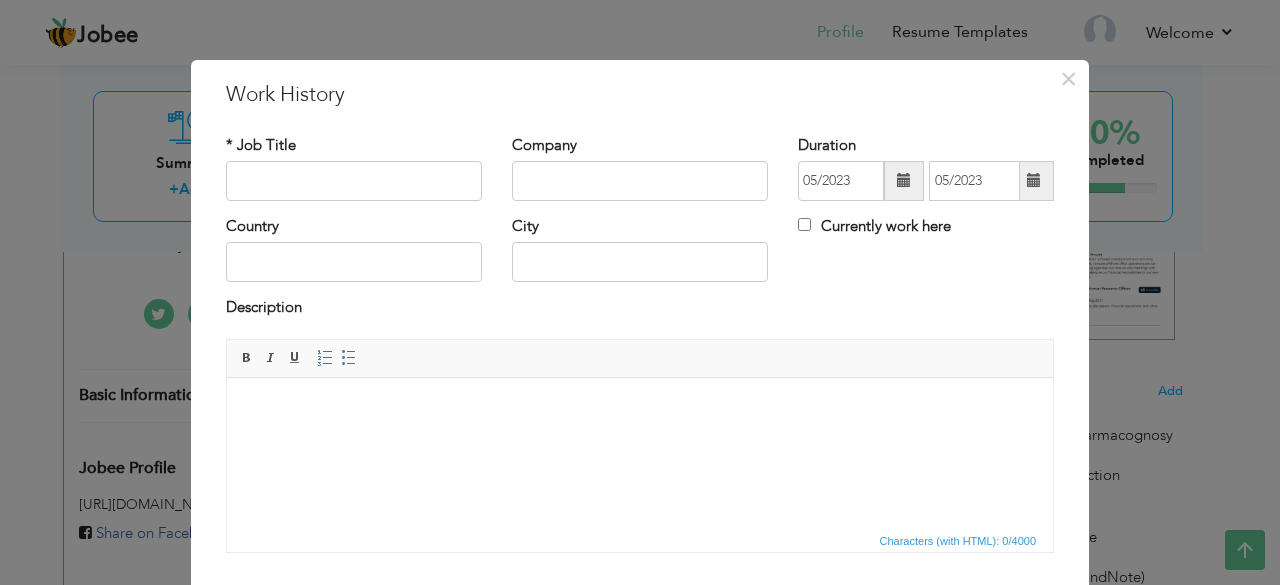click at bounding box center (904, 180) 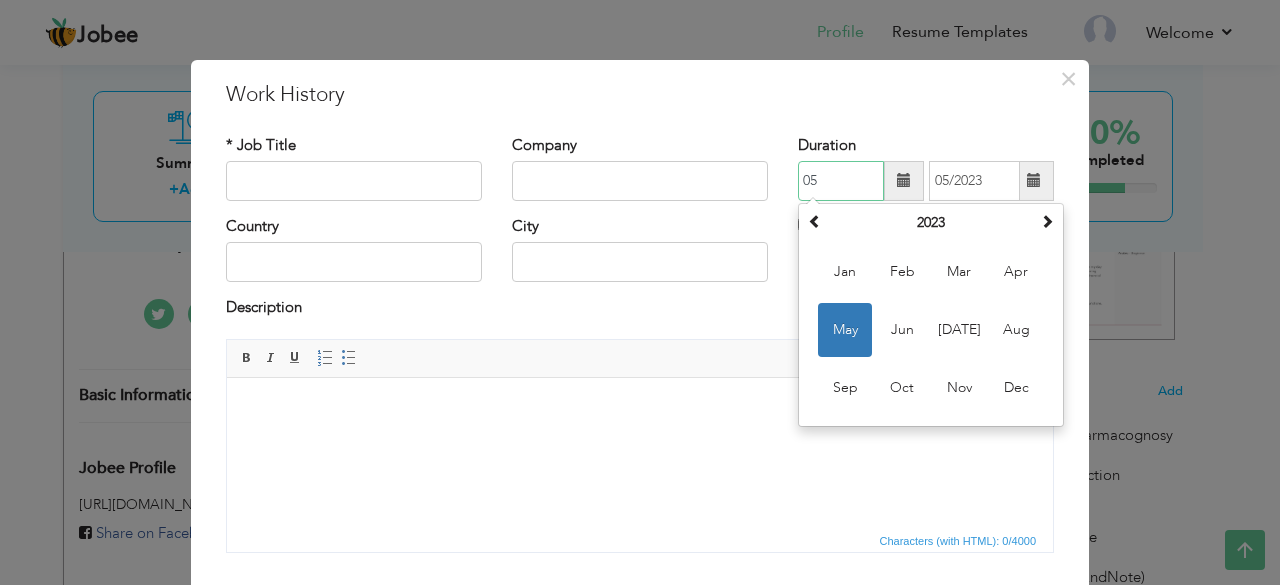 type on "0" 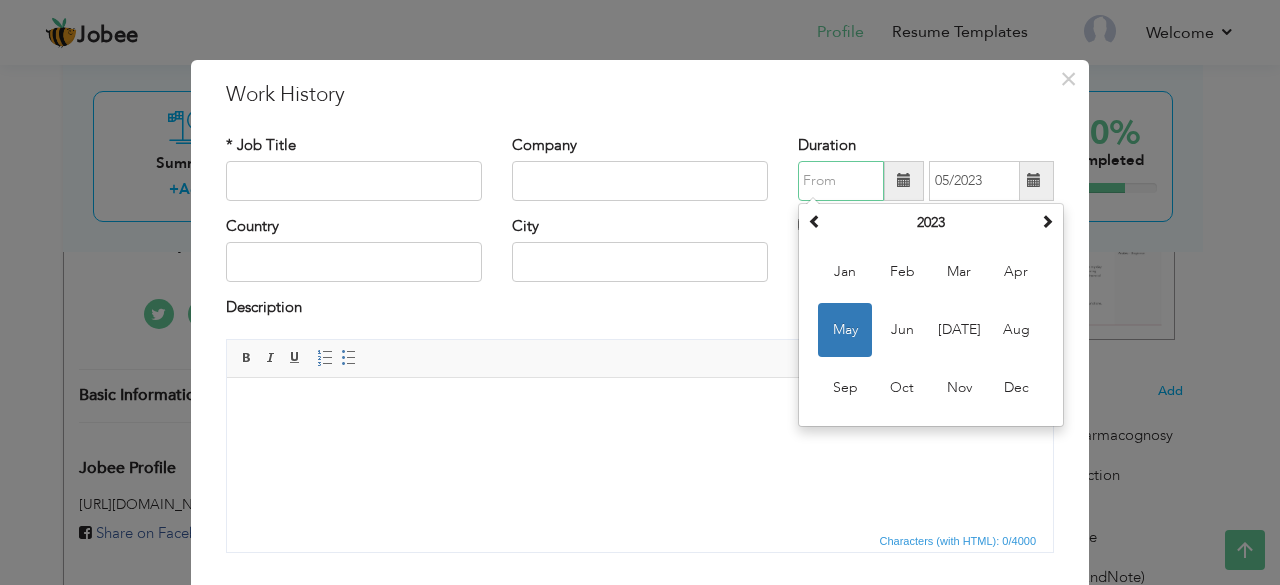 type 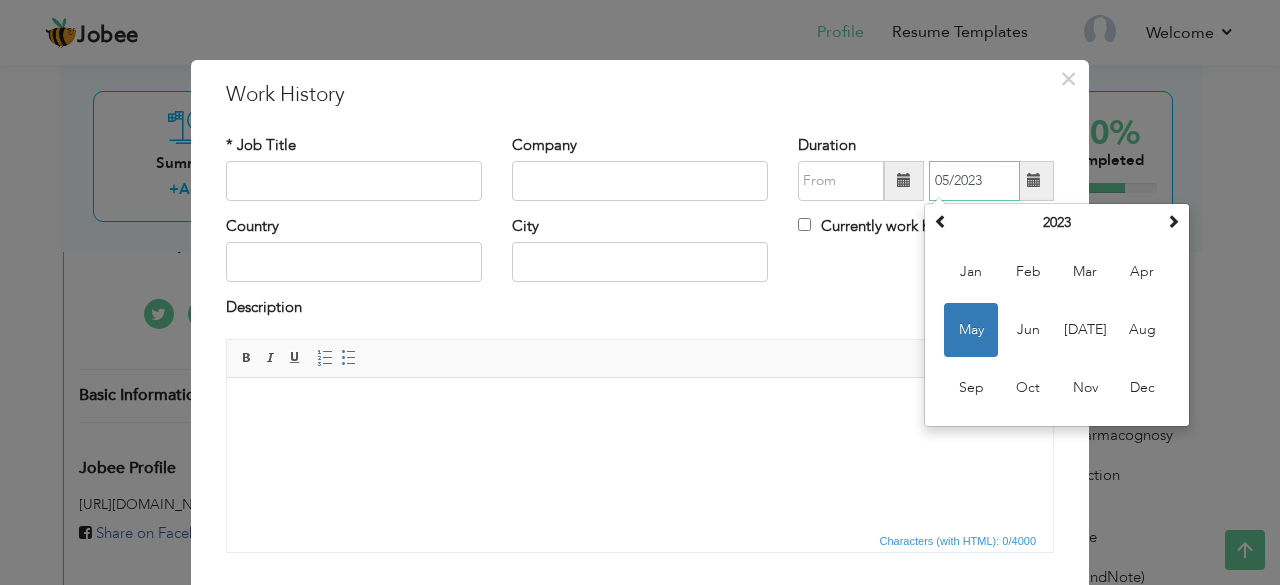 click on "05/2023" at bounding box center (974, 181) 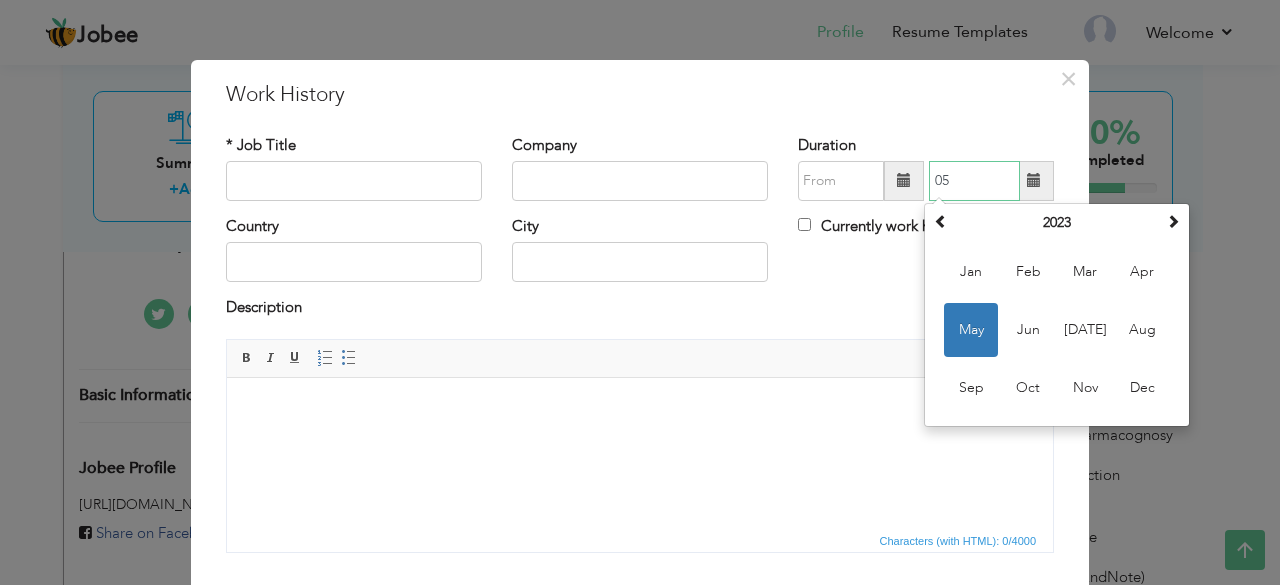 type on "0" 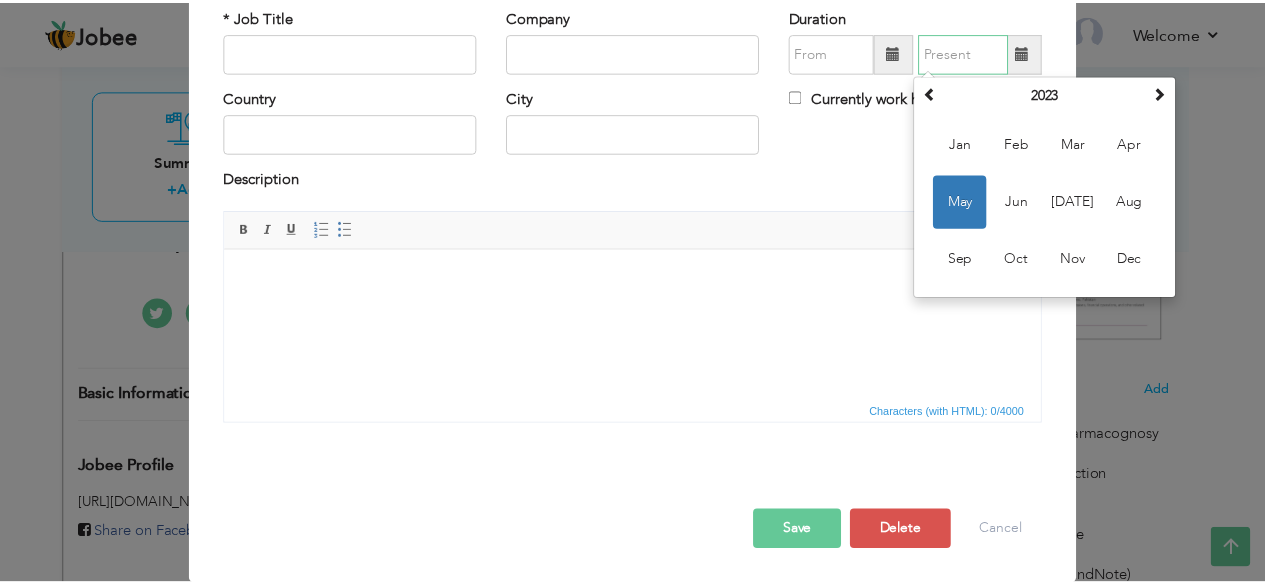 scroll, scrollTop: 128, scrollLeft: 0, axis: vertical 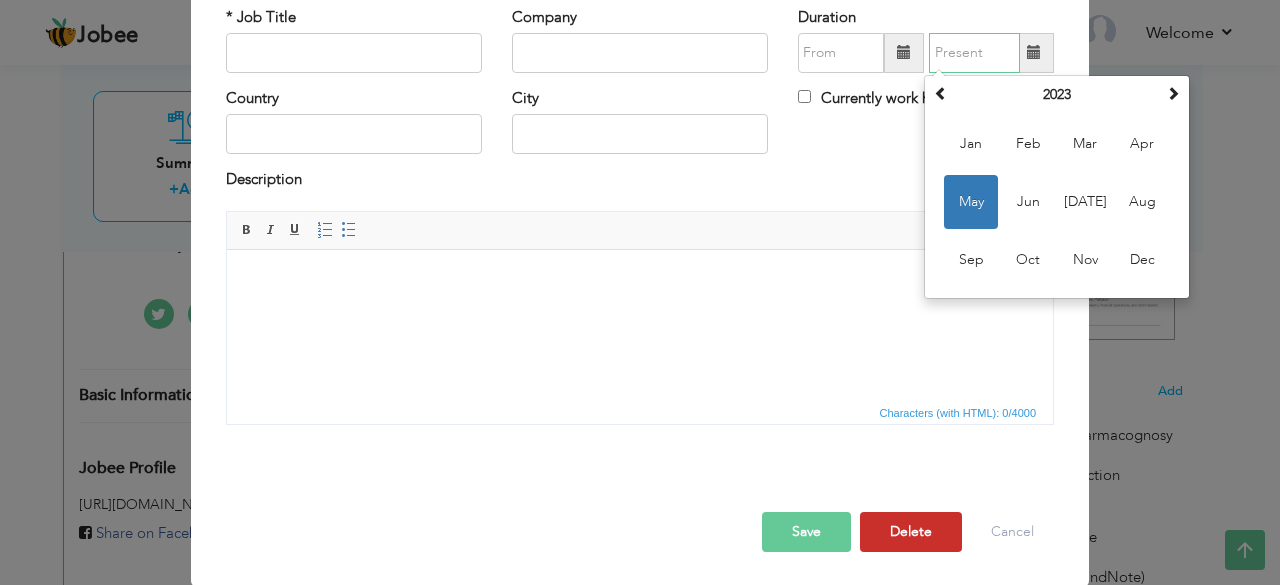 type 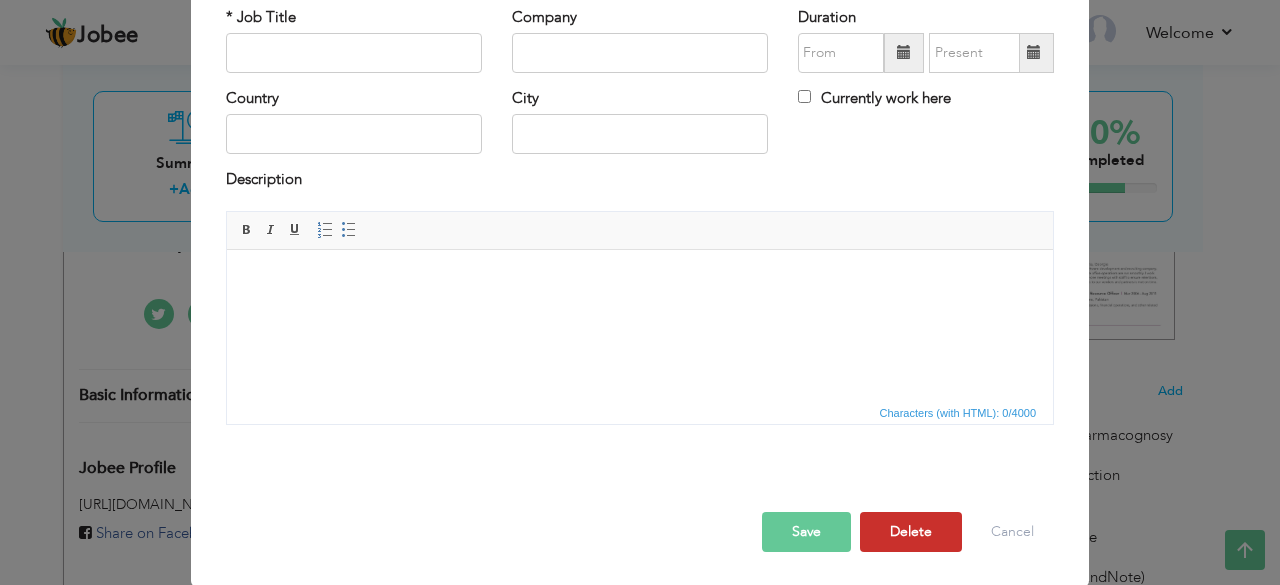 click on "Delete" at bounding box center [911, 532] 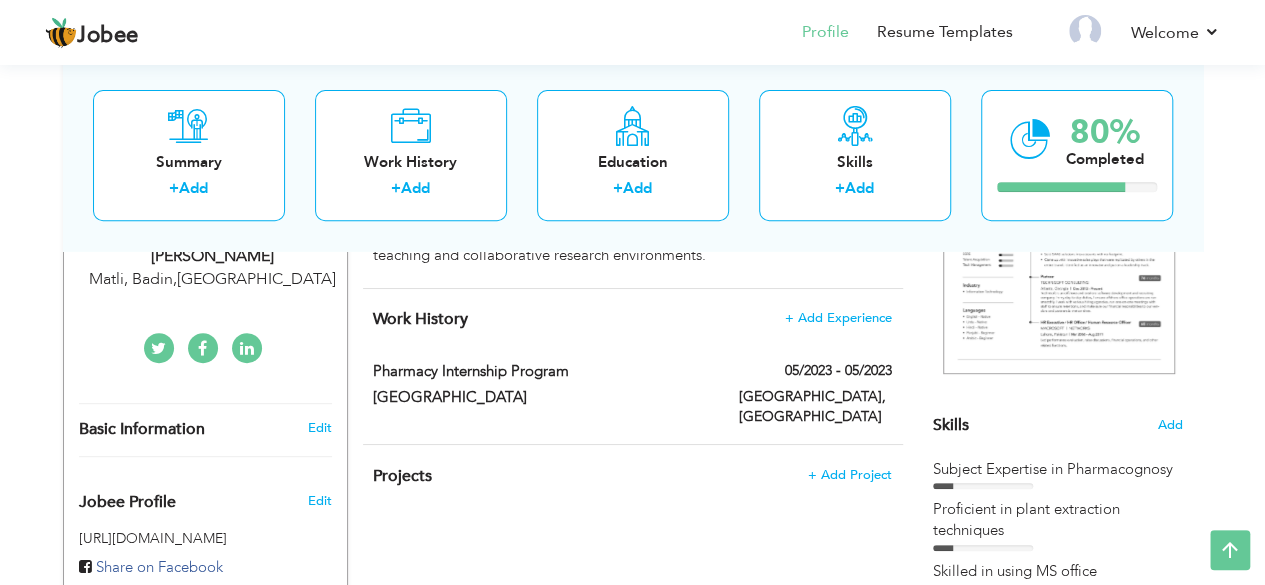scroll, scrollTop: 371, scrollLeft: 0, axis: vertical 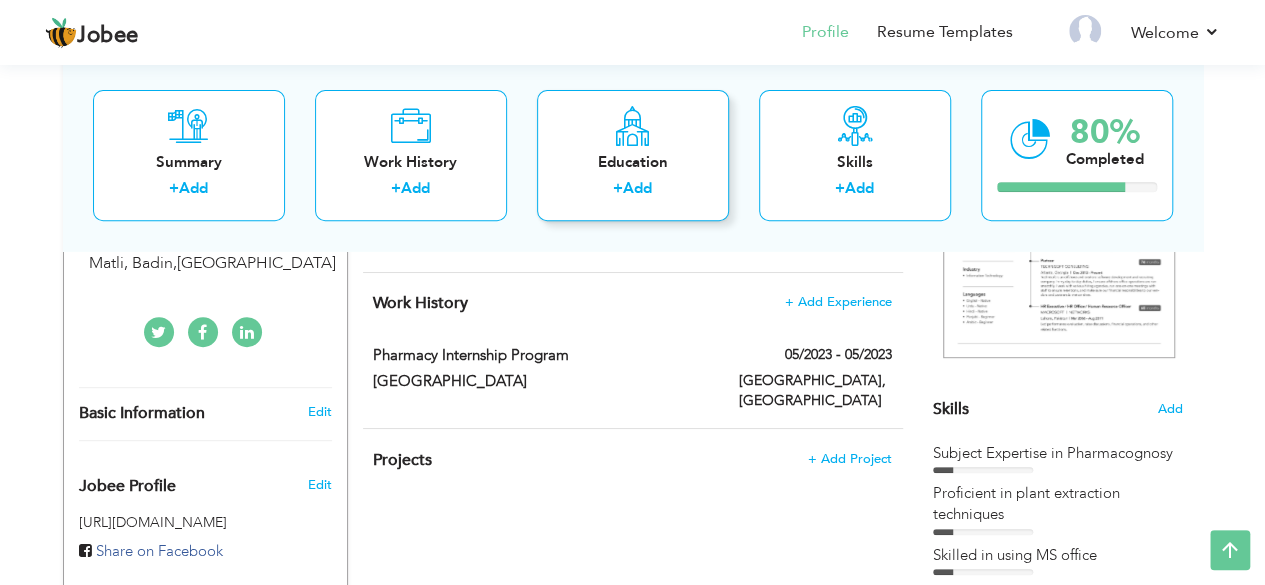 click on "Add" at bounding box center (637, 189) 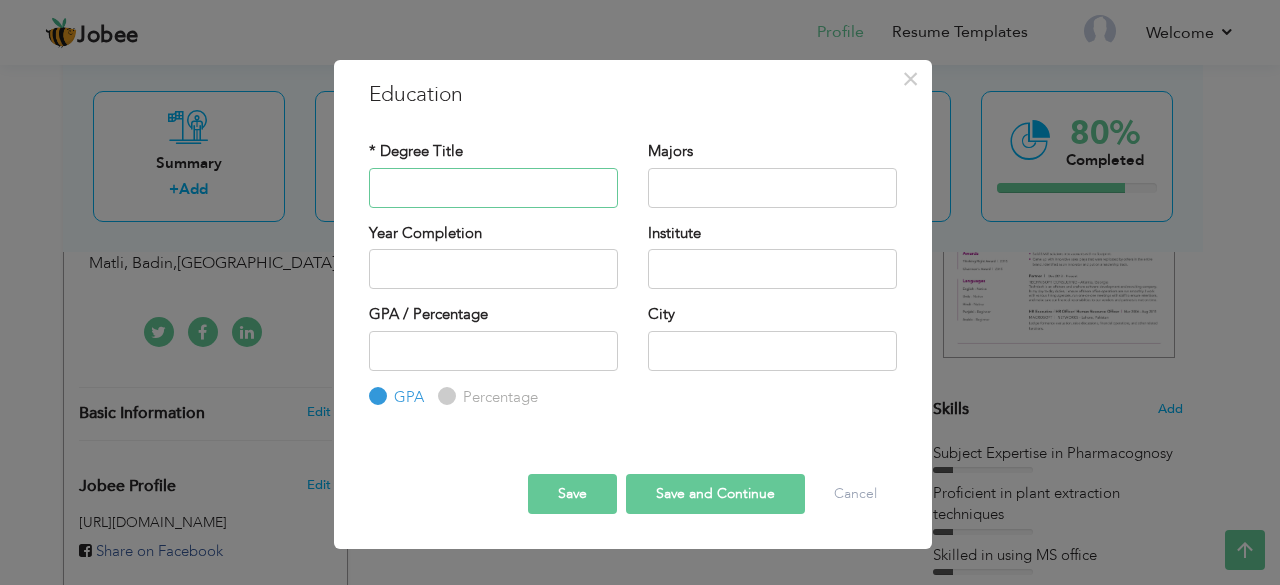 paste on "Matriculation Science" 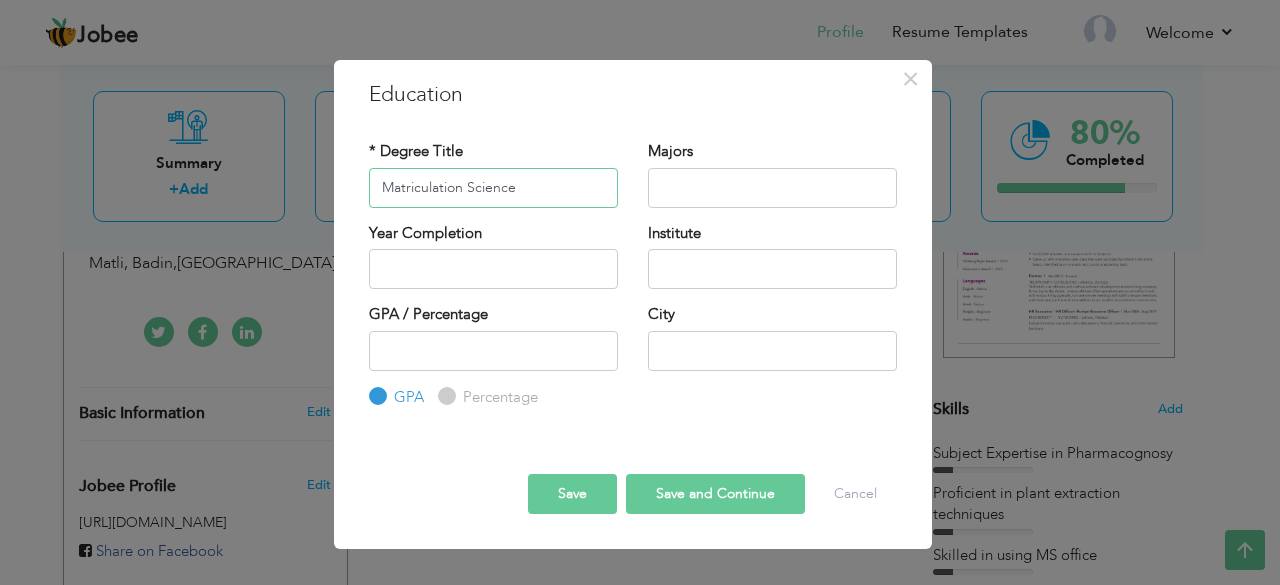 click on "Matriculation Science" at bounding box center [493, 188] 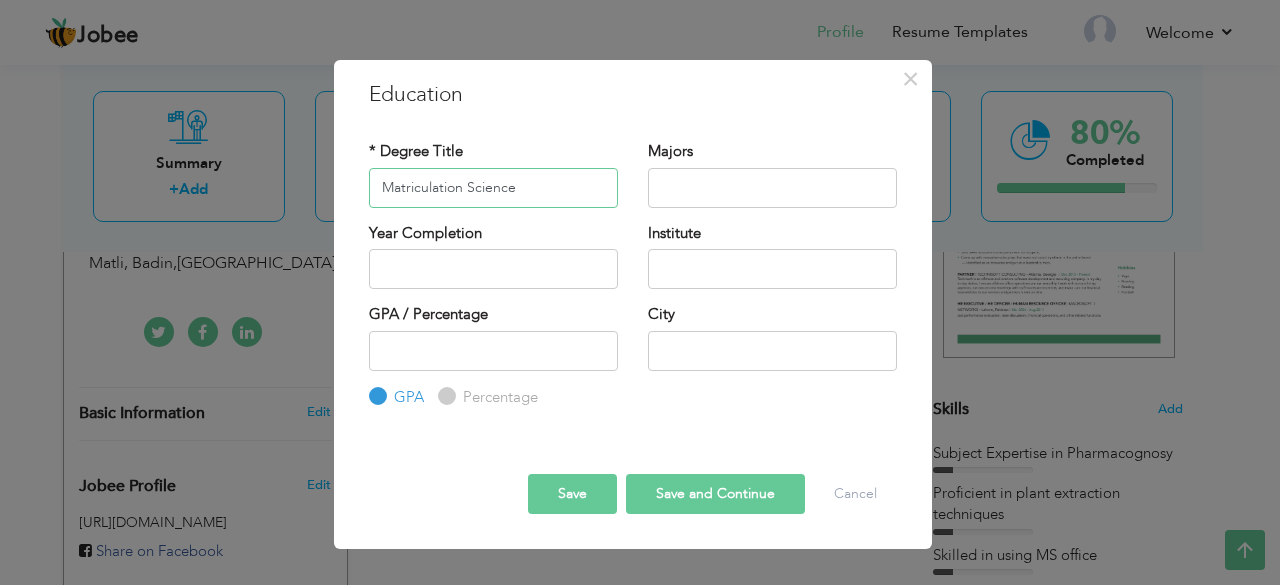 type on "Matriculation Science" 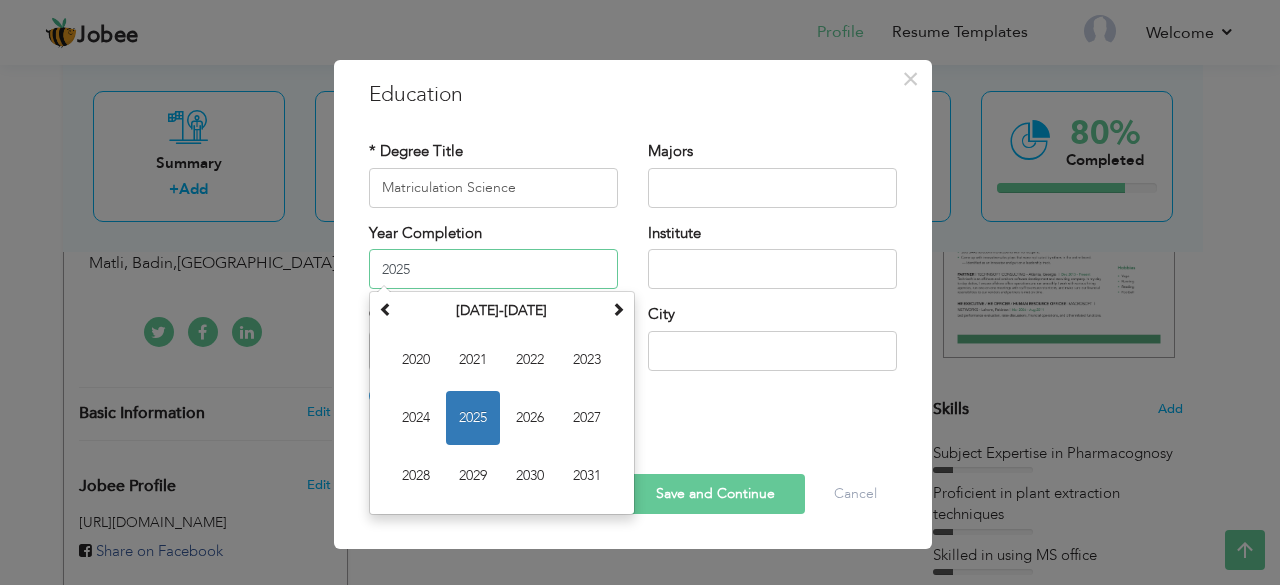 click on "2025" at bounding box center [493, 269] 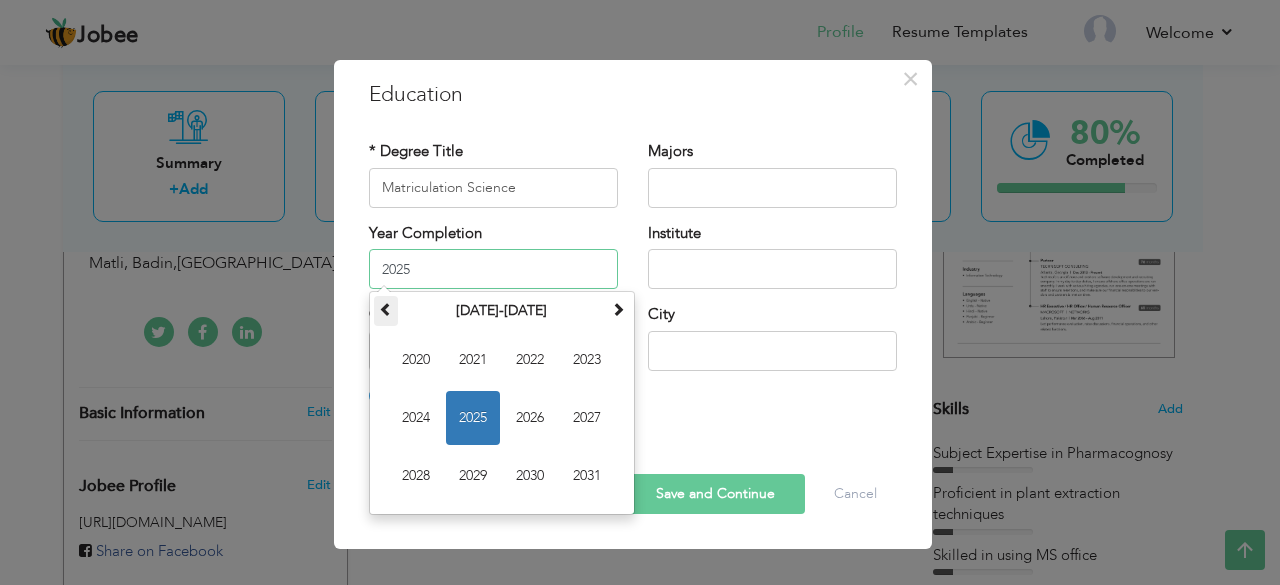 click at bounding box center (386, 309) 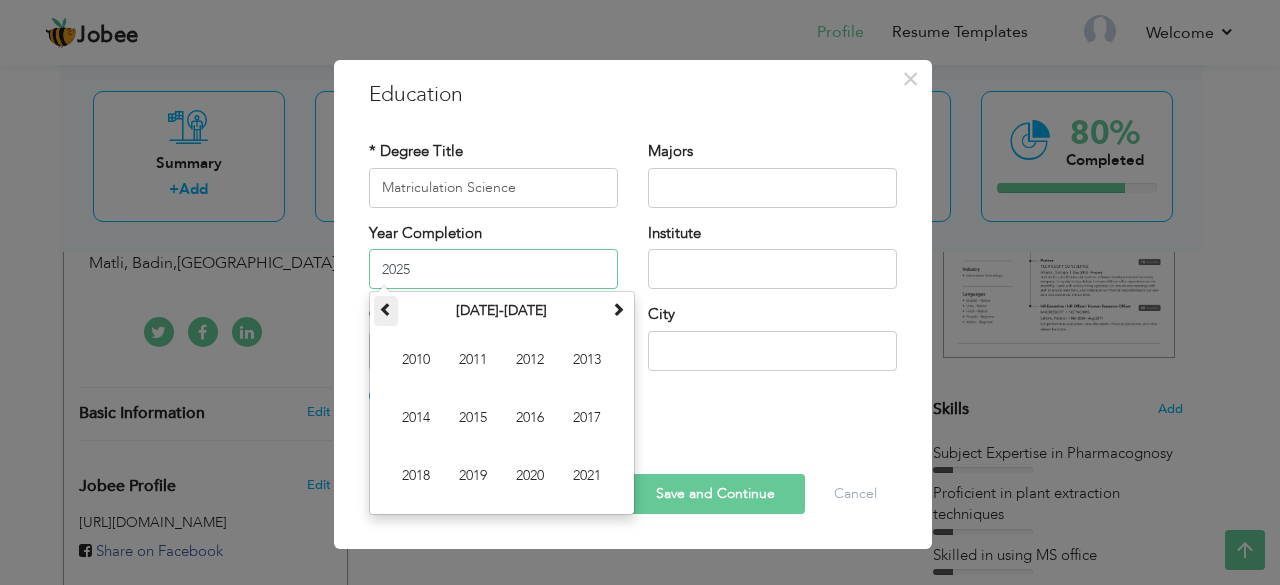 click at bounding box center [386, 309] 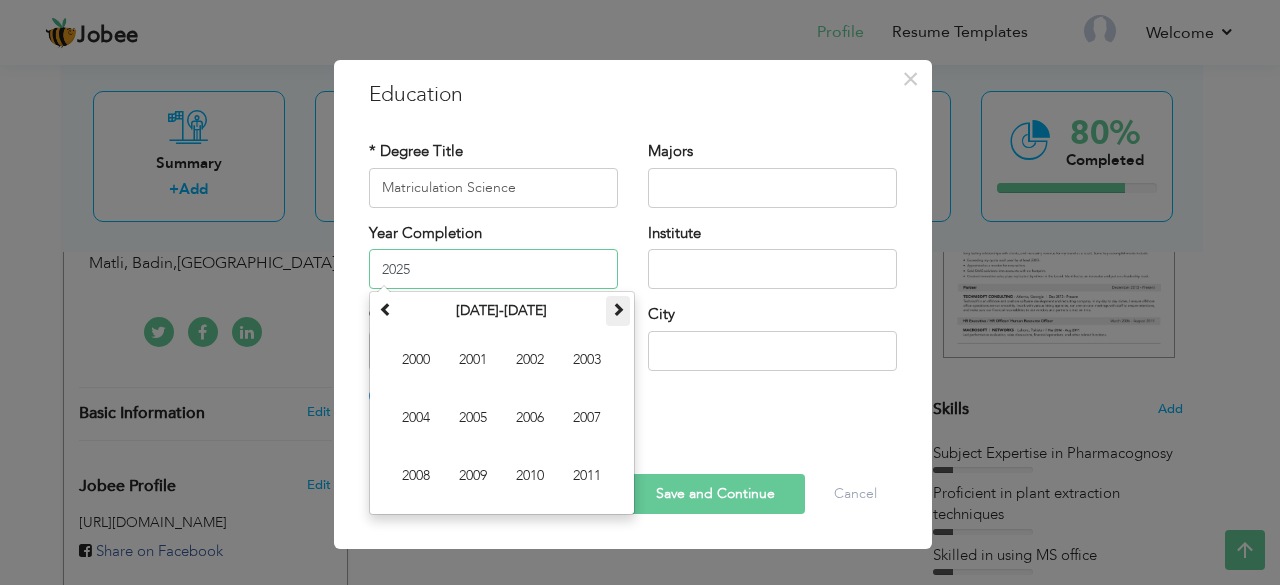 click at bounding box center [618, 309] 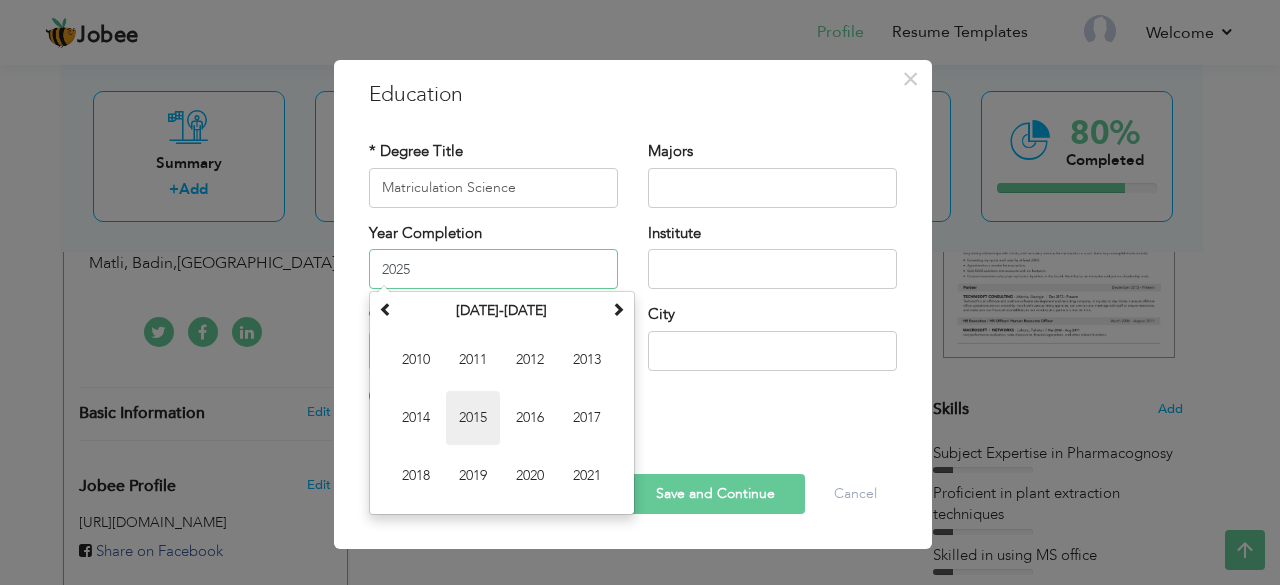 click on "2015" at bounding box center [473, 418] 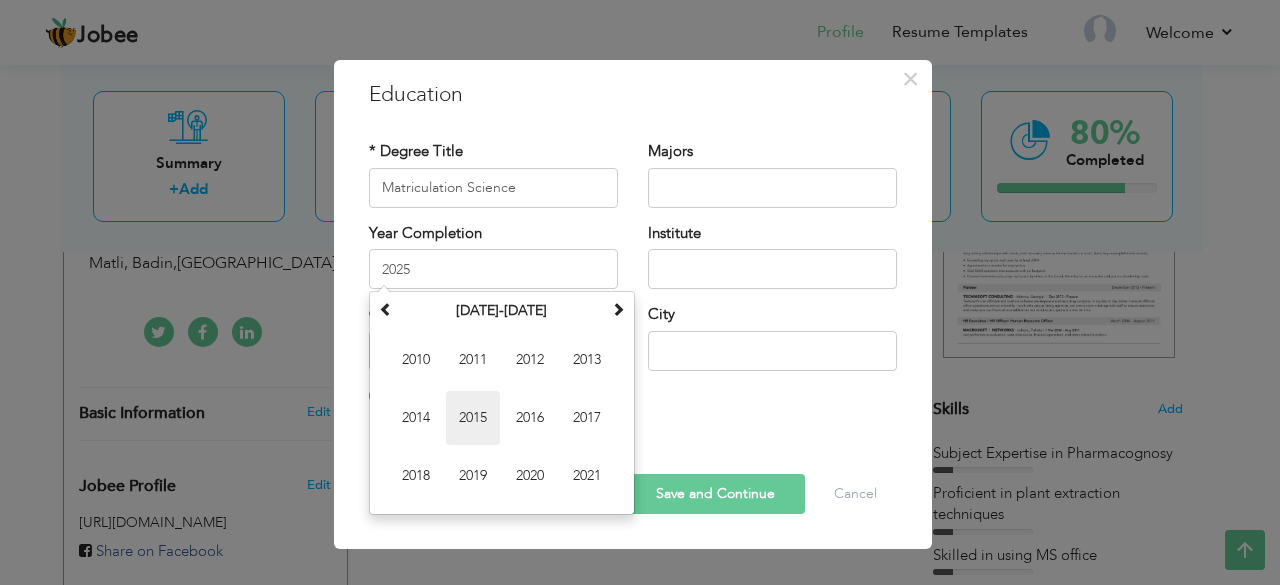 type on "2015" 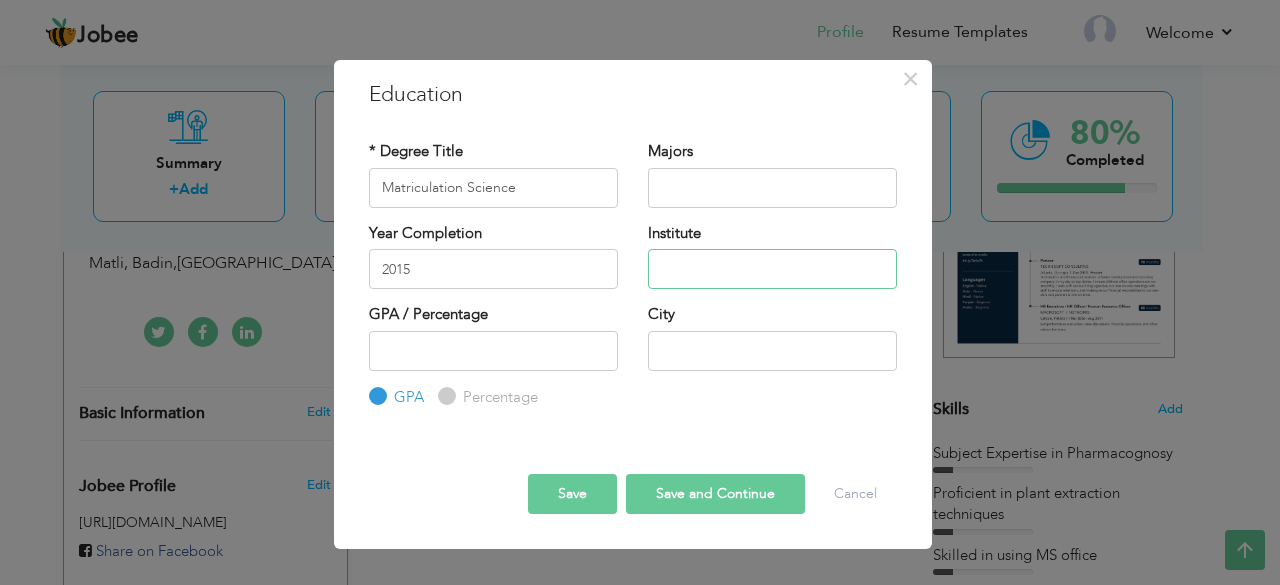 click at bounding box center (772, 269) 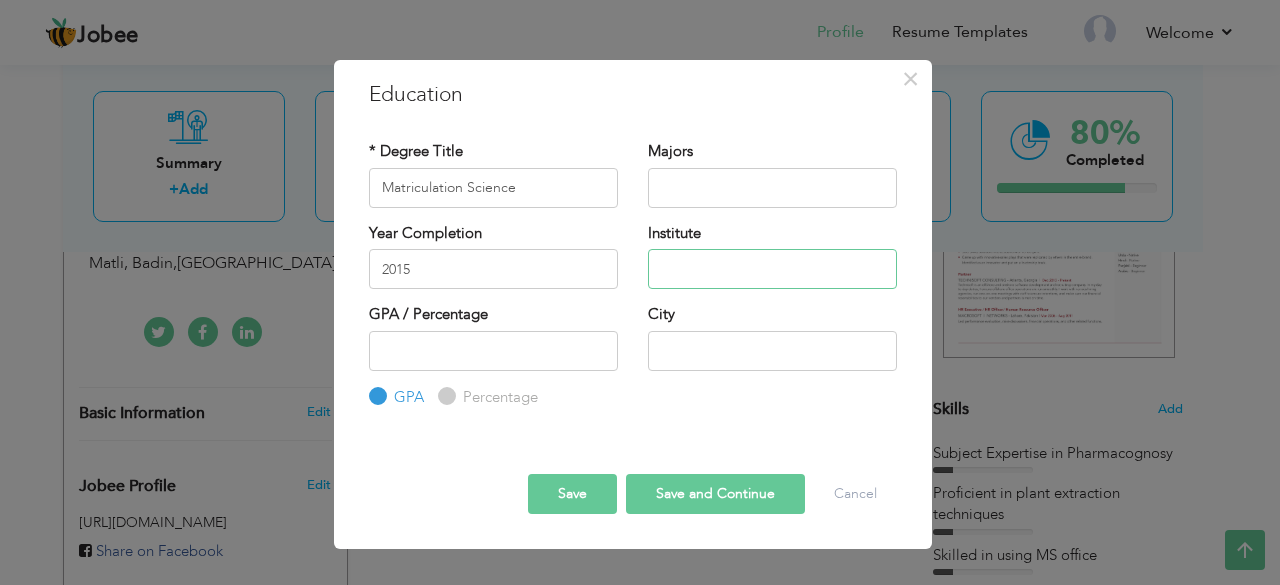 paste on "Govt: Girls High School Matli" 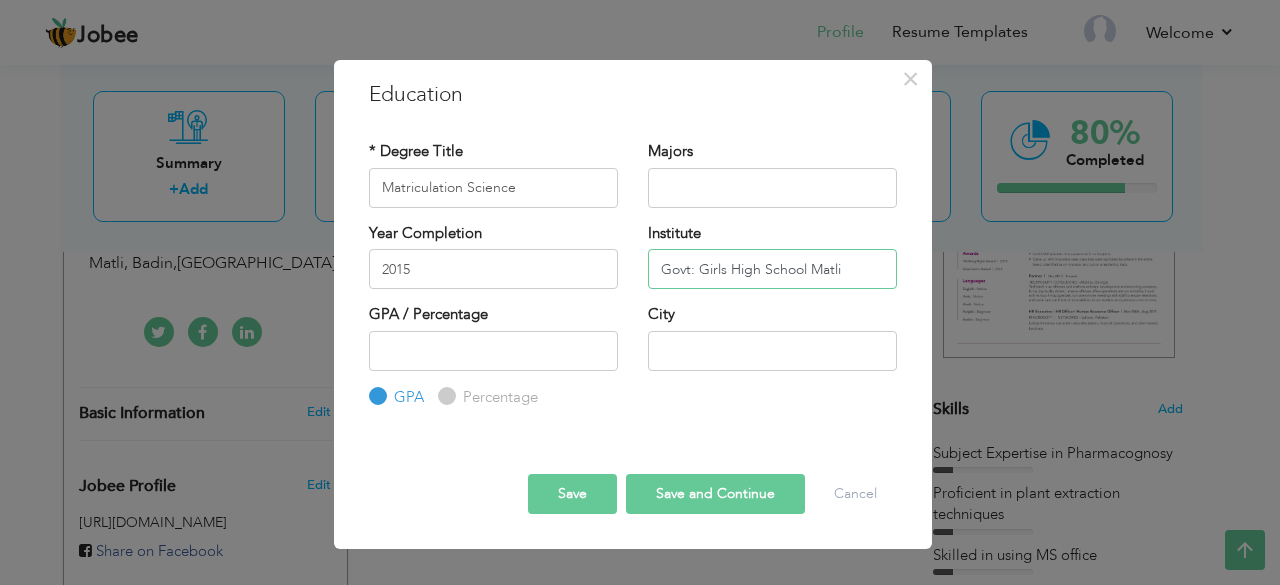 type on "Govt: Girls High School Matli" 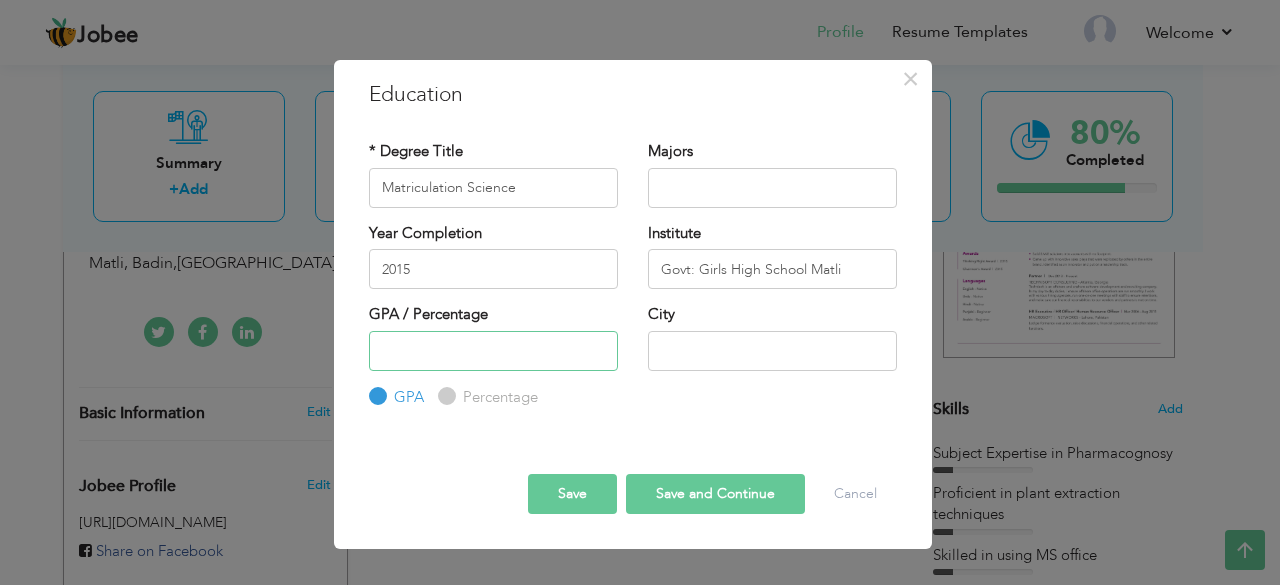 click at bounding box center (493, 351) 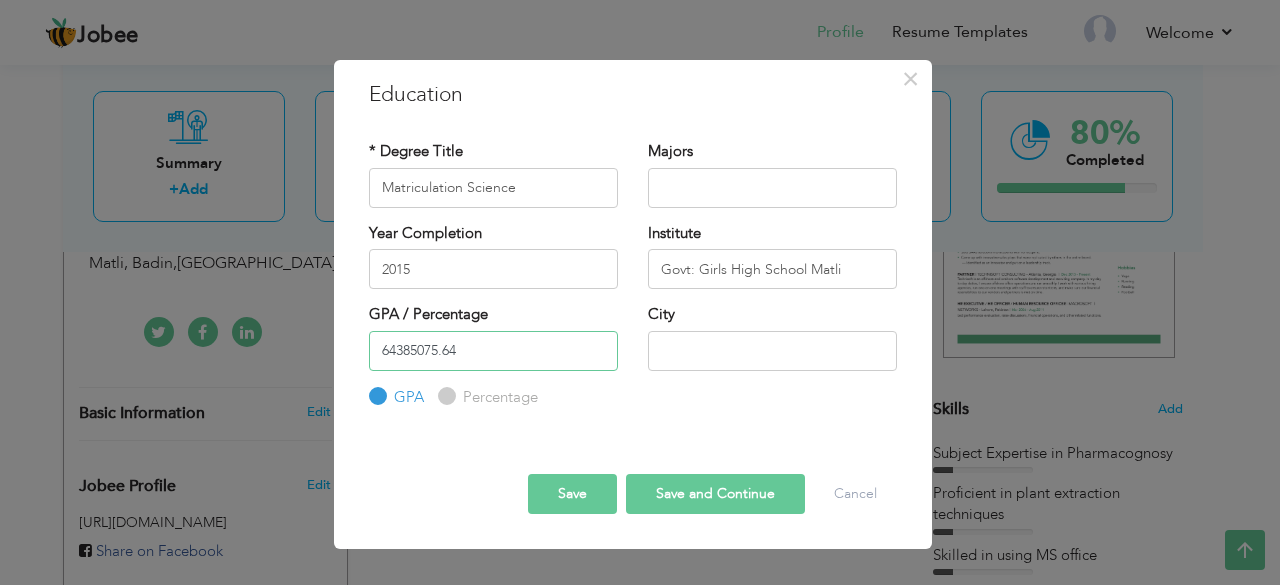 click on "64385075.64" at bounding box center [493, 351] 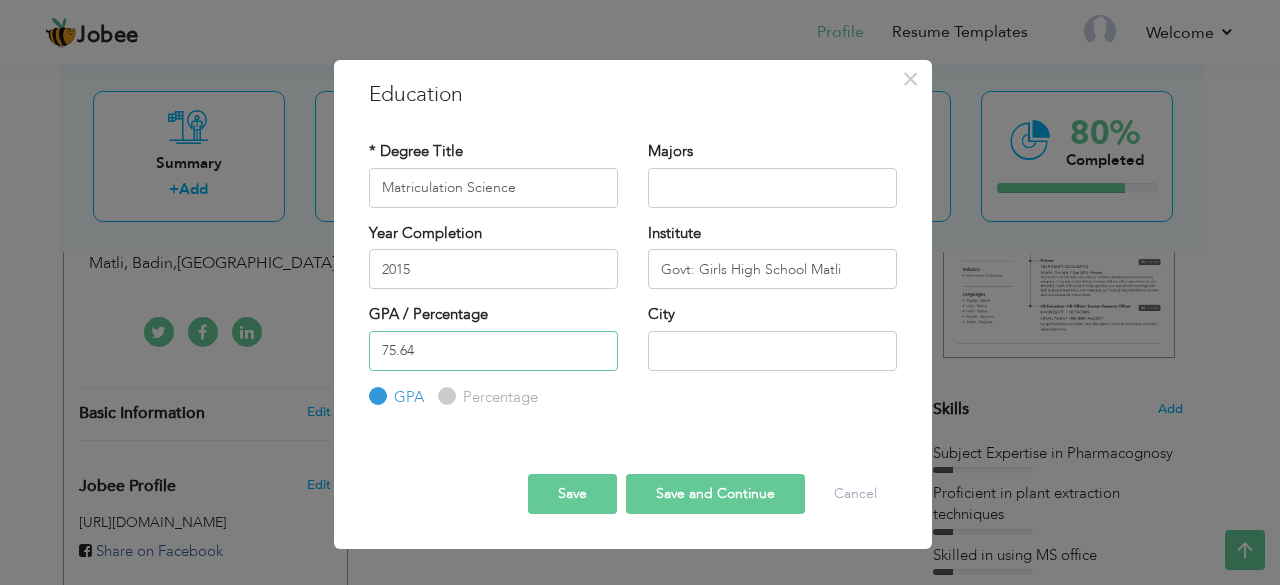 type on "75.64" 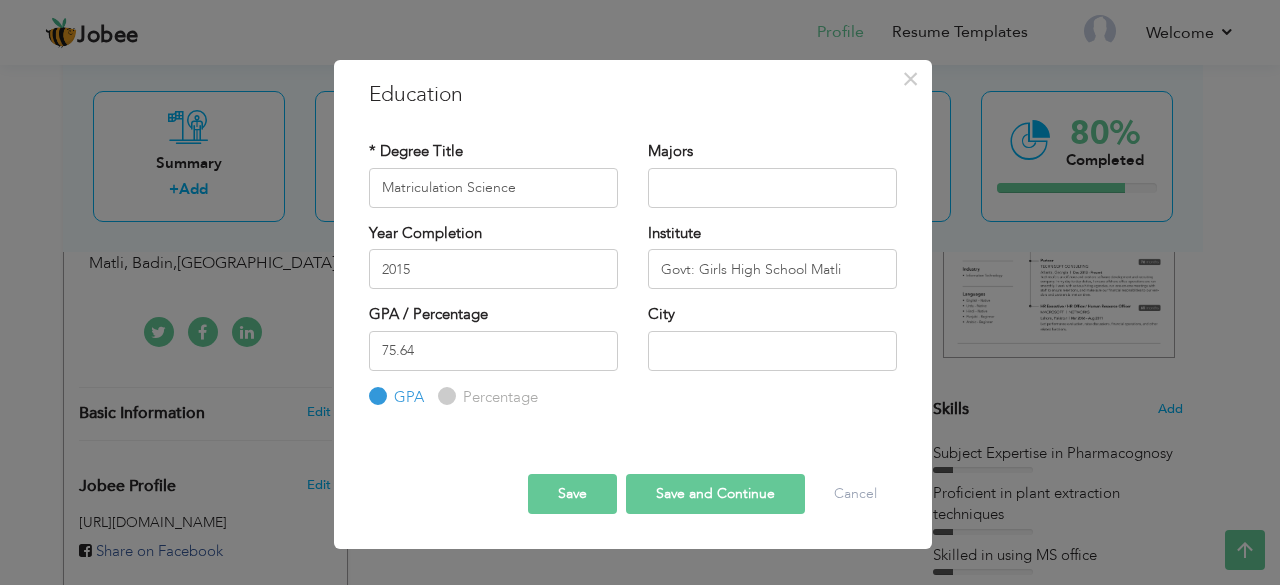 click on "Percentage" at bounding box center (444, 396) 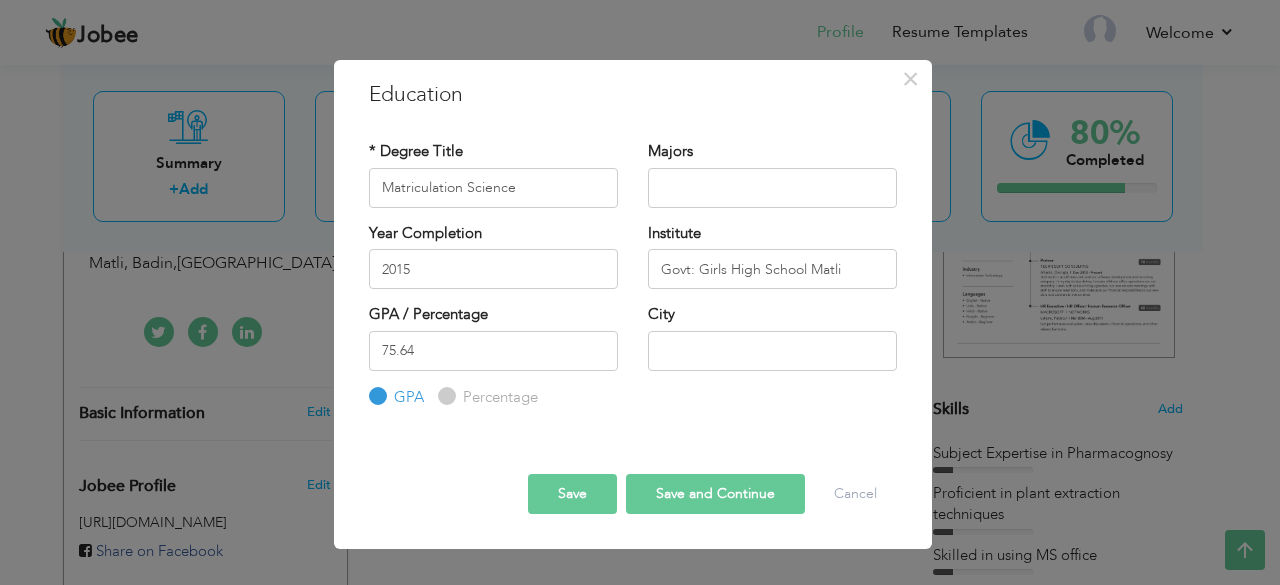 radio on "true" 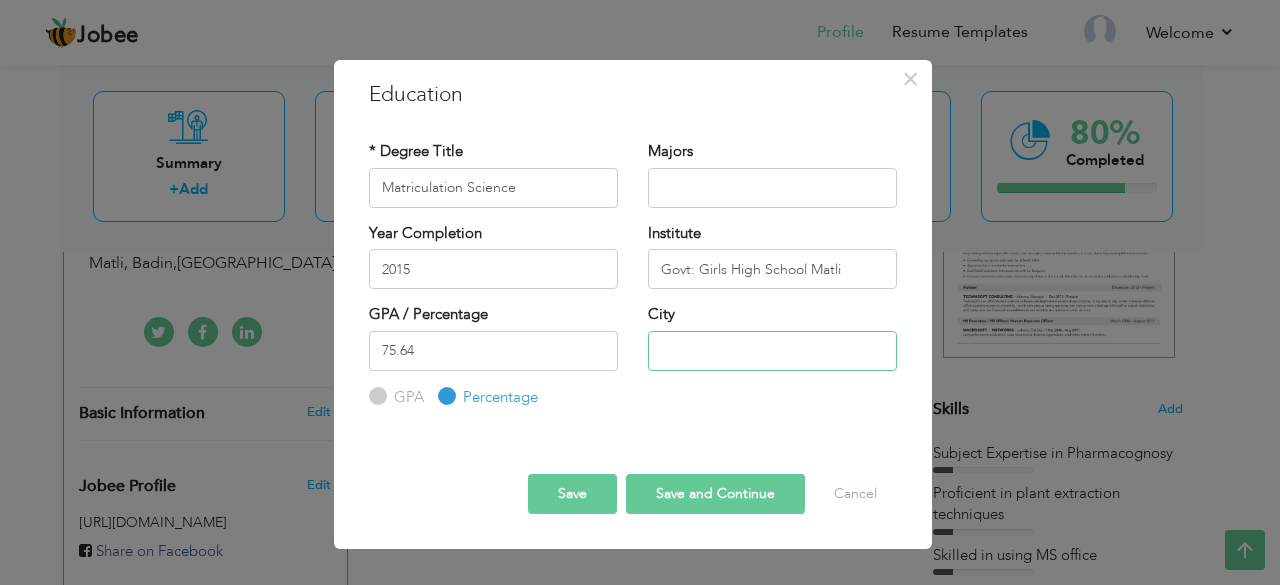 click at bounding box center (772, 351) 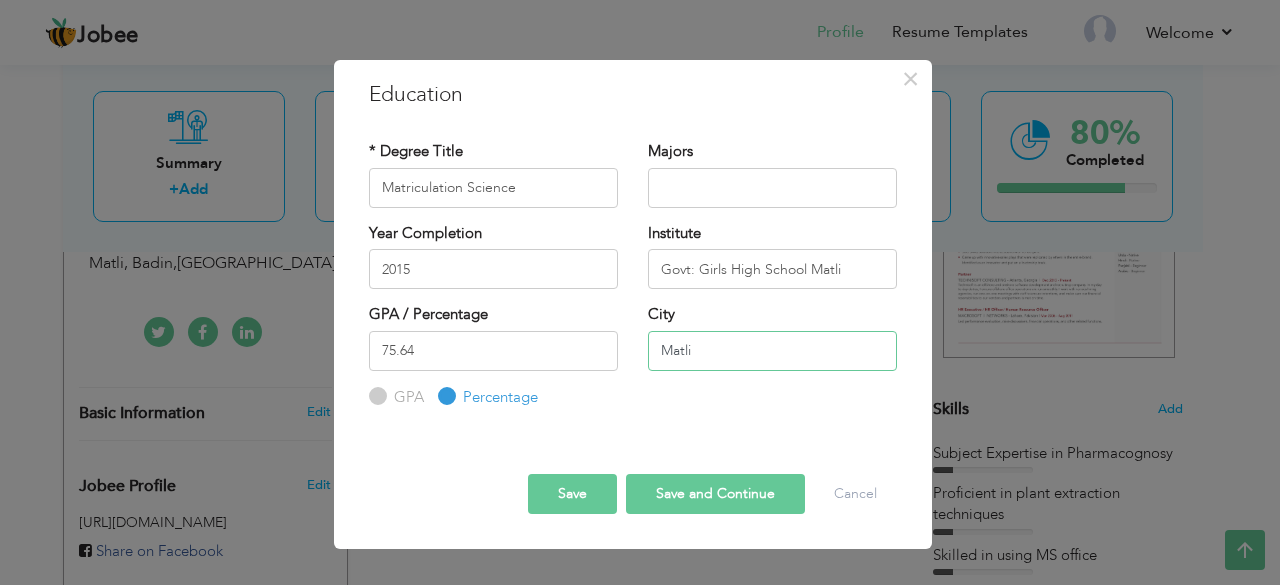 type on "Matli" 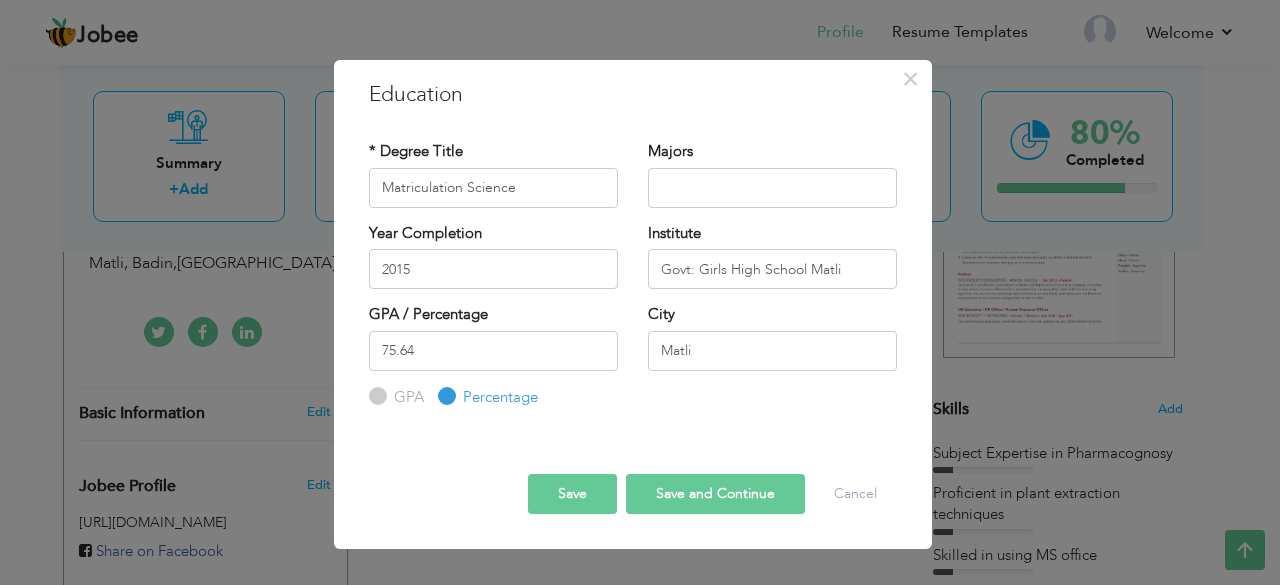 click on "Save" at bounding box center [572, 494] 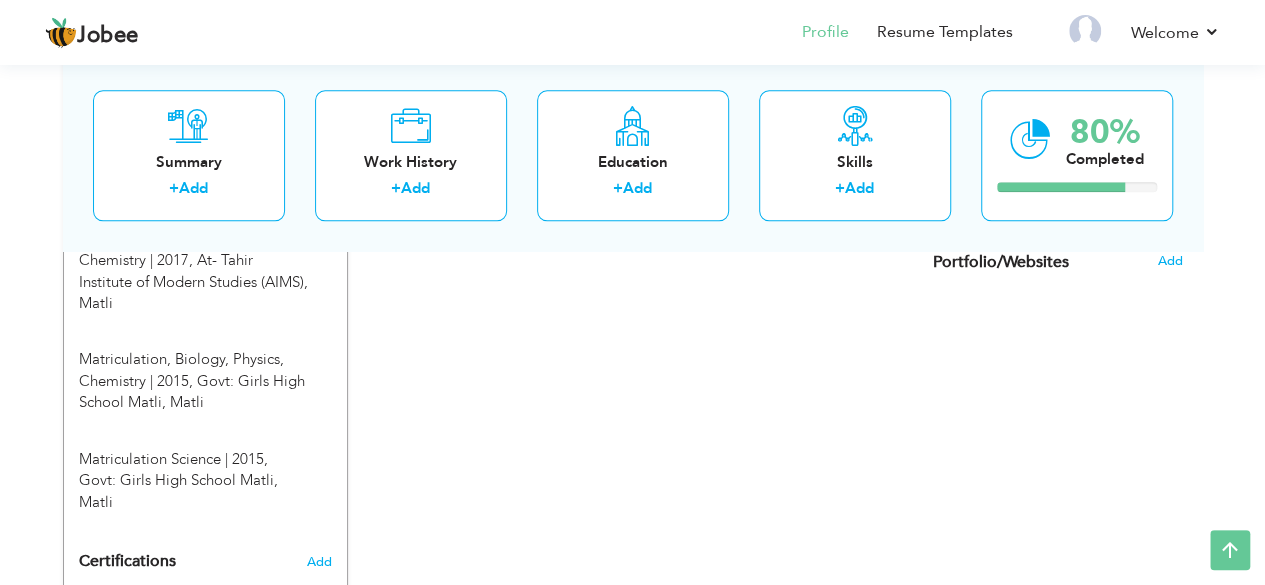 scroll, scrollTop: 1158, scrollLeft: 0, axis: vertical 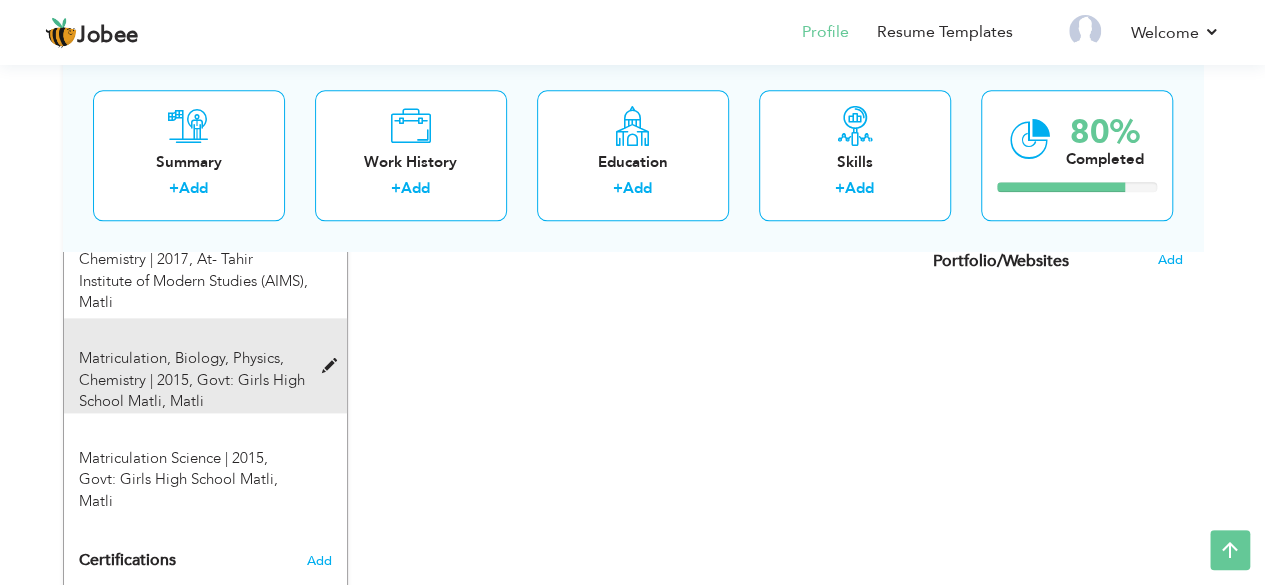 click at bounding box center (333, 366) 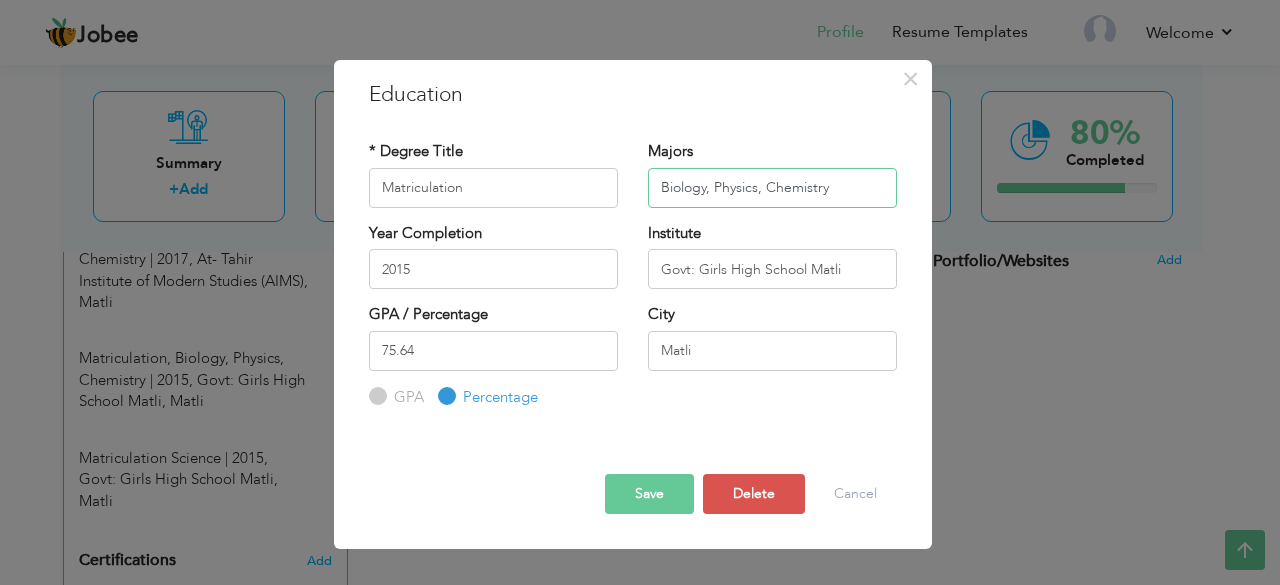 click on "Biology, Physics, Chemistry" at bounding box center [772, 188] 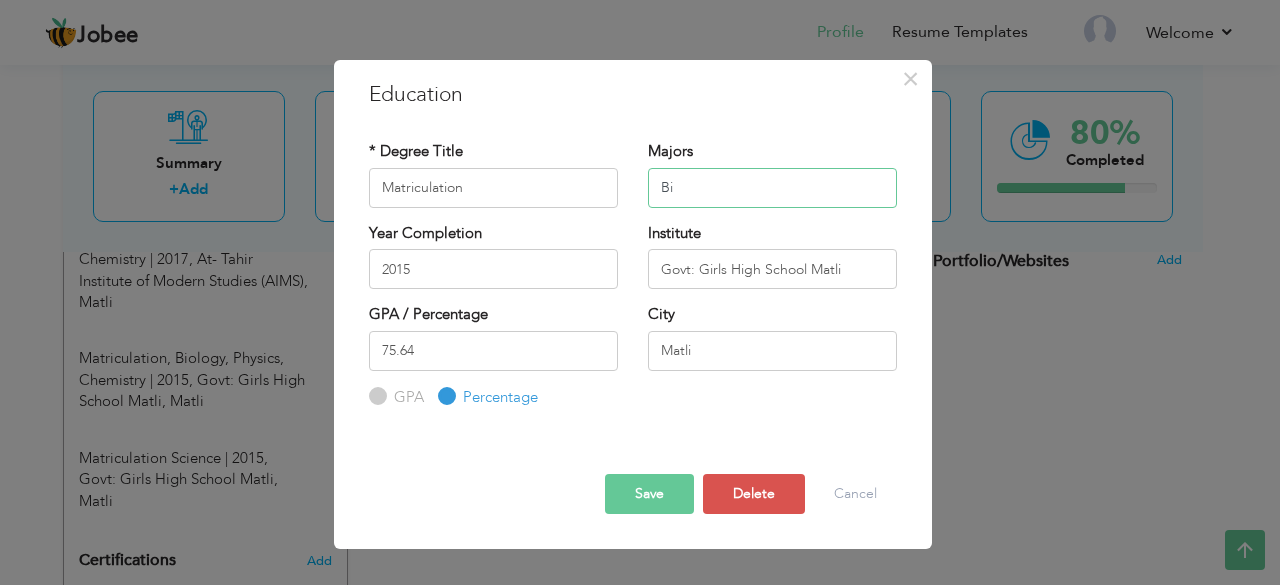 type on "B" 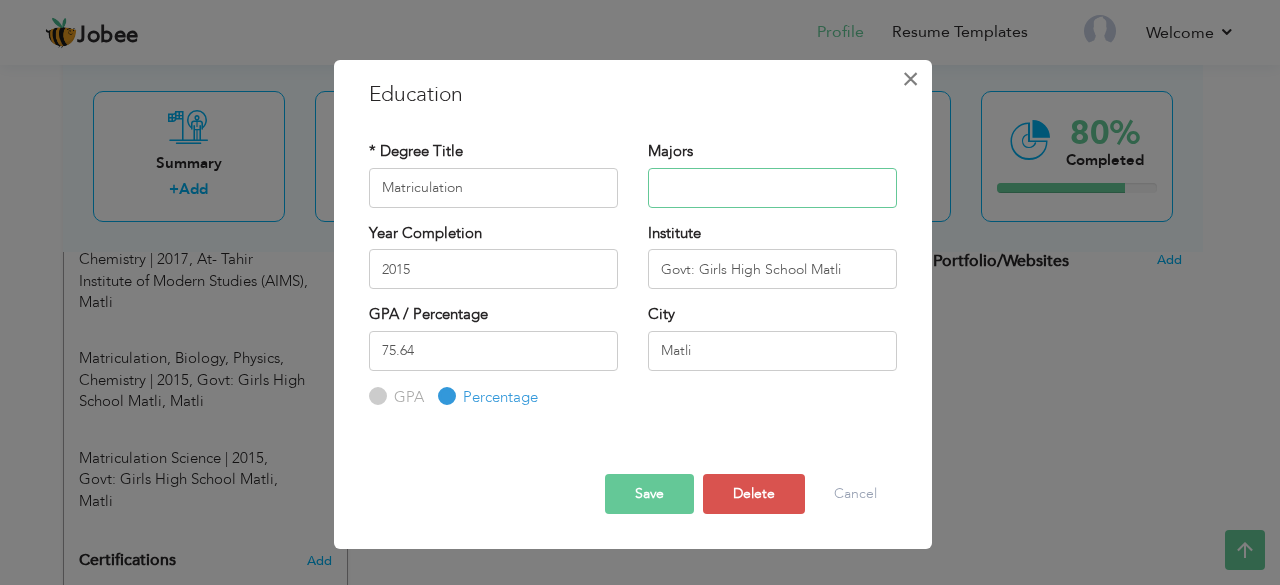 type 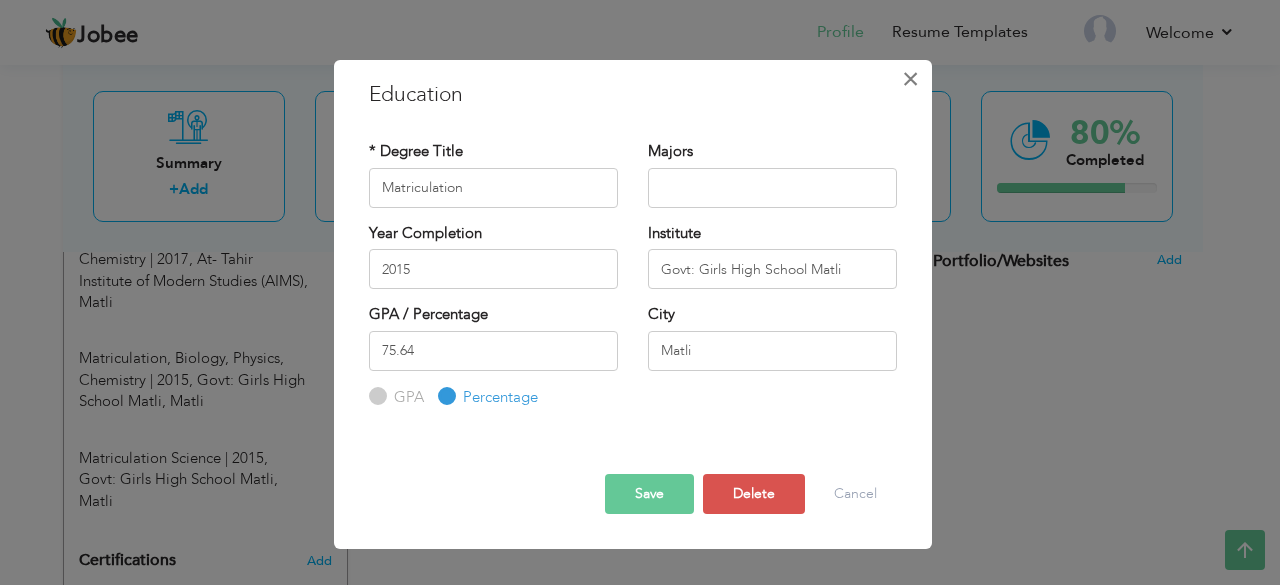 click on "×" at bounding box center [910, 79] 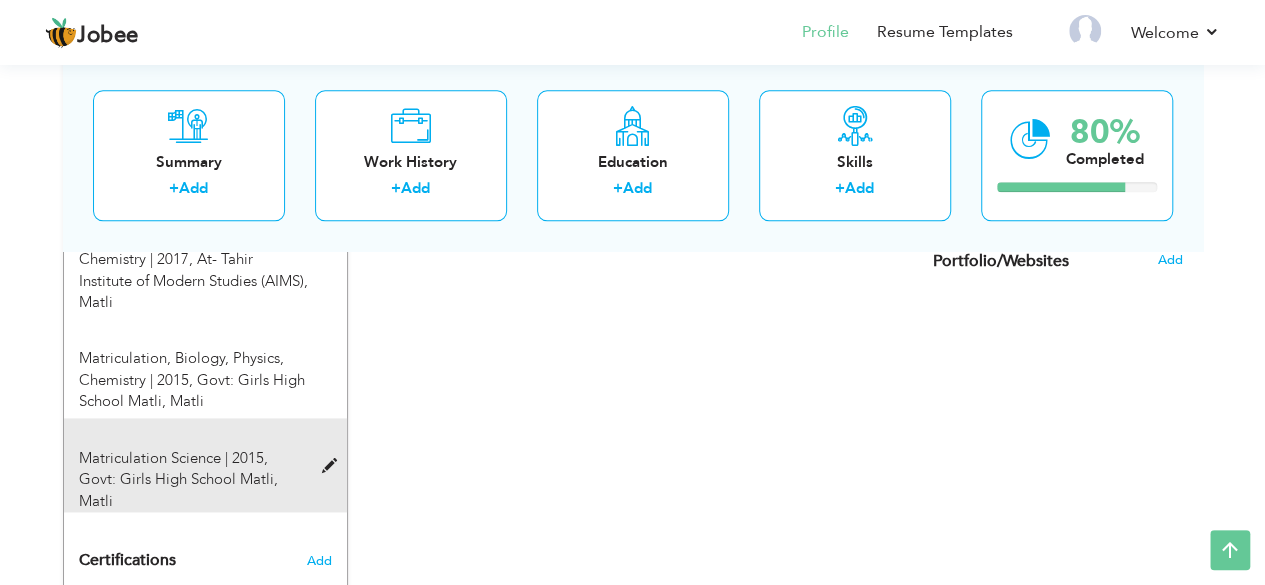 click at bounding box center [335, 455] 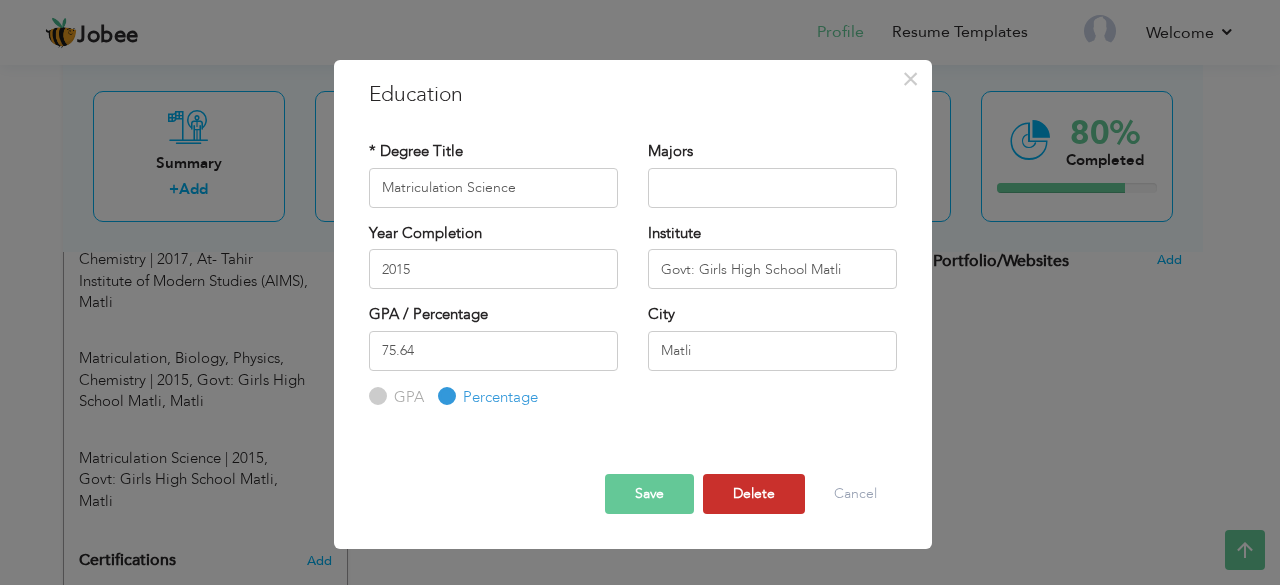 click on "Delete" at bounding box center (754, 494) 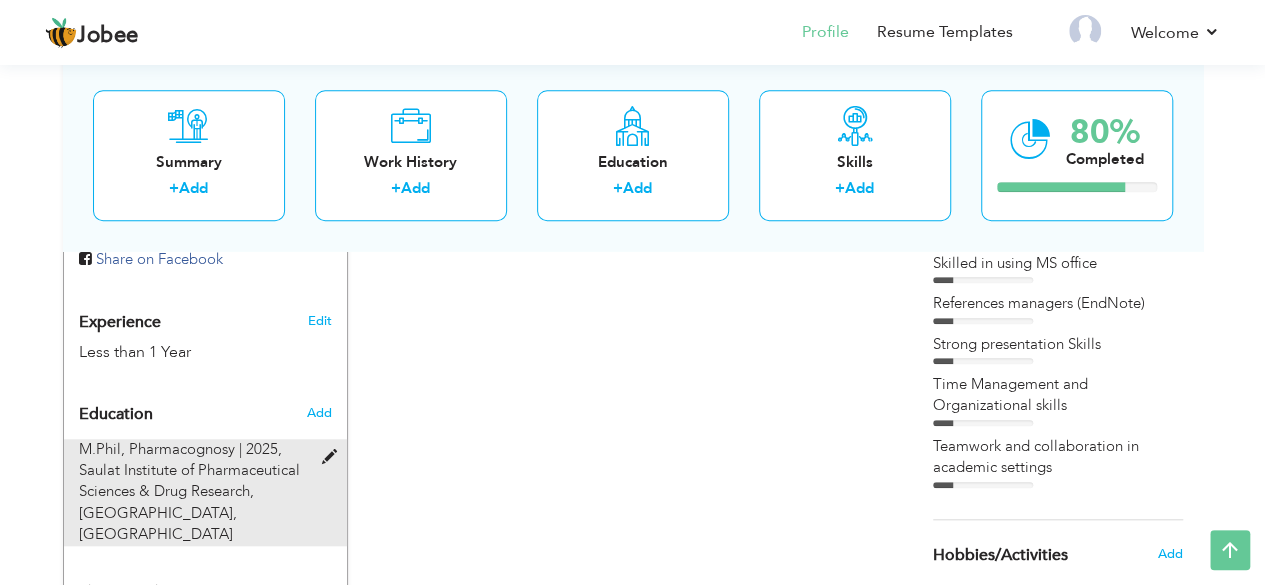 scroll, scrollTop: 666, scrollLeft: 0, axis: vertical 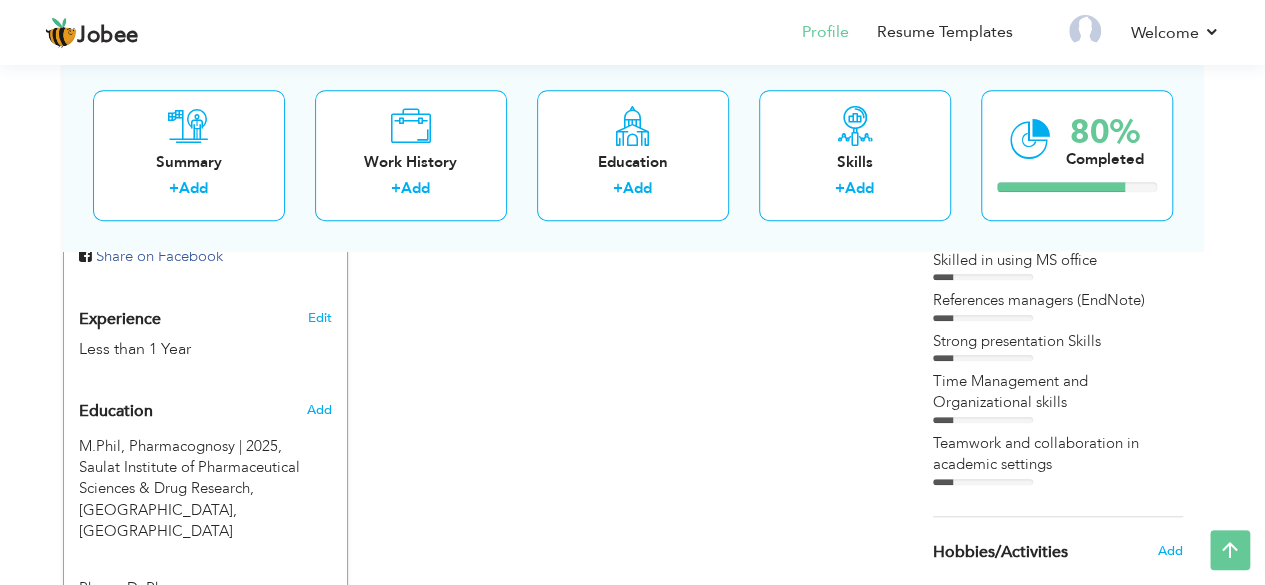 click on "CV Import
Profile Strength
0%
Select an Item from right menu
Work History
* Job Title Tools" at bounding box center [633, 464] 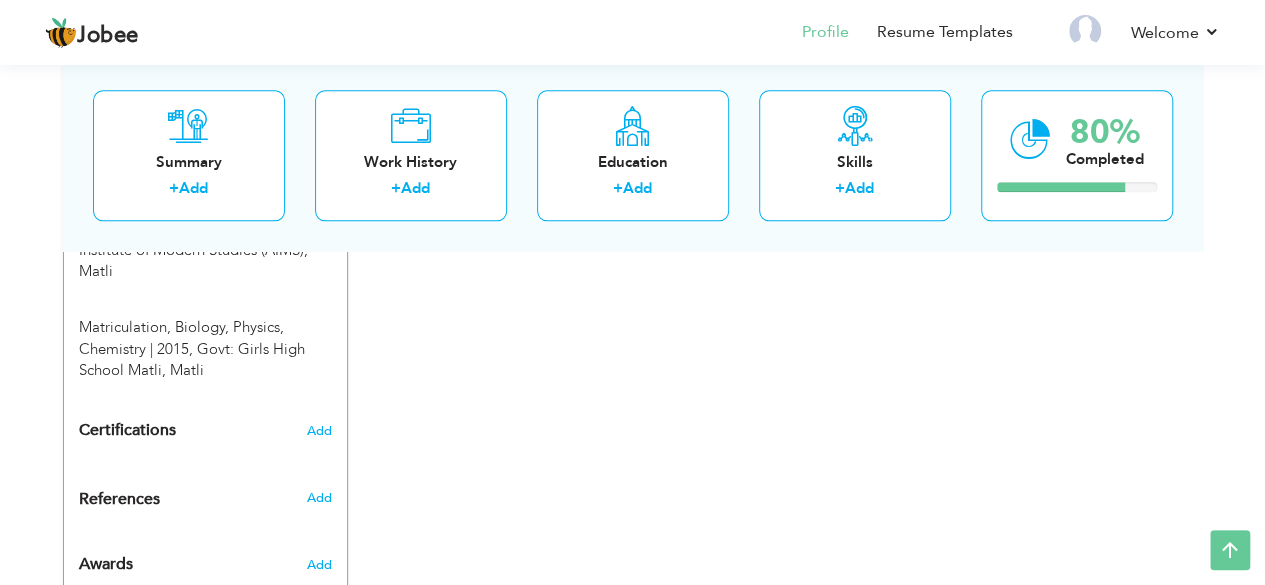 scroll, scrollTop: 1352, scrollLeft: 0, axis: vertical 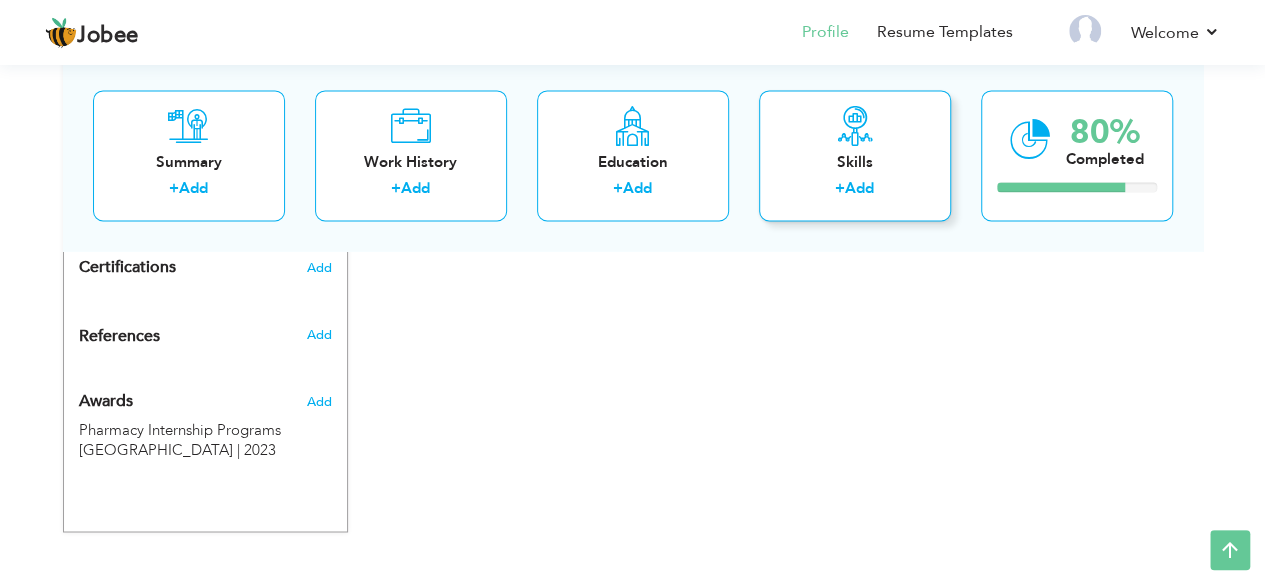 click on "Add" at bounding box center (859, 189) 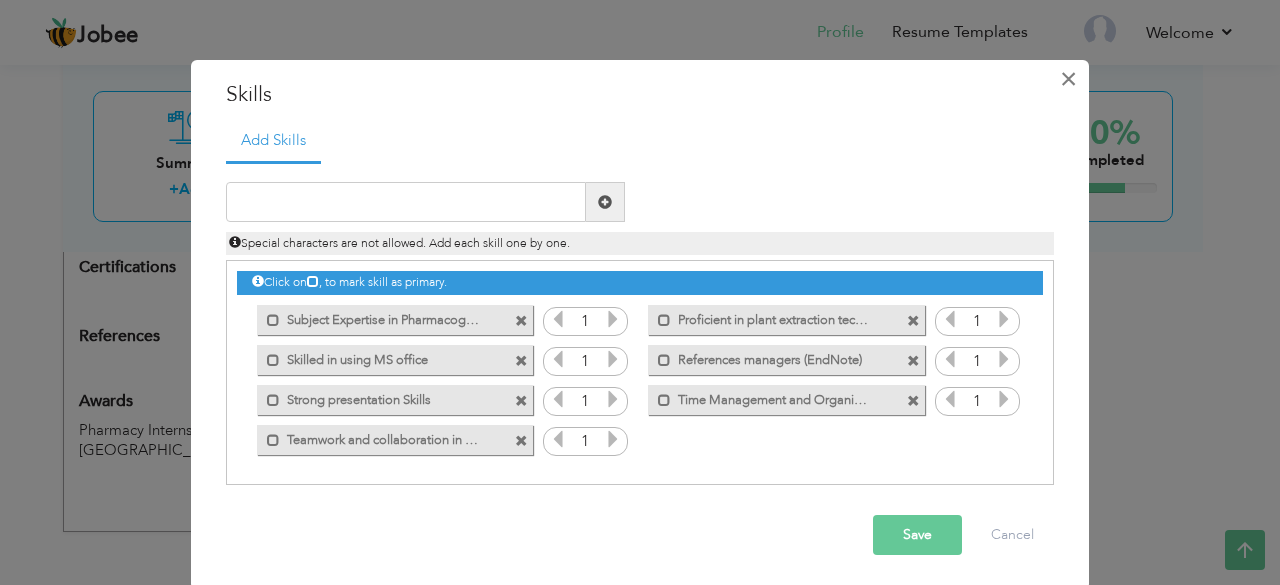 click on "×" at bounding box center (1068, 79) 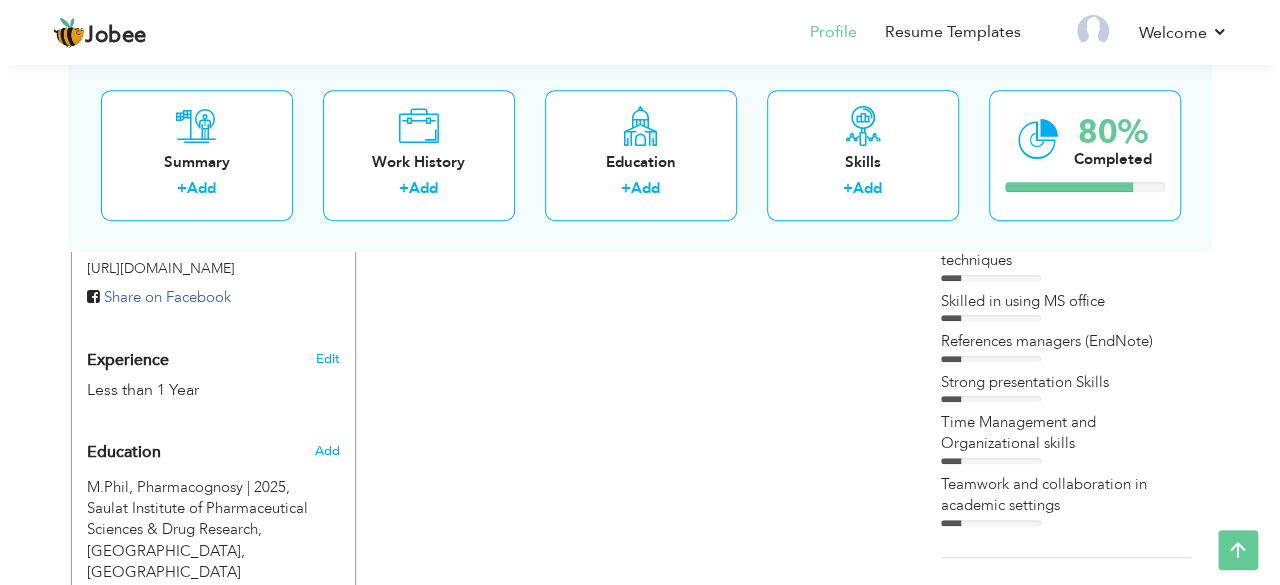 scroll, scrollTop: 371, scrollLeft: 0, axis: vertical 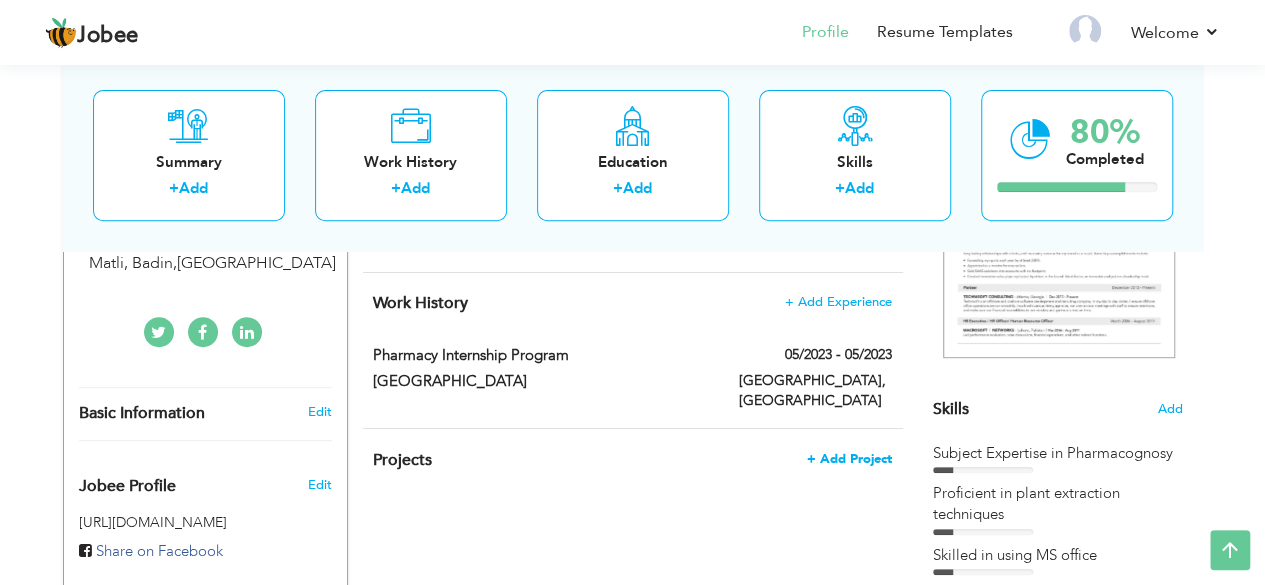 click on "+ Add Project" at bounding box center [849, 459] 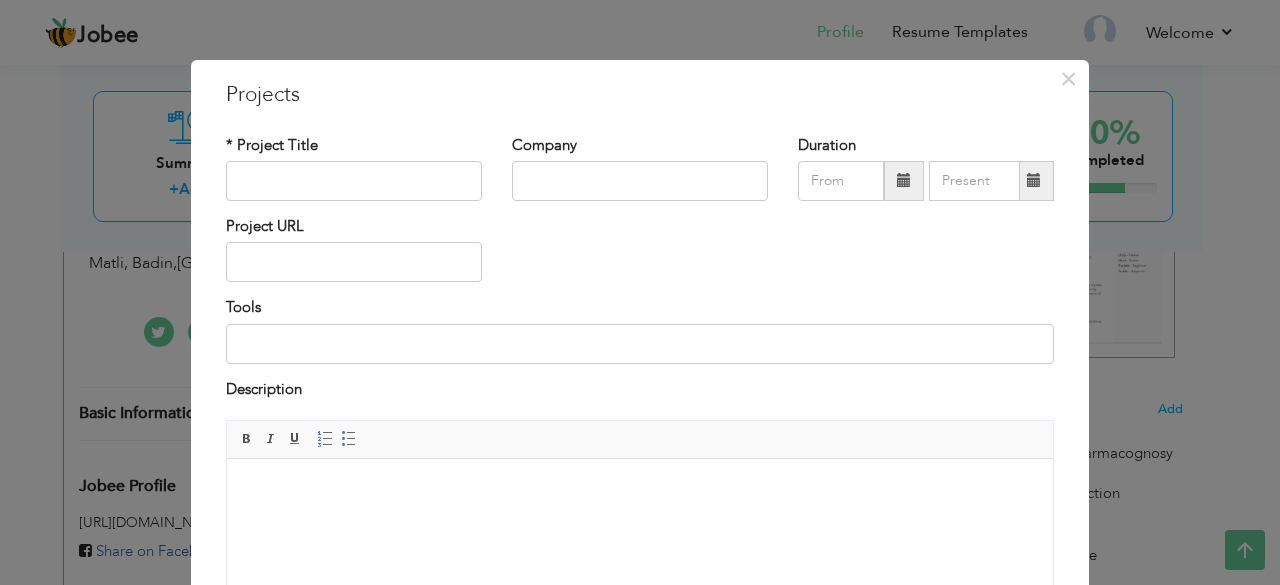 click at bounding box center (640, 489) 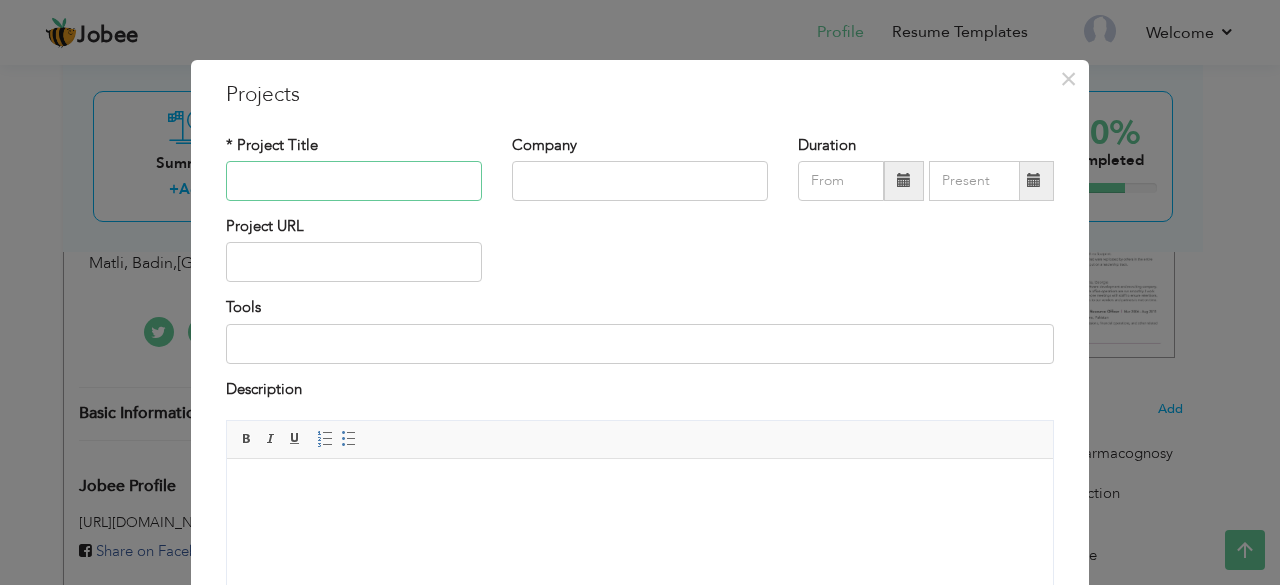 click at bounding box center (354, 181) 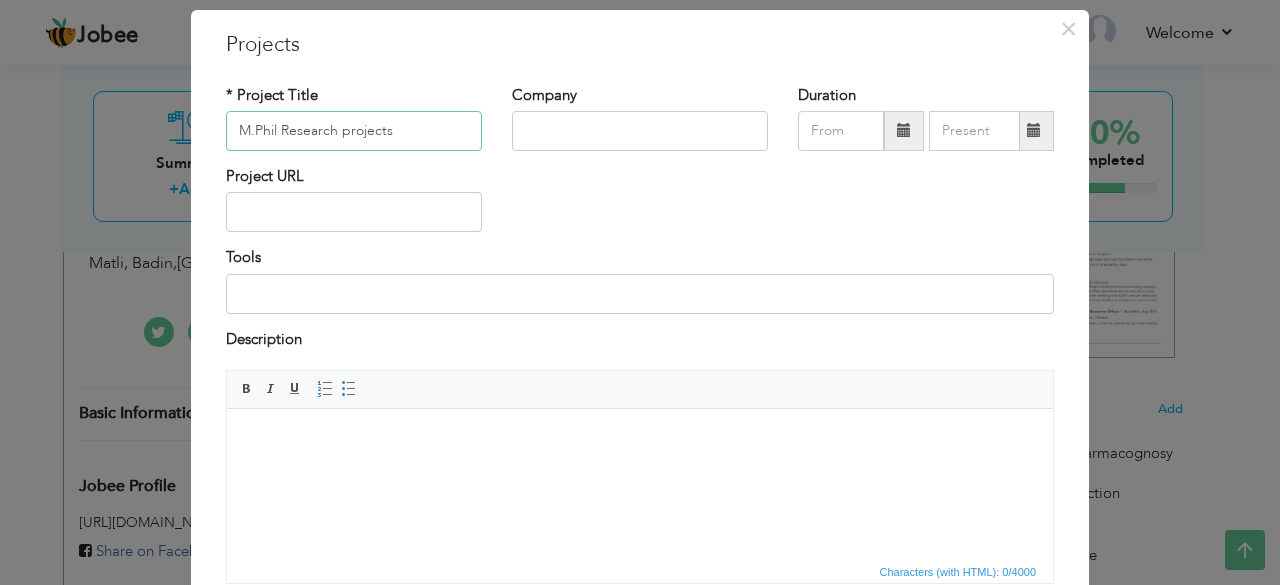 scroll, scrollTop: 51, scrollLeft: 0, axis: vertical 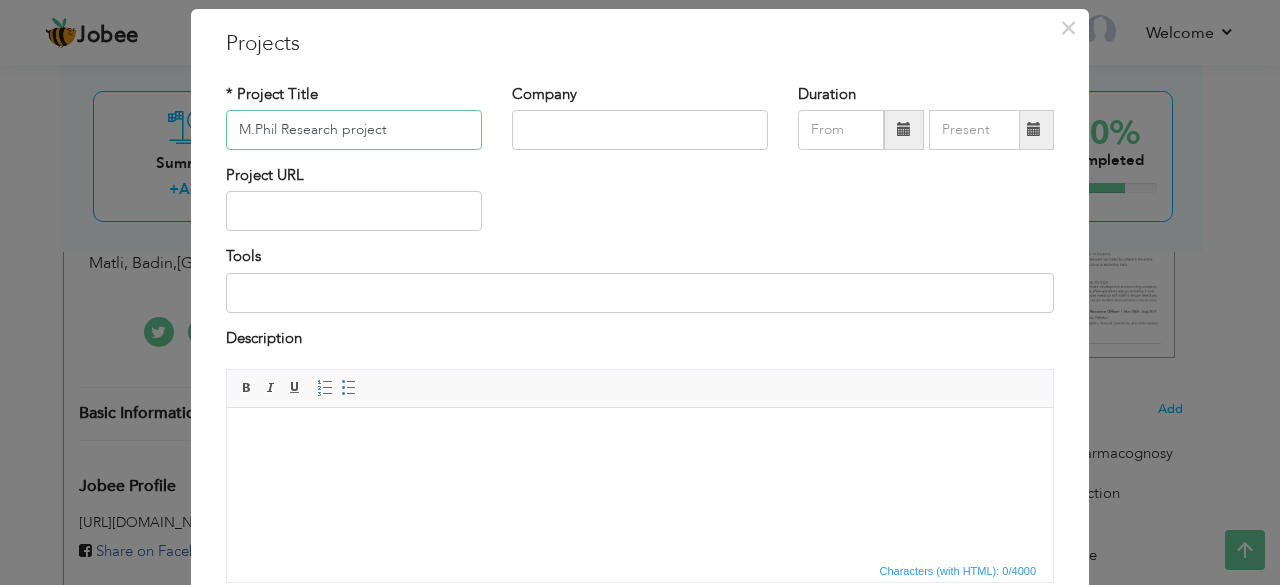 type on "M.Phil Research project" 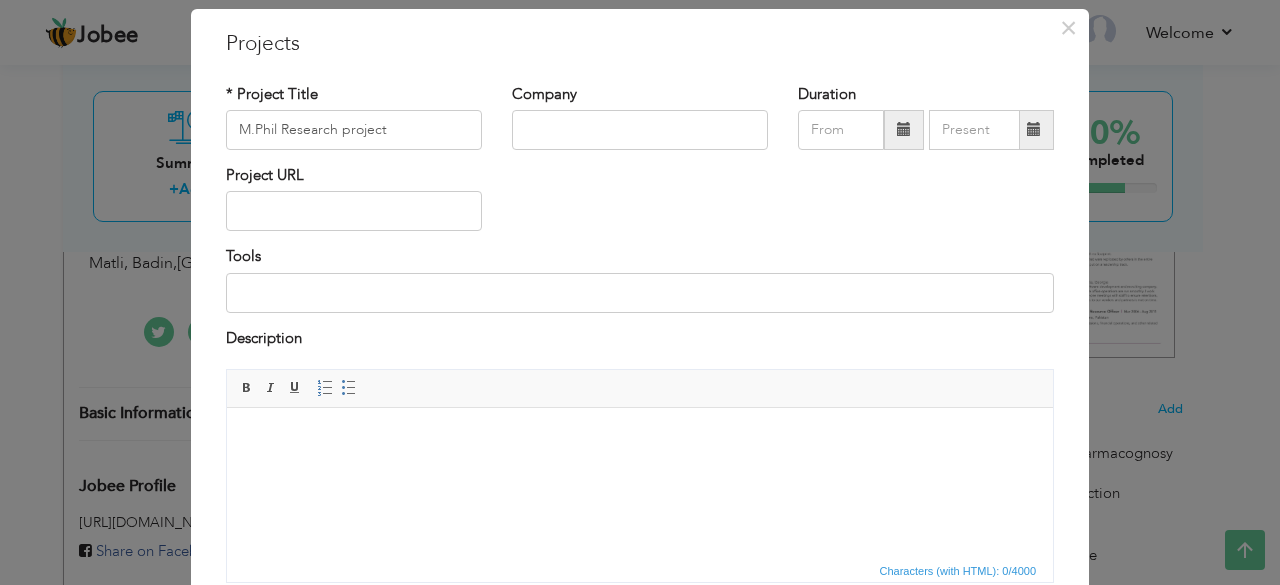 click at bounding box center (640, 438) 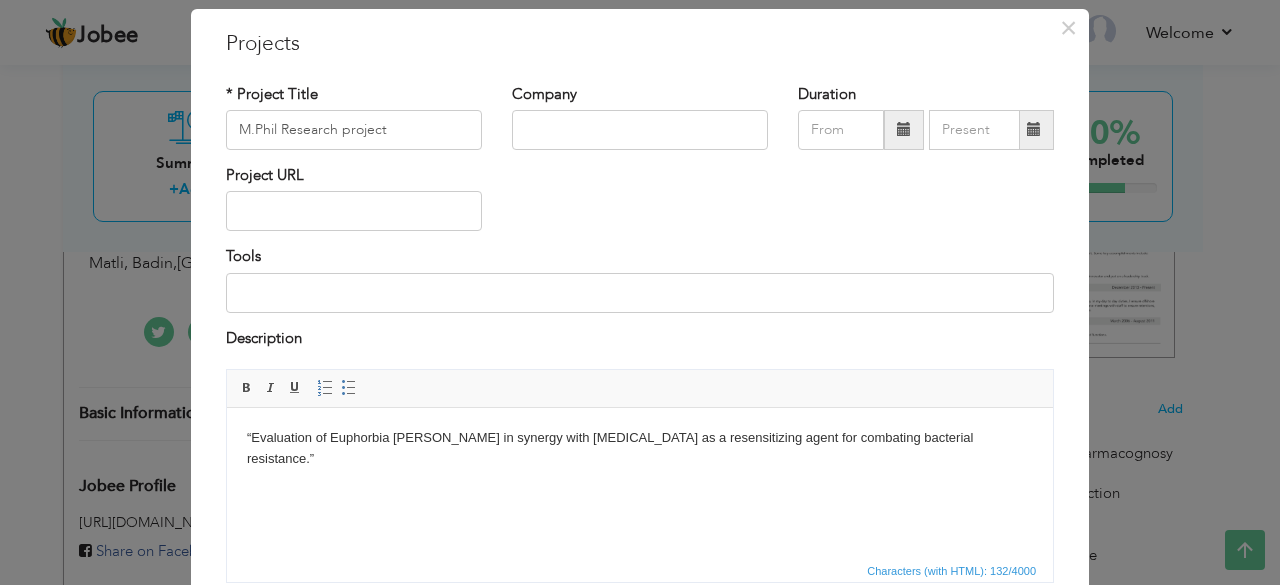 scroll, scrollTop: 209, scrollLeft: 0, axis: vertical 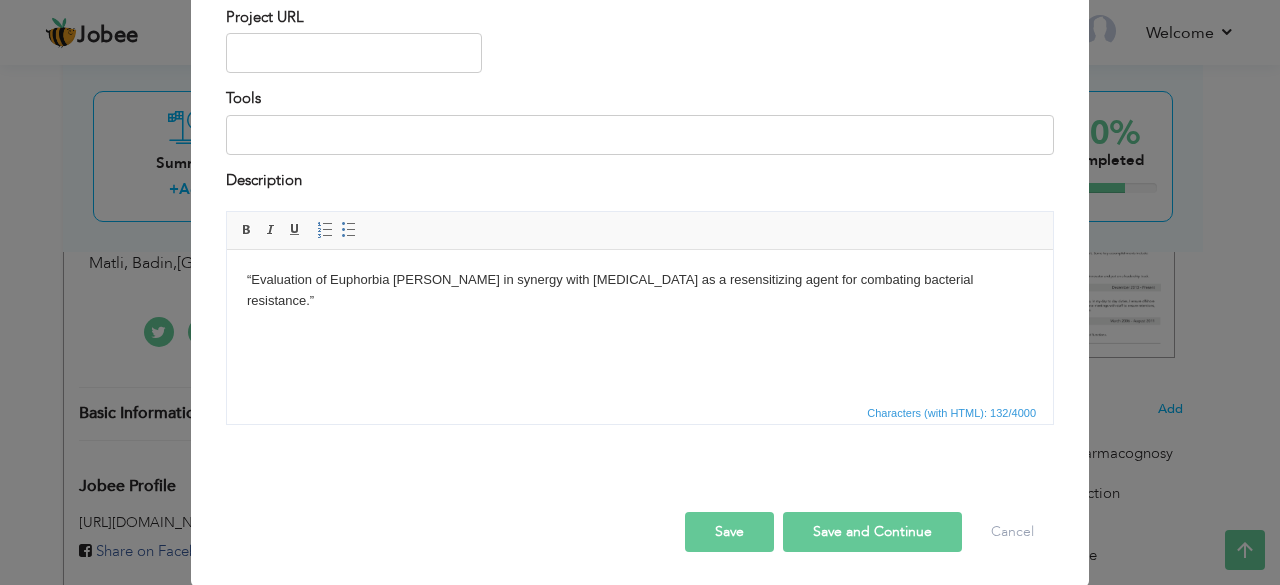 click on "Save and Continue" at bounding box center [872, 532] 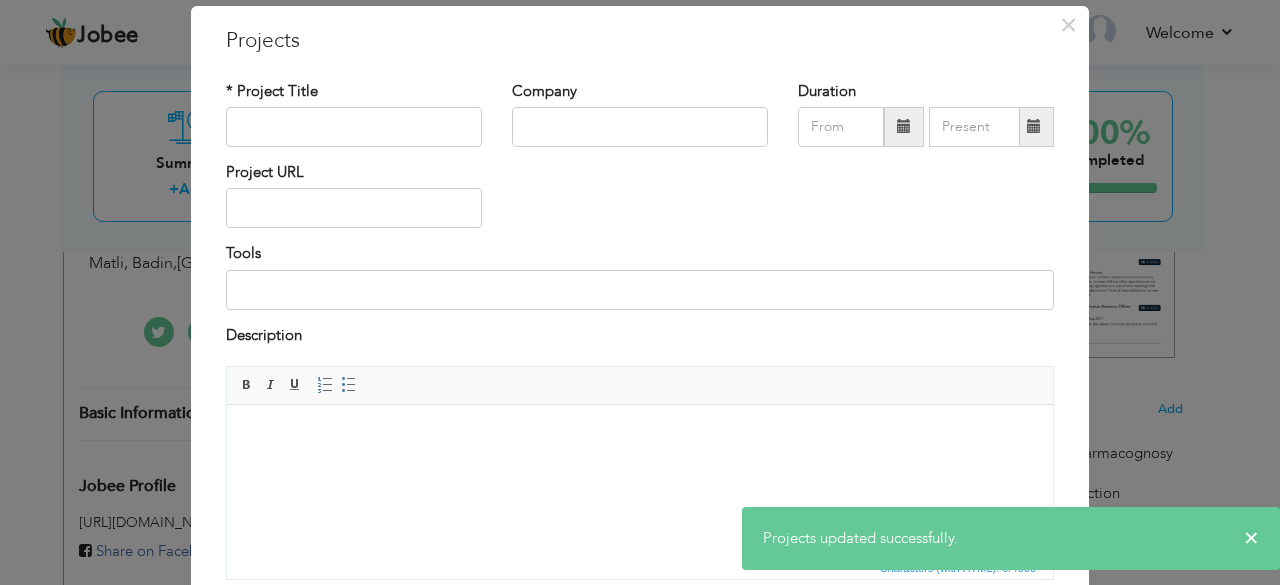 scroll, scrollTop: 49, scrollLeft: 0, axis: vertical 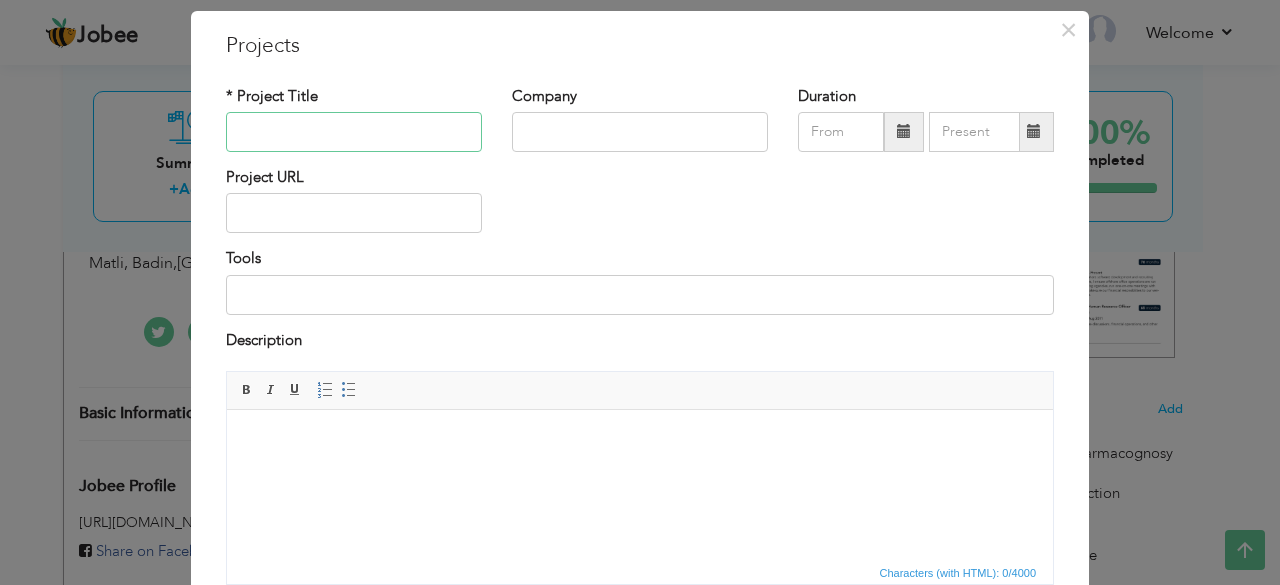 click at bounding box center (354, 132) 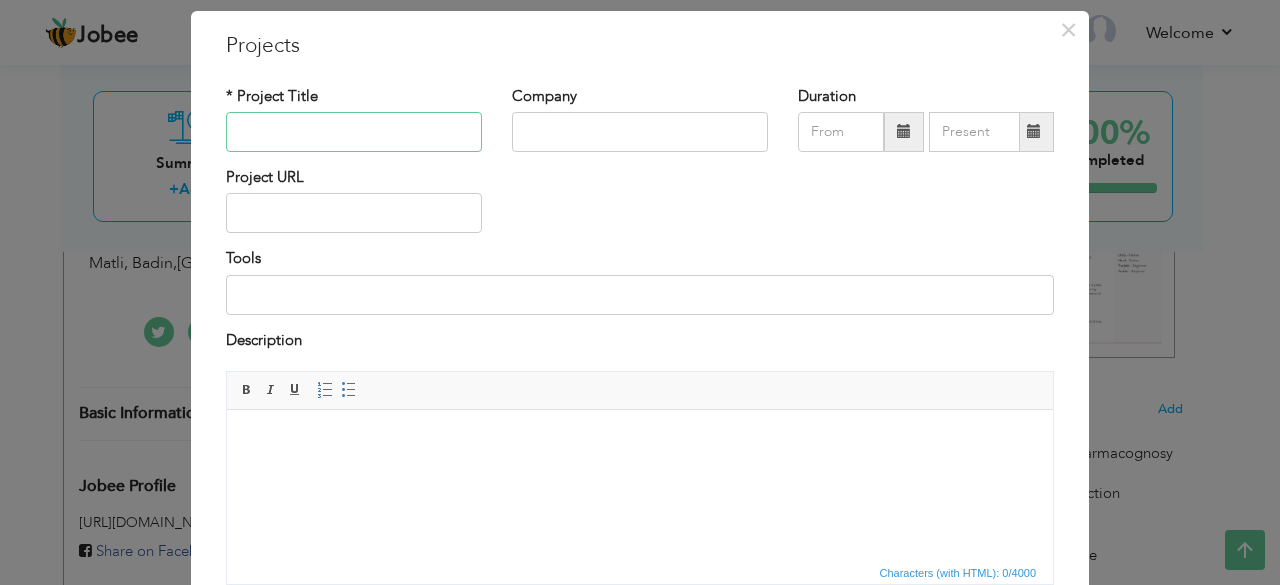 click at bounding box center [354, 132] 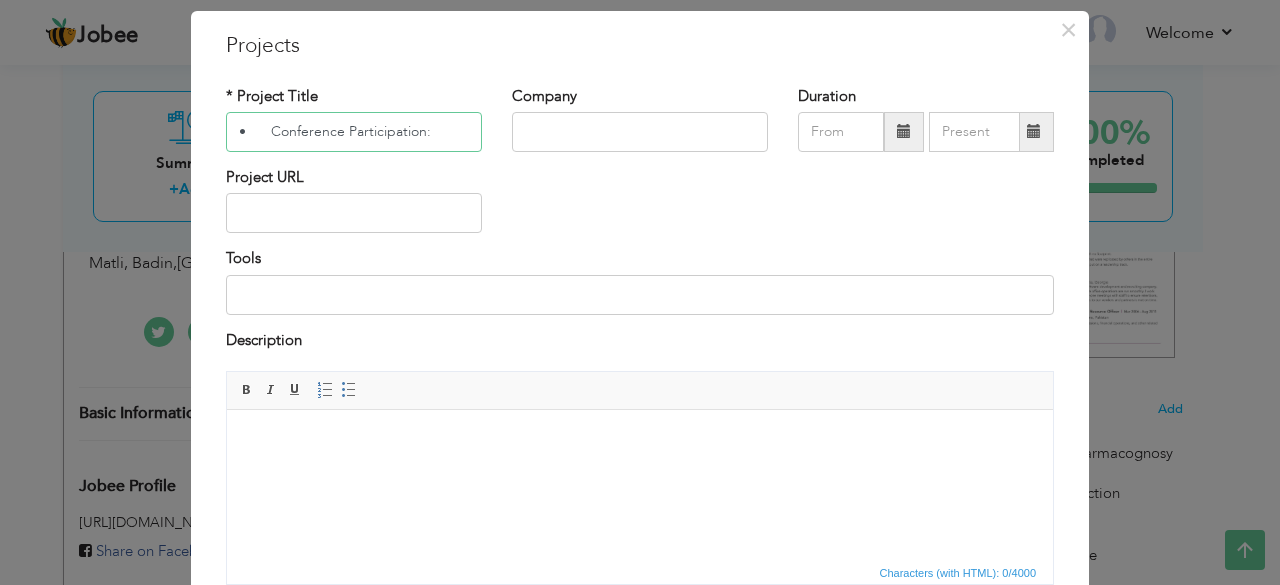 type on "•	Conference Participation:" 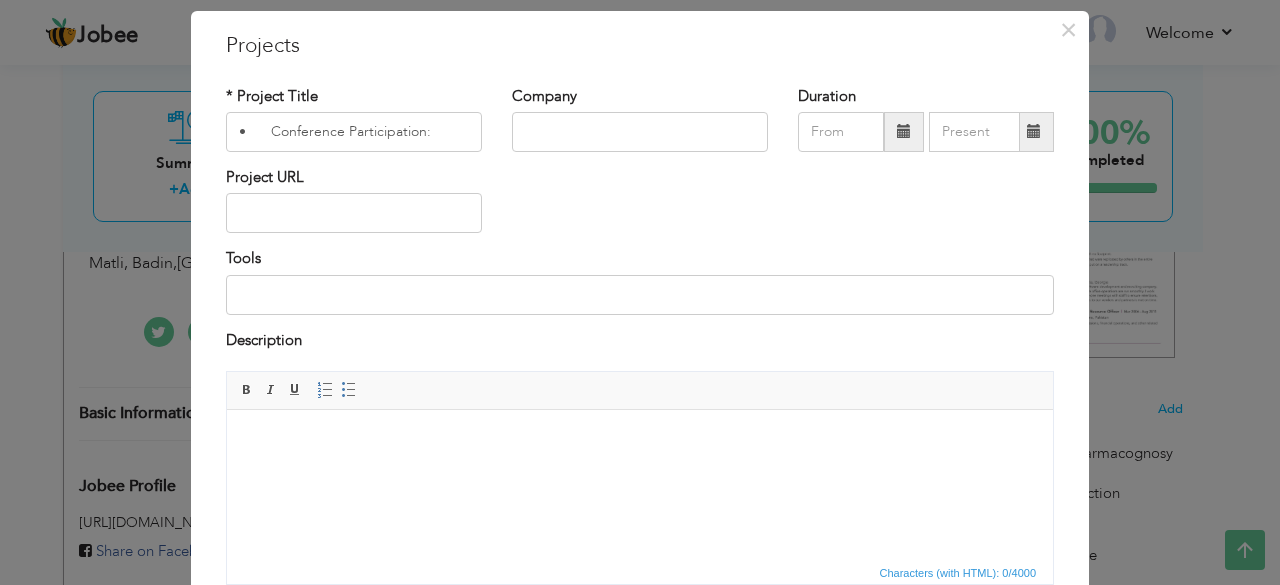 click at bounding box center (640, 440) 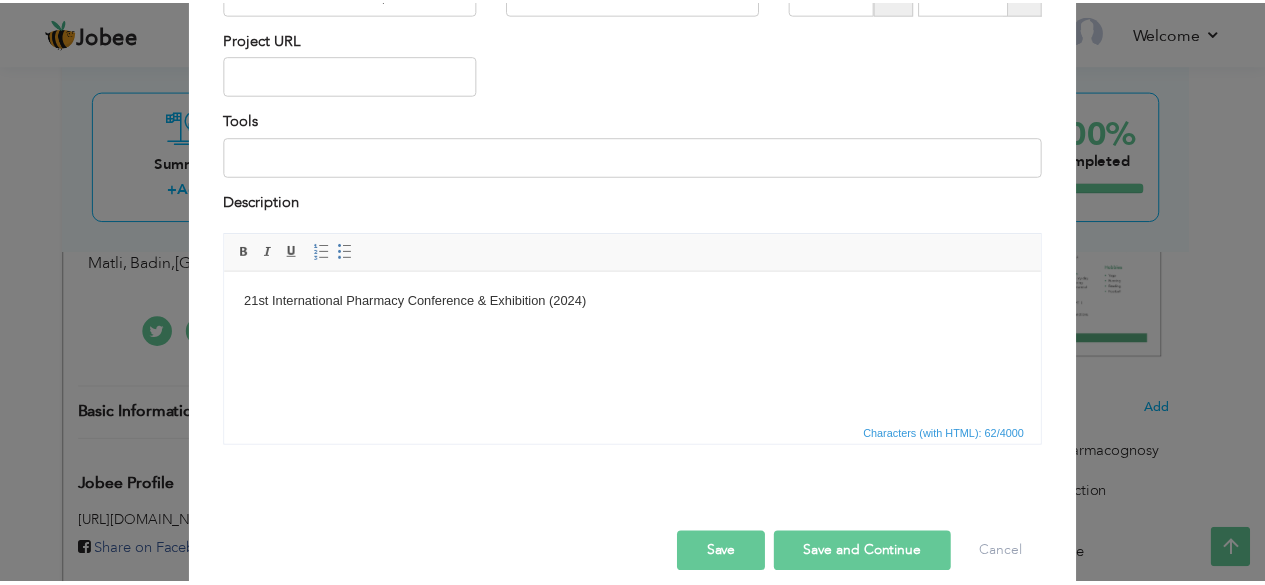 scroll, scrollTop: 209, scrollLeft: 0, axis: vertical 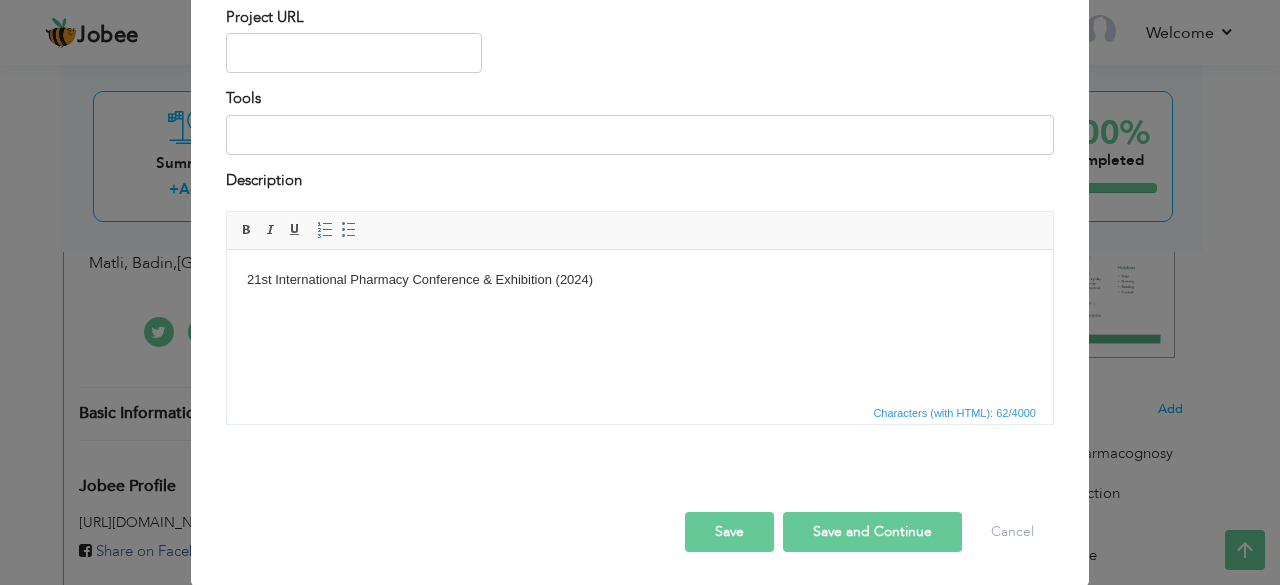 click on "Save" at bounding box center (729, 532) 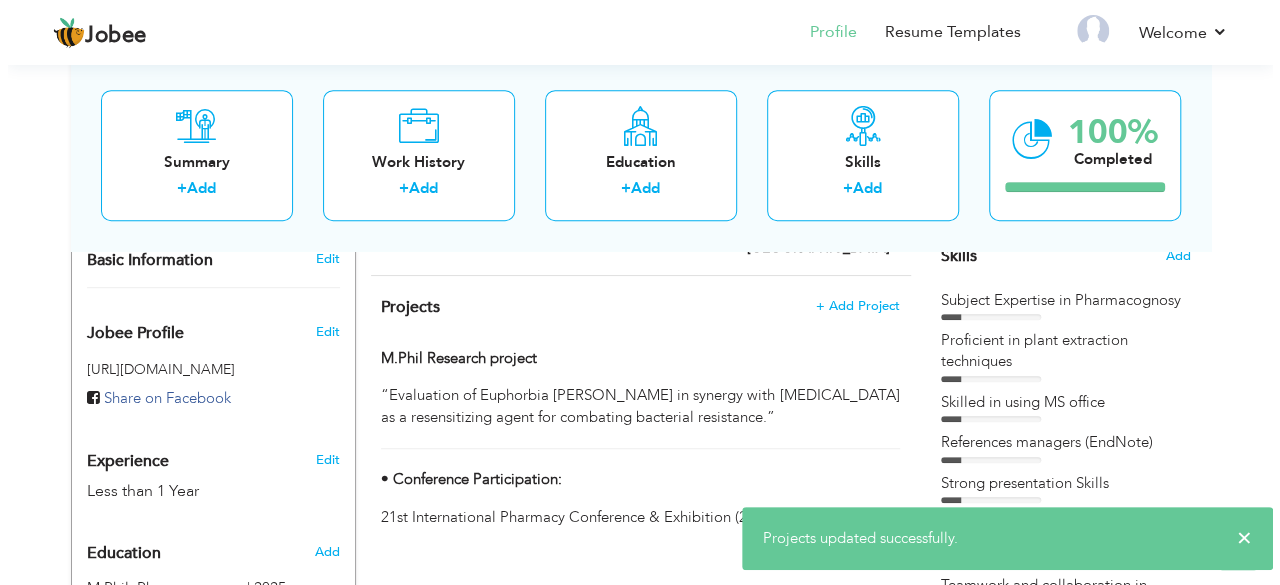 scroll, scrollTop: 526, scrollLeft: 0, axis: vertical 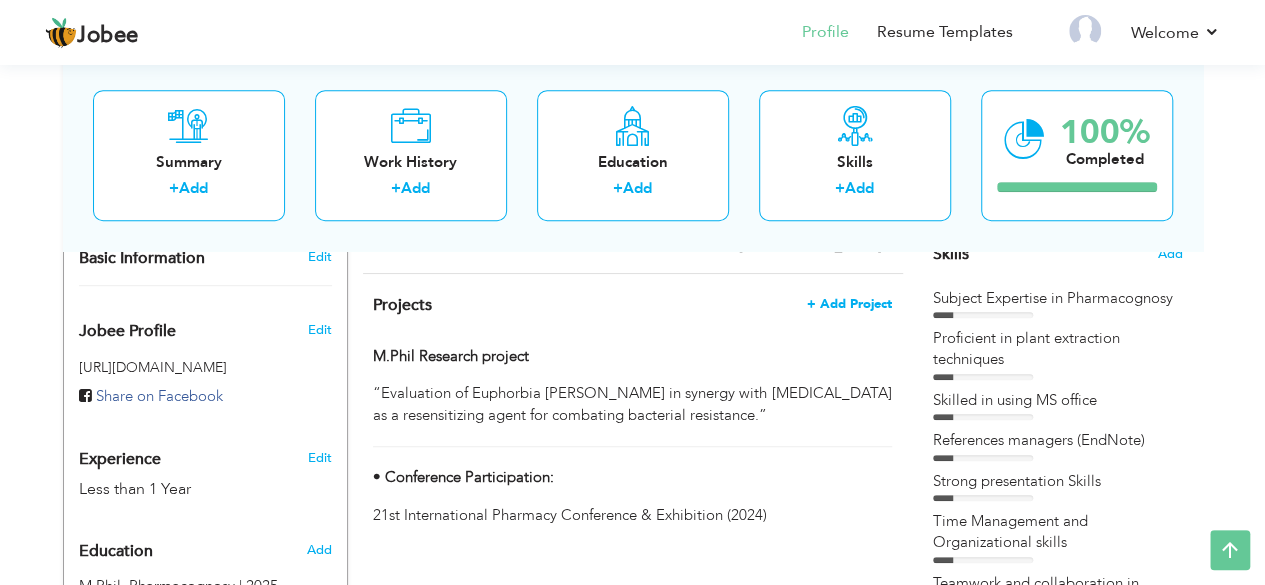 click on "+ Add Project" at bounding box center (849, 304) 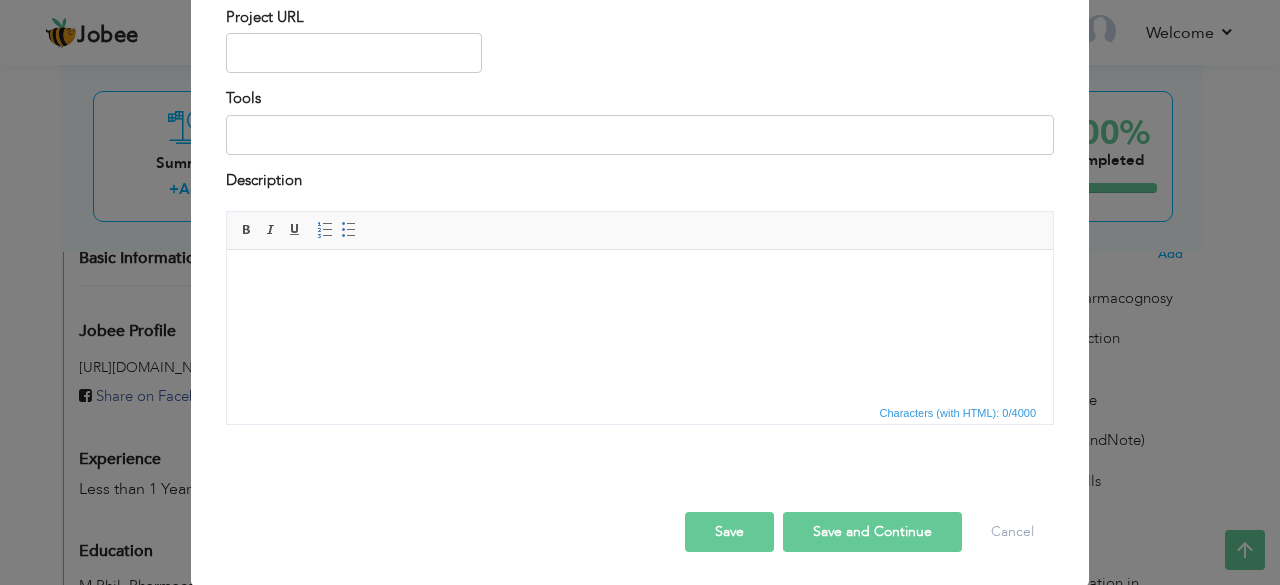 scroll, scrollTop: 0, scrollLeft: 0, axis: both 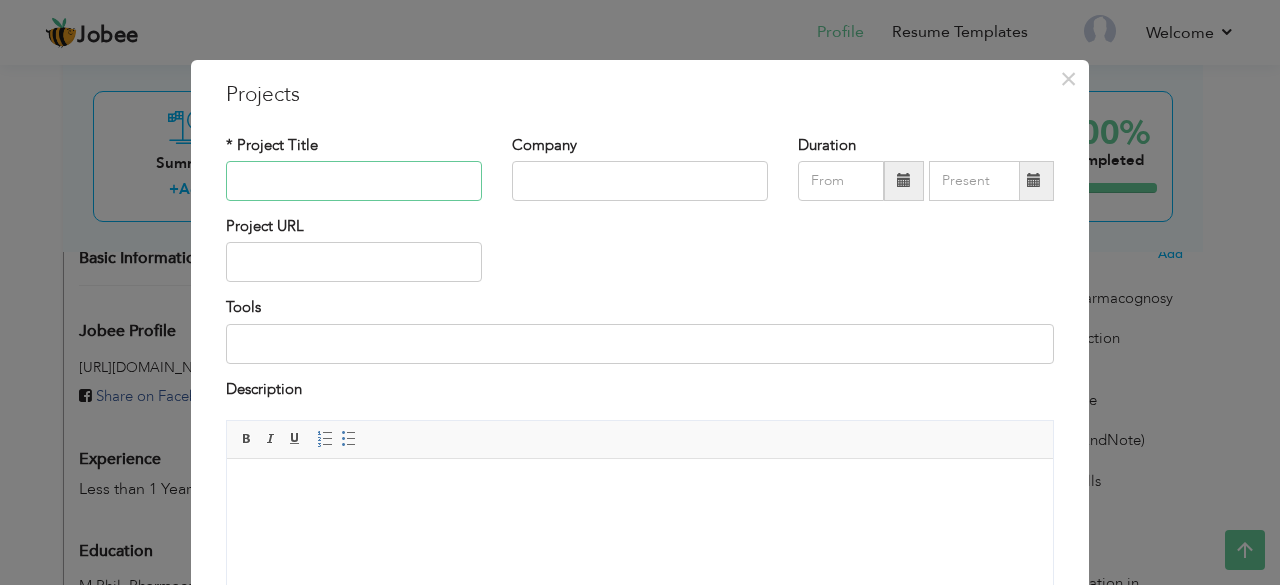 paste on "•	Internship:" 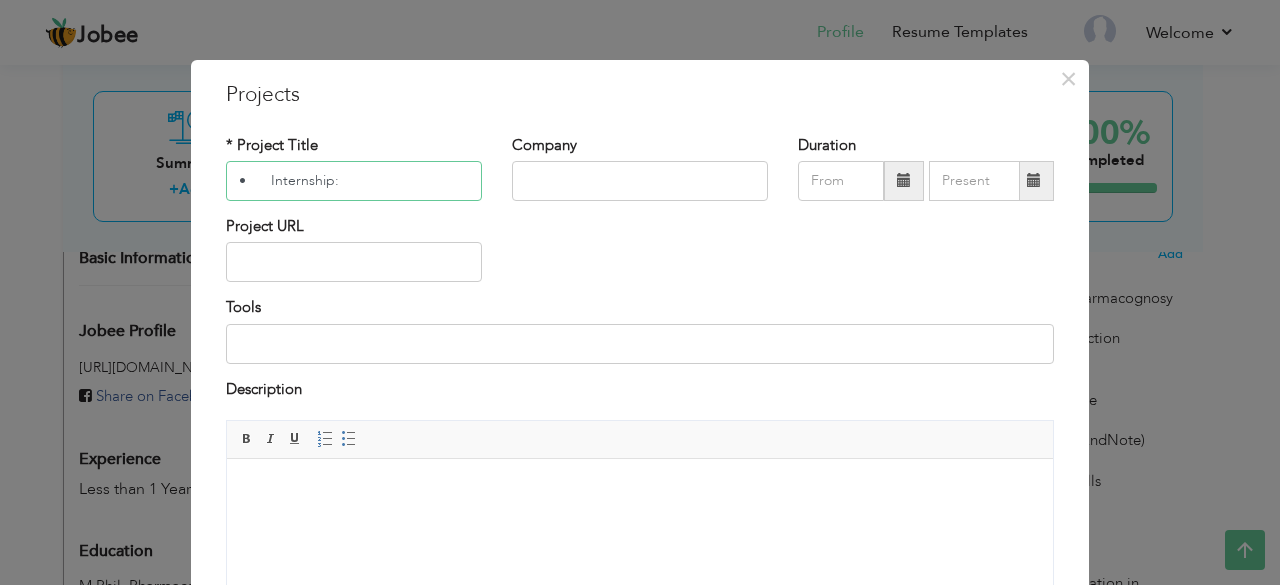 type on "•	Internship:" 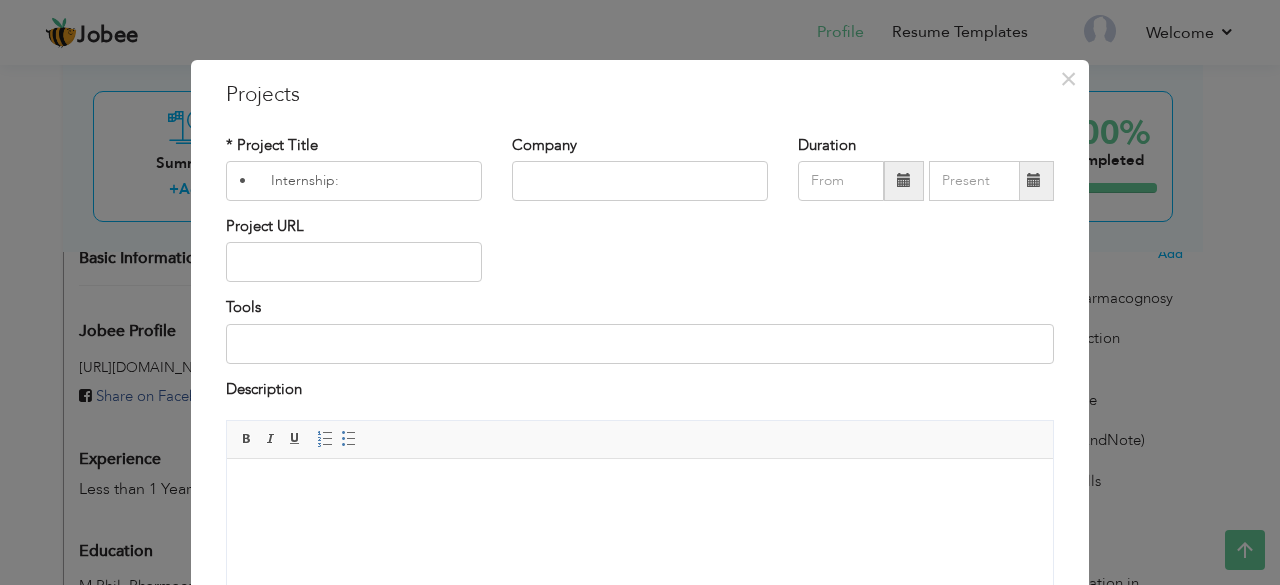 click at bounding box center (640, 489) 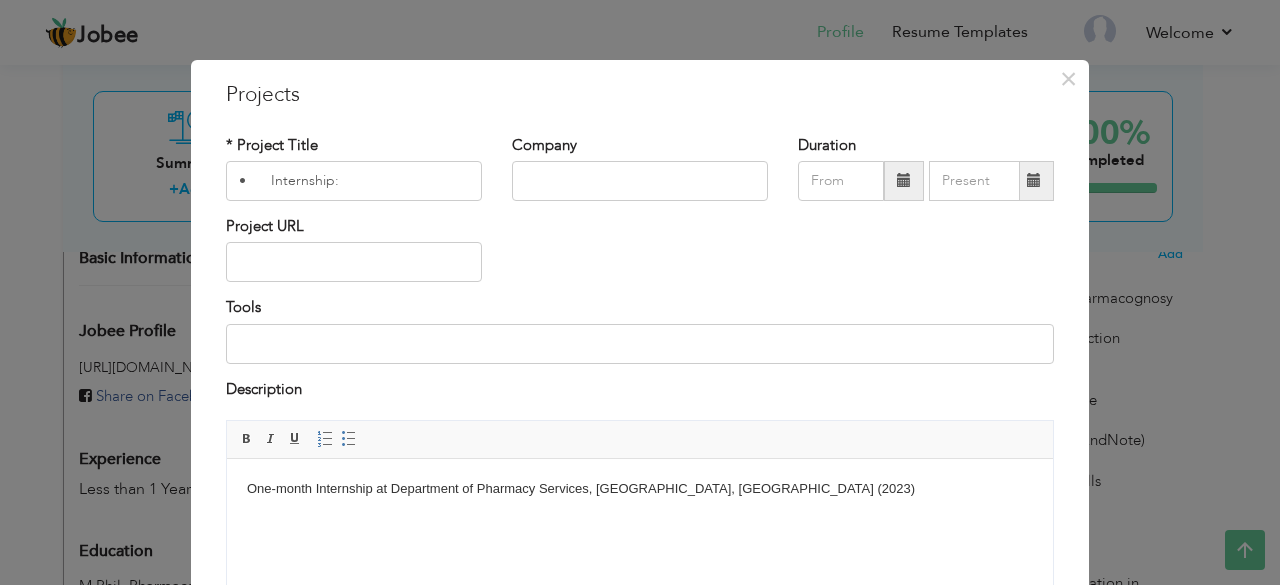 scroll, scrollTop: 209, scrollLeft: 0, axis: vertical 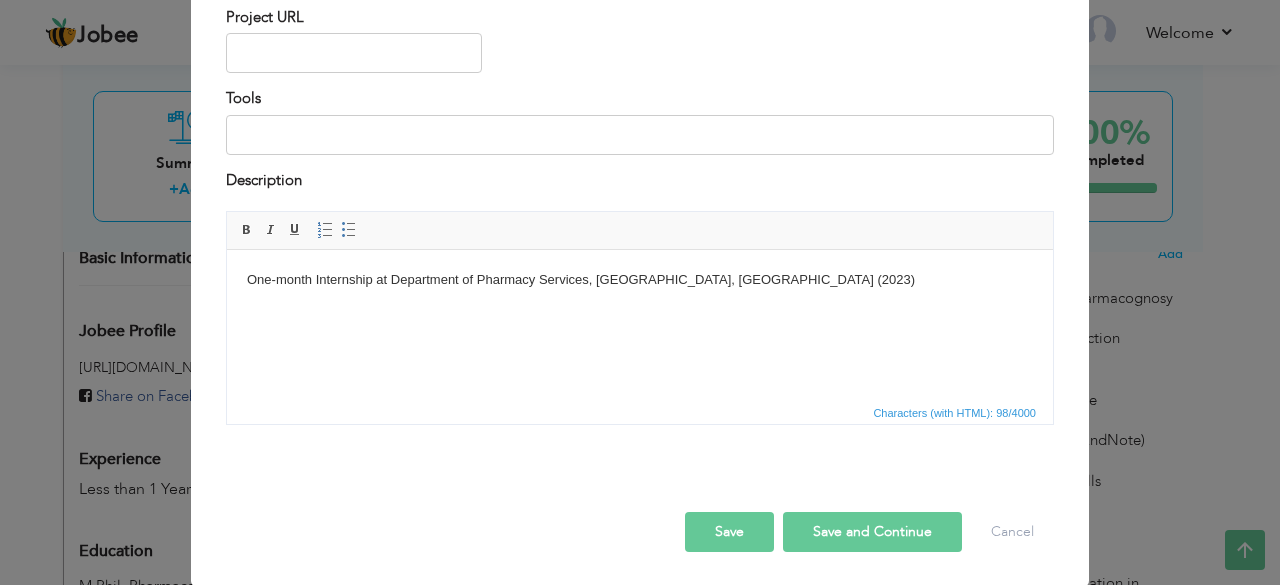 click on "Save and Continue" at bounding box center [872, 532] 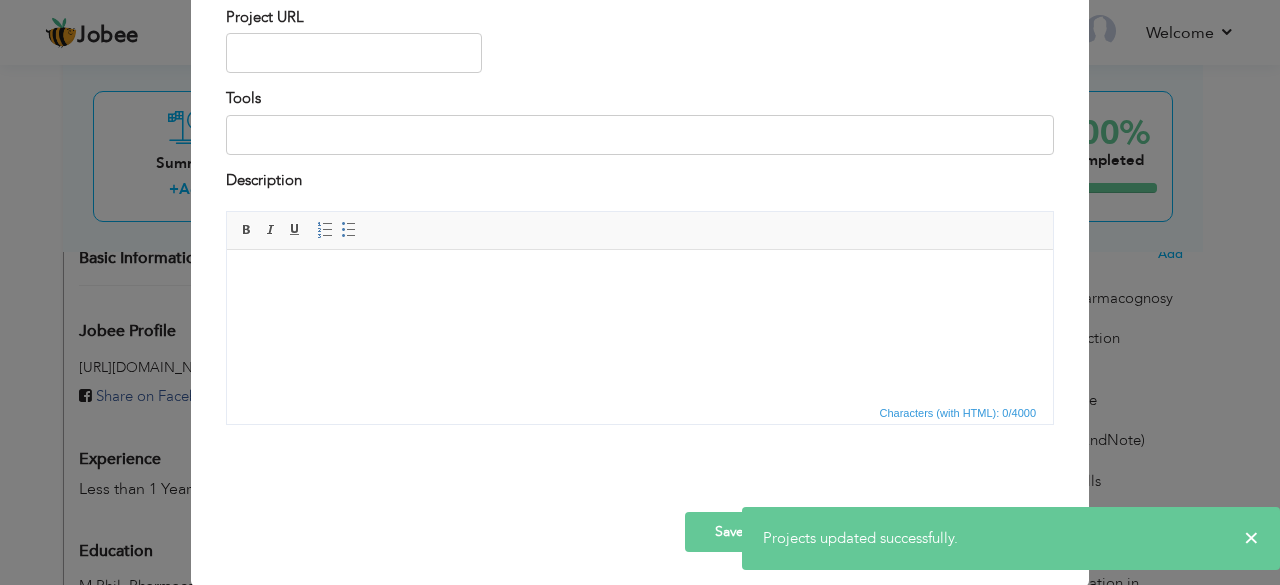 scroll, scrollTop: 0, scrollLeft: 0, axis: both 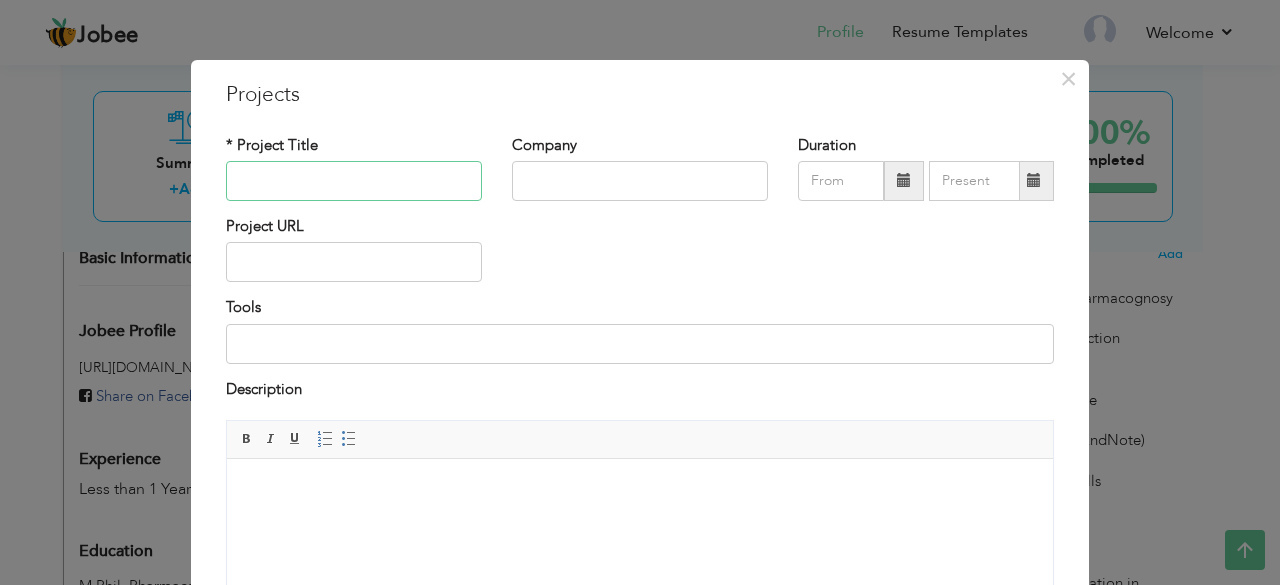 click at bounding box center (354, 181) 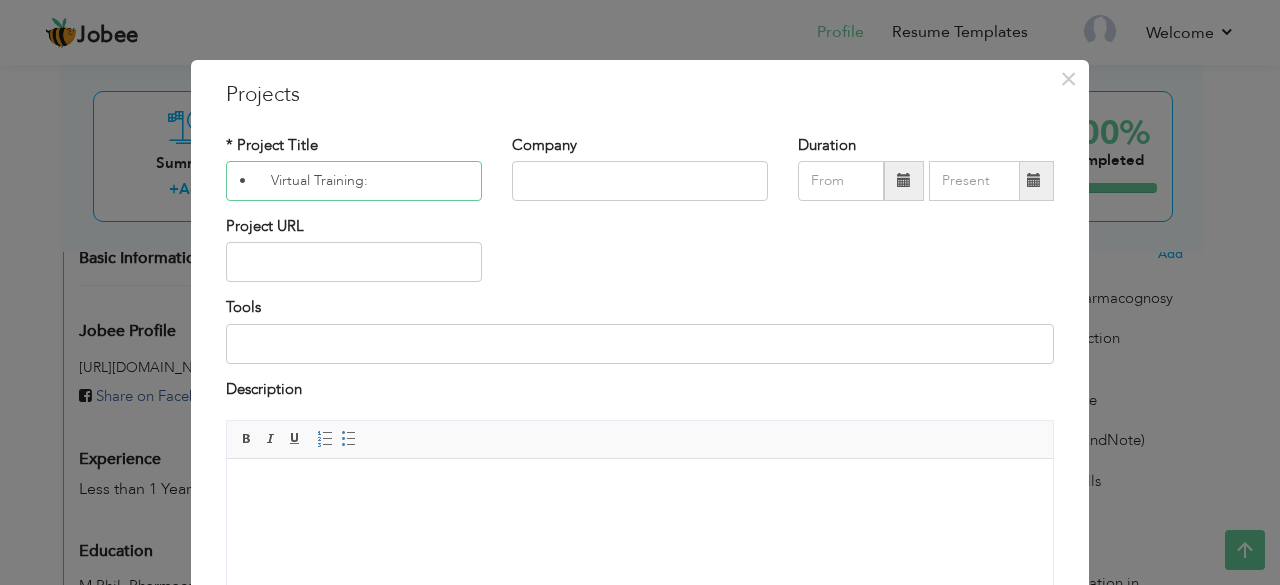 type on "•	Virtual Training:" 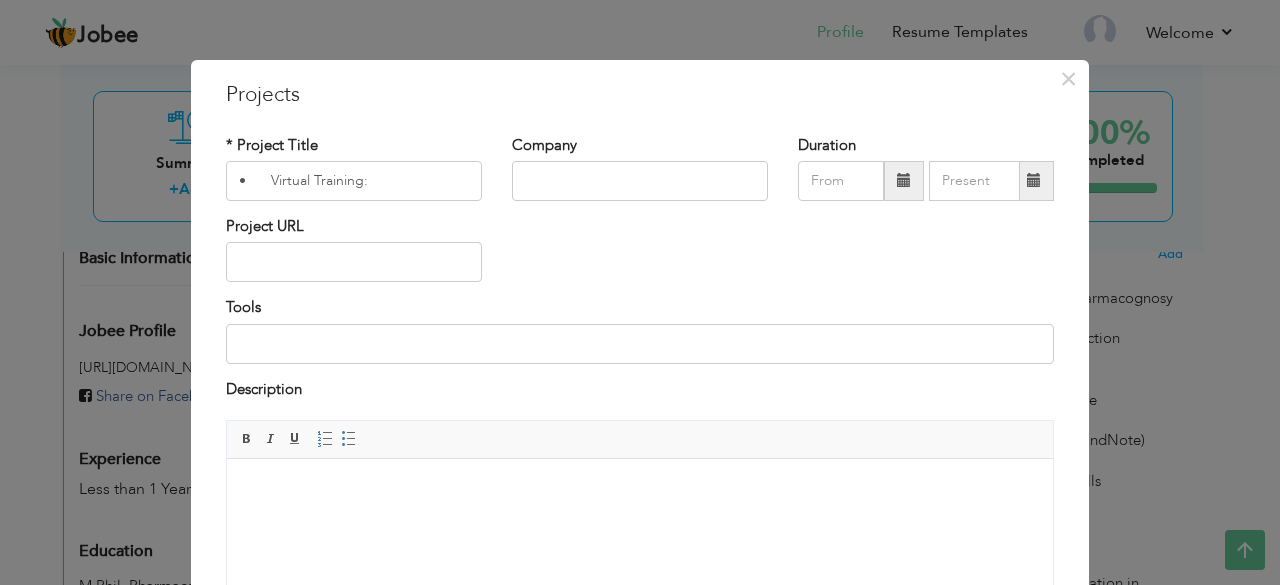 click at bounding box center (640, 489) 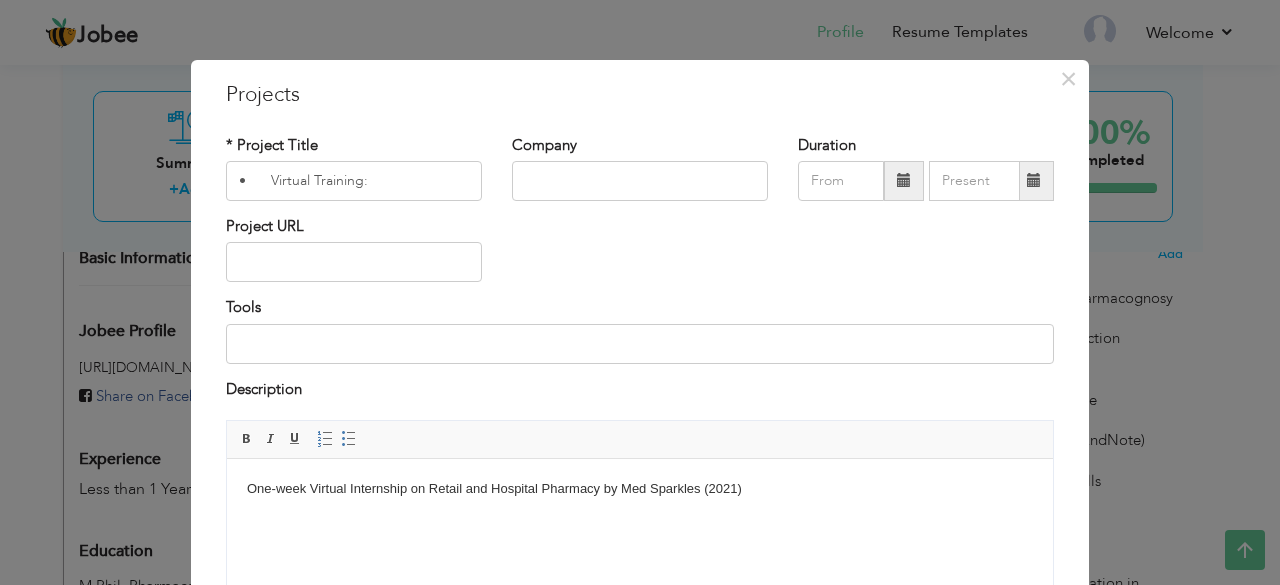 scroll, scrollTop: 209, scrollLeft: 0, axis: vertical 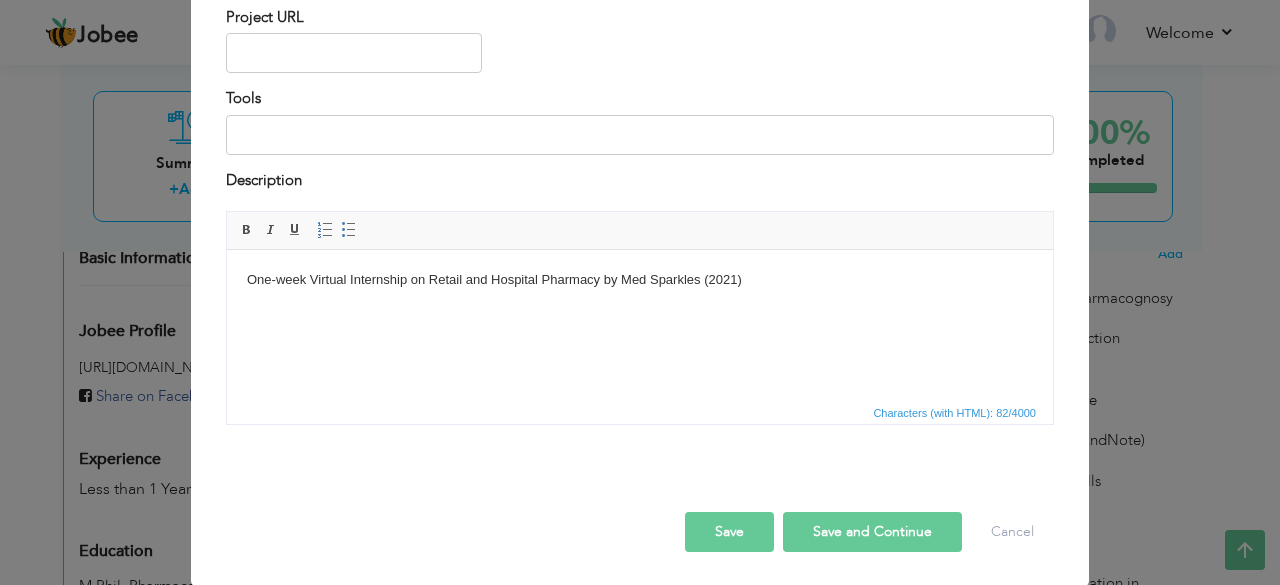 click on "Save and Continue" at bounding box center [872, 532] 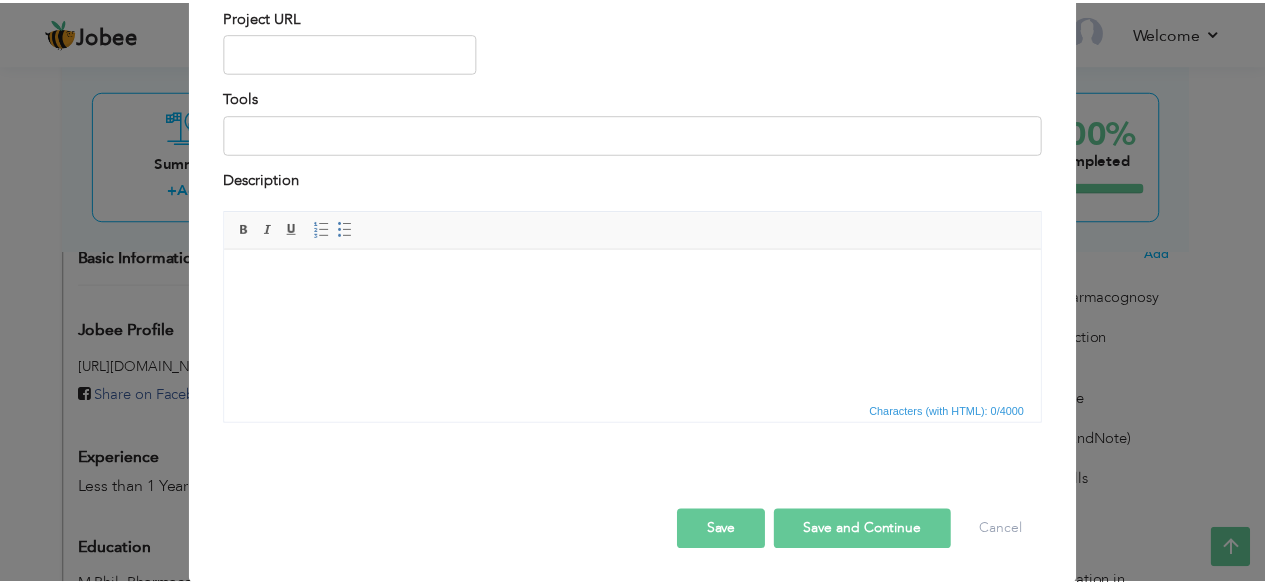 scroll, scrollTop: 0, scrollLeft: 0, axis: both 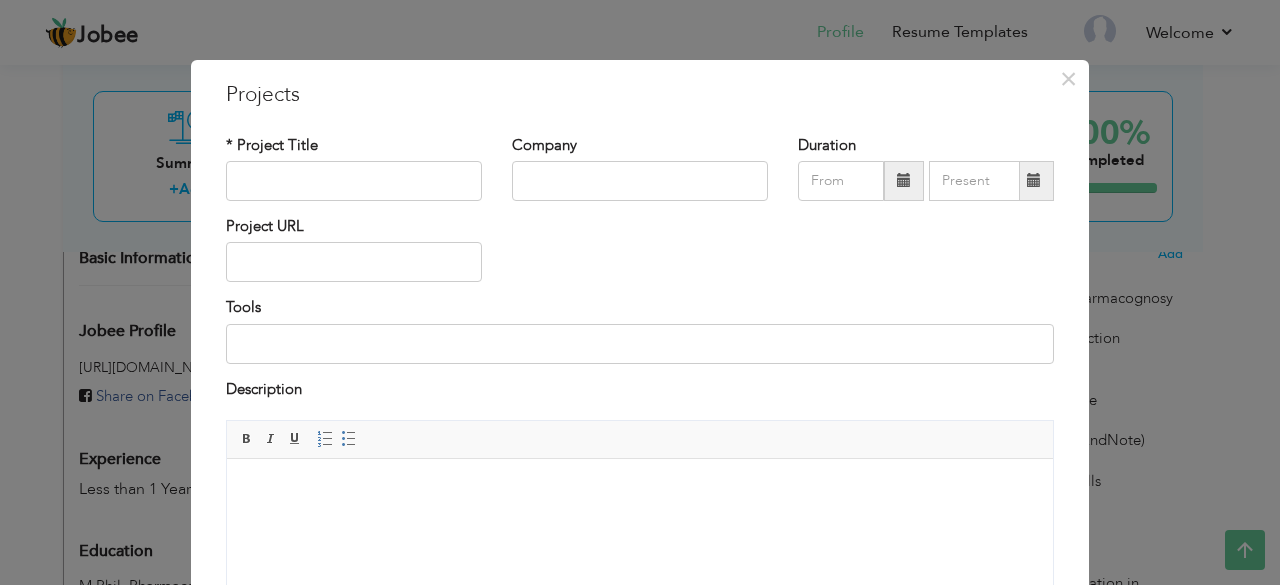 click on "×
Projects
* Project Title
Company
Duration" at bounding box center [640, 428] 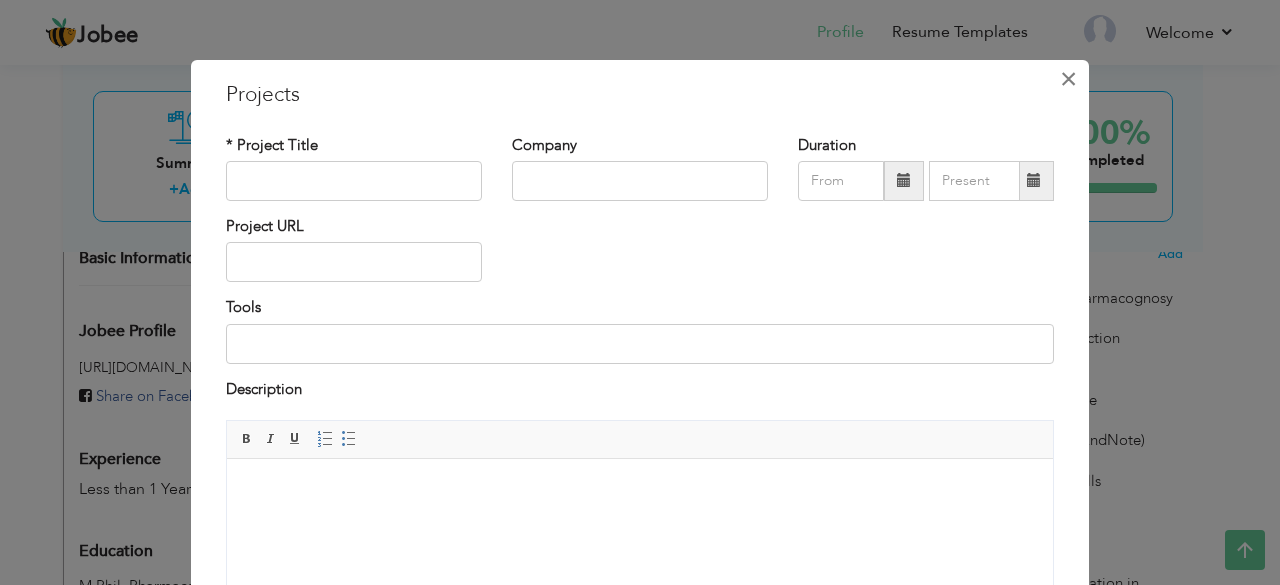click on "×" at bounding box center [1068, 79] 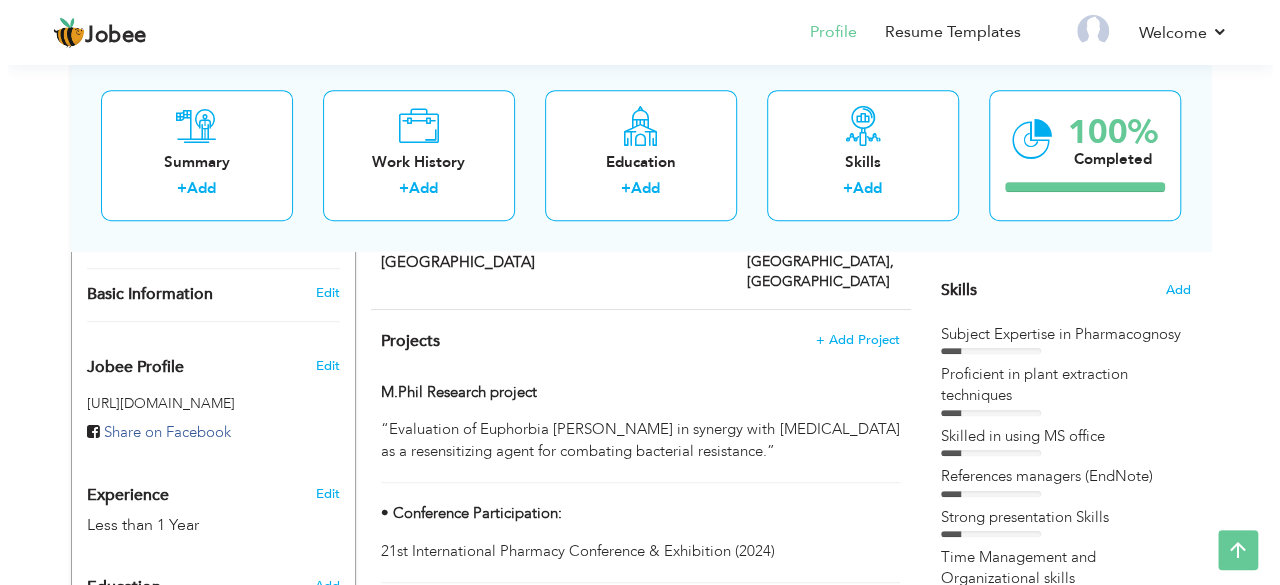 scroll, scrollTop: 488, scrollLeft: 0, axis: vertical 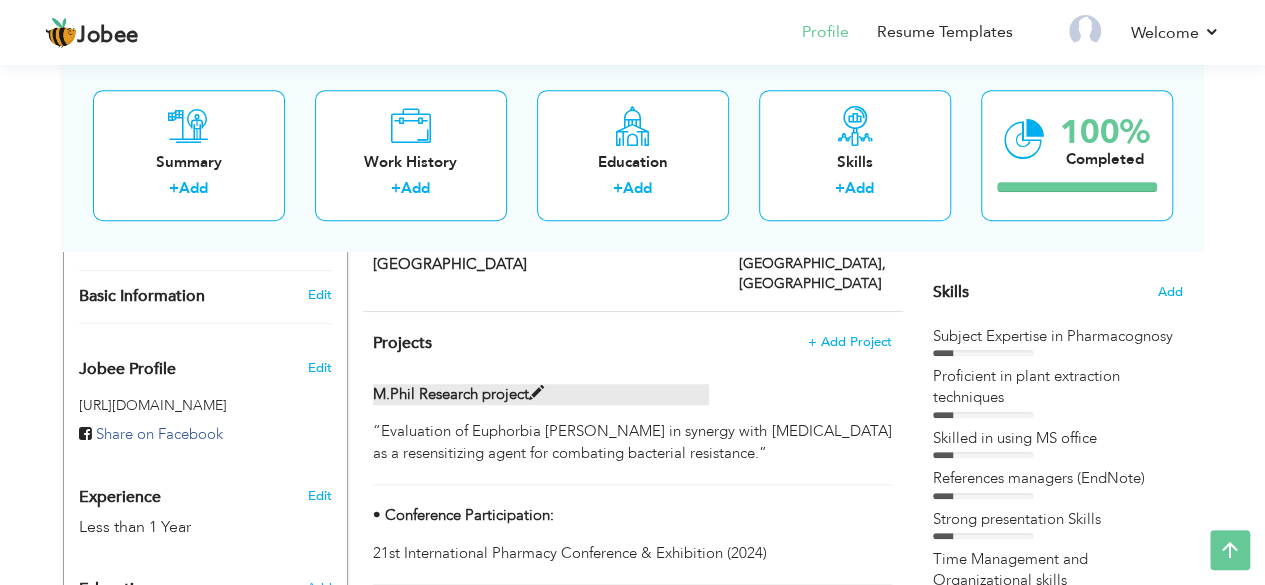 click at bounding box center (536, 393) 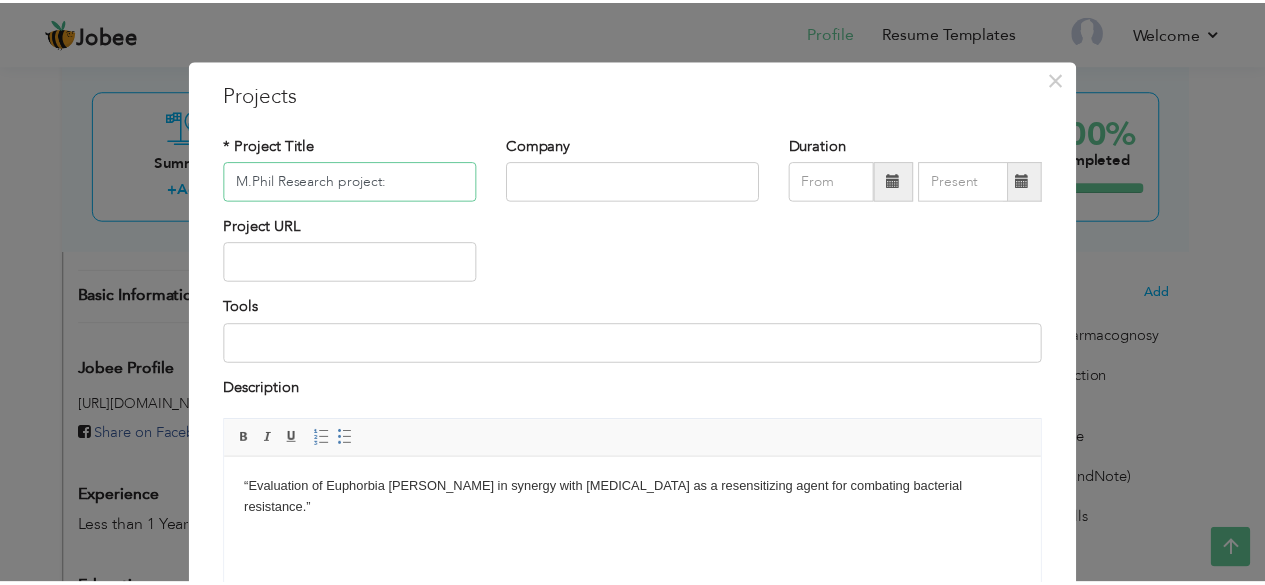 scroll, scrollTop: 209, scrollLeft: 0, axis: vertical 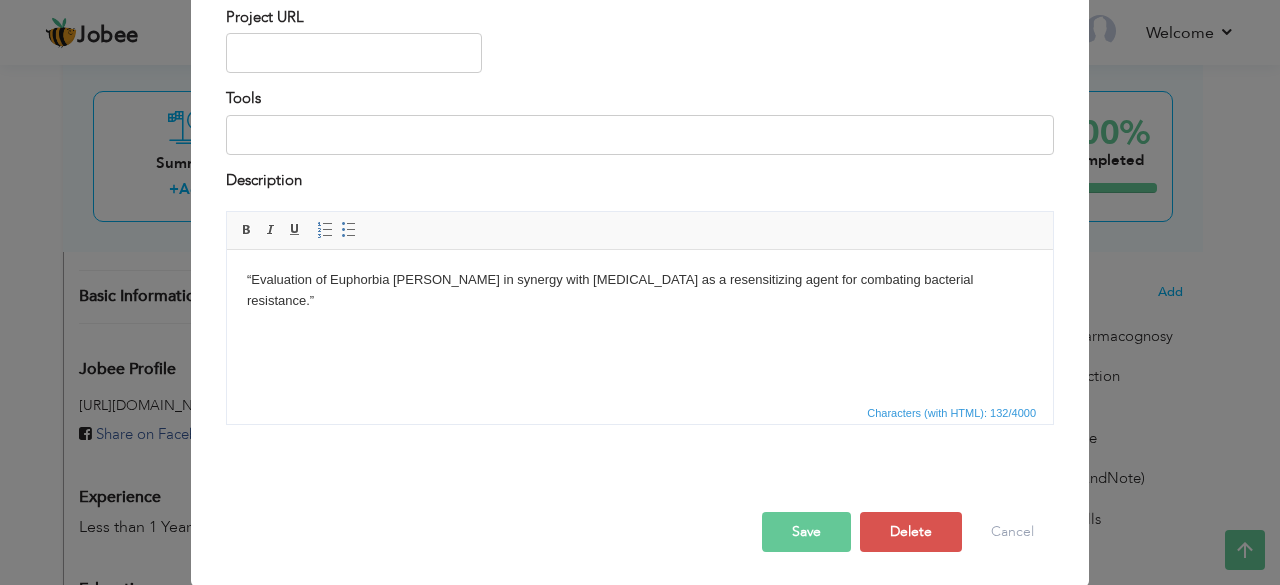 type on "M.Phil Research project:" 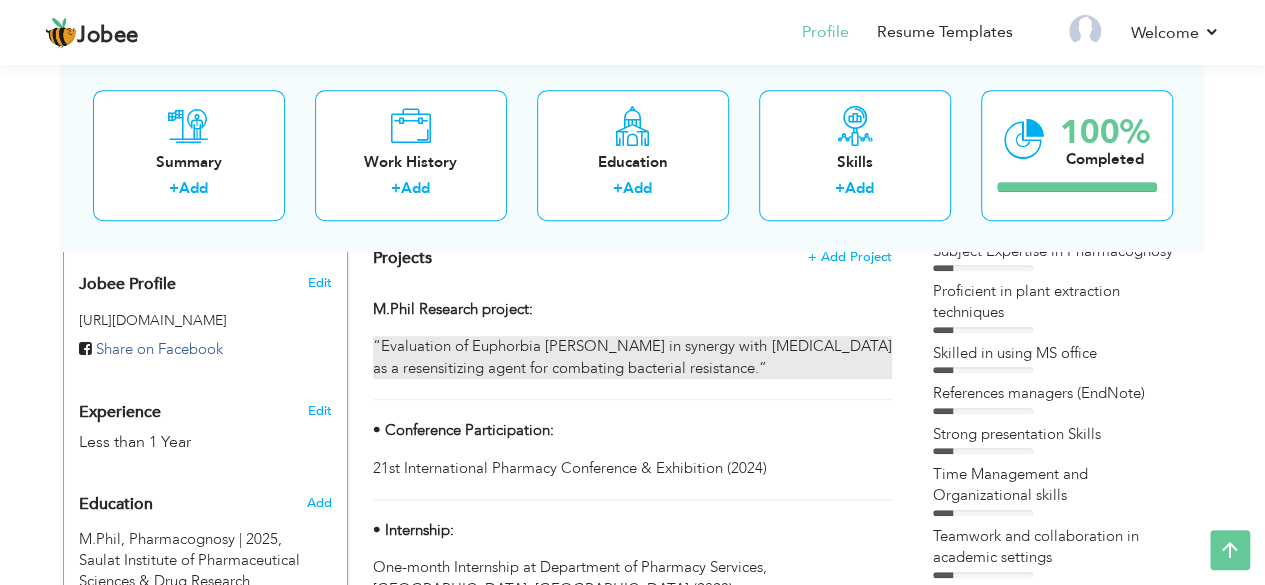 scroll, scrollTop: 575, scrollLeft: 0, axis: vertical 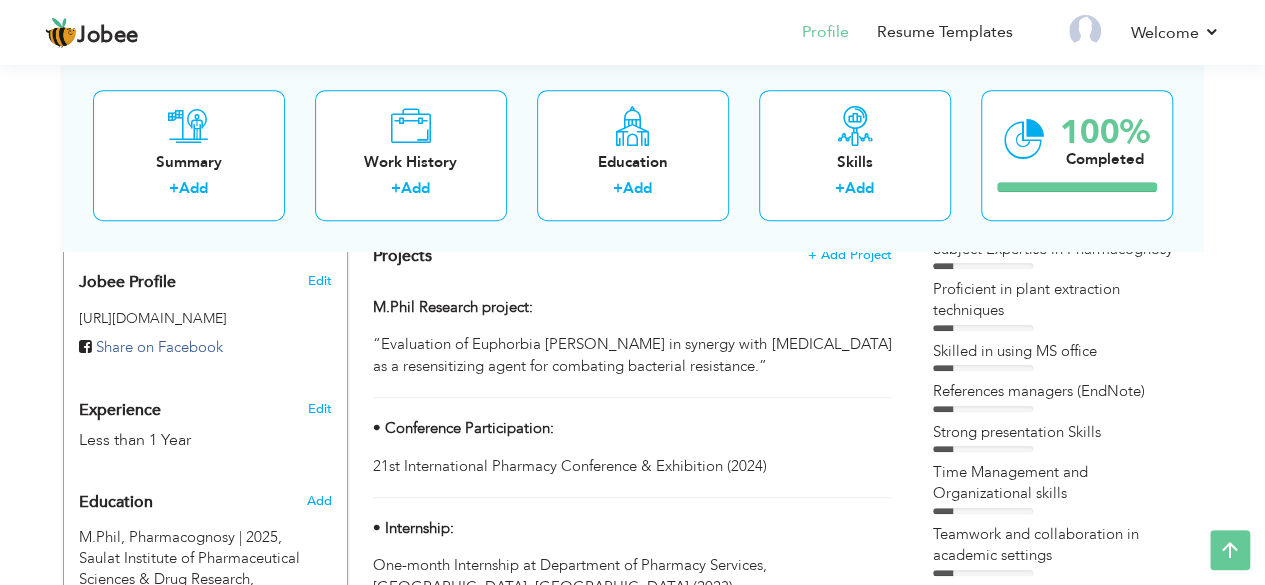 click at bounding box center (983, 368) 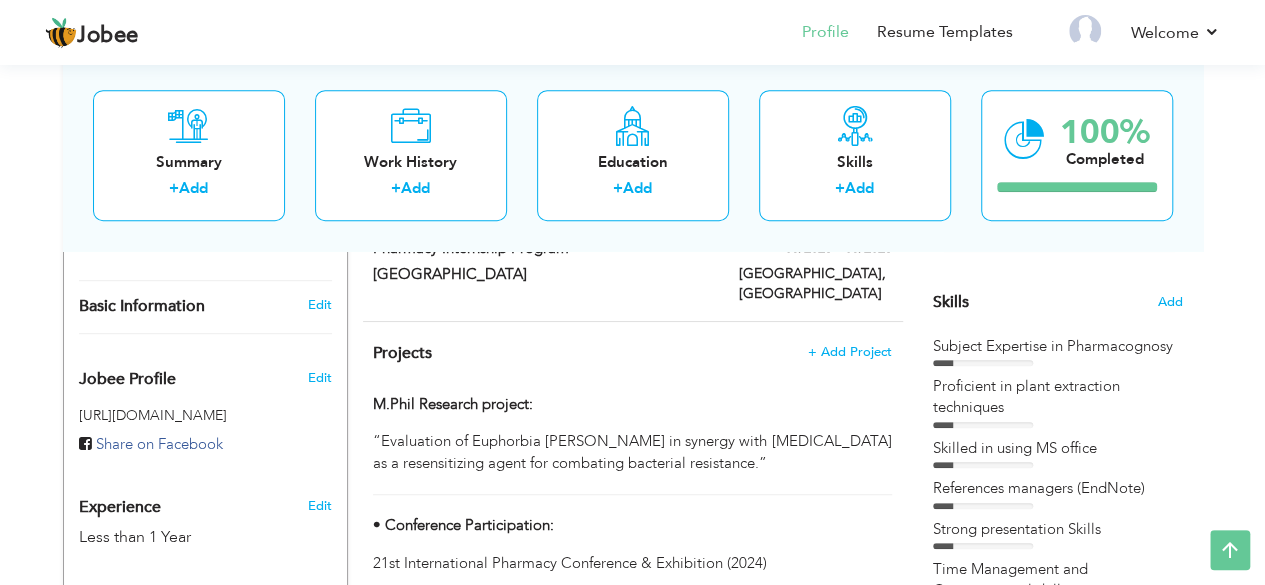 scroll, scrollTop: 477, scrollLeft: 0, axis: vertical 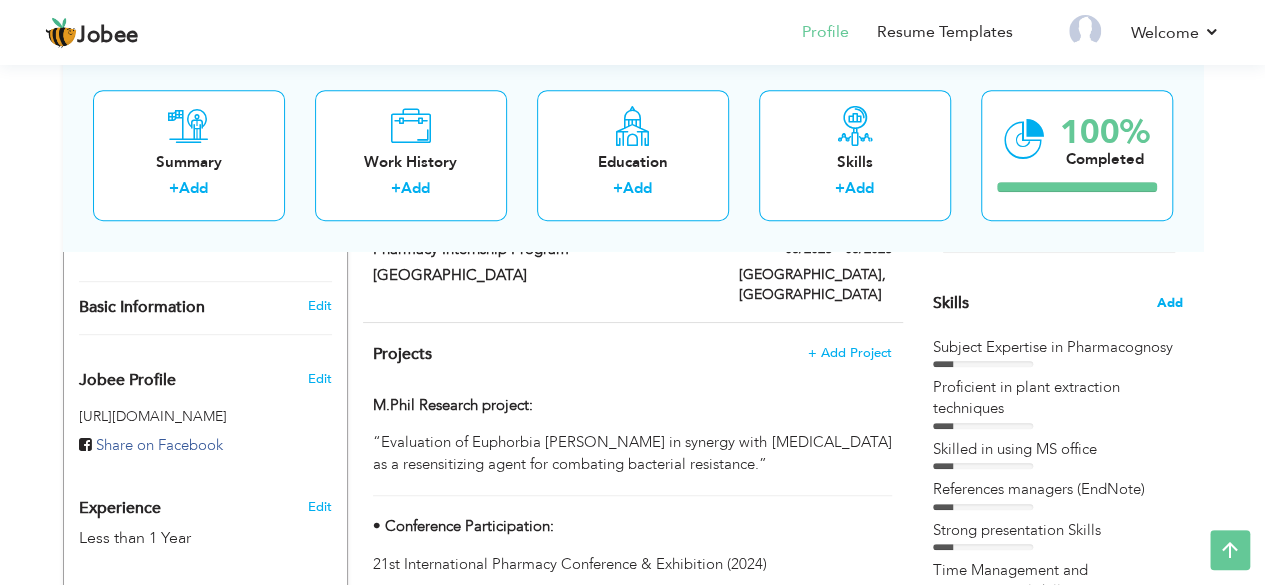 click on "Add" at bounding box center (1170, 303) 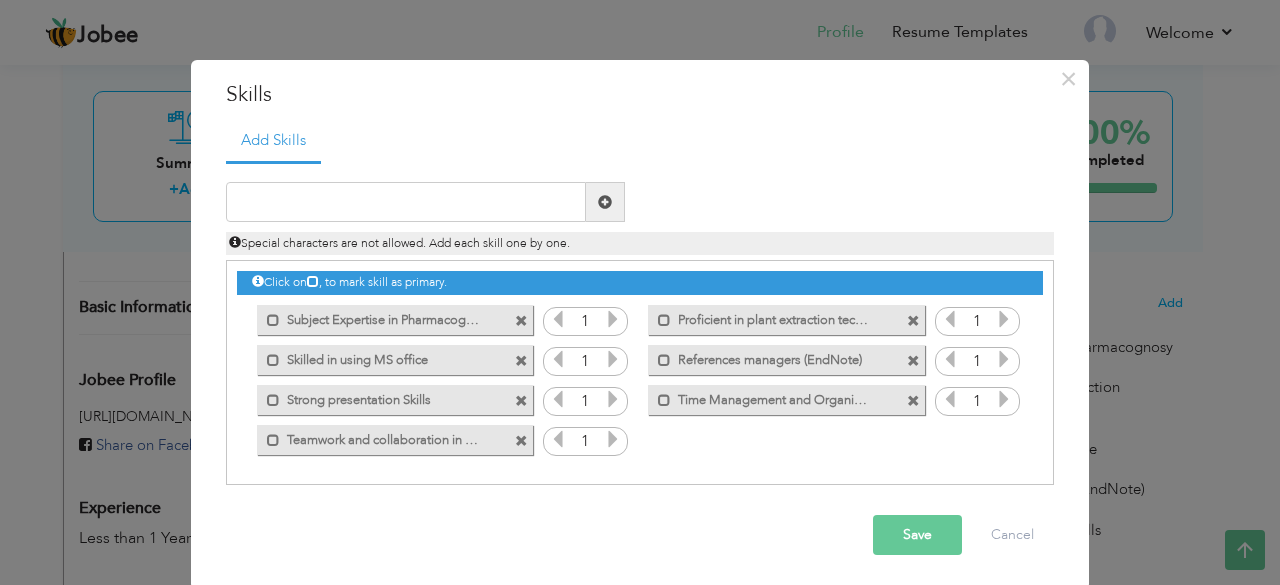 click at bounding box center [613, 359] 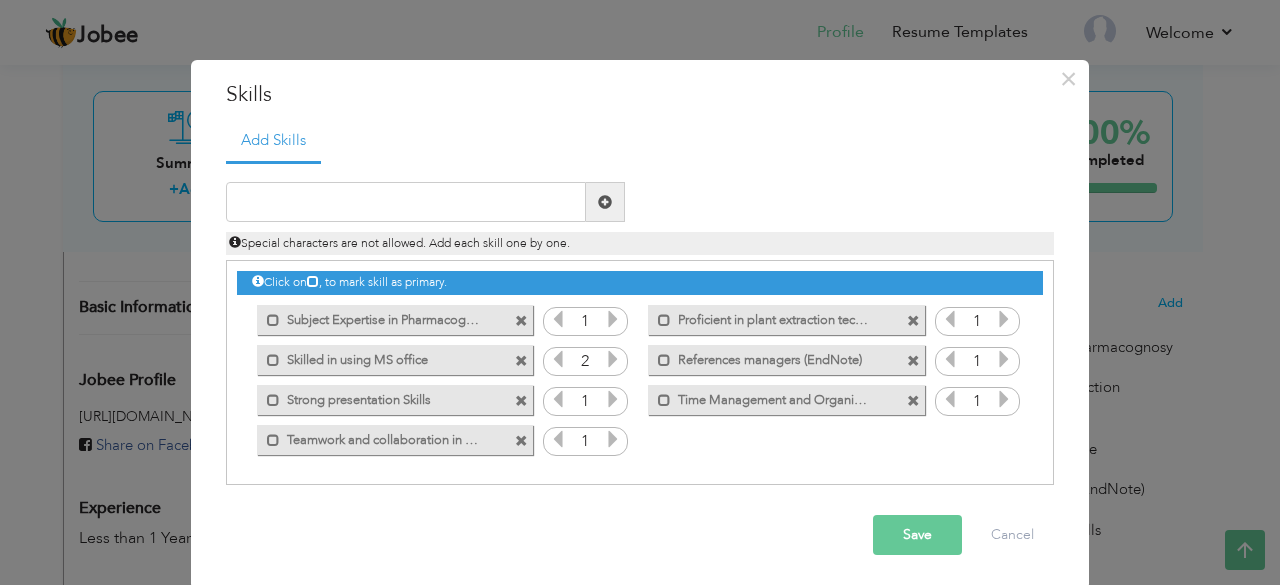 click at bounding box center [613, 359] 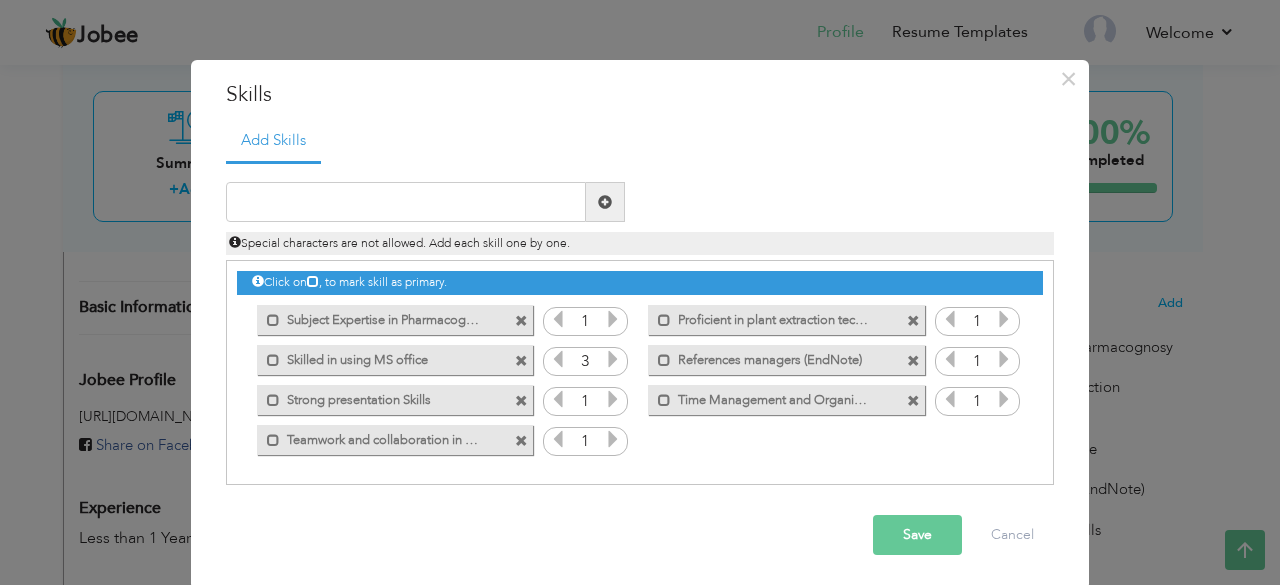 click at bounding box center (613, 359) 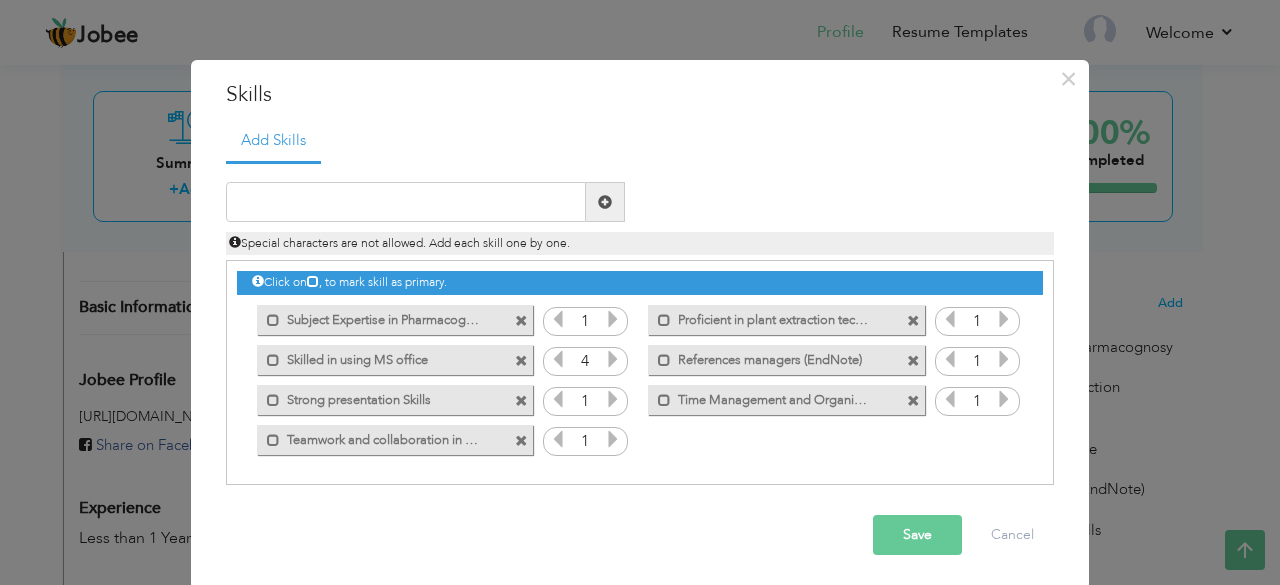 click at bounding box center (613, 359) 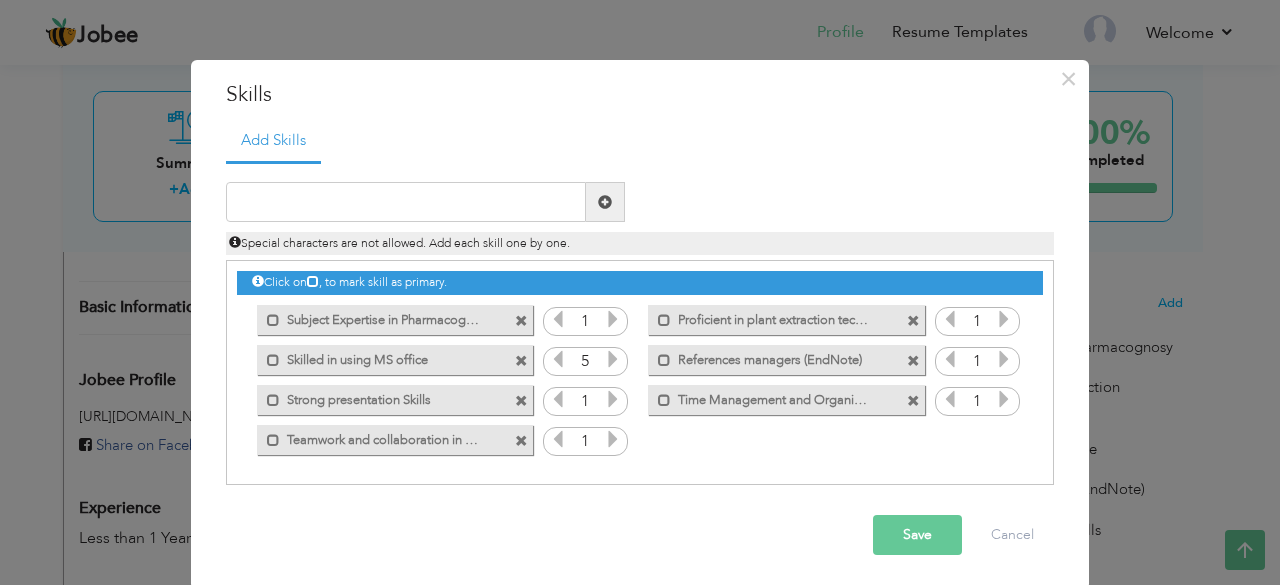 click at bounding box center (613, 359) 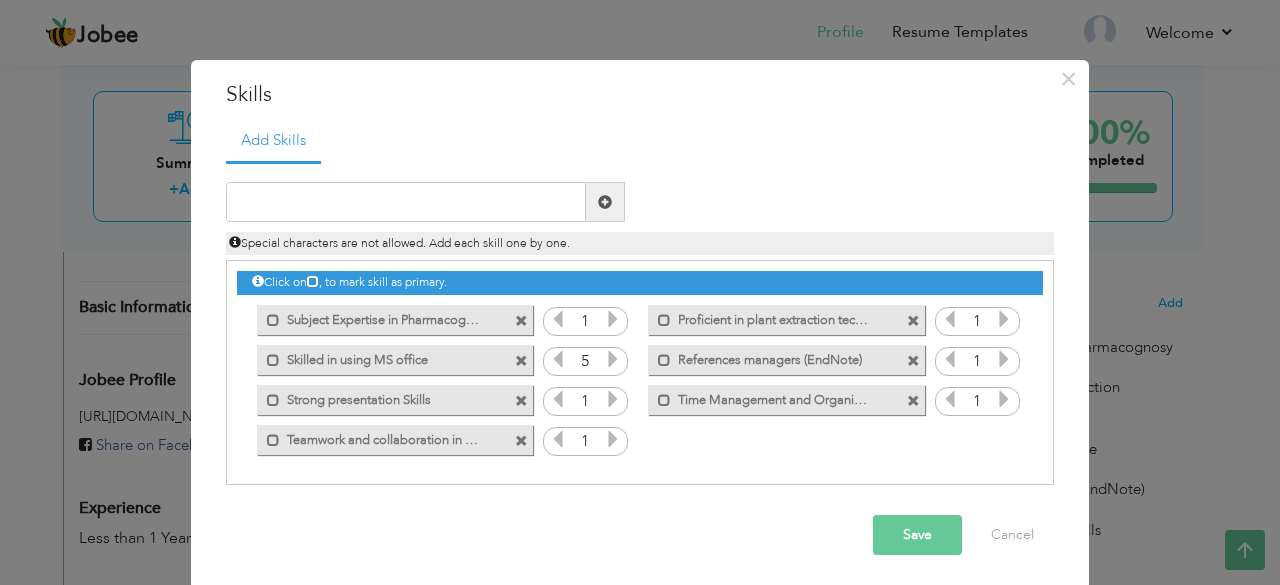 click at bounding box center [1004, 319] 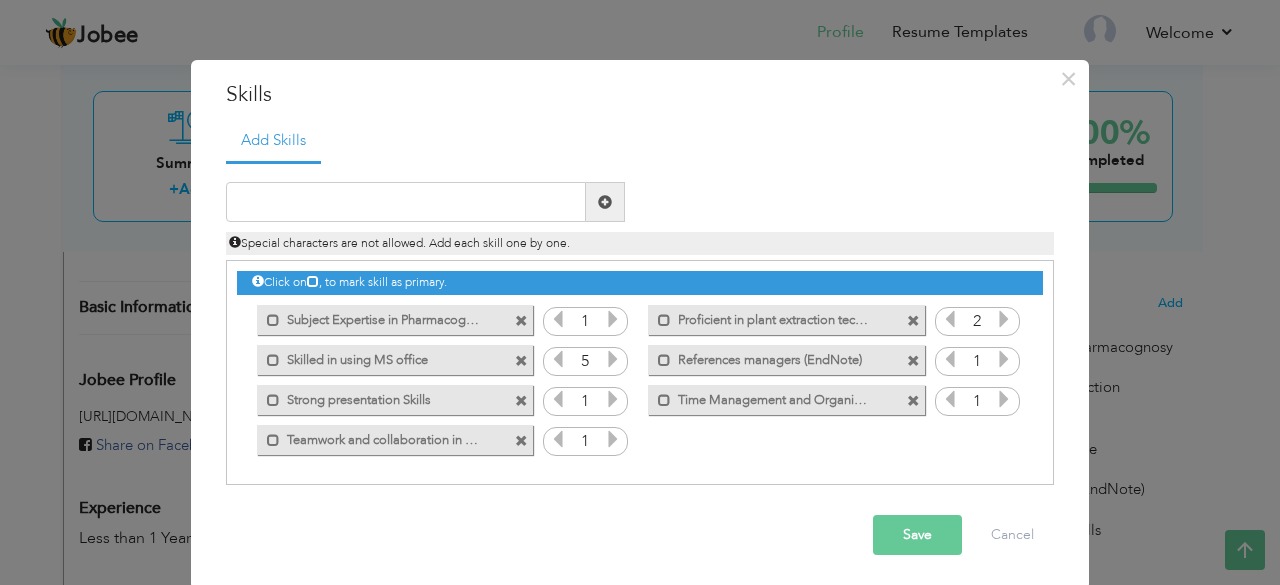 click at bounding box center (1004, 319) 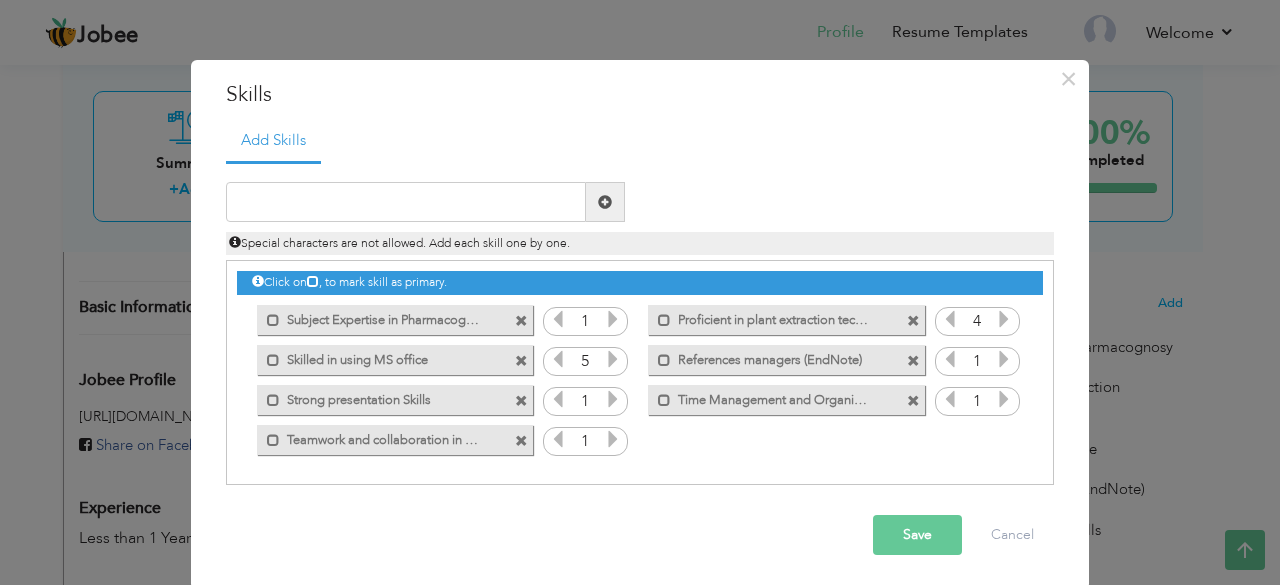 click at bounding box center [1004, 319] 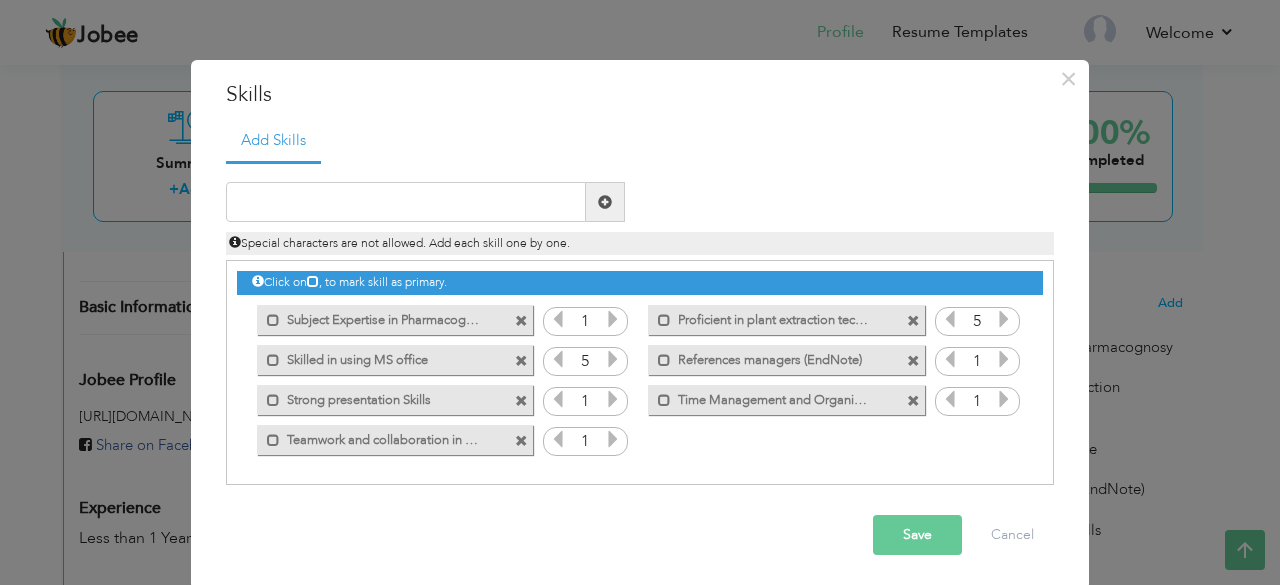click at bounding box center [1004, 319] 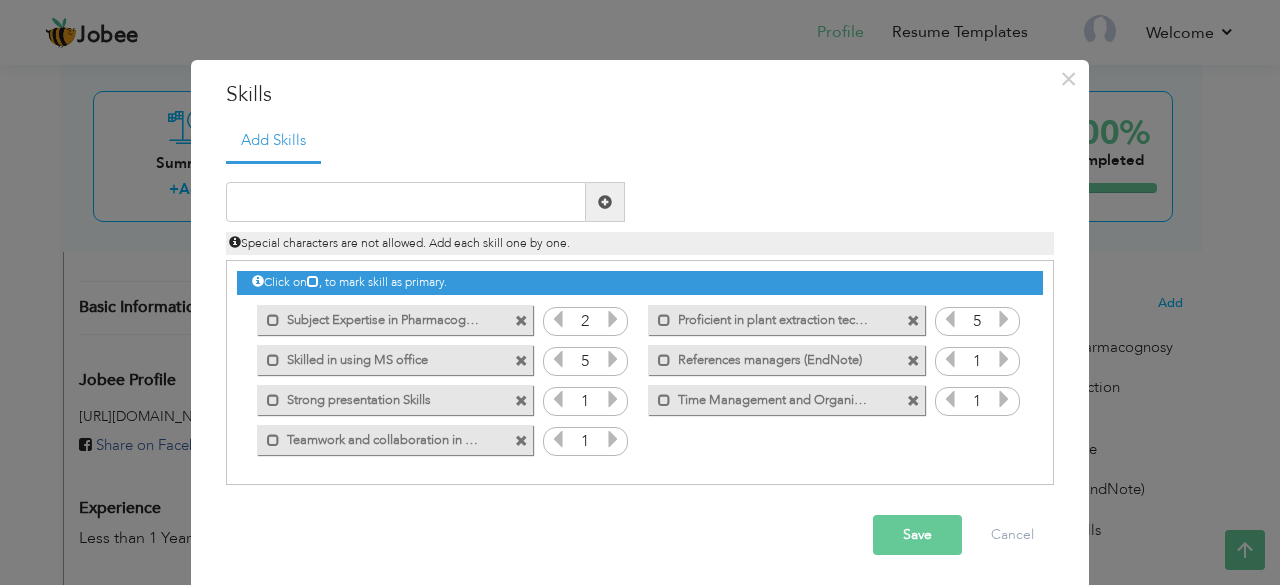 click at bounding box center [613, 319] 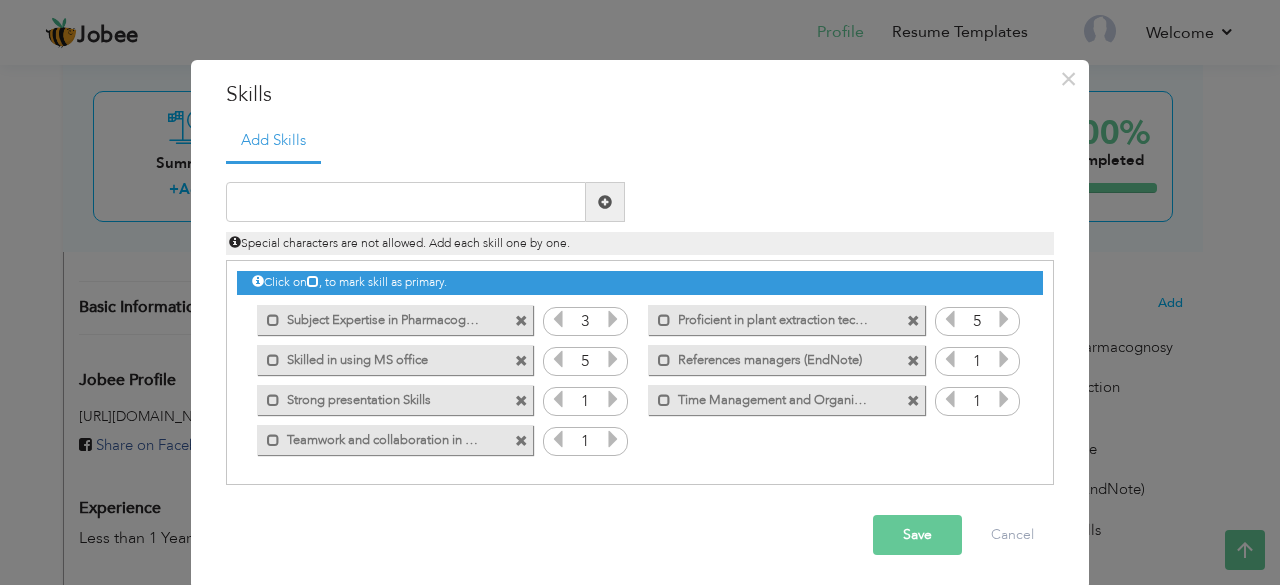 click at bounding box center [613, 319] 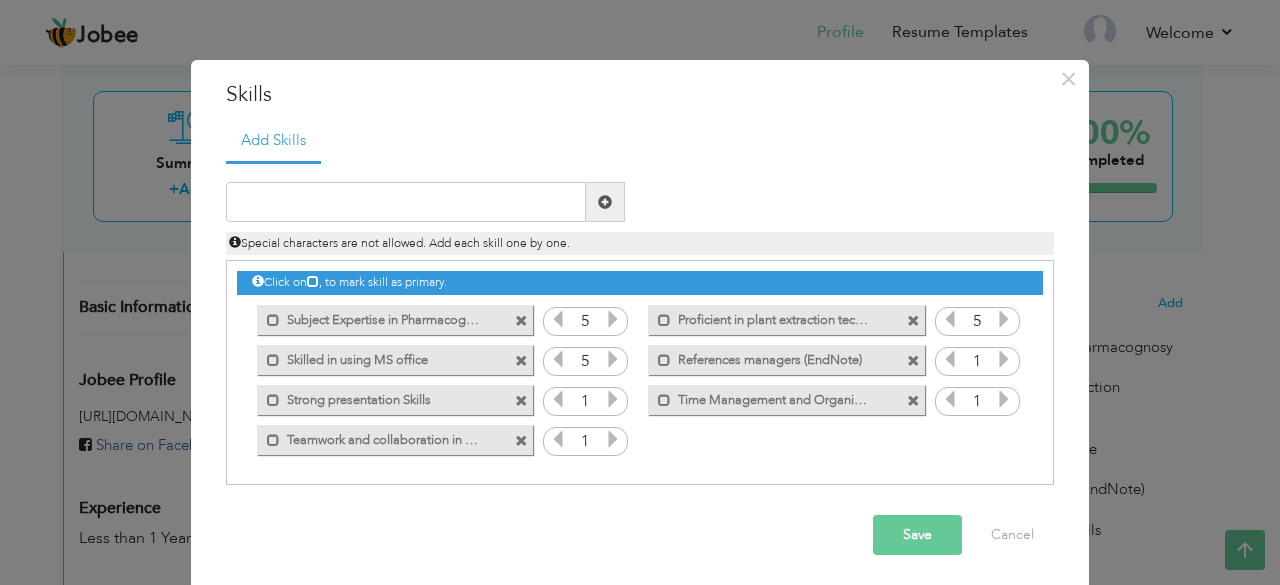 click at bounding box center (613, 319) 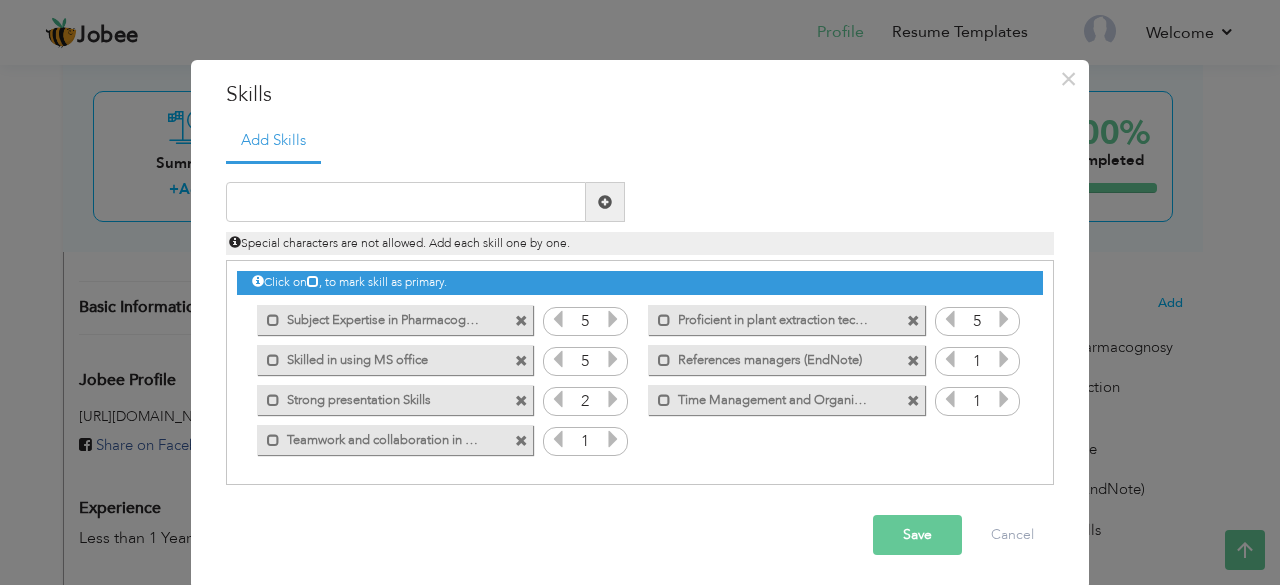 click at bounding box center [613, 399] 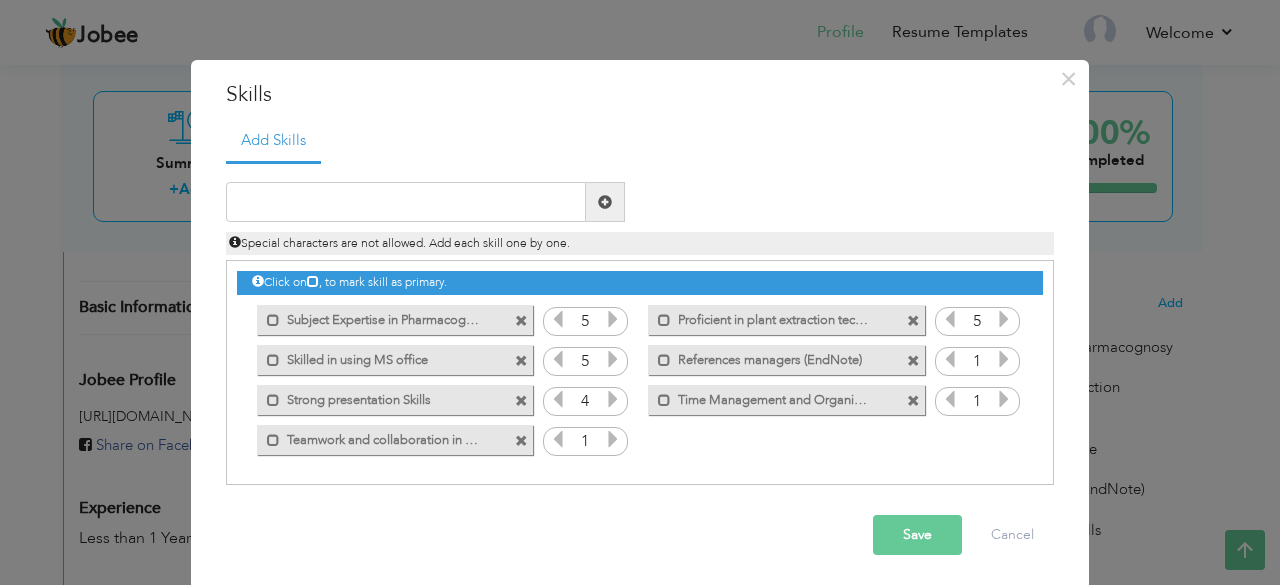 click at bounding box center (613, 399) 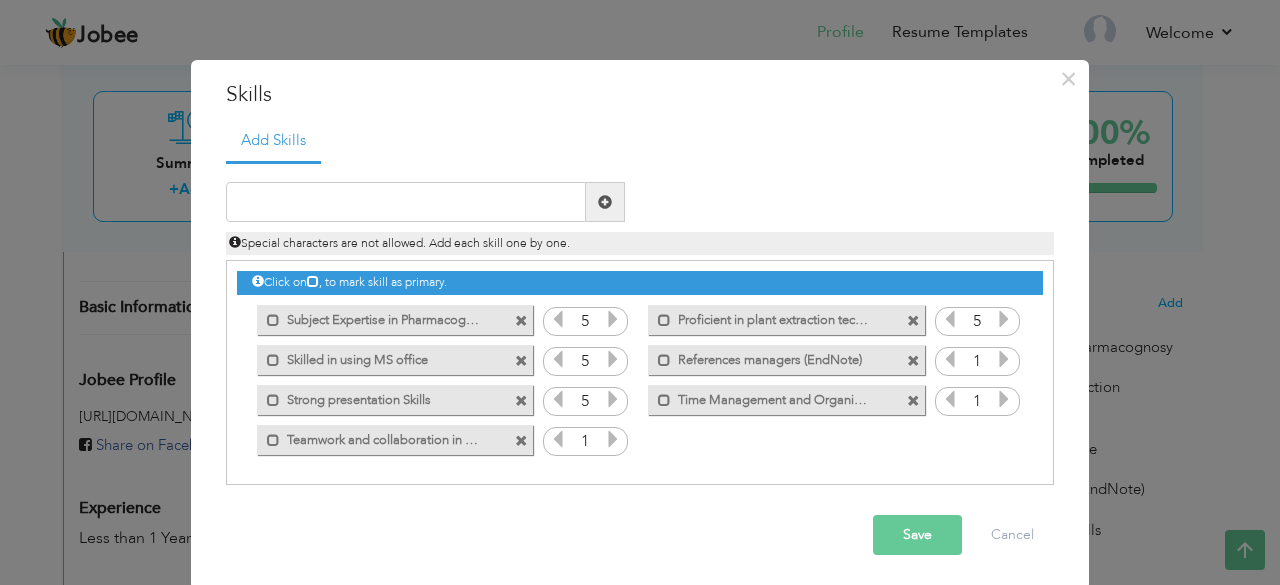 click at bounding box center (613, 399) 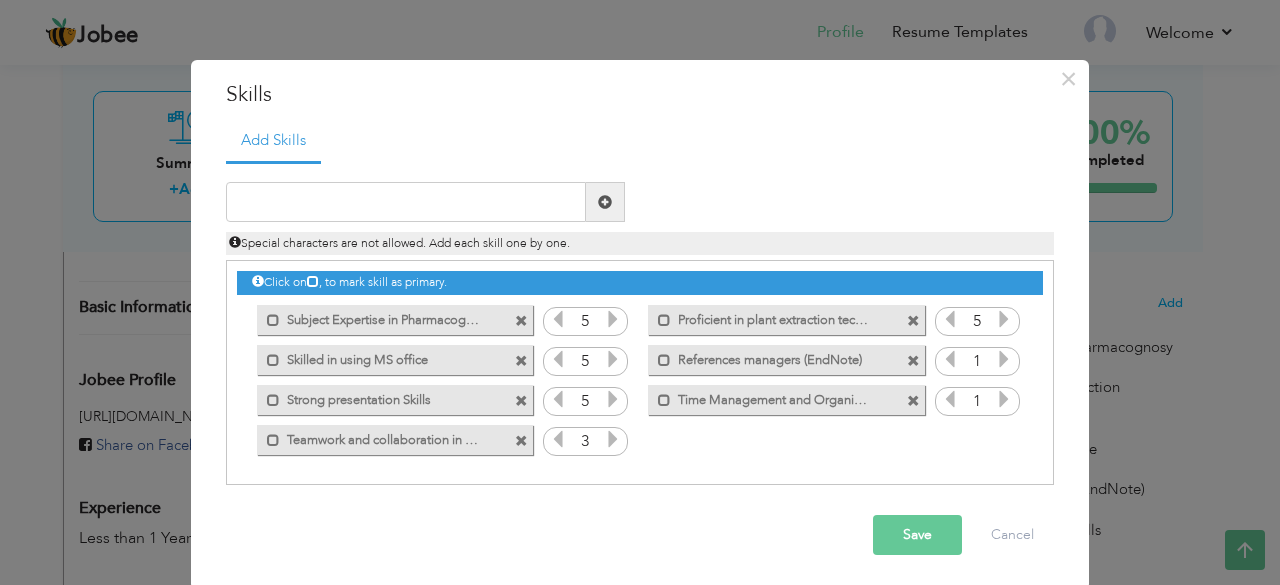 click at bounding box center (613, 439) 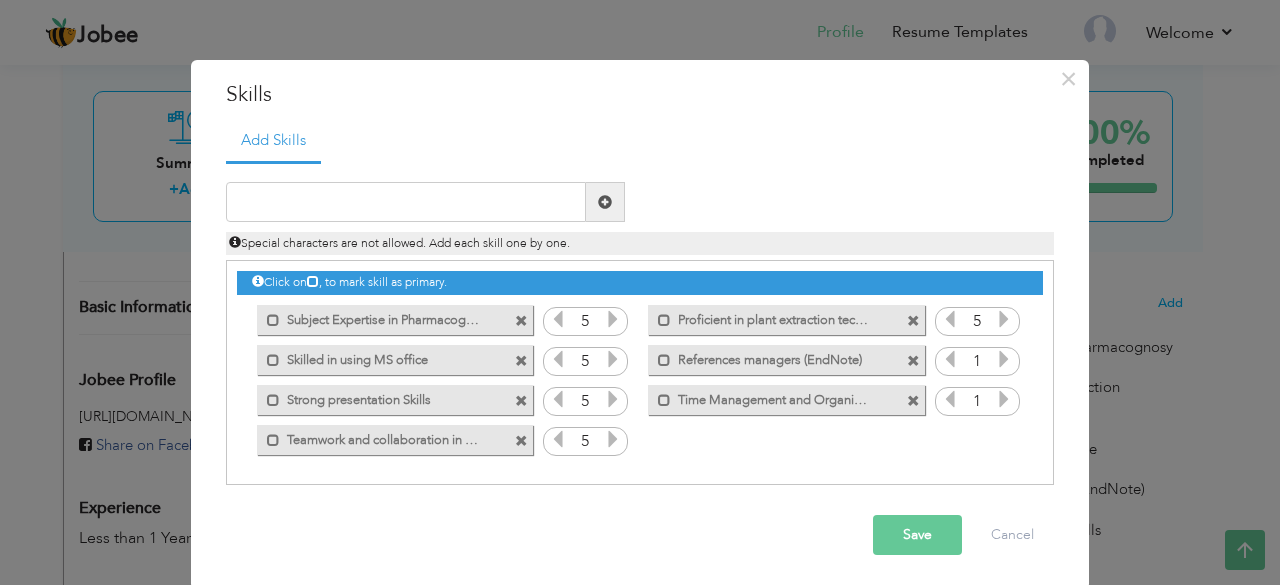 click at bounding box center [613, 439] 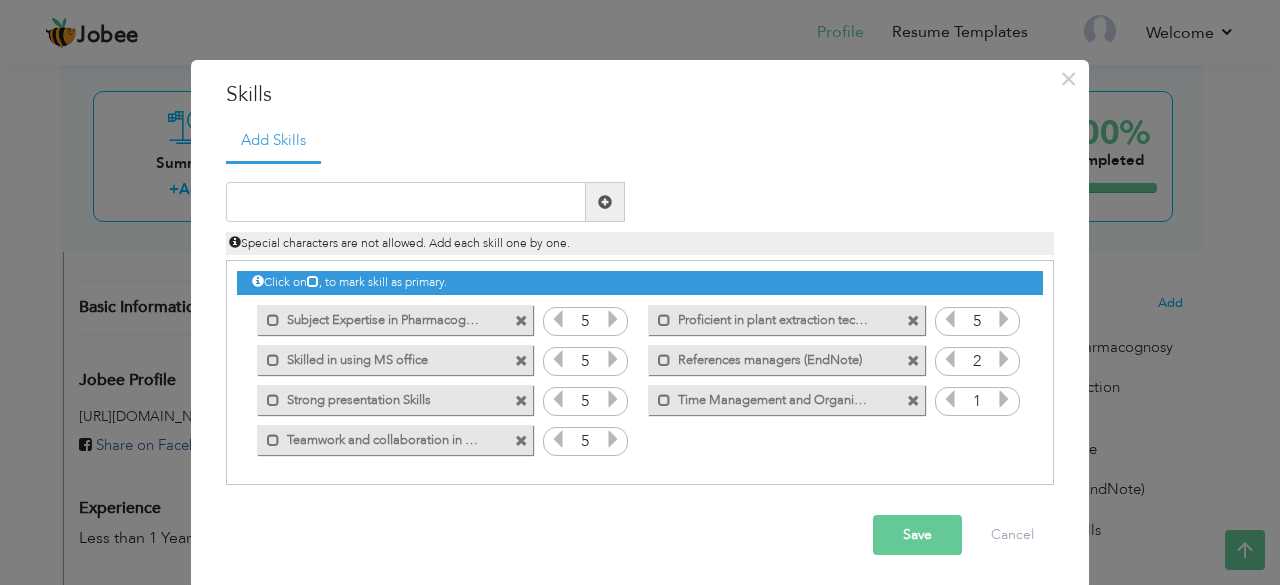 click at bounding box center (1004, 359) 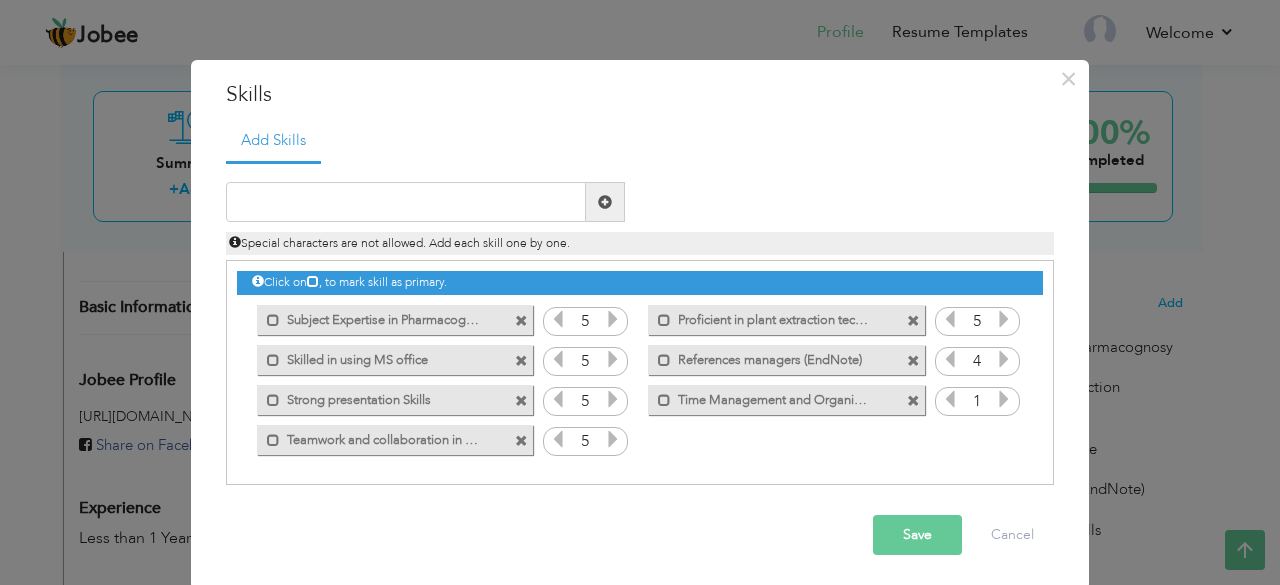click at bounding box center (1004, 399) 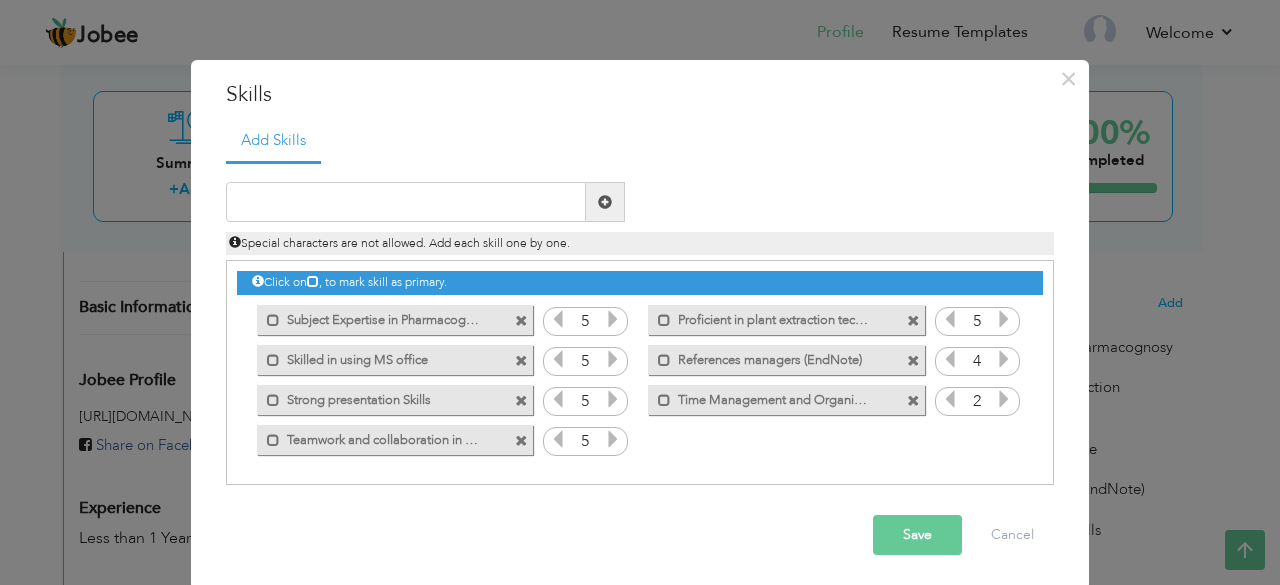 click at bounding box center (1004, 399) 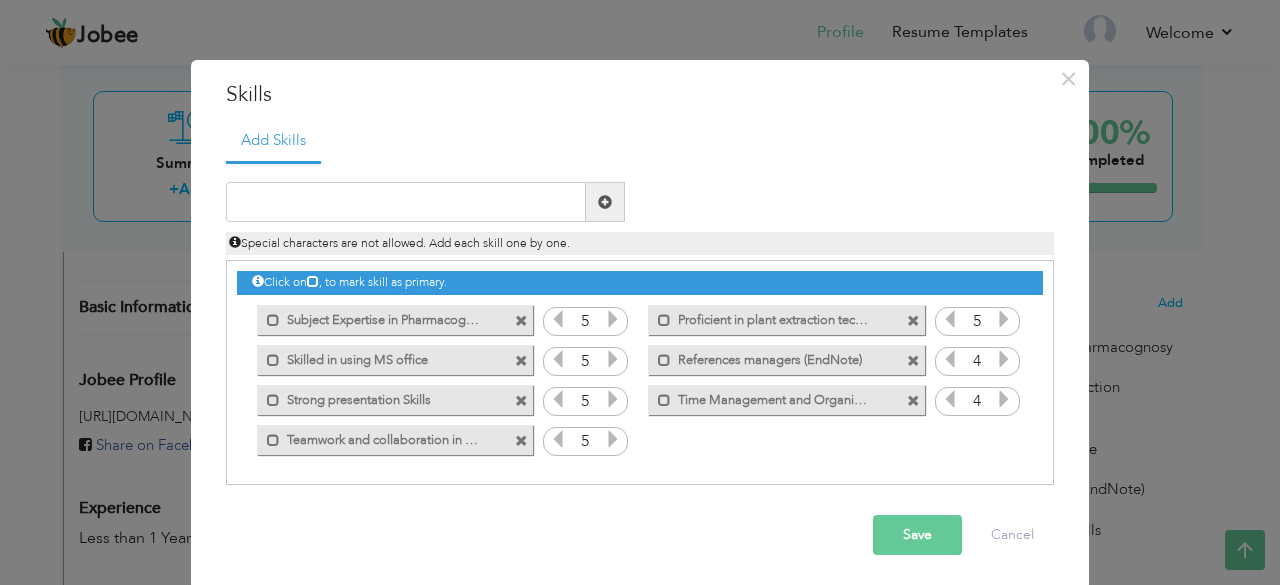 click at bounding box center (1004, 399) 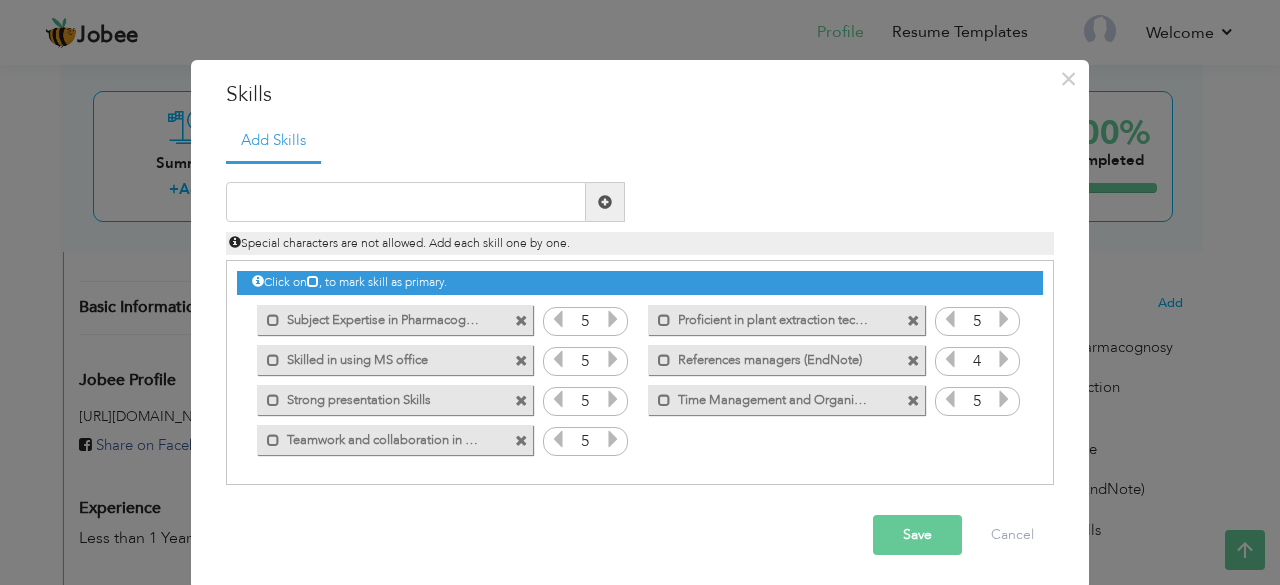 click at bounding box center (1004, 399) 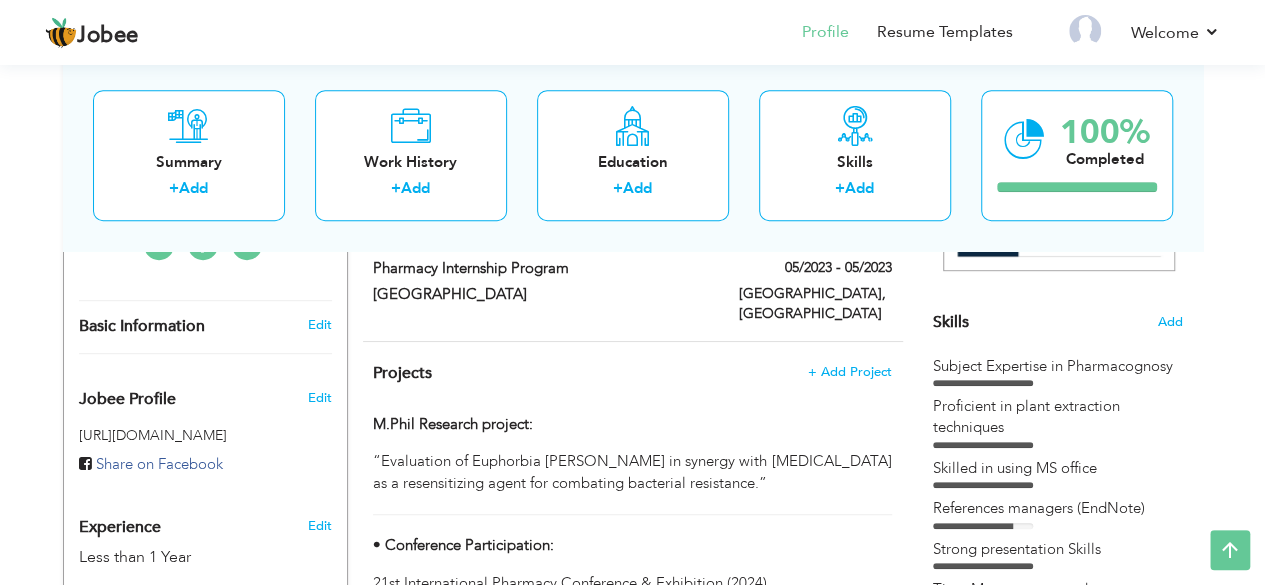 scroll, scrollTop: 457, scrollLeft: 0, axis: vertical 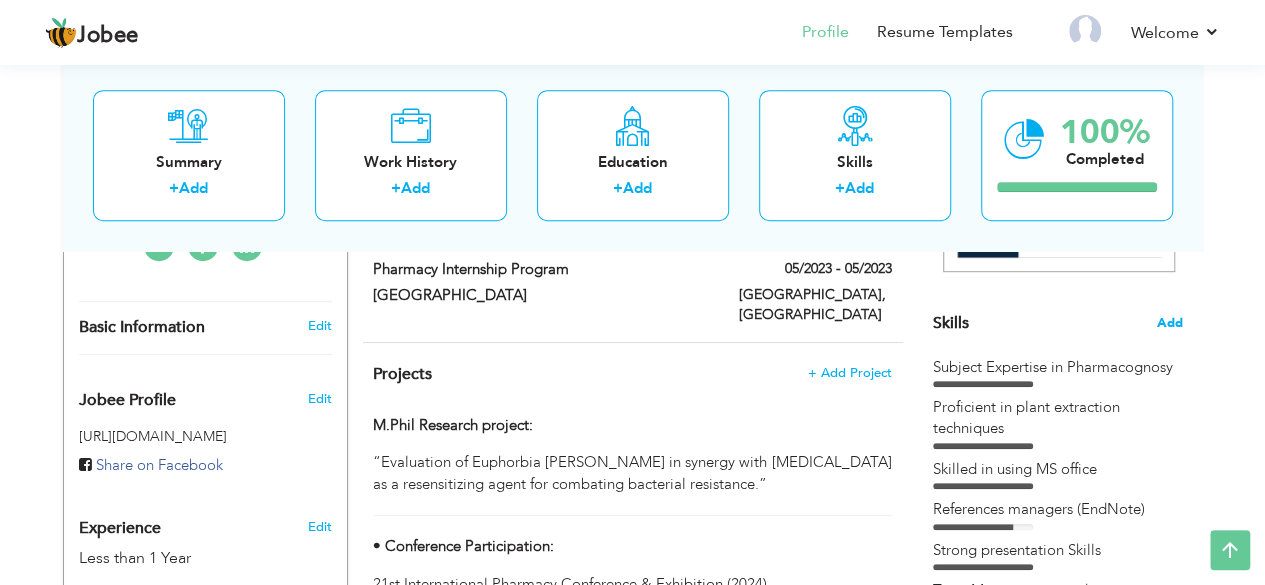 click on "Add" at bounding box center [1170, 323] 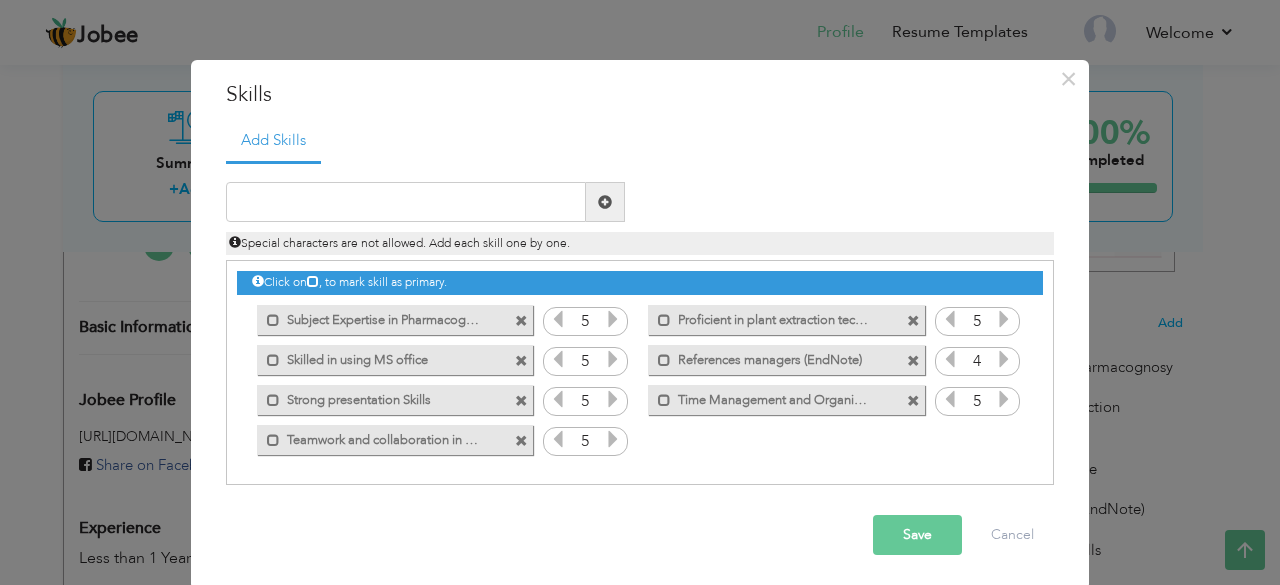 click at bounding box center (950, 399) 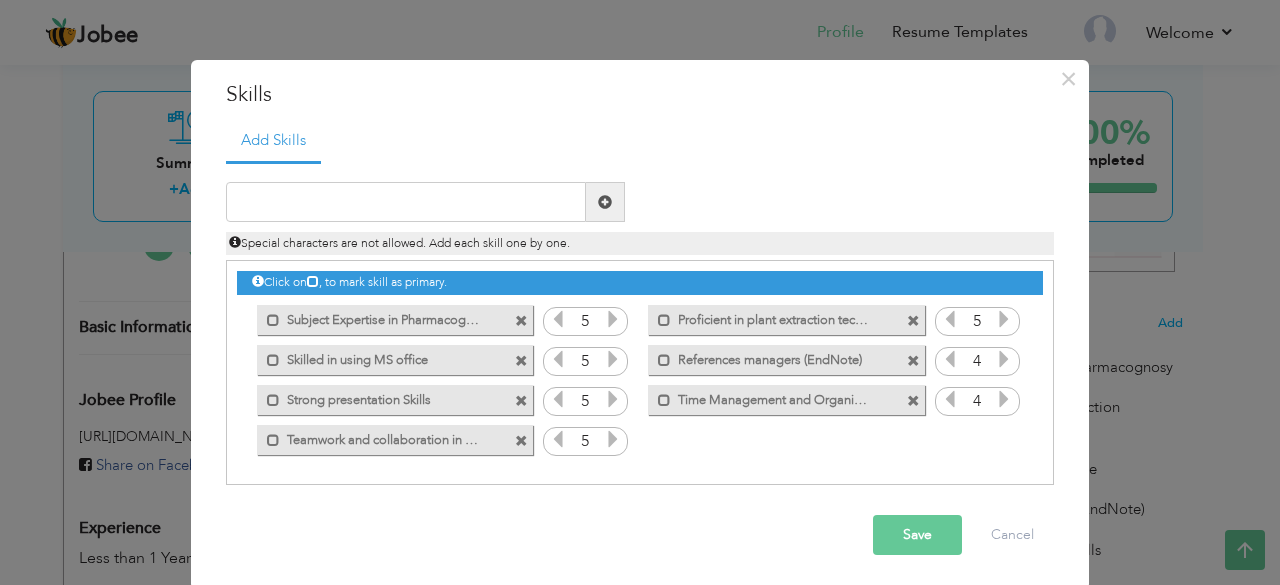 click at bounding box center (950, 399) 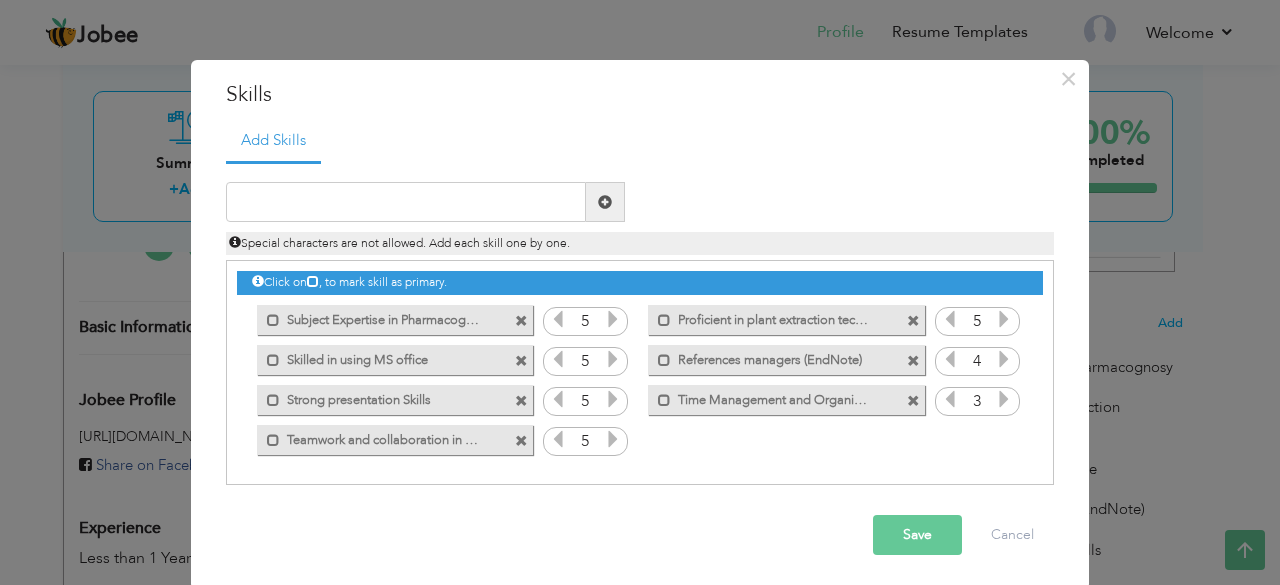 click on "Save" at bounding box center [917, 535] 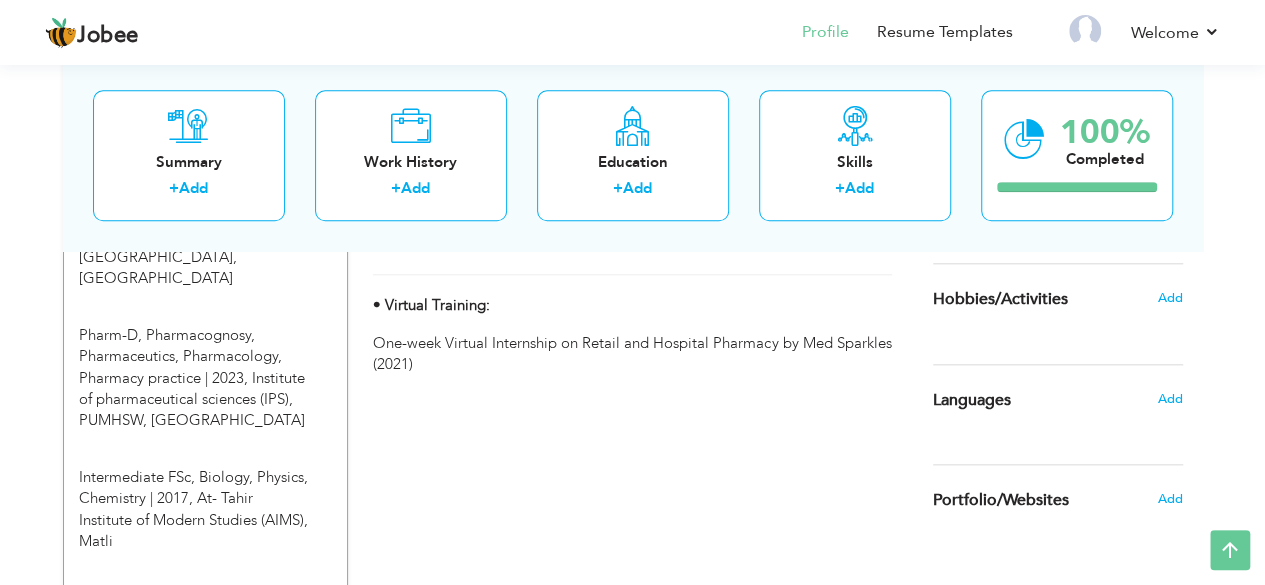 scroll, scrollTop: 920, scrollLeft: 0, axis: vertical 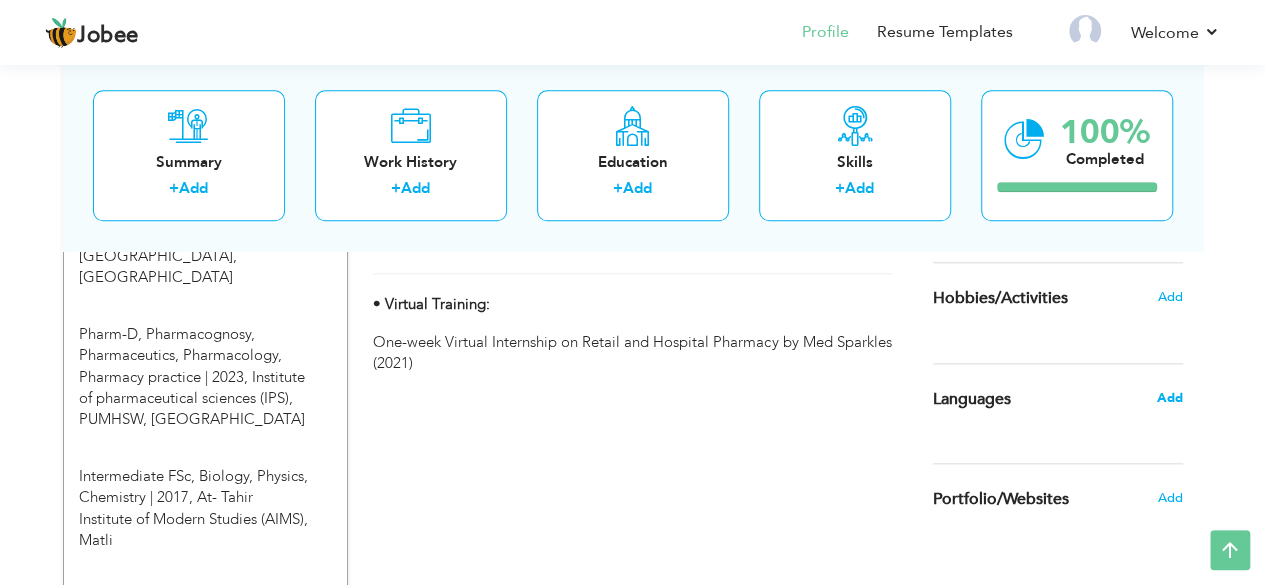 click on "Add" at bounding box center [1169, 398] 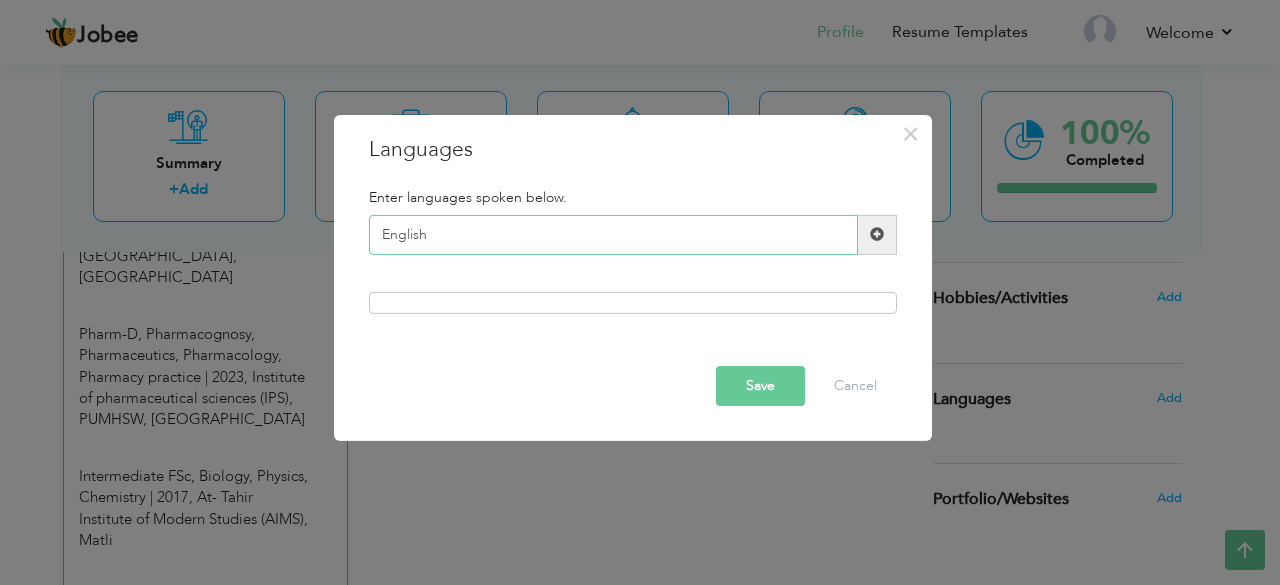type on "English" 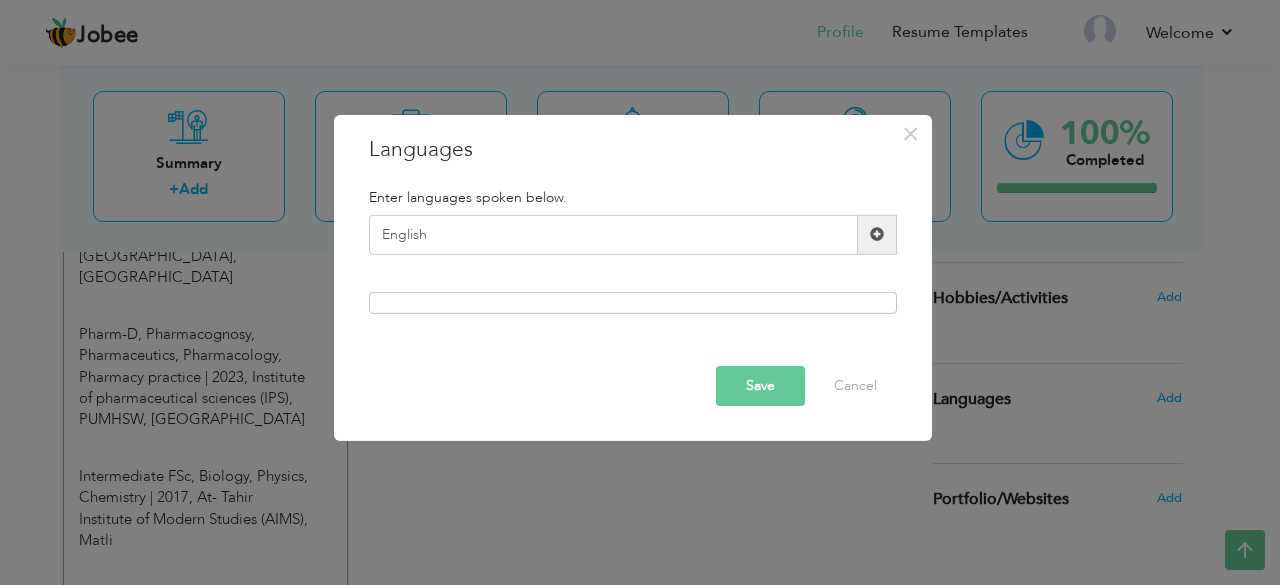click at bounding box center (877, 234) 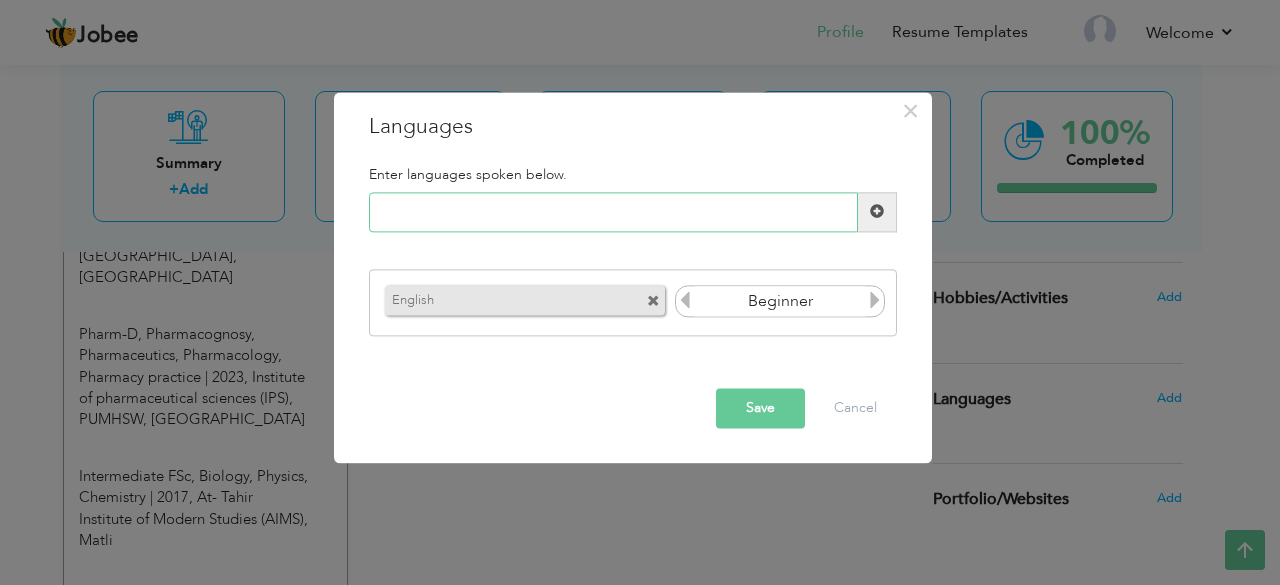 click at bounding box center [613, 212] 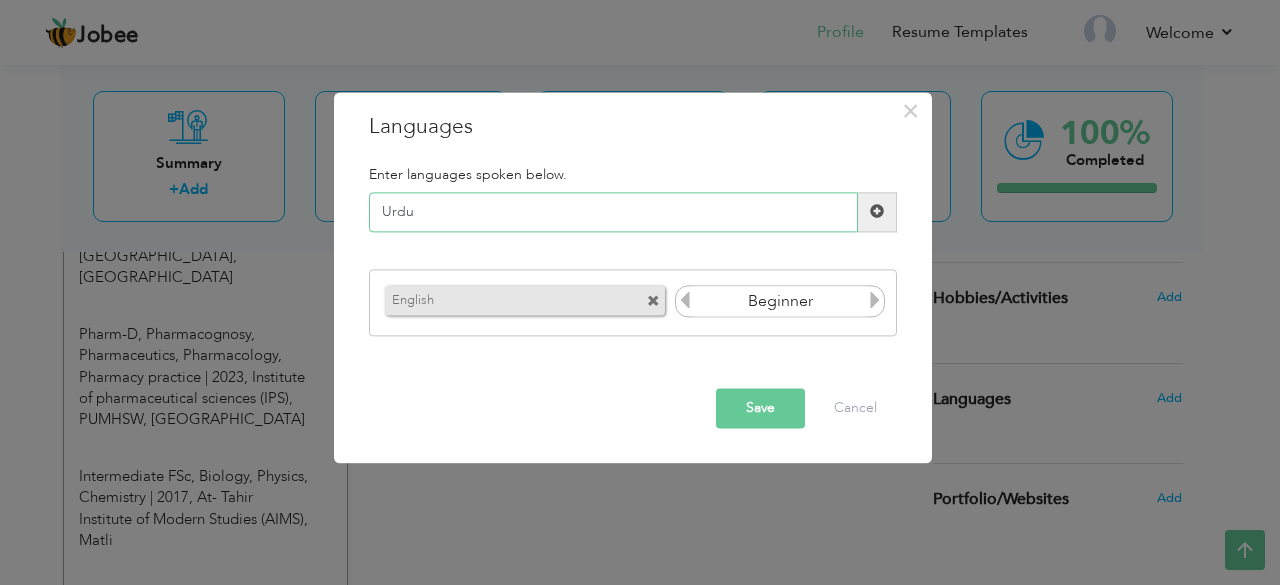 type on "Urdu" 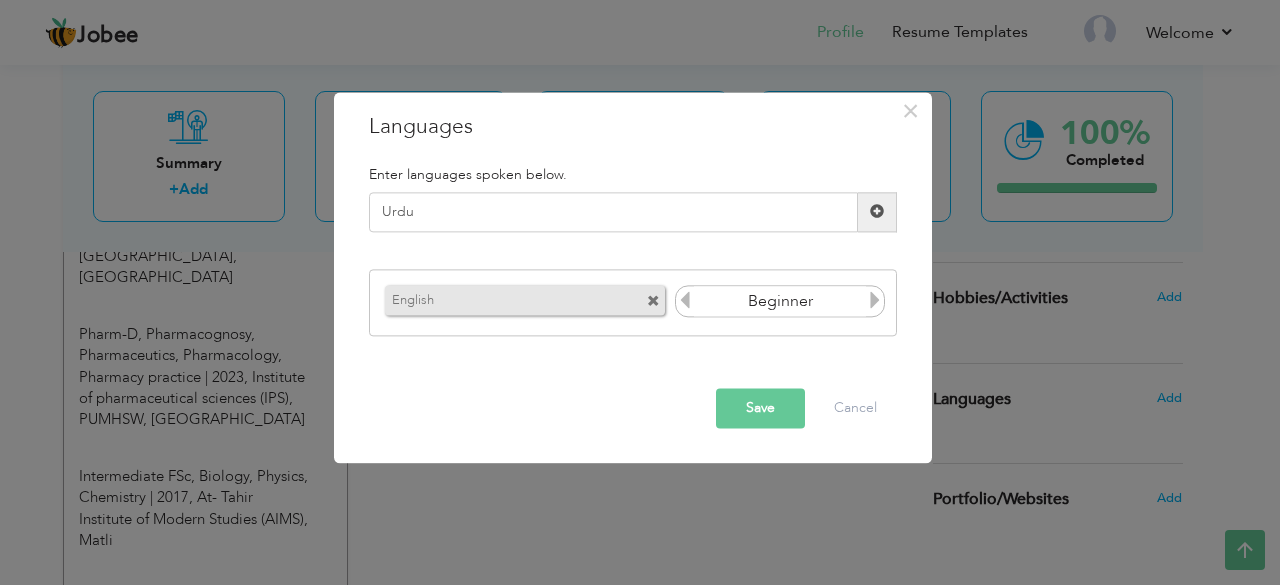 click at bounding box center [877, 212] 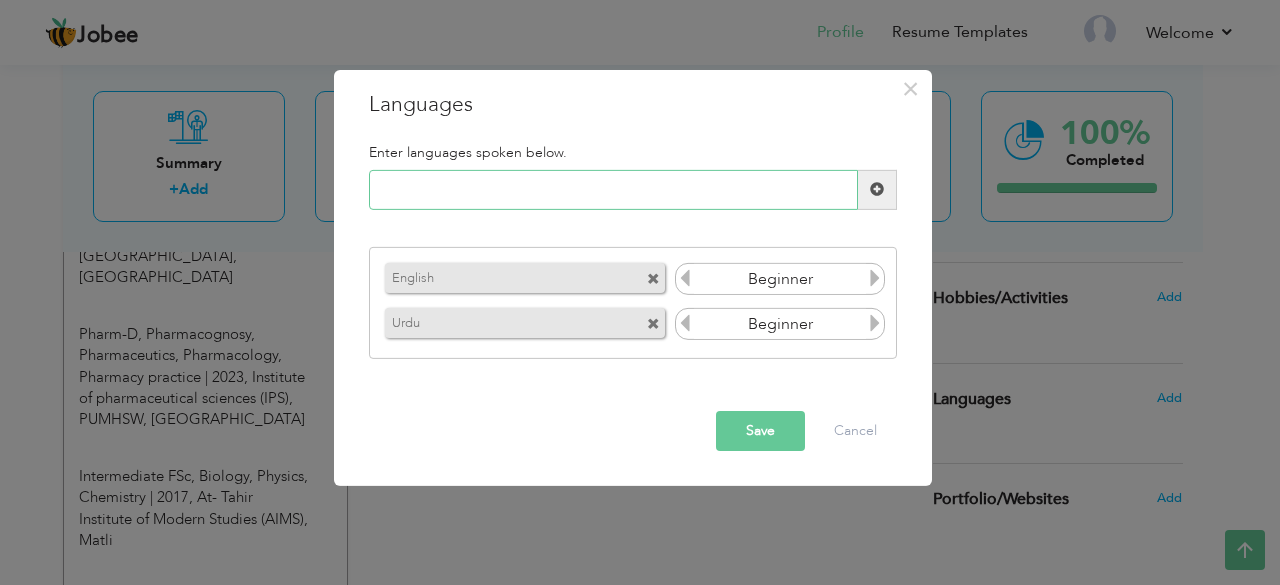 click at bounding box center [613, 190] 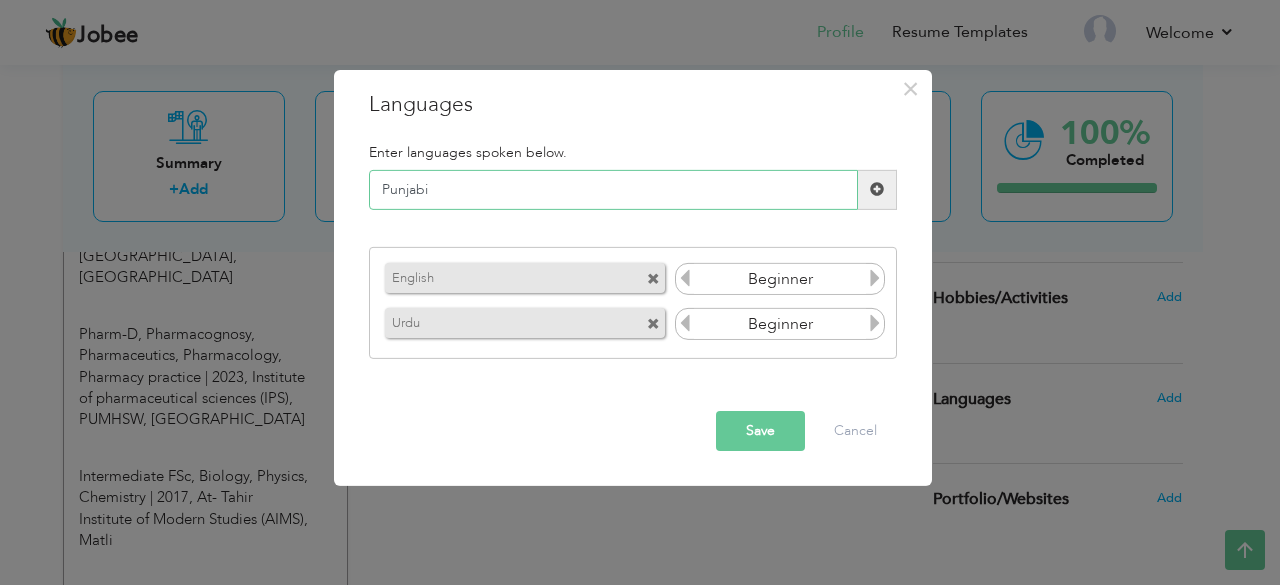 type on "Punjabi" 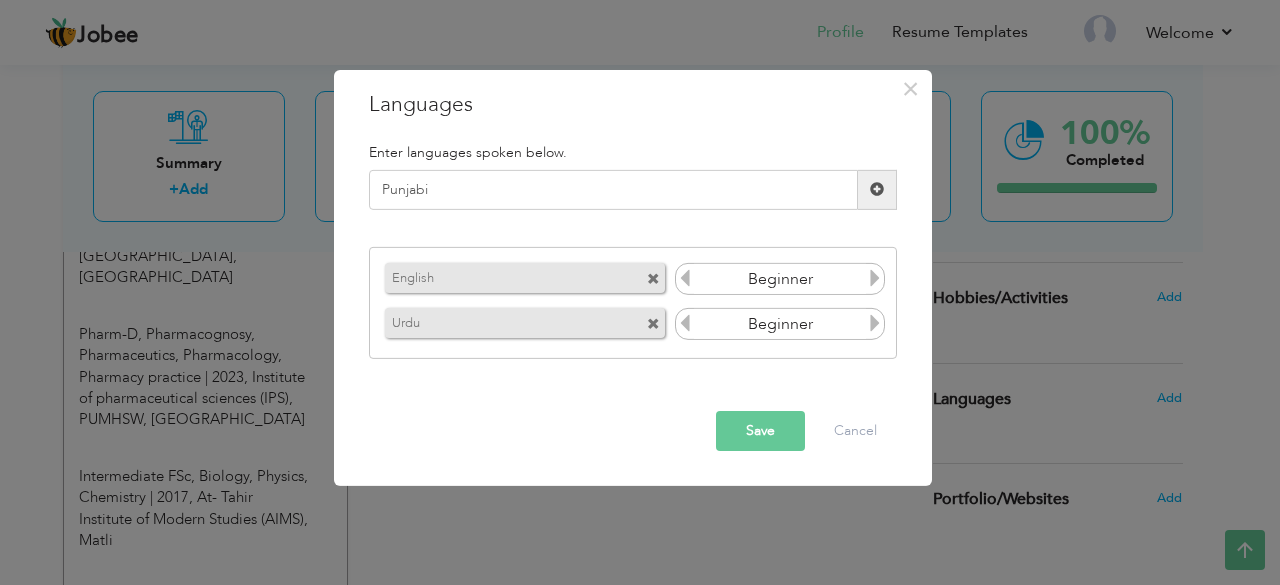 click at bounding box center (875, 278) 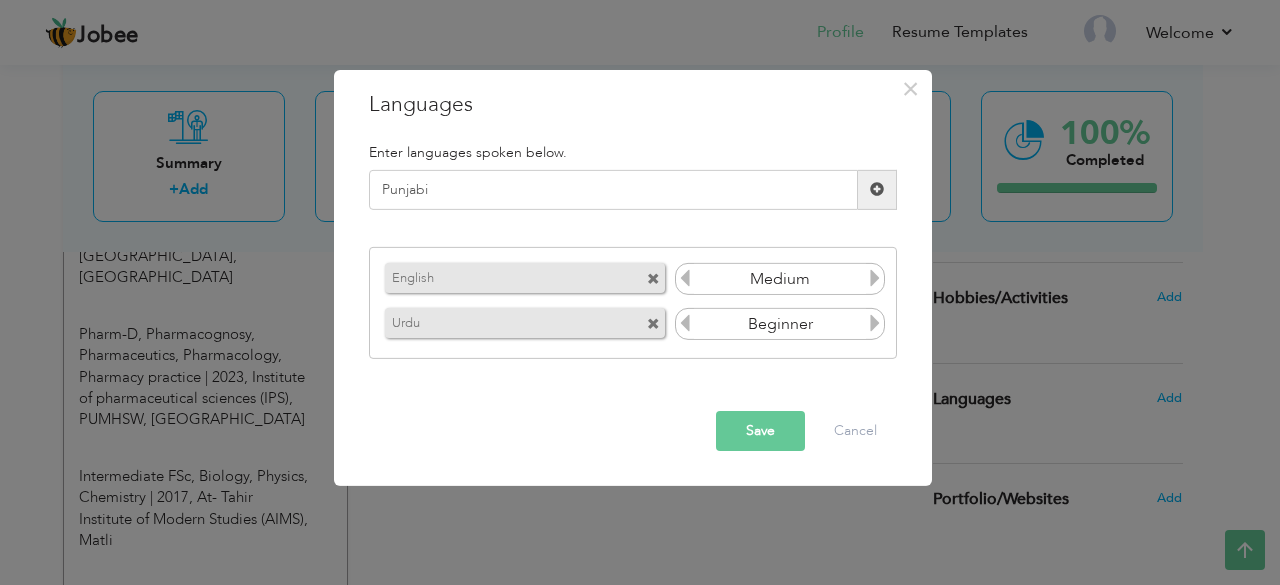 click at bounding box center [875, 323] 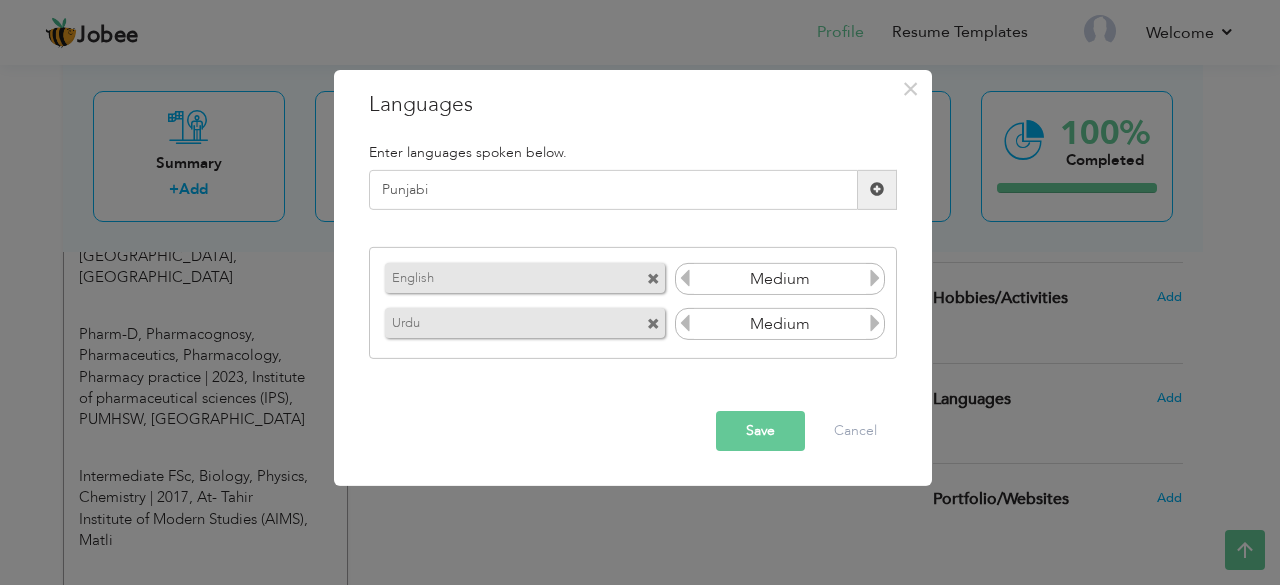 click at bounding box center (875, 323) 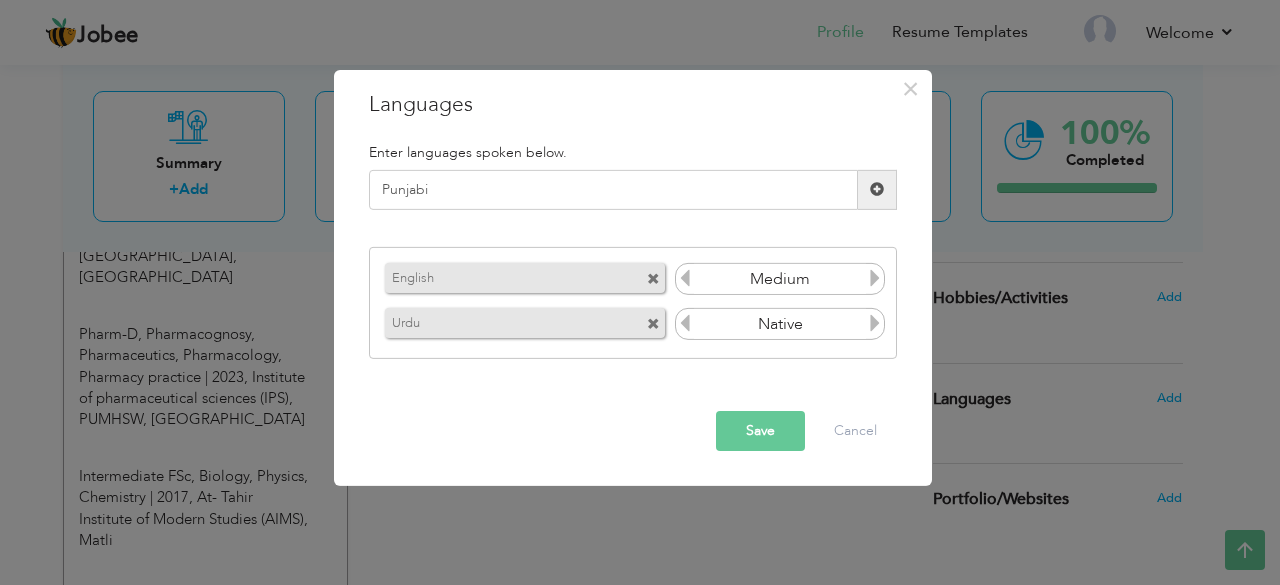 click at bounding box center (875, 323) 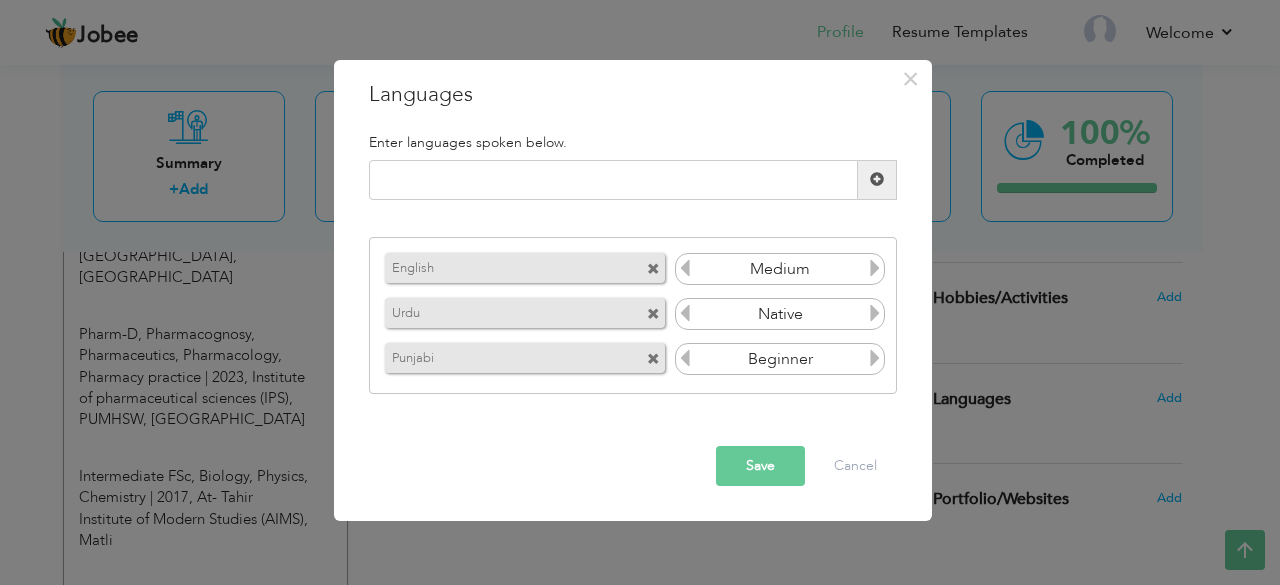 click at bounding box center (875, 358) 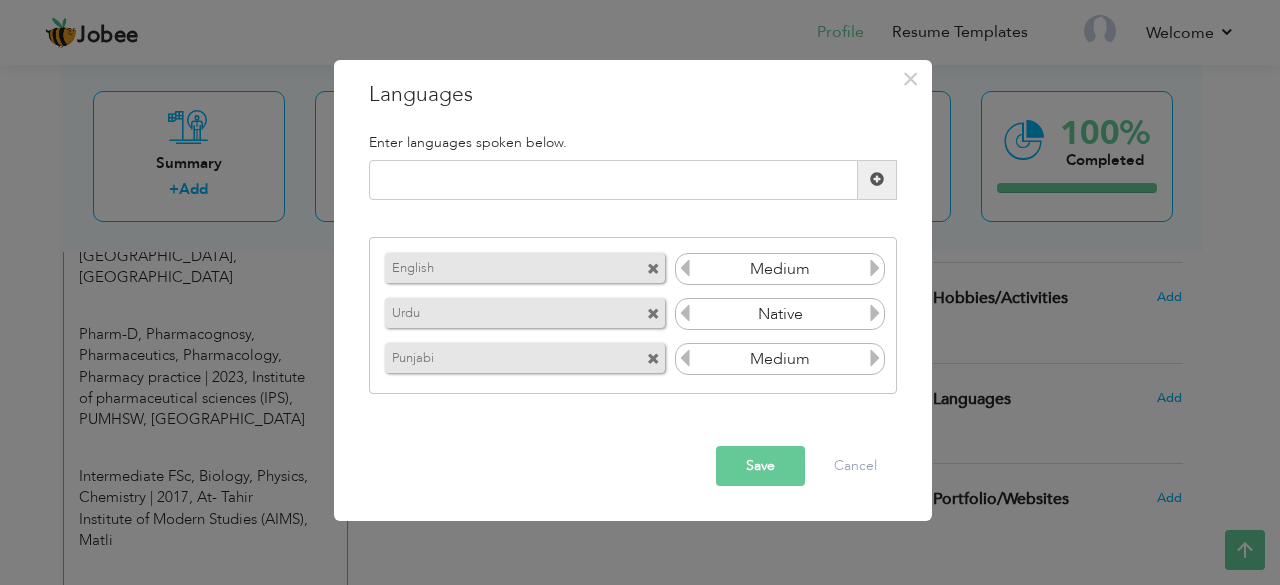 click at bounding box center [875, 358] 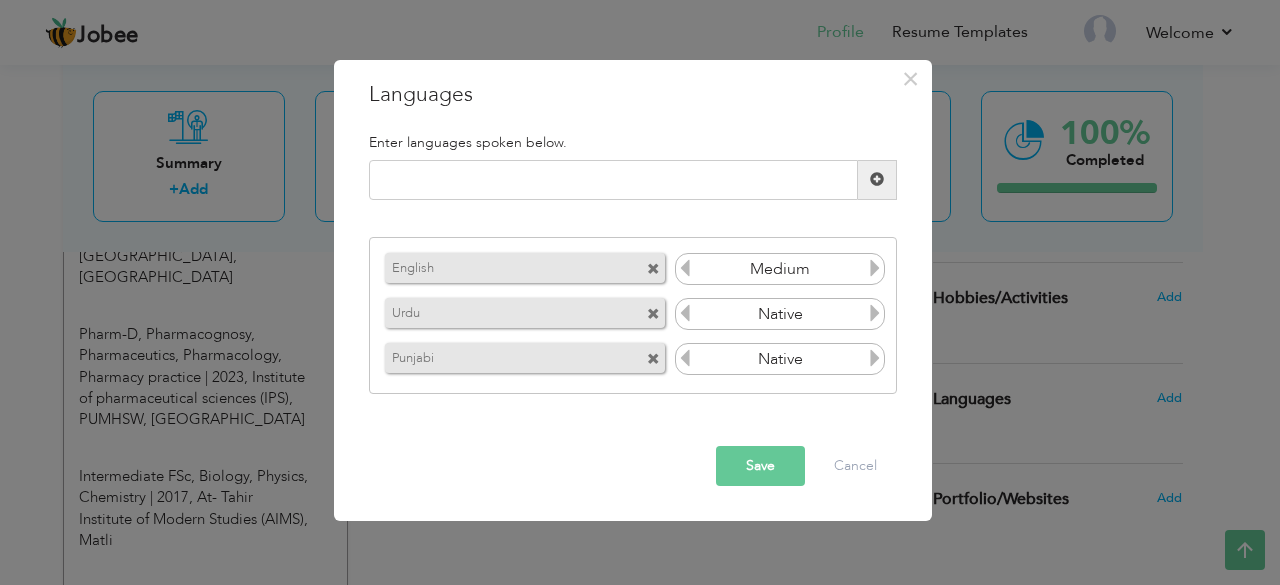 click at bounding box center [875, 358] 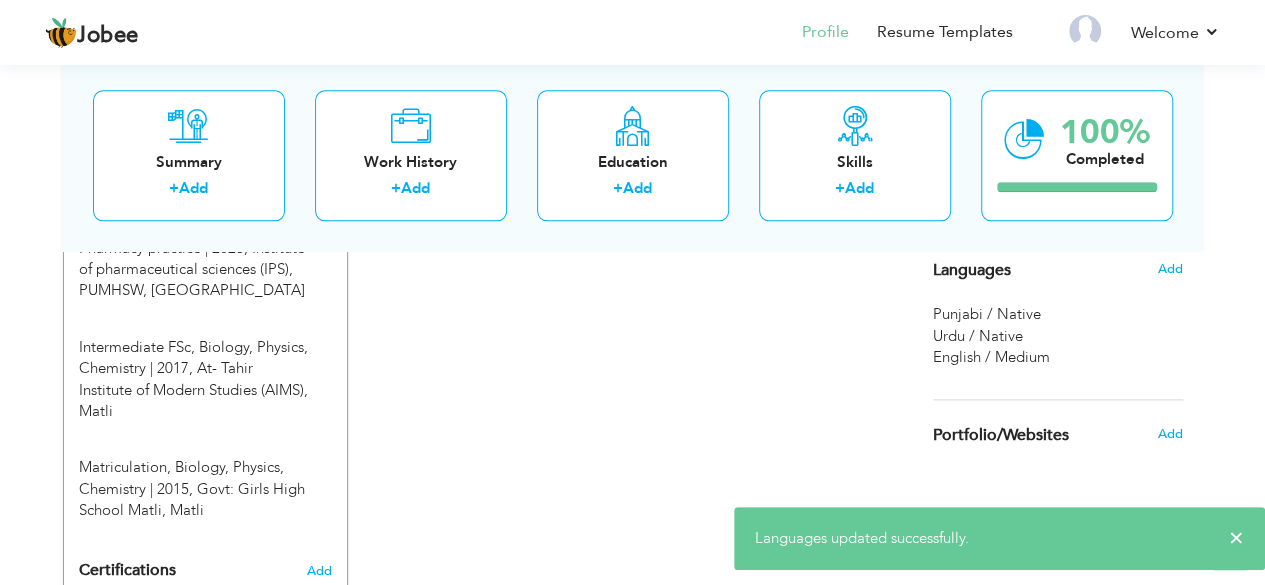 scroll, scrollTop: 1050, scrollLeft: 0, axis: vertical 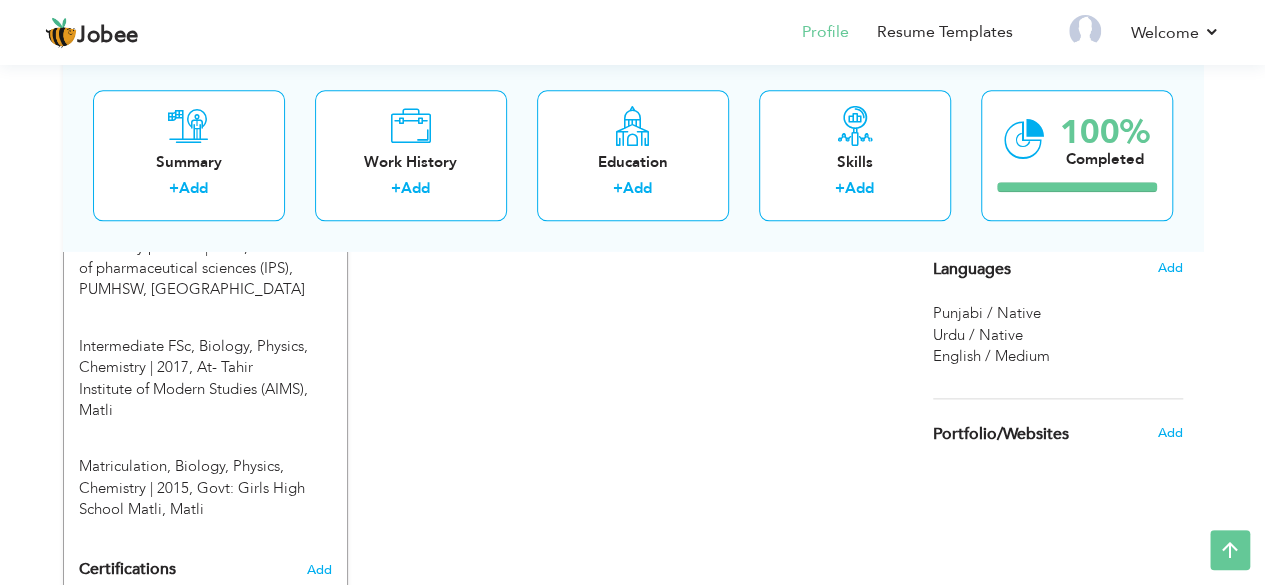 click on "Add" at bounding box center [1174, 268] 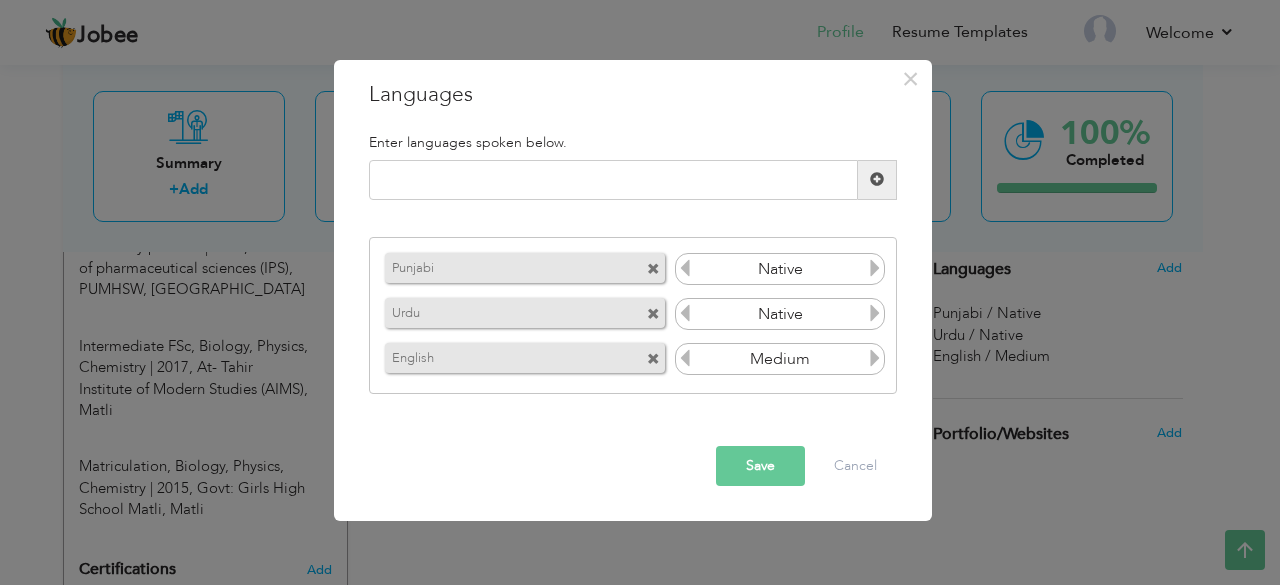 click on "Save" at bounding box center [760, 466] 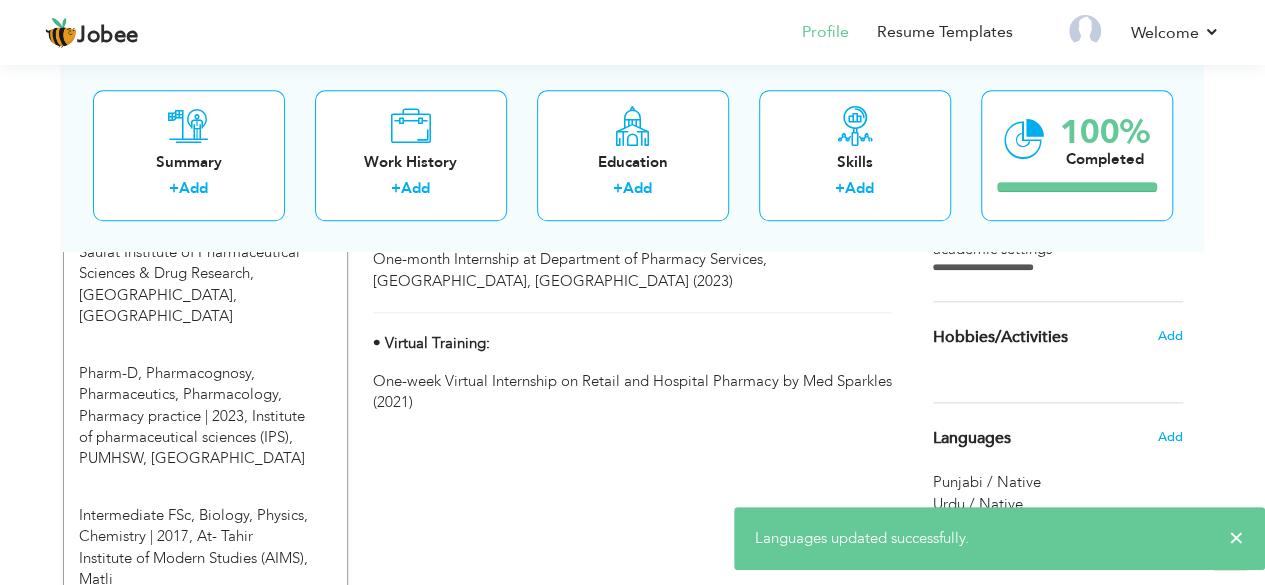 scroll, scrollTop: 820, scrollLeft: 0, axis: vertical 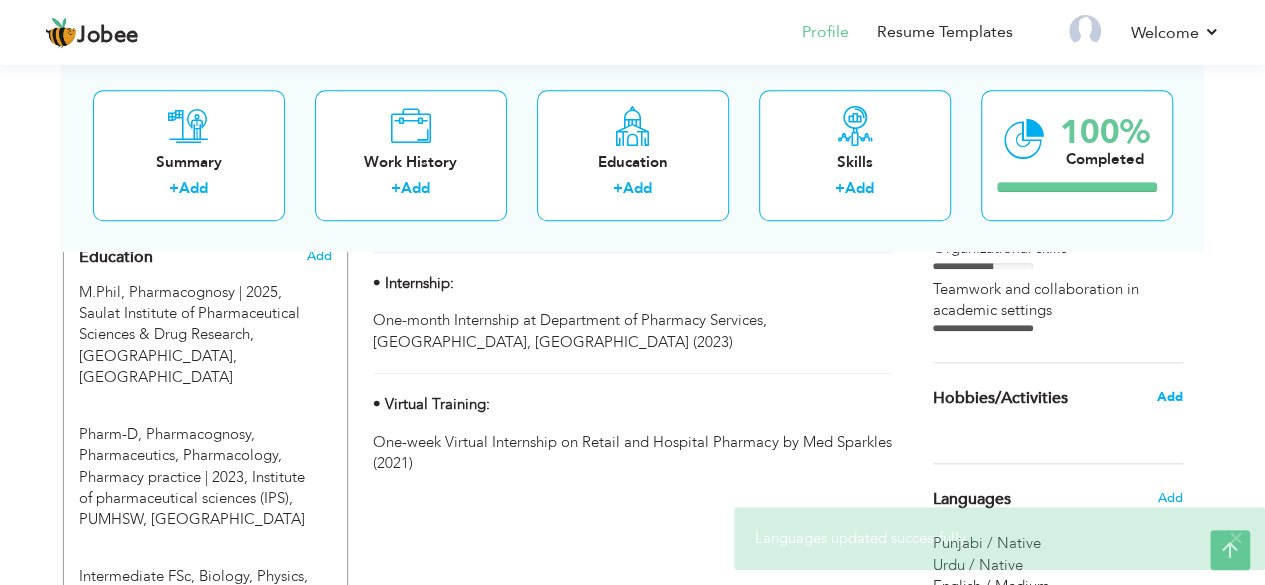 click on "Add" at bounding box center (1169, 397) 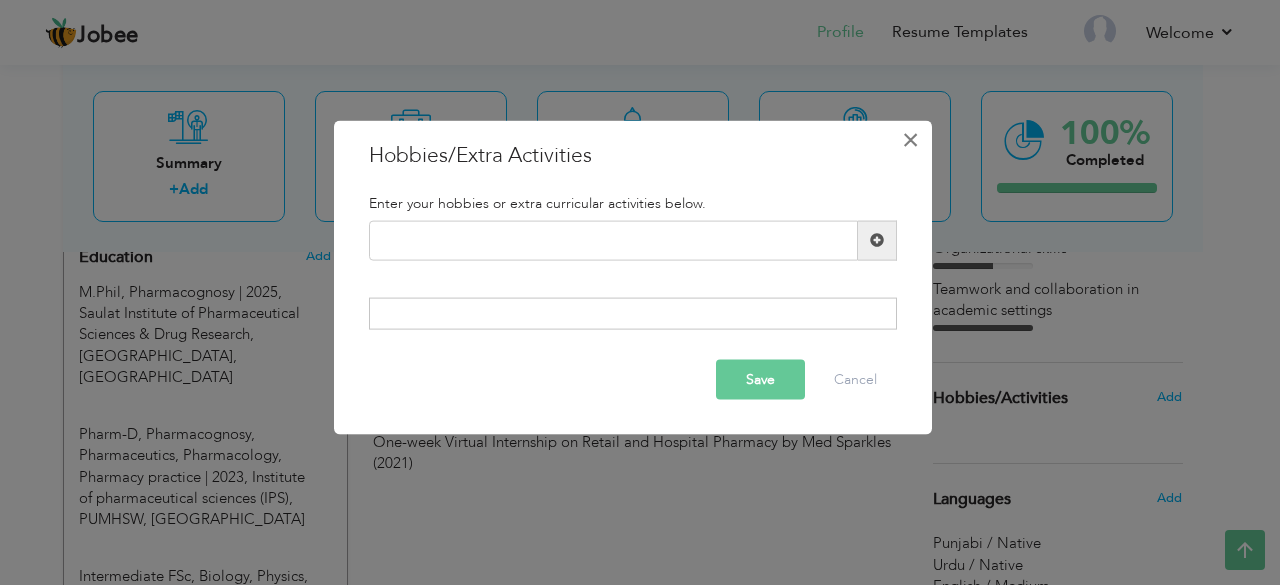 click on "×" at bounding box center [910, 139] 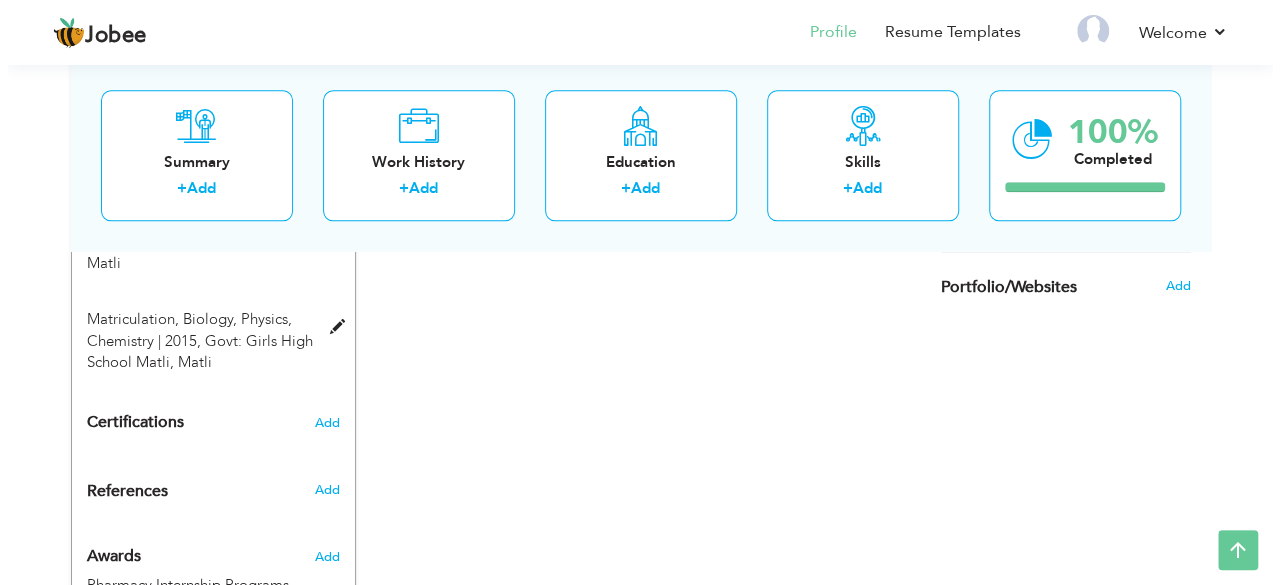 scroll, scrollTop: 1198, scrollLeft: 0, axis: vertical 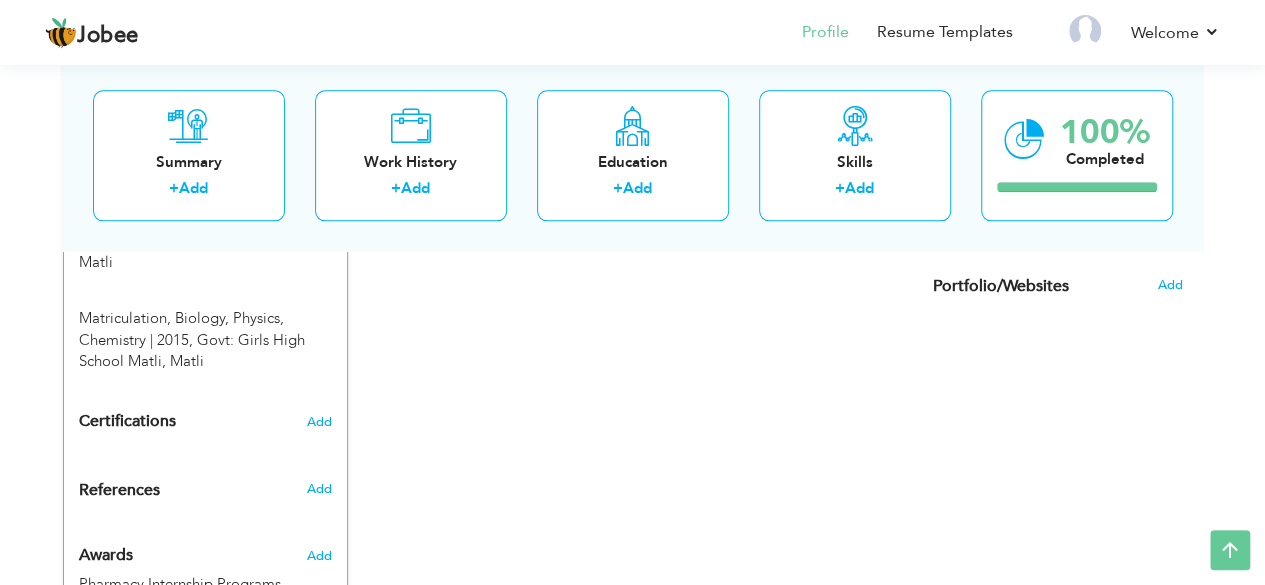 click on "Add" at bounding box center (322, 489) 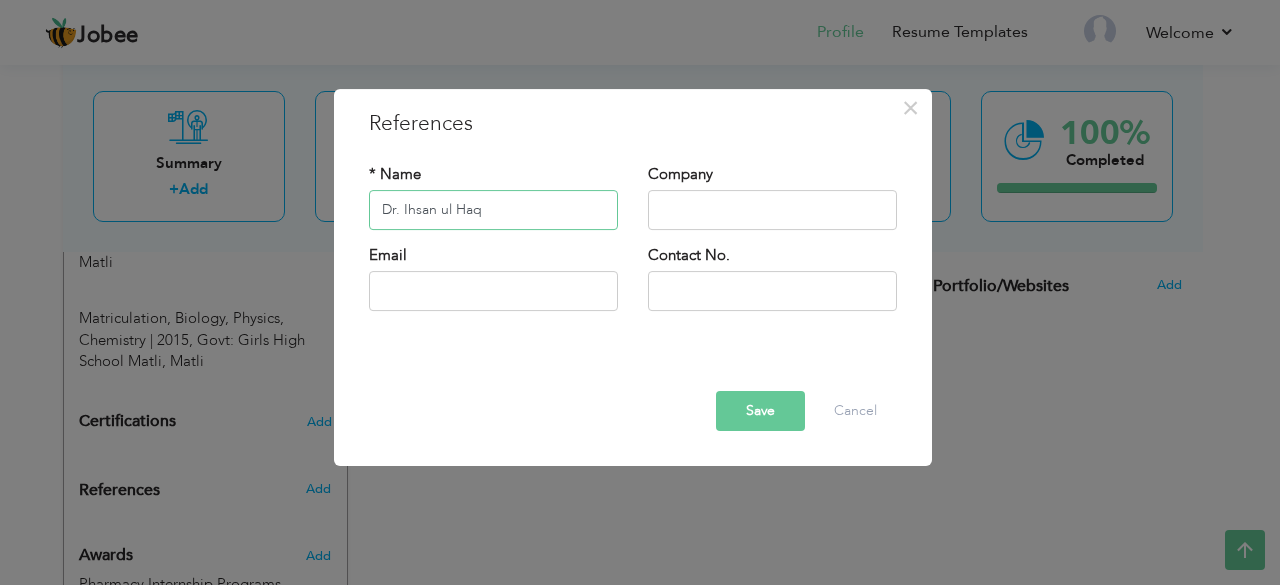 type on "Dr. Ihsan ul Haq" 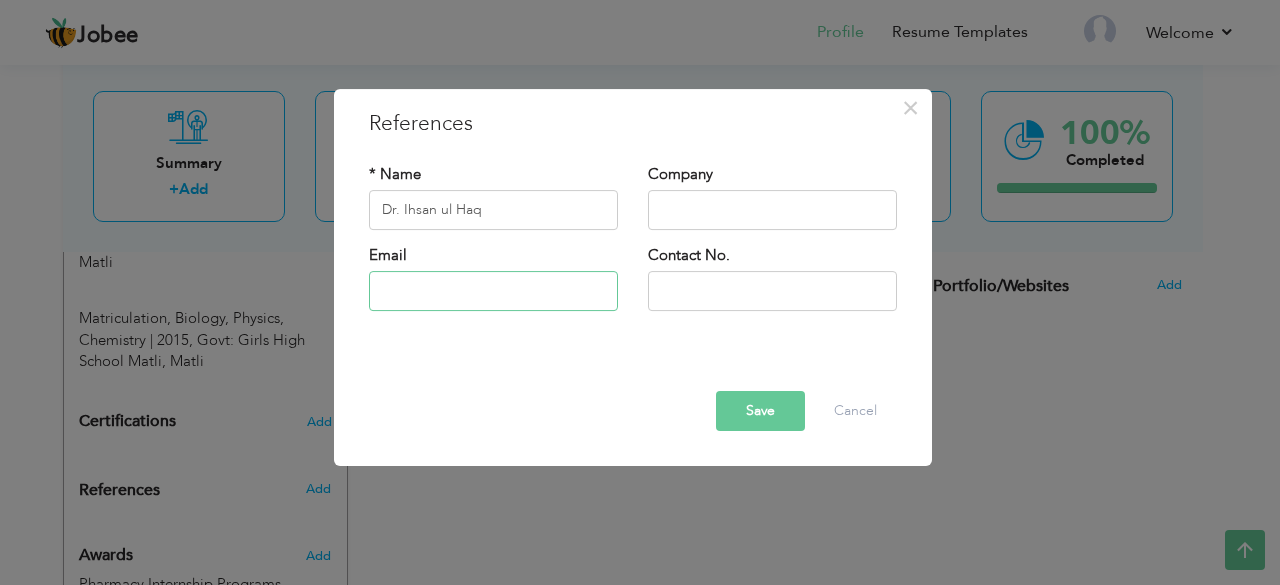 click at bounding box center (493, 291) 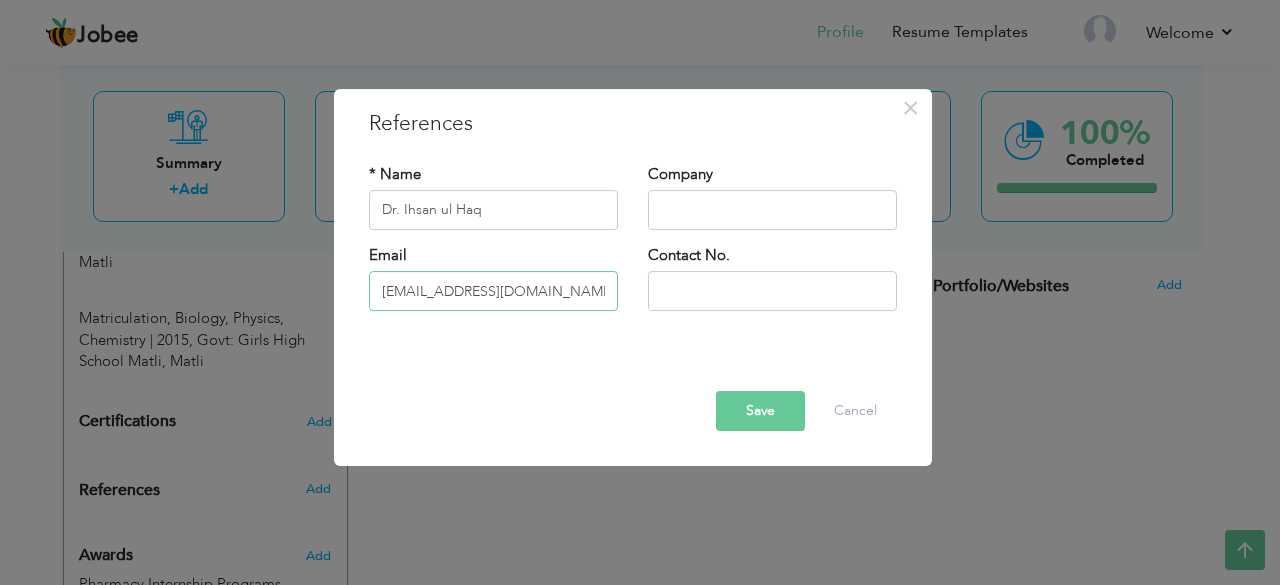 click on "ihsan99@yahoo.com" at bounding box center (493, 291) 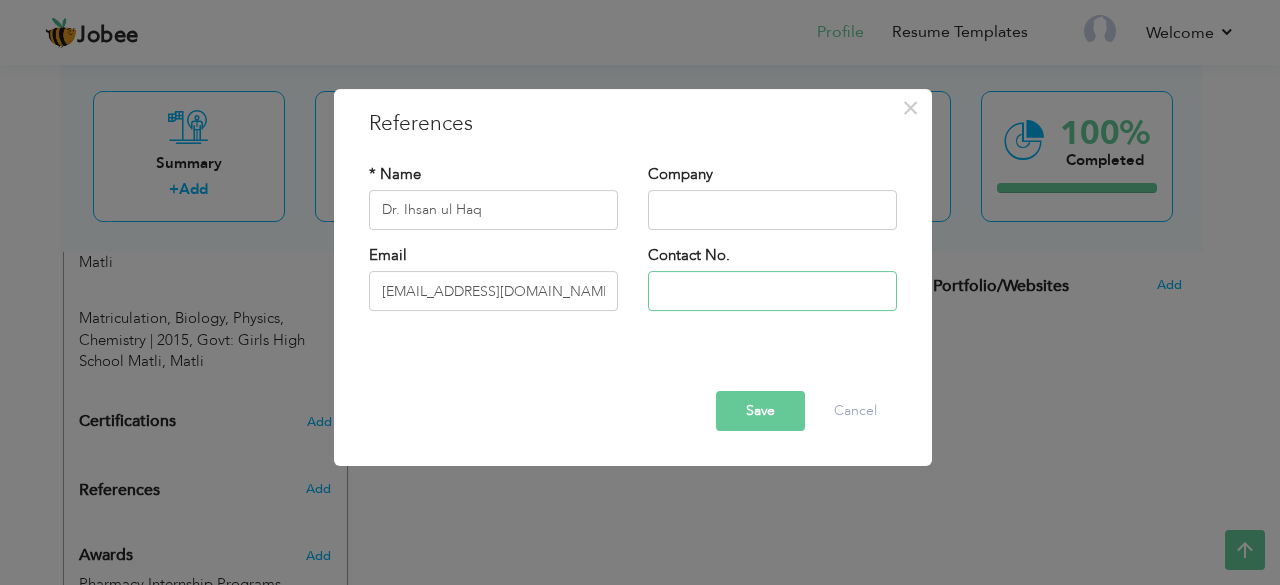 click at bounding box center [772, 291] 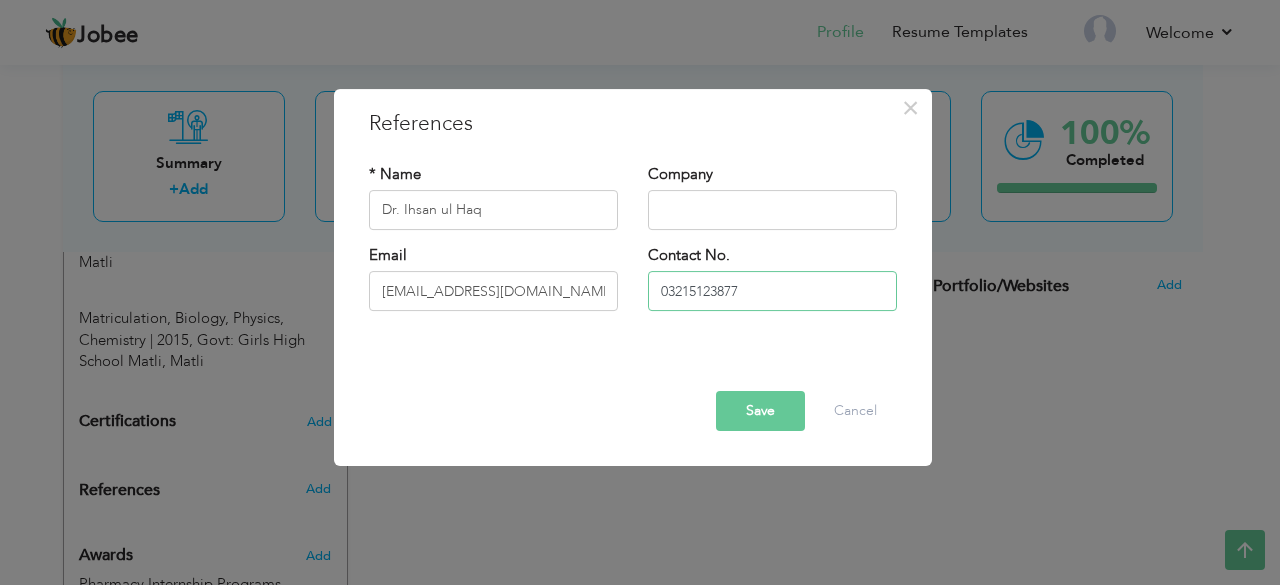 type on "03215123877" 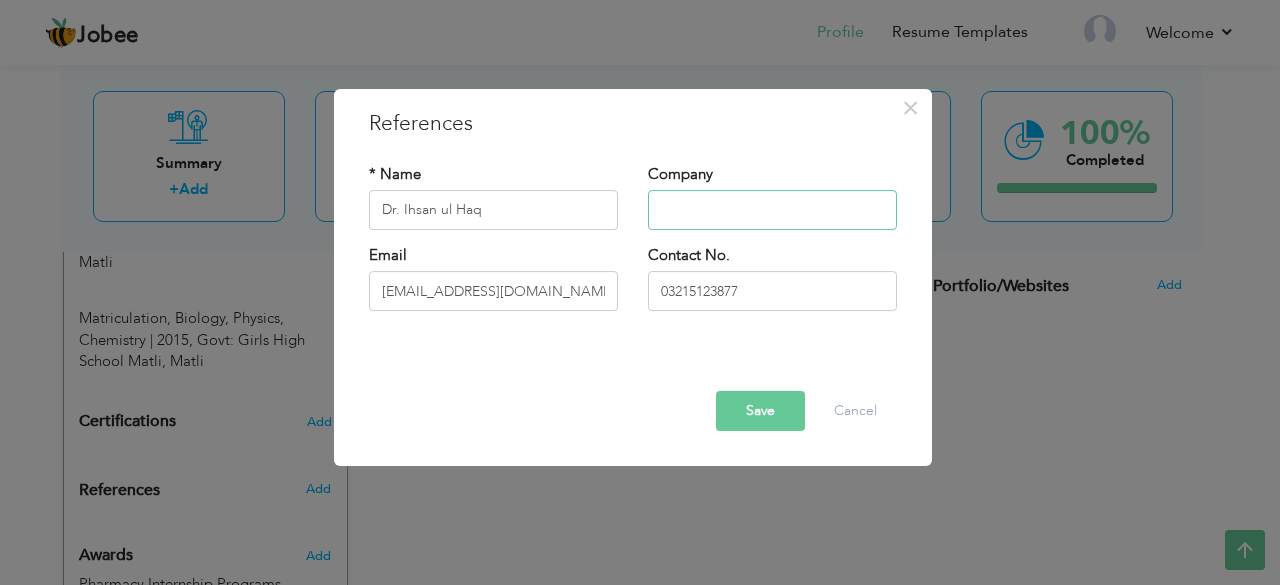 click at bounding box center [772, 210] 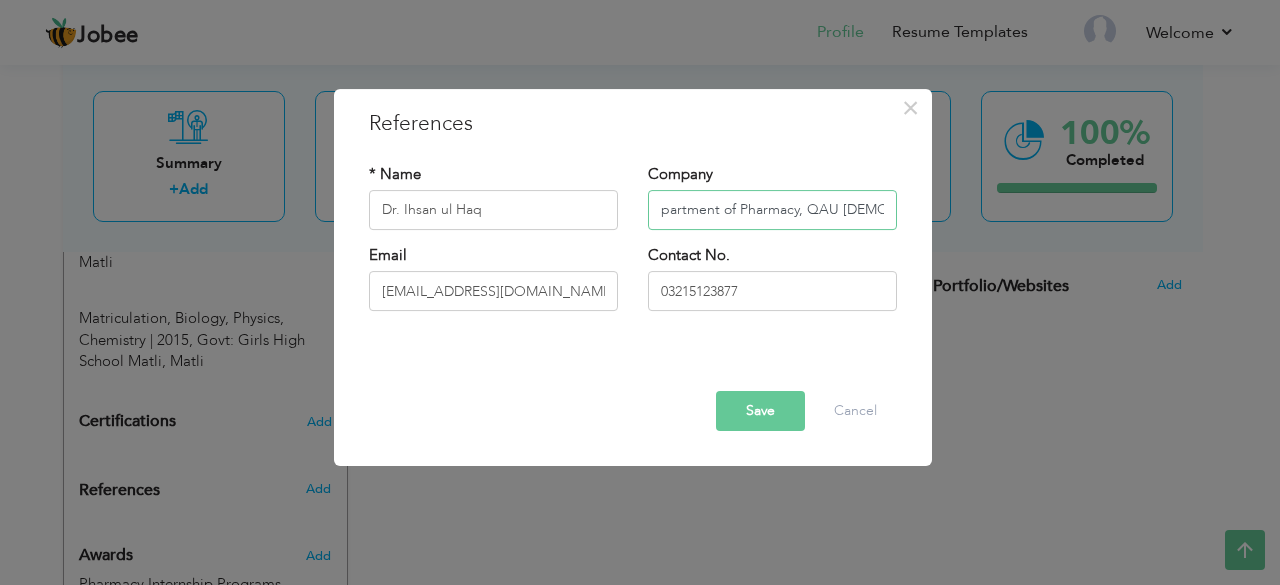 scroll, scrollTop: 0, scrollLeft: 84, axis: horizontal 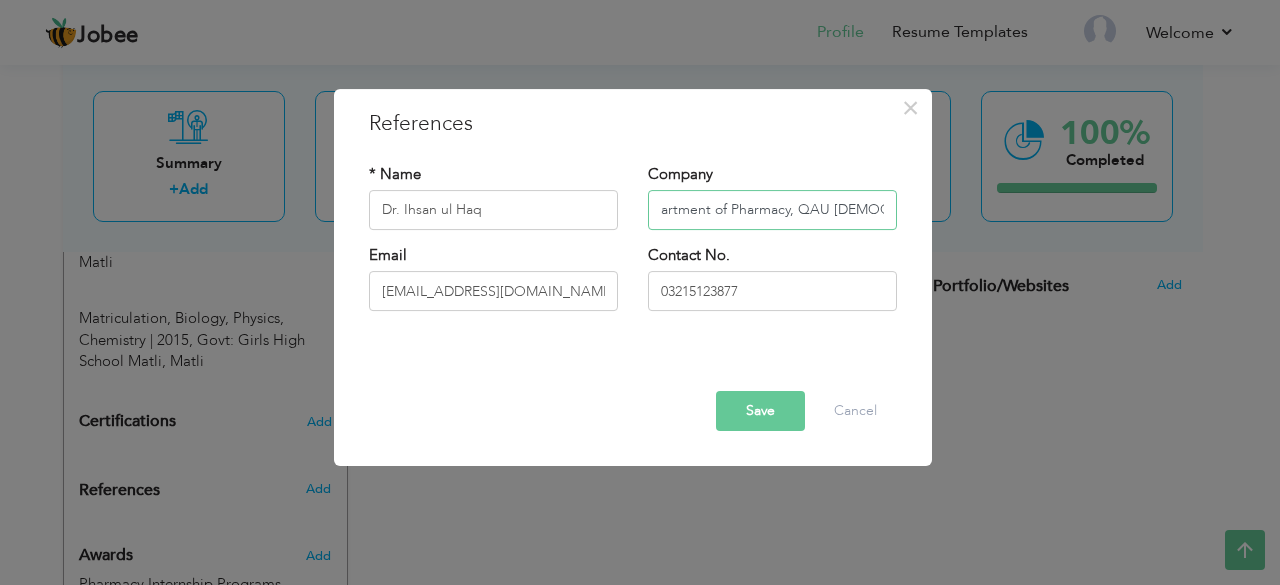 click on "Professor, Dpartment of Pharmacy, QAU Islambad" at bounding box center (772, 210) 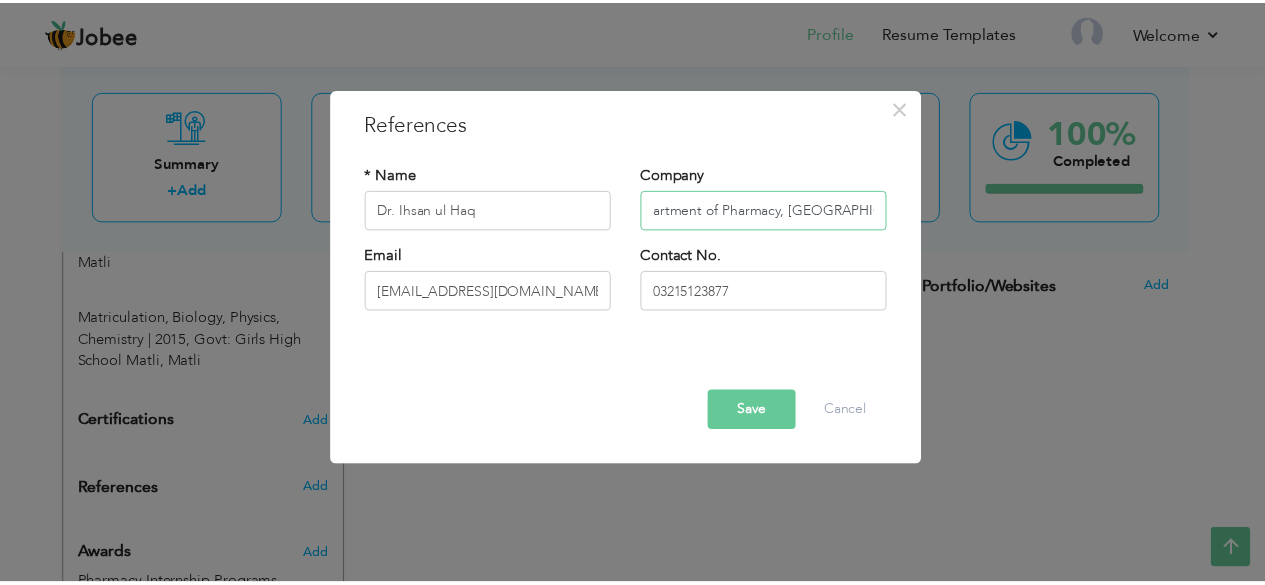 scroll, scrollTop: 0, scrollLeft: 0, axis: both 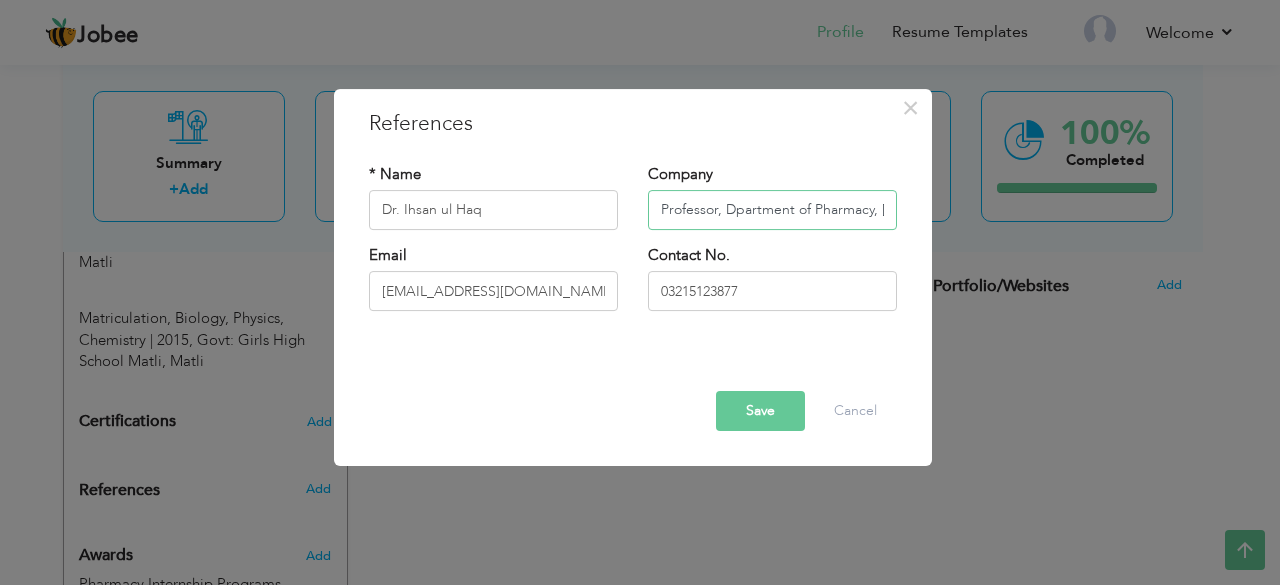 click on "Professor, Dpartment of Pharmacy, QAU Islamabad" at bounding box center [772, 210] 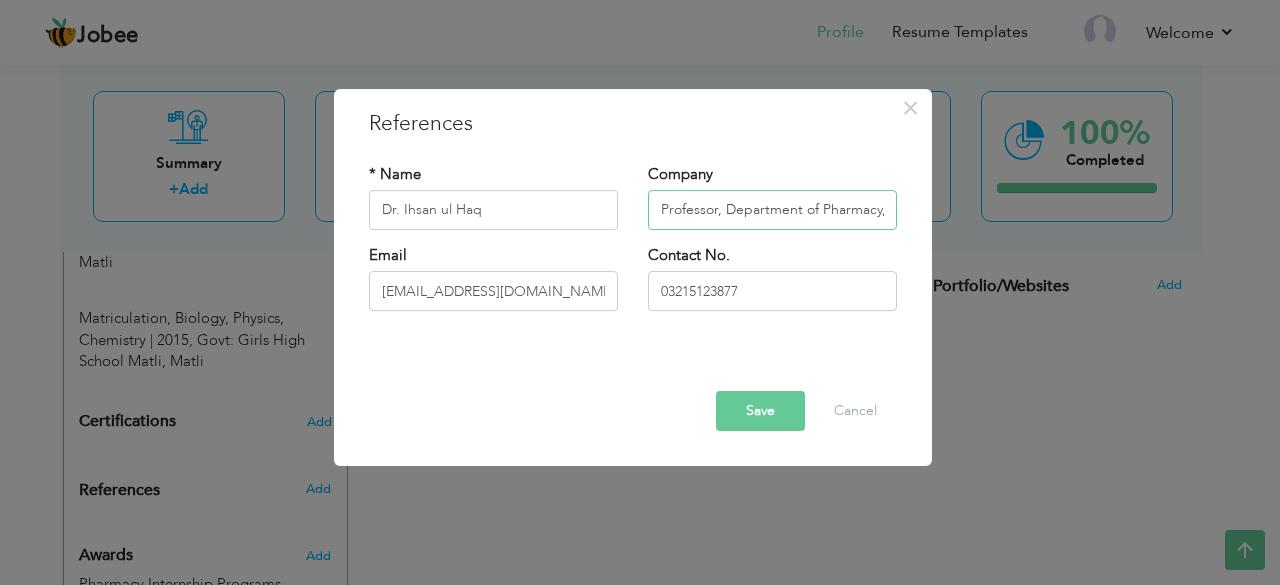 type on "Professor, Department of Pharmacy, QAU Islamabad" 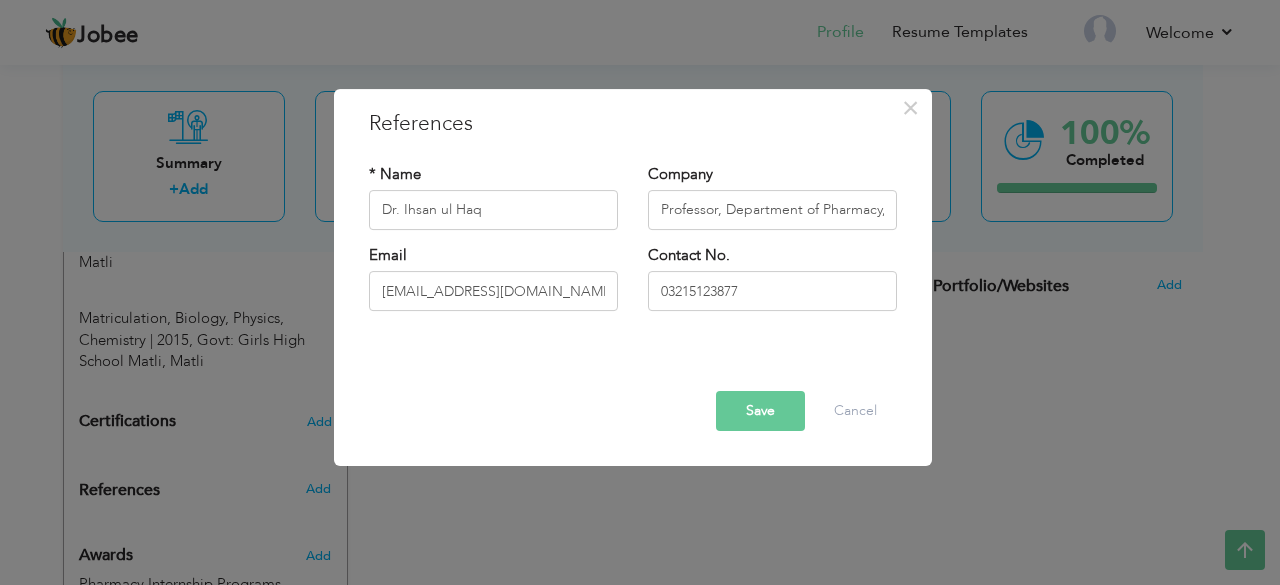 click on "Save" at bounding box center (760, 411) 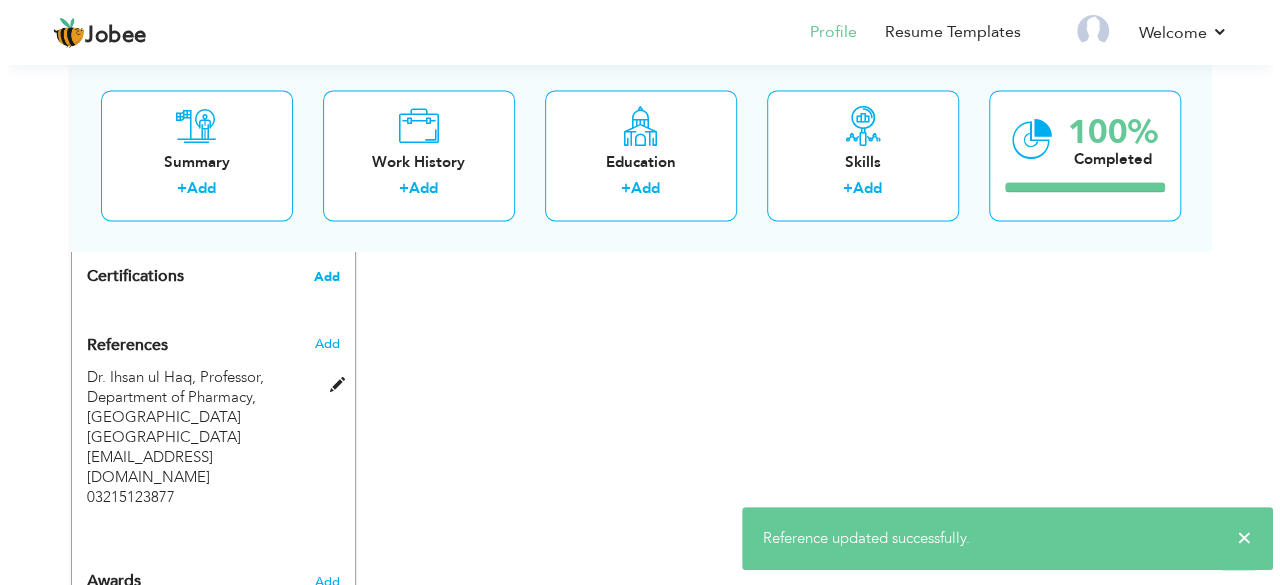 scroll, scrollTop: 1344, scrollLeft: 0, axis: vertical 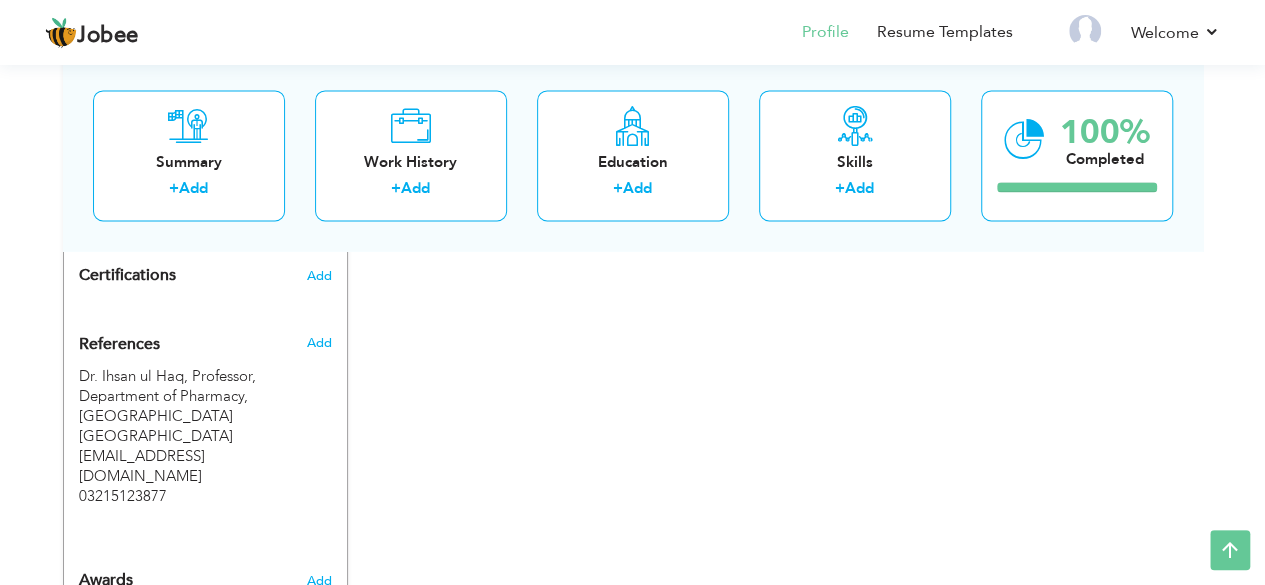 click on "Change
Remove
Muqadas Jabeen
Matli, Badin ,   Pakistan
×" at bounding box center (205, -156) 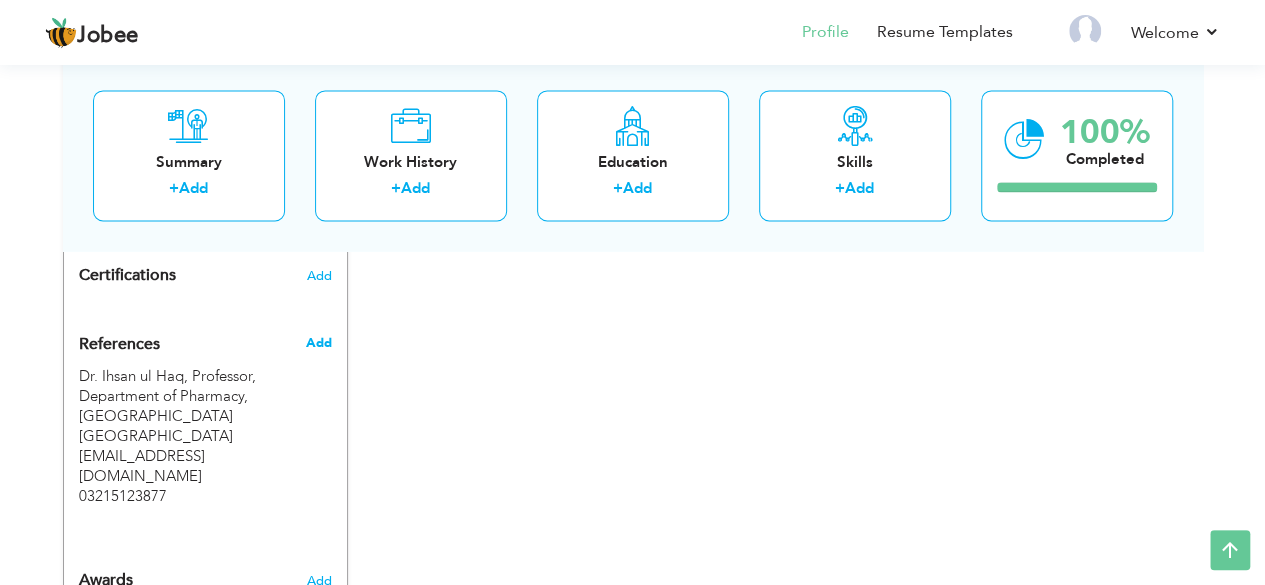 click on "Add" at bounding box center (318, 343) 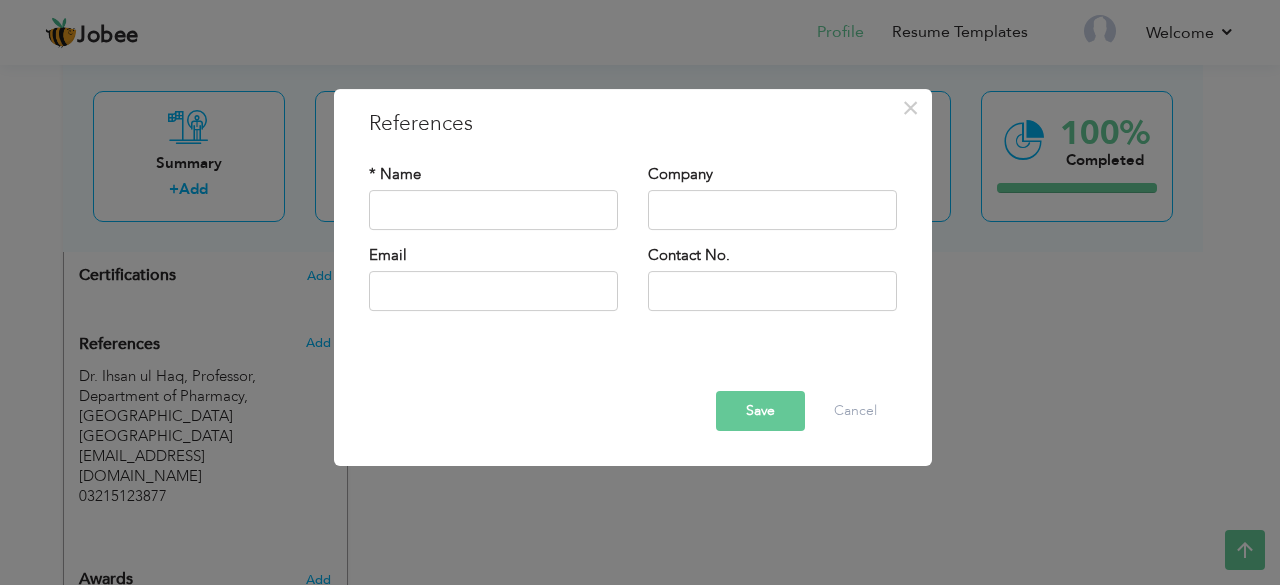 drag, startPoint x: 452, startPoint y: 505, endPoint x: 925, endPoint y: 56, distance: 652.1733 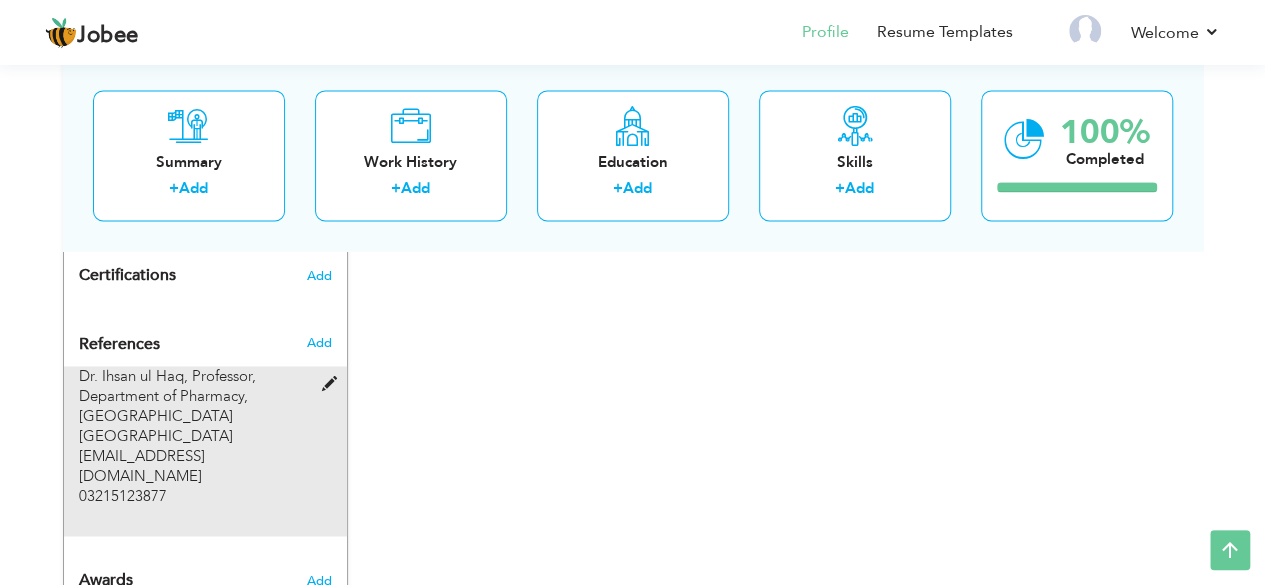 click at bounding box center (333, 384) 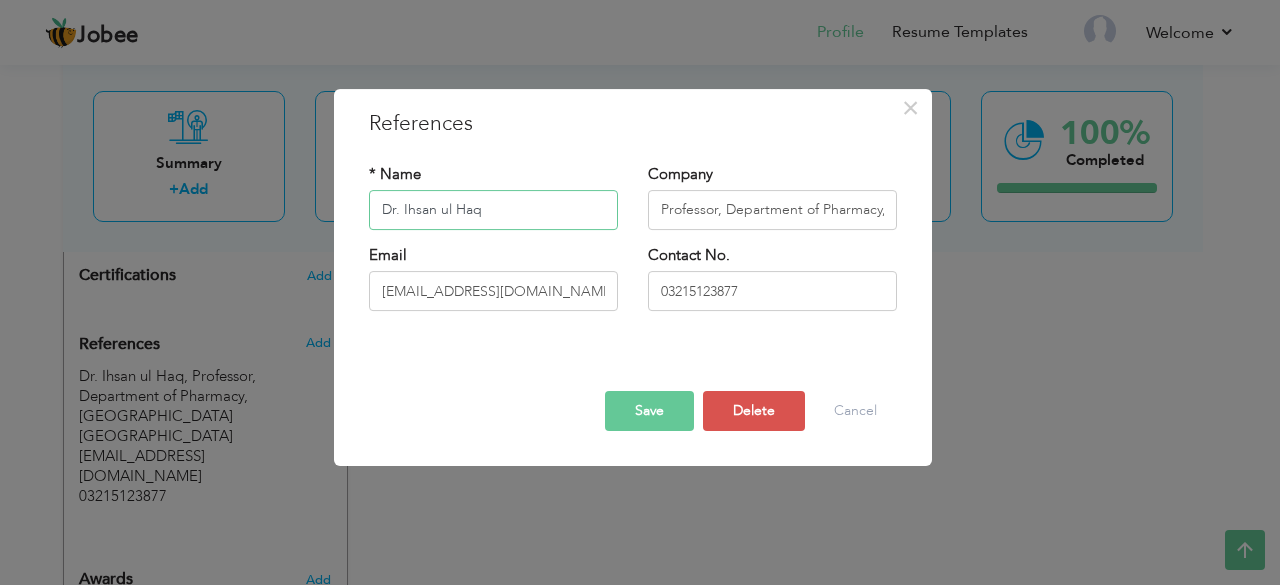 scroll, scrollTop: 0, scrollLeft: 99, axis: horizontal 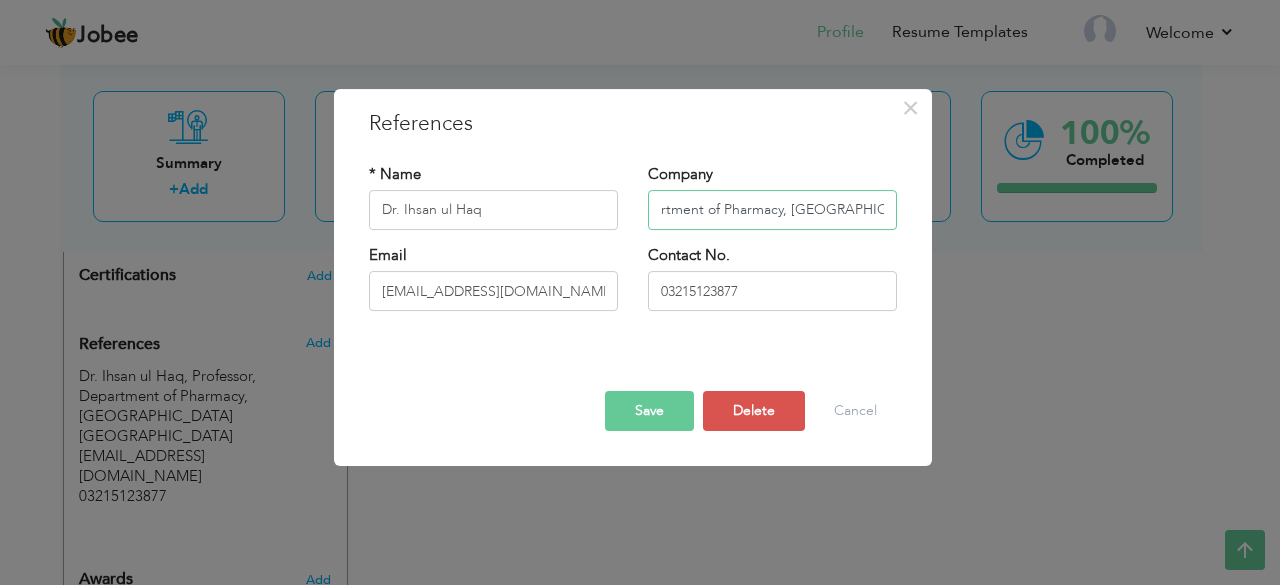 click on "Professor, Department of Pharmacy, QAU Islamabad" at bounding box center [772, 210] 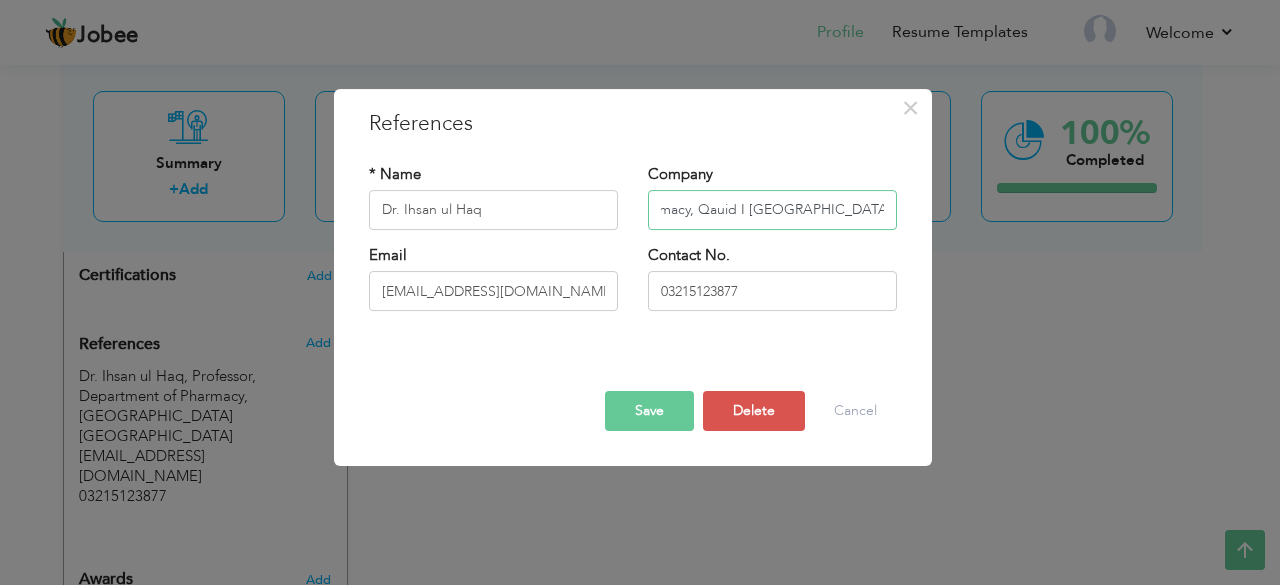 scroll, scrollTop: 0, scrollLeft: 216, axis: horizontal 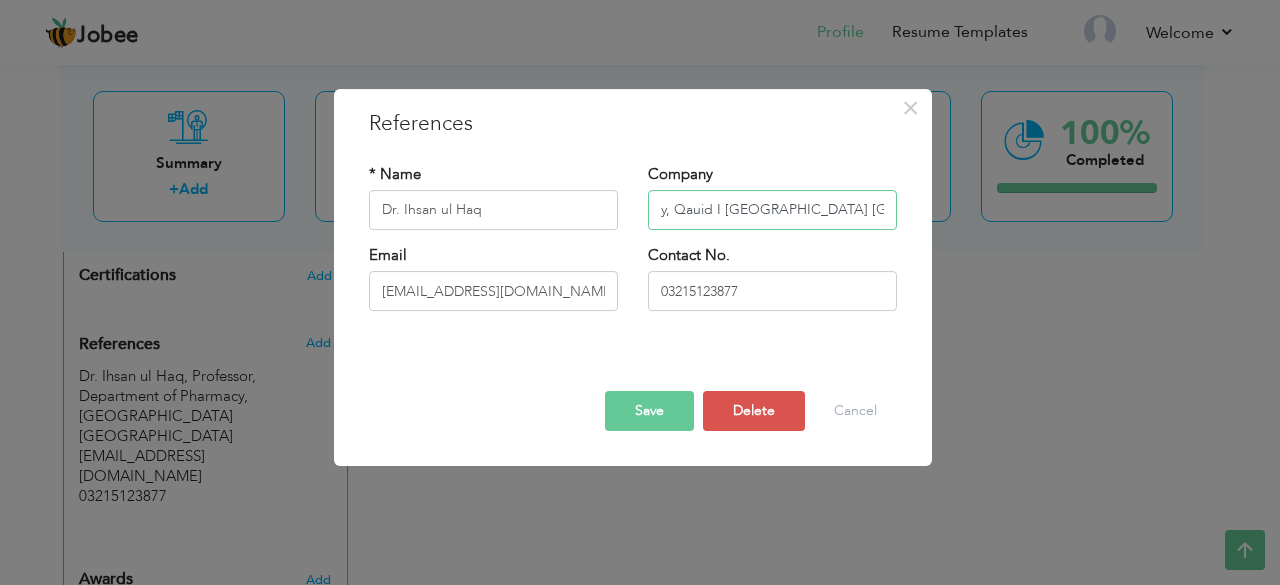type on "Professor, Department of Pharmacy, Qauid I [GEOGRAPHIC_DATA] [GEOGRAPHIC_DATA]" 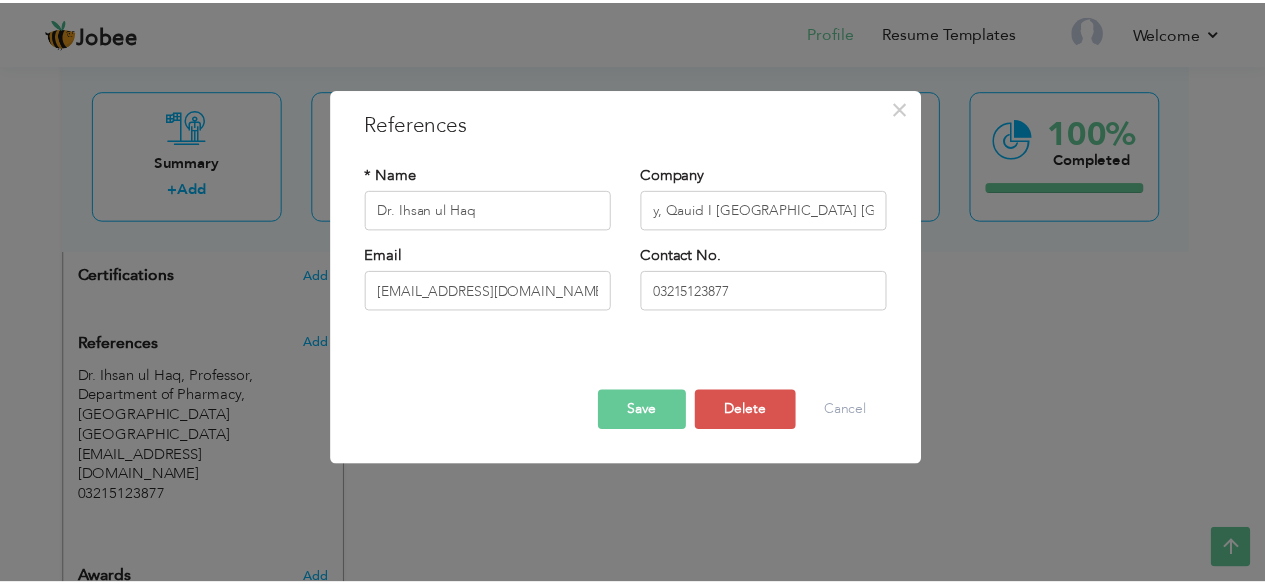 scroll, scrollTop: 0, scrollLeft: 0, axis: both 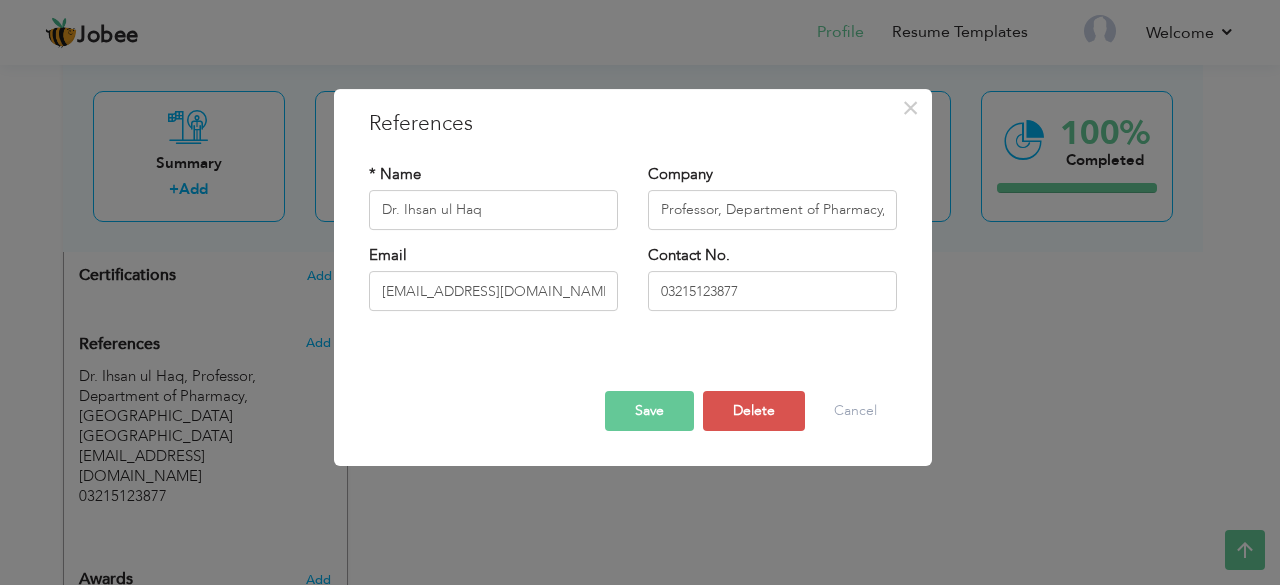 click on "Save" at bounding box center [649, 411] 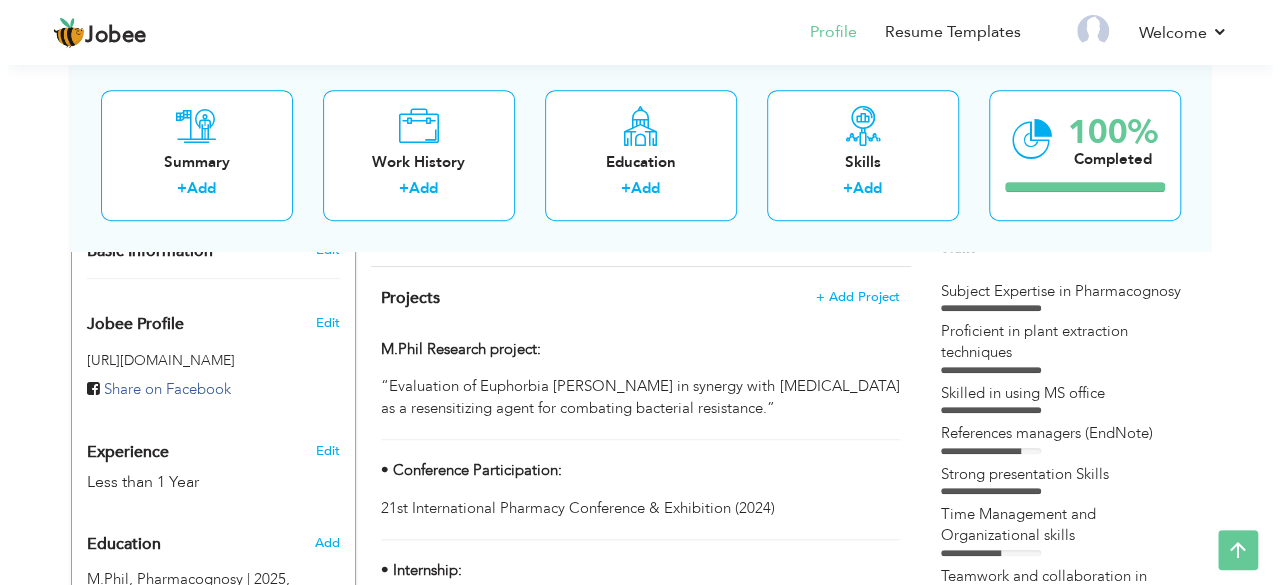 scroll, scrollTop: 558, scrollLeft: 0, axis: vertical 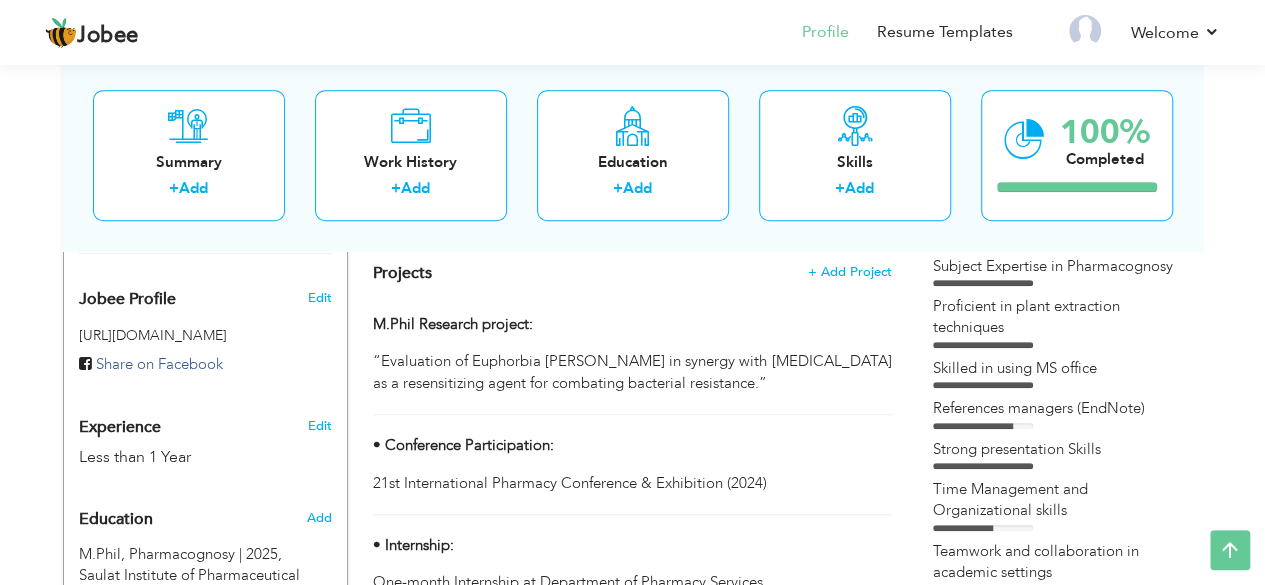 click on "Edit" at bounding box center (322, 421) 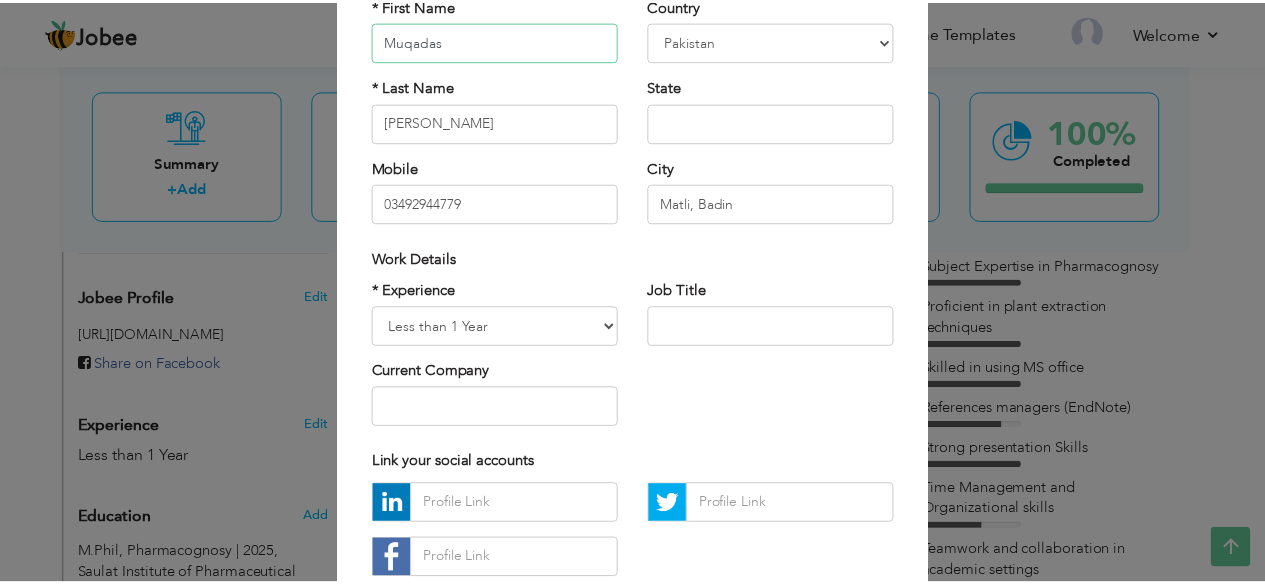 scroll, scrollTop: 182, scrollLeft: 0, axis: vertical 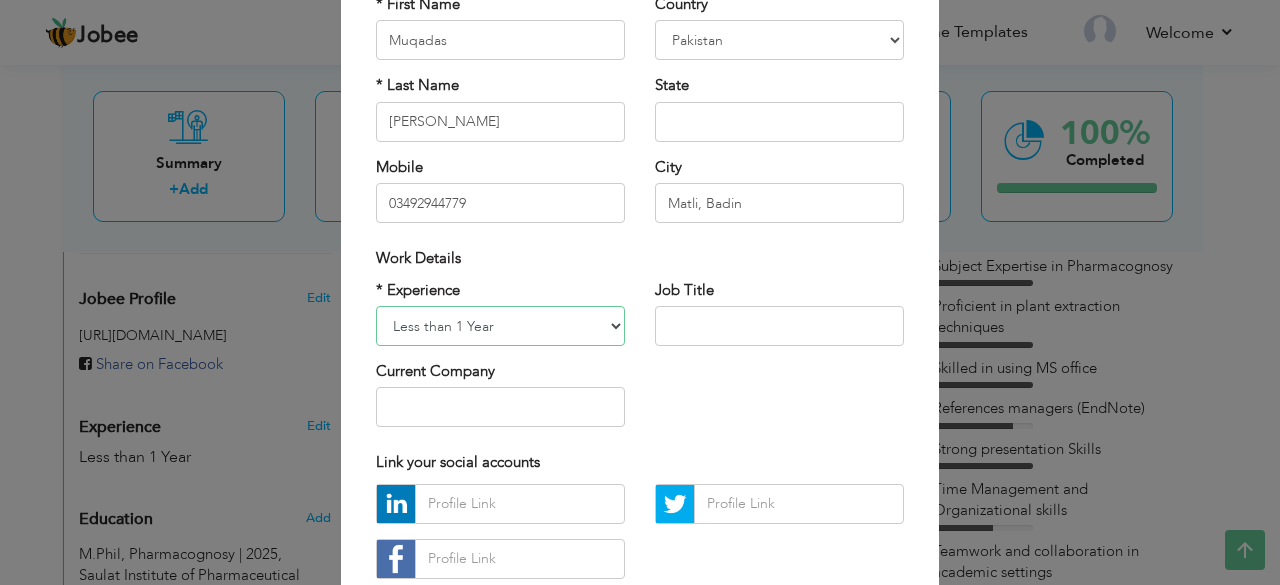 click on "Entry Level Less than 1 Year 1 Year 2 Years 3 Years 4 Years 5 Years 6 Years 7 Years 8 Years 9 Years 10 Years 11 Years 12 Years 13 Years 14 Years 15 Years 16 Years 17 Years 18 Years 19 Years 20 Years 21 Years 22 Years 23 Years 24 Years 25 Years 26 Years 27 Years 28 Years 29 Years 30 Years 31 Years 32 Years 33 Years 34 Years 35 Years More than 35 Years" at bounding box center (500, 326) 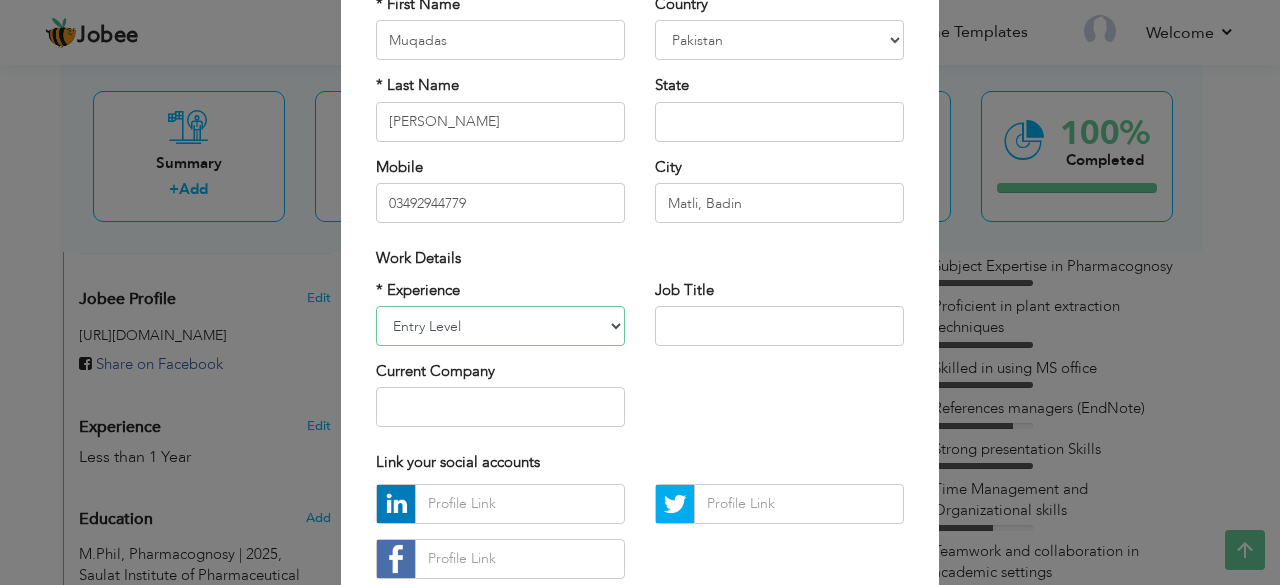 click on "Entry Level Less than 1 Year 1 Year 2 Years 3 Years 4 Years 5 Years 6 Years 7 Years 8 Years 9 Years 10 Years 11 Years 12 Years 13 Years 14 Years 15 Years 16 Years 17 Years 18 Years 19 Years 20 Years 21 Years 22 Years 23 Years 24 Years 25 Years 26 Years 27 Years 28 Years 29 Years 30 Years 31 Years 32 Years 33 Years 34 Years 35 Years More than 35 Years" at bounding box center (500, 326) 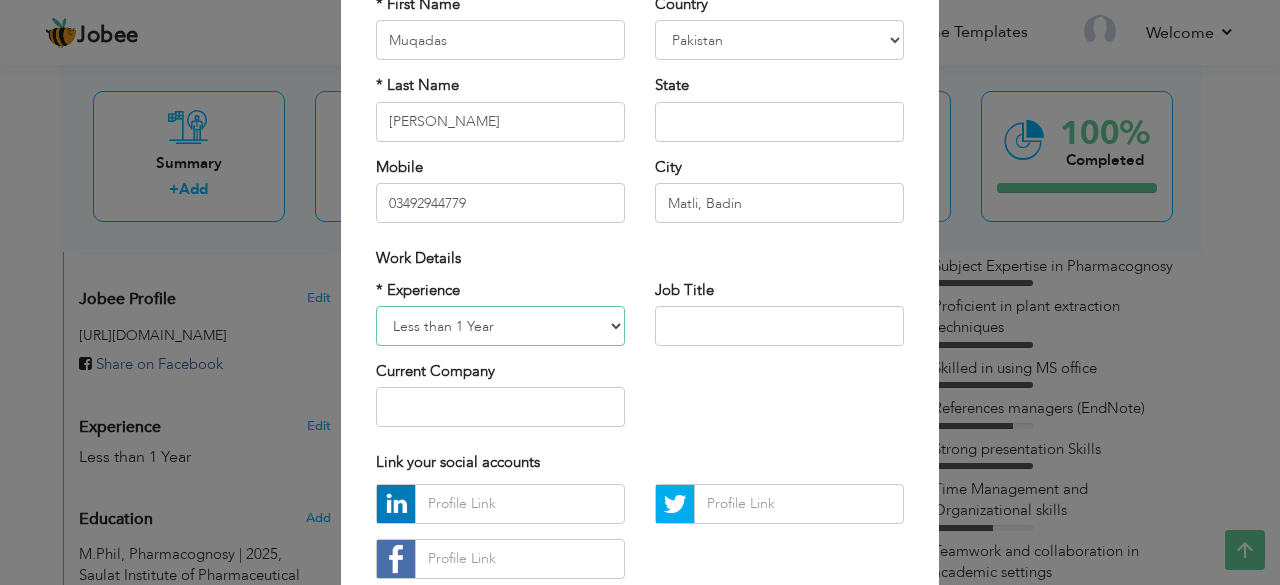 click on "Entry Level Less than 1 Year 1 Year 2 Years 3 Years 4 Years 5 Years 6 Years 7 Years 8 Years 9 Years 10 Years 11 Years 12 Years 13 Years 14 Years 15 Years 16 Years 17 Years 18 Years 19 Years 20 Years 21 Years 22 Years 23 Years 24 Years 25 Years 26 Years 27 Years 28 Years 29 Years 30 Years 31 Years 32 Years 33 Years 34 Years 35 Years More than 35 Years" at bounding box center [500, 326] 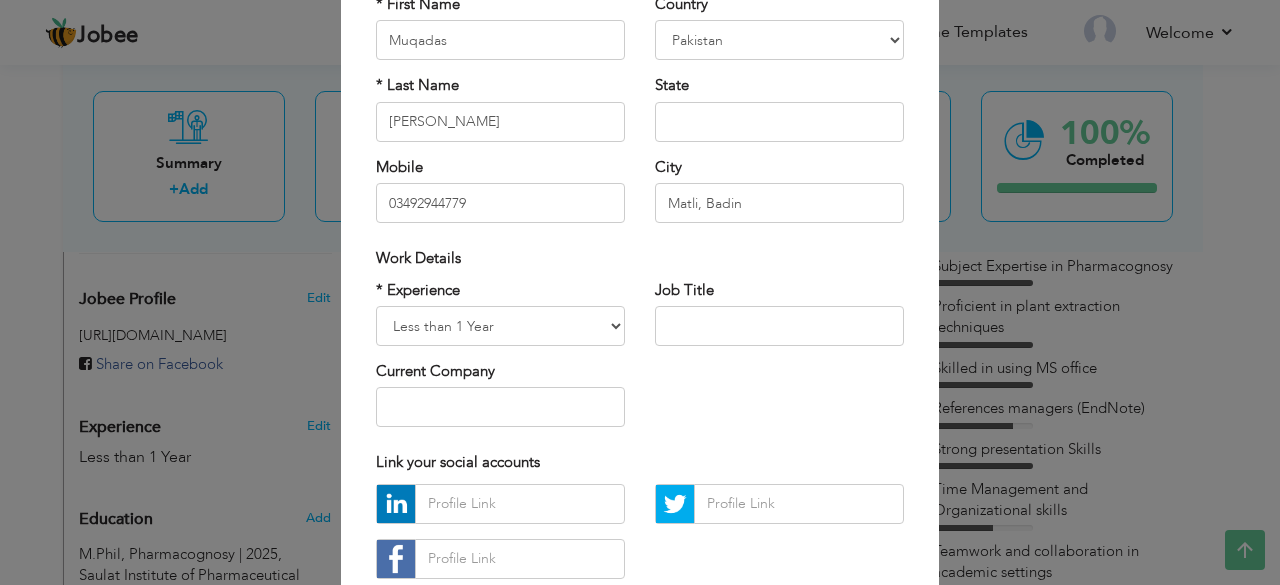 click on "×
Profile
Contact Information
* First Name
Muqadas
* Last Name
Jabeen" at bounding box center [640, 292] 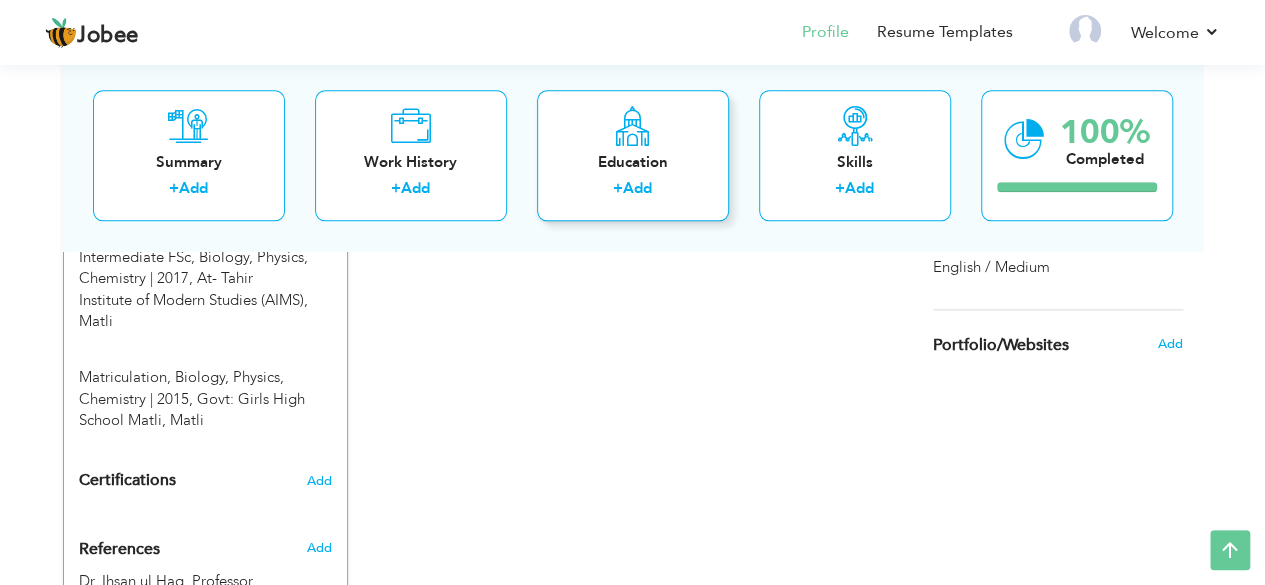 scroll, scrollTop: 1140, scrollLeft: 0, axis: vertical 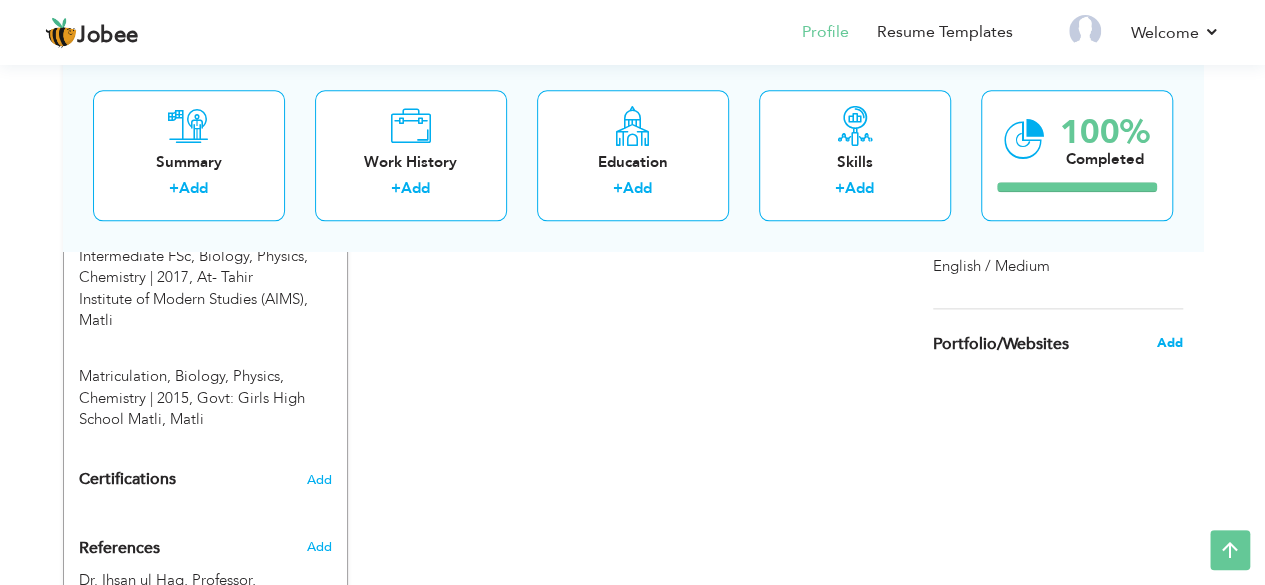 click on "Add" at bounding box center [1169, 343] 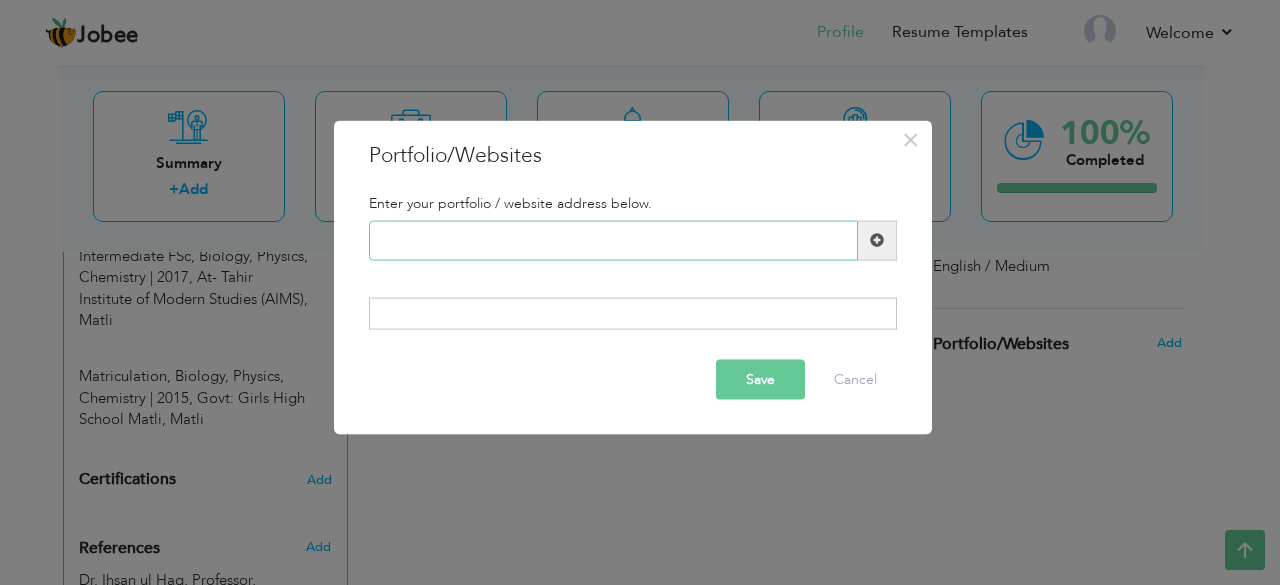 paste on "Linkedin: [URL][DOMAIN_NAME]" 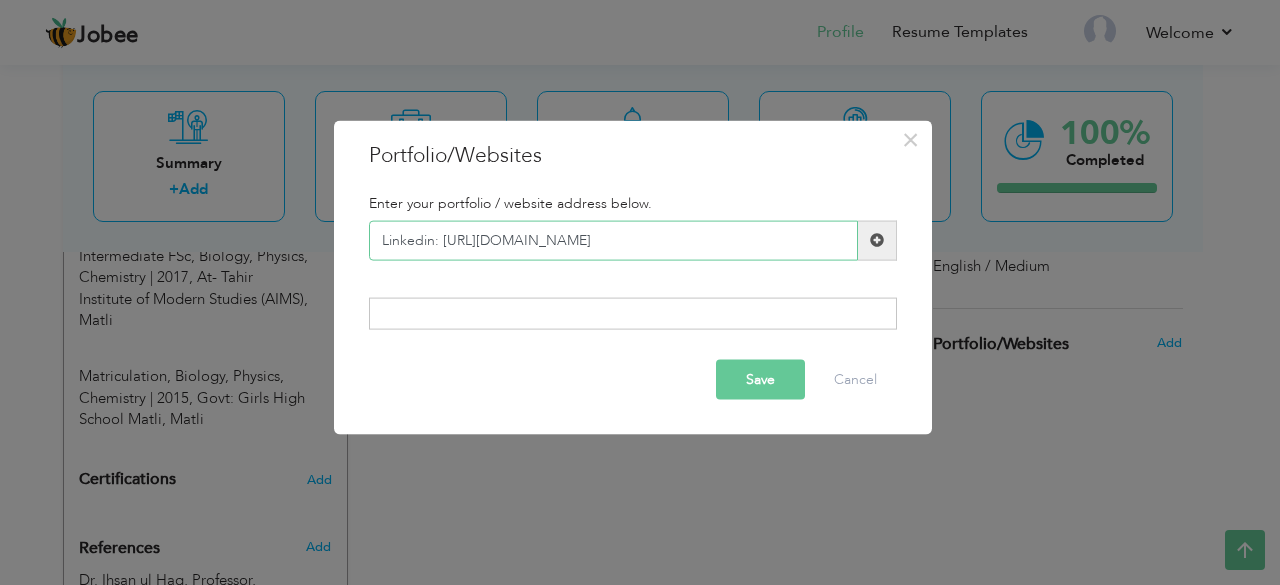 type on "Linkedin: [URL][DOMAIN_NAME]" 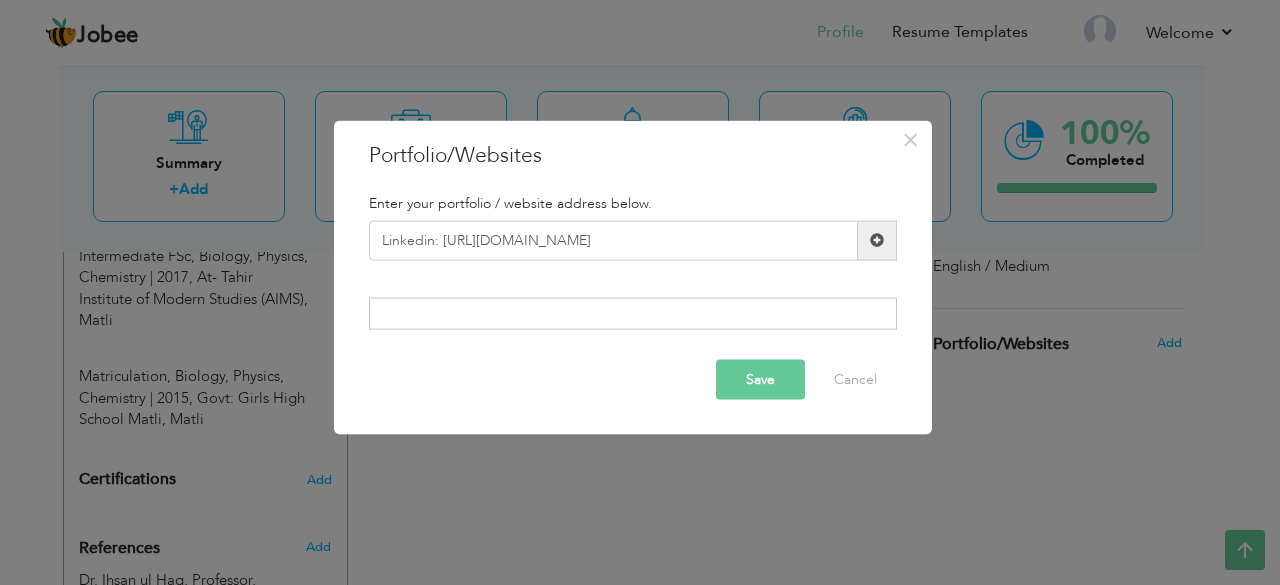 click on "Save" at bounding box center (760, 380) 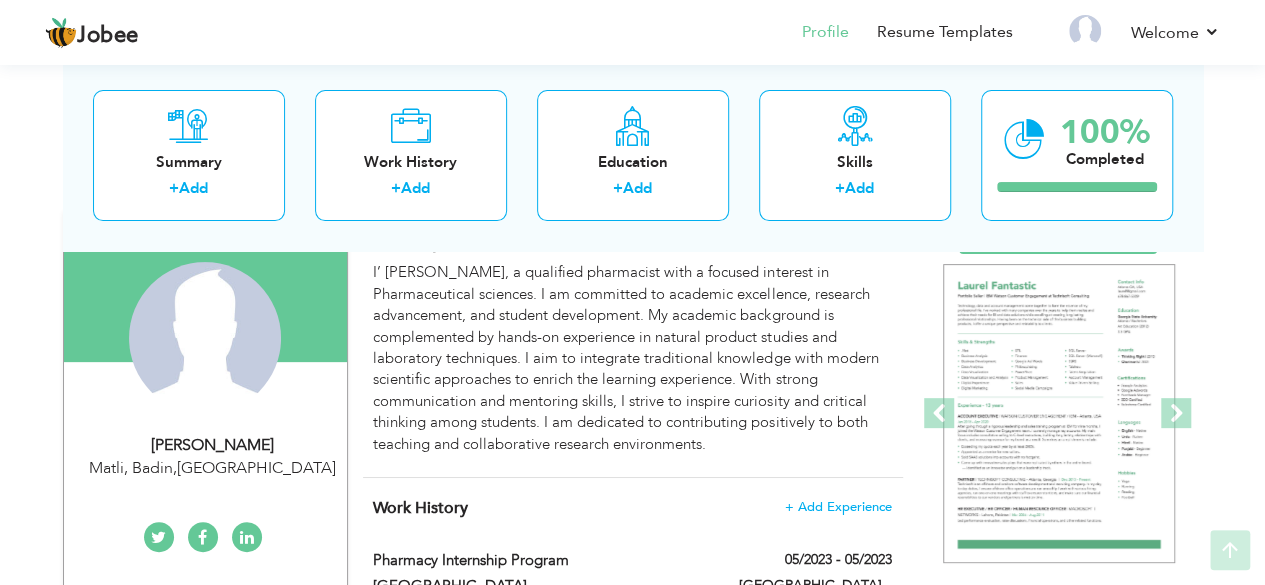 scroll, scrollTop: 167, scrollLeft: 0, axis: vertical 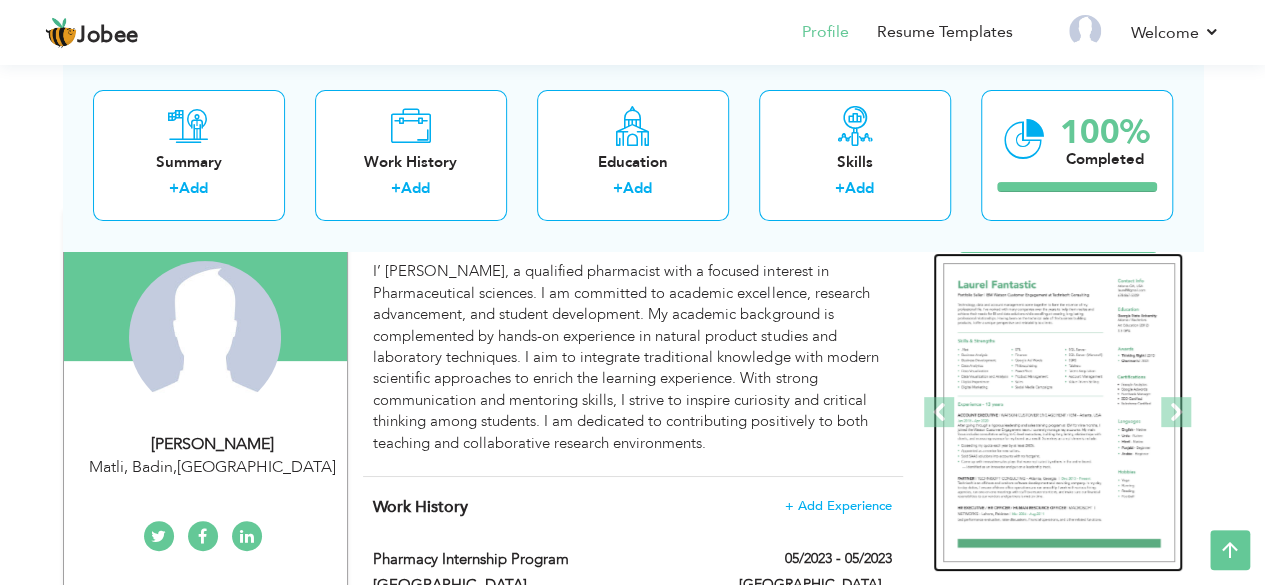 click at bounding box center [1059, 413] 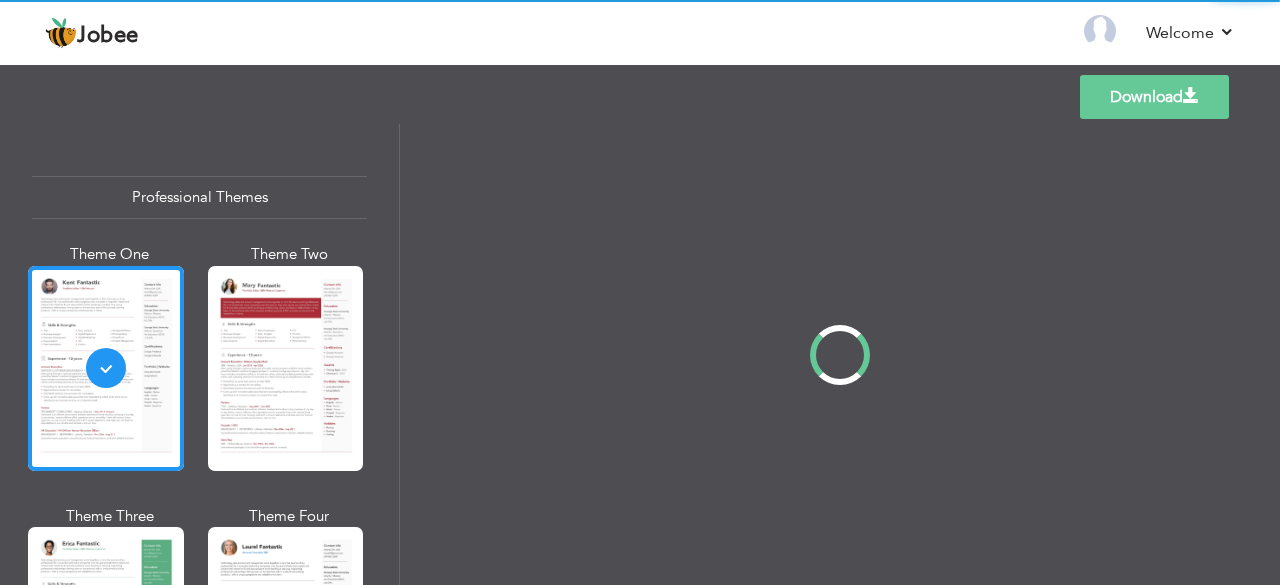 scroll, scrollTop: 0, scrollLeft: 0, axis: both 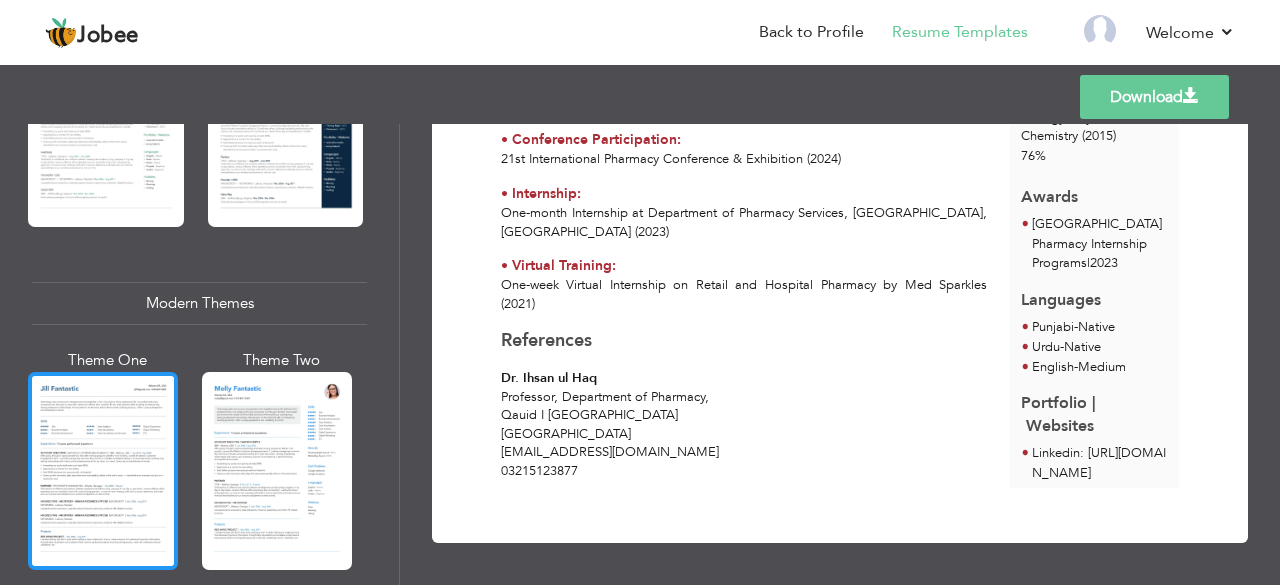 click at bounding box center [103, 471] 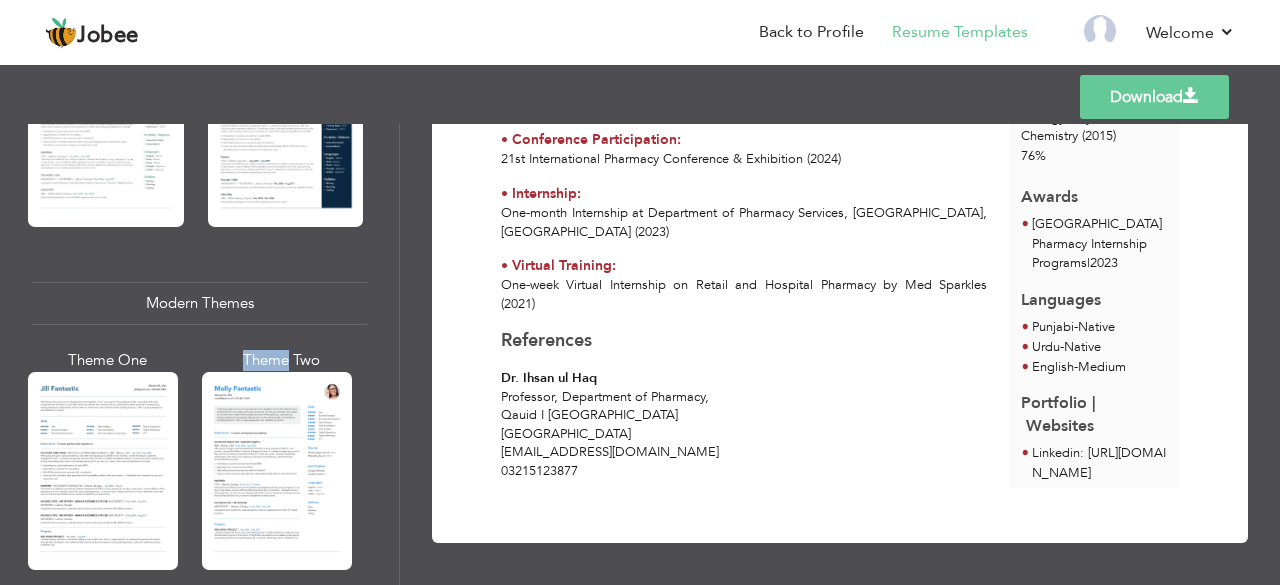click on "Professional Themes
Theme One
Theme Two
Theme Three
Theme Four" at bounding box center (640, 354) 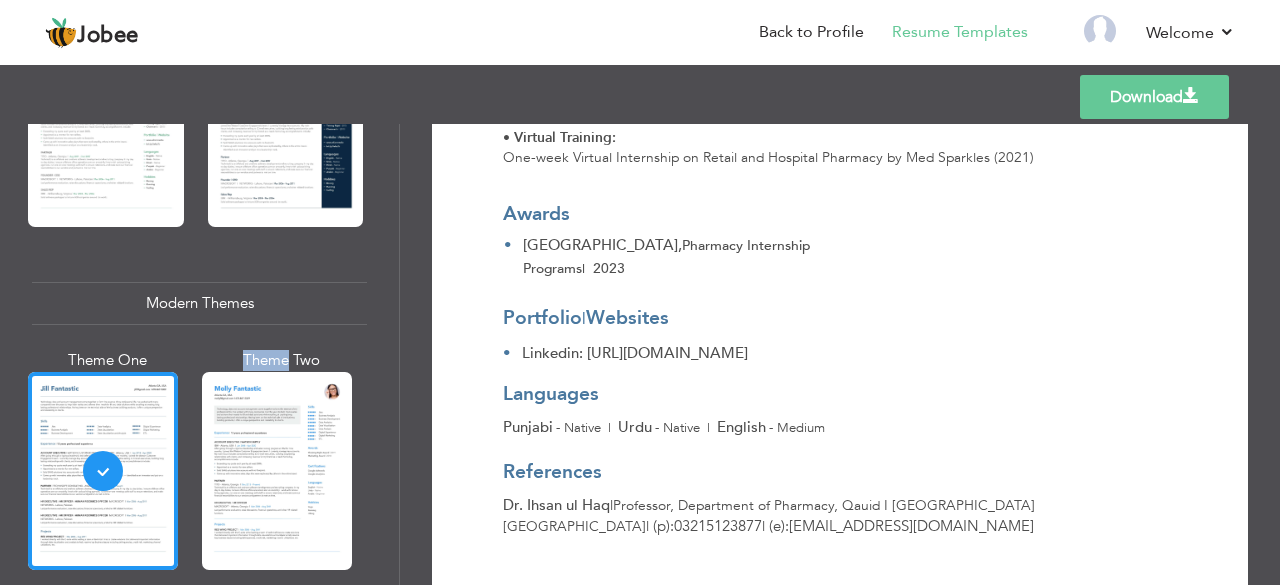 scroll, scrollTop: 1222, scrollLeft: 0, axis: vertical 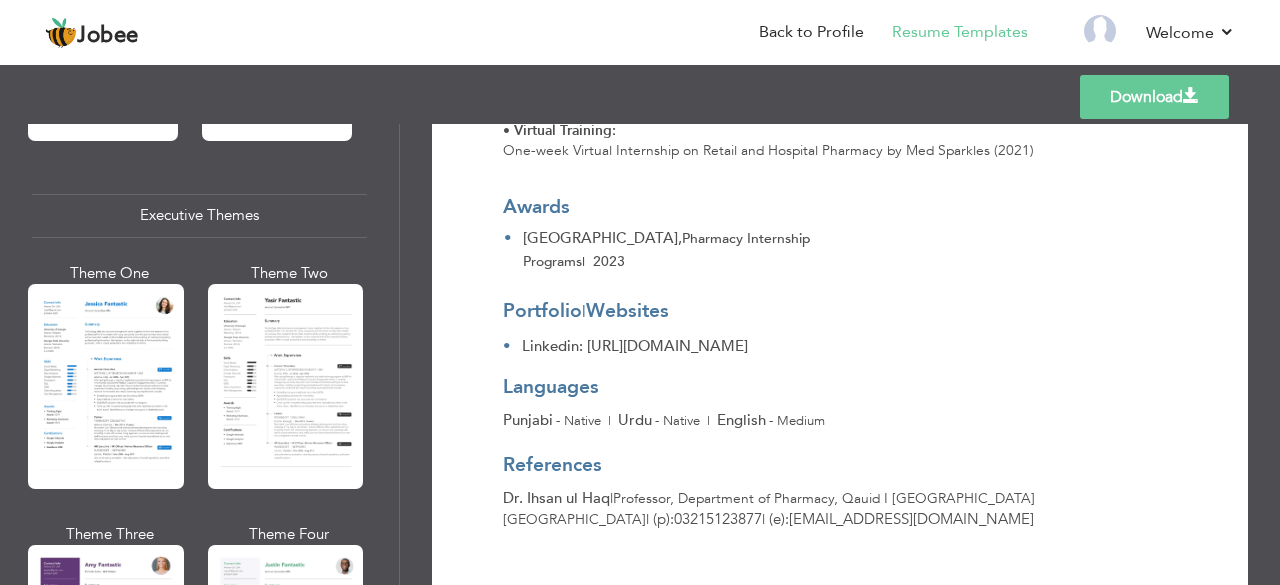 click at bounding box center (286, 386) 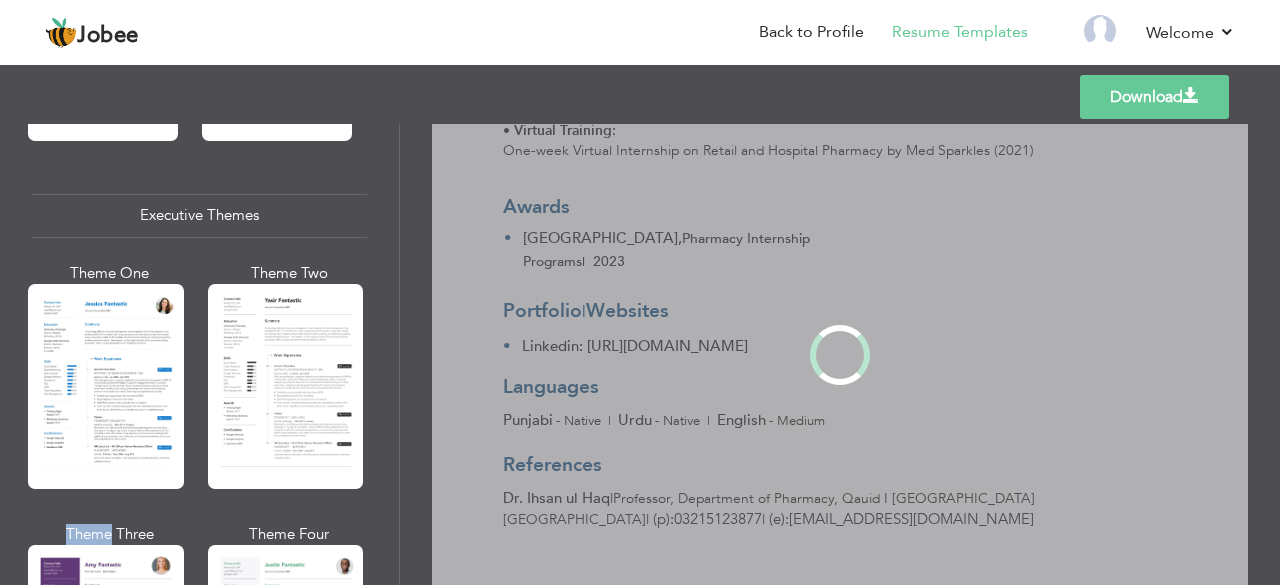 click on "Professional Themes
Theme One
Theme Two
Theme Three
Theme Four" at bounding box center [640, 354] 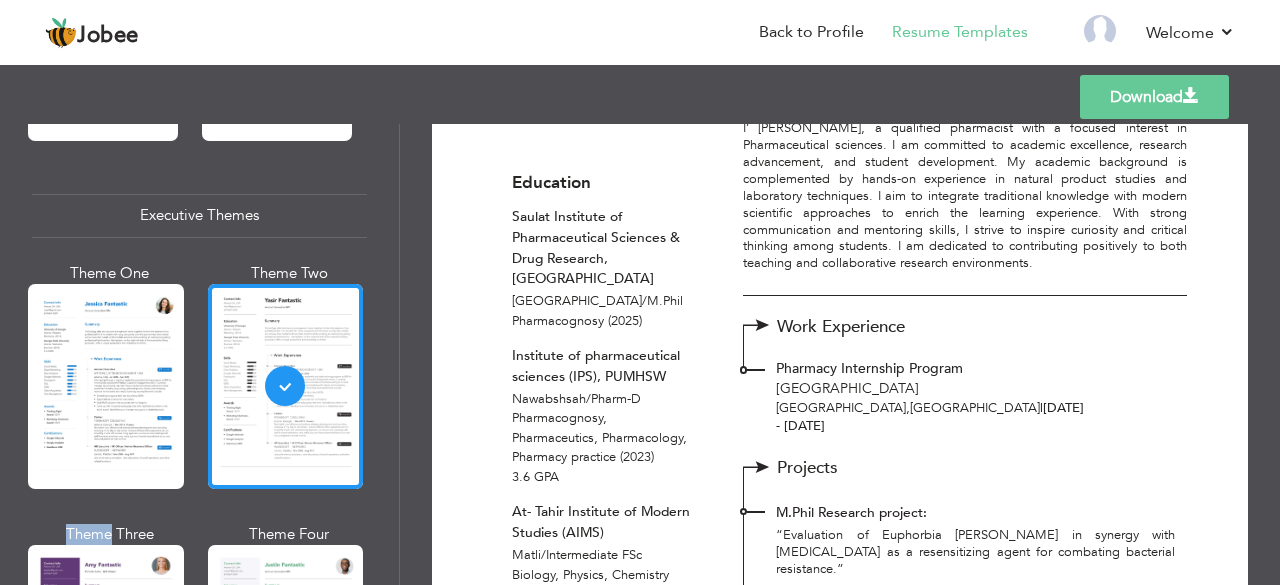 scroll, scrollTop: 0, scrollLeft: 0, axis: both 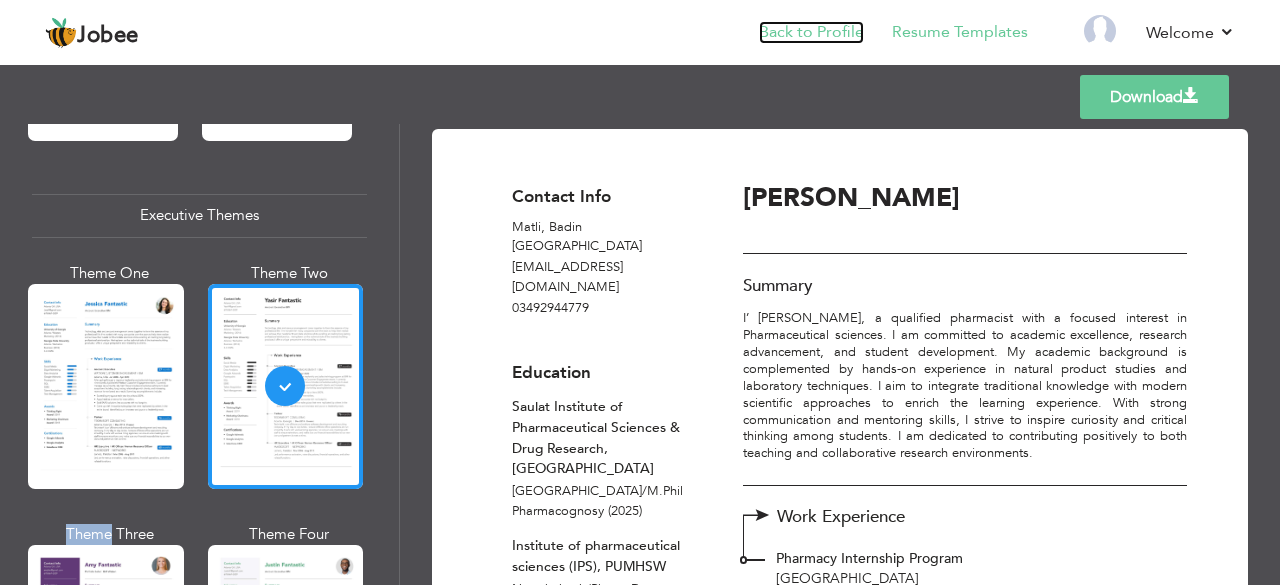 click on "Back to Profile" at bounding box center (811, 32) 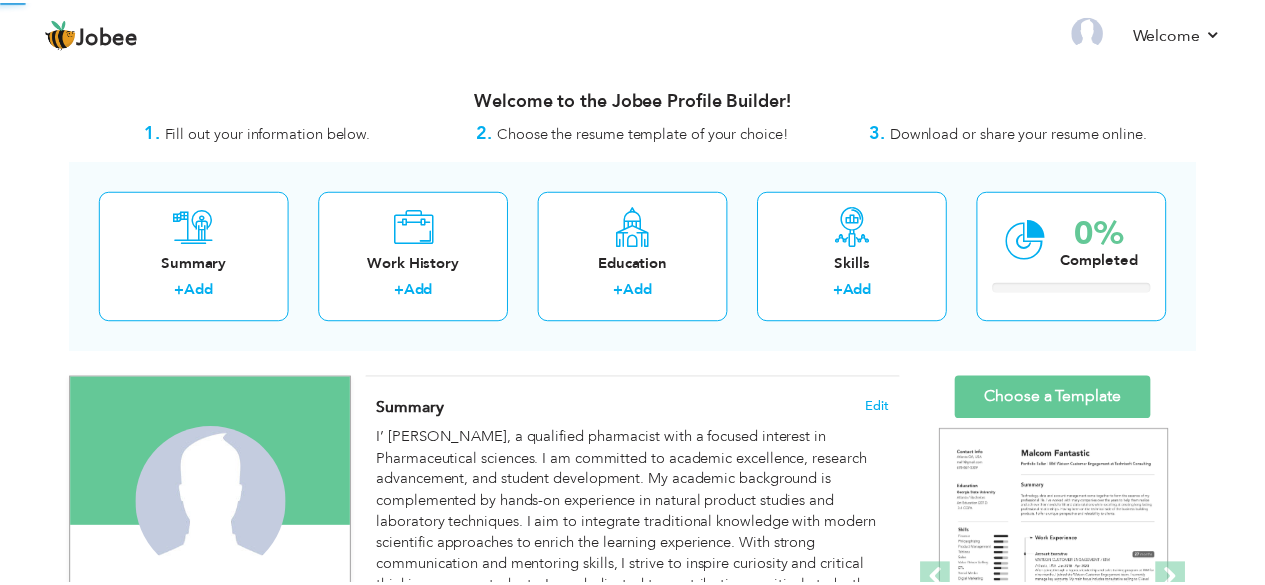scroll, scrollTop: 0, scrollLeft: 0, axis: both 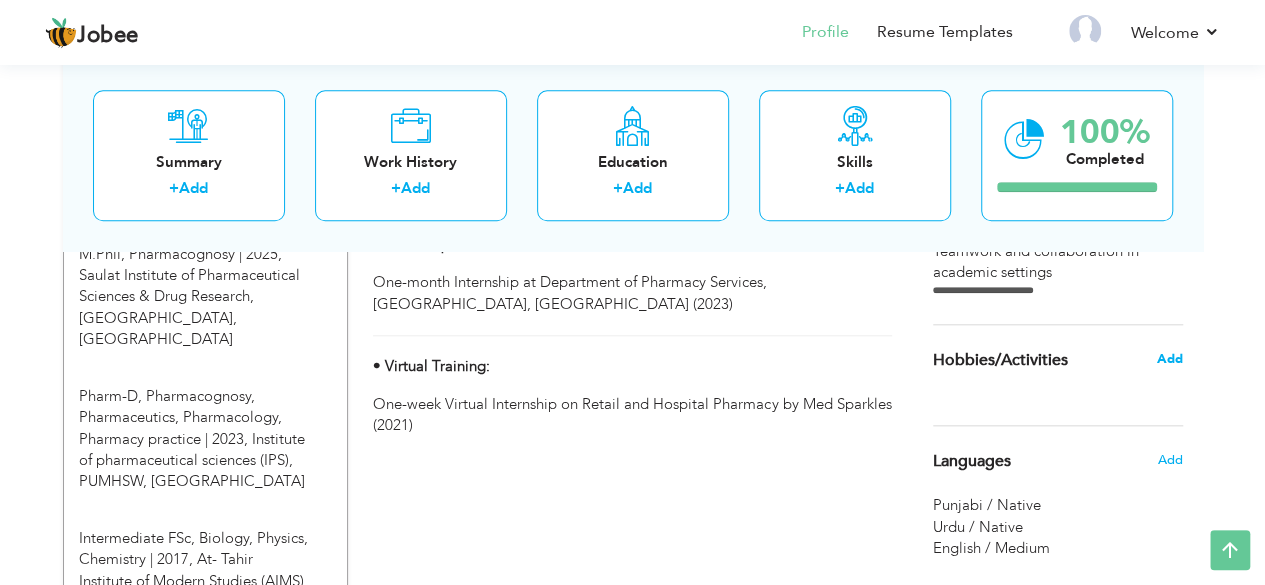 drag, startPoint x: 1038, startPoint y: 342, endPoint x: 1160, endPoint y: 353, distance: 122.494896 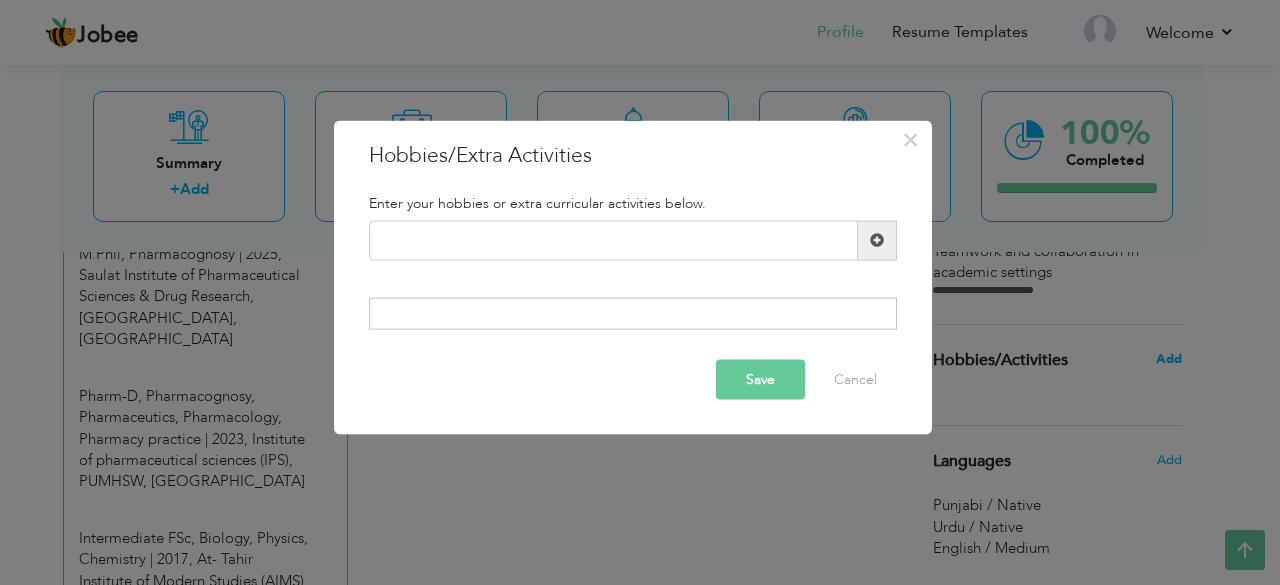click on "×
Hobbies/Extra Activities
Enter your hobbies or extra curricular activities below.
Duplicate entry Save" at bounding box center (640, 292) 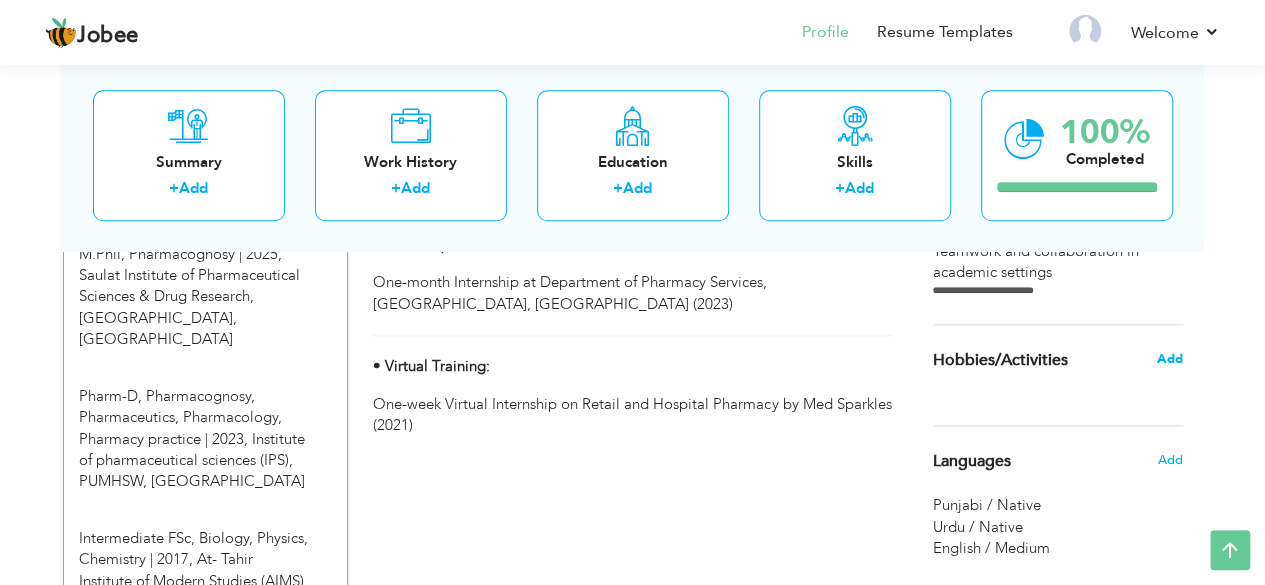 click on "Add" at bounding box center [1169, 359] 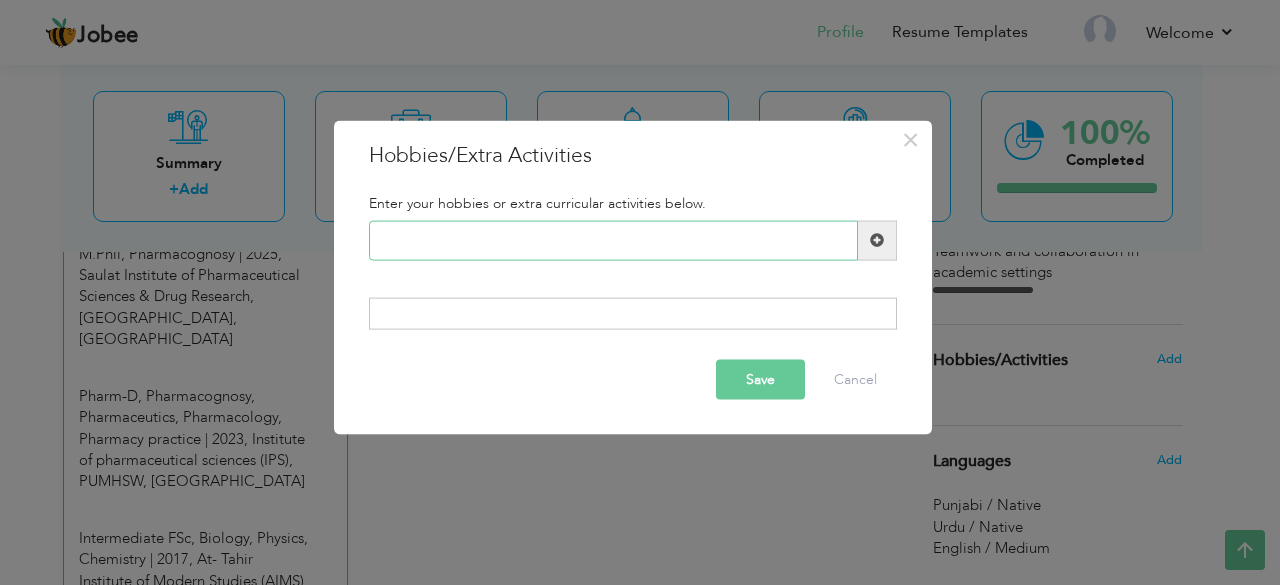 click at bounding box center [613, 240] 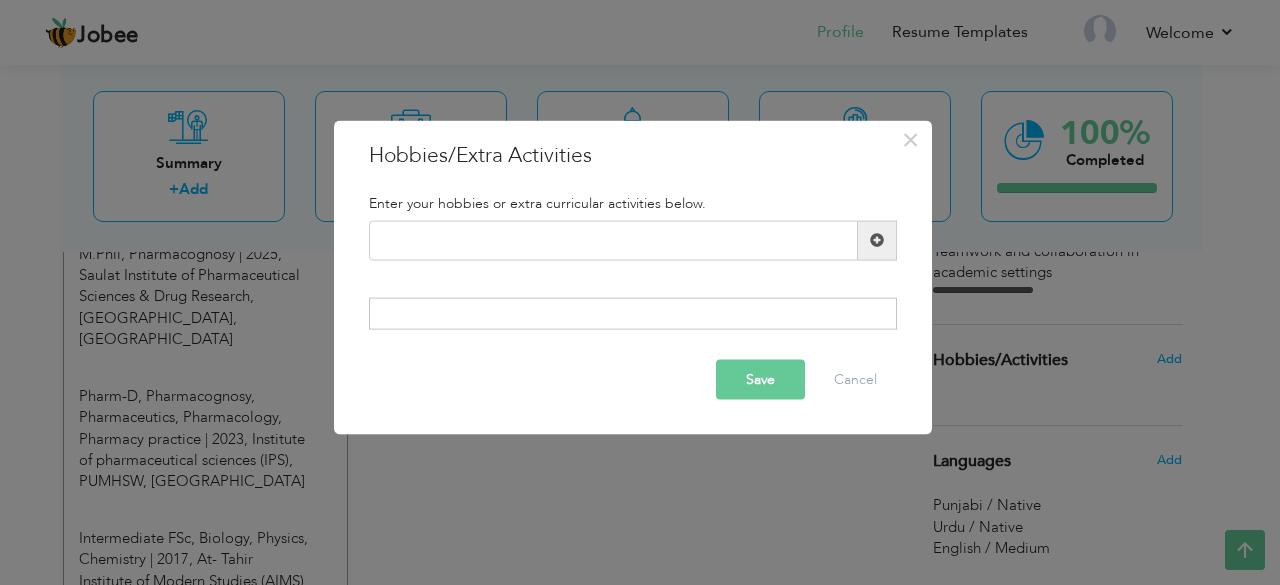click at bounding box center (633, 314) 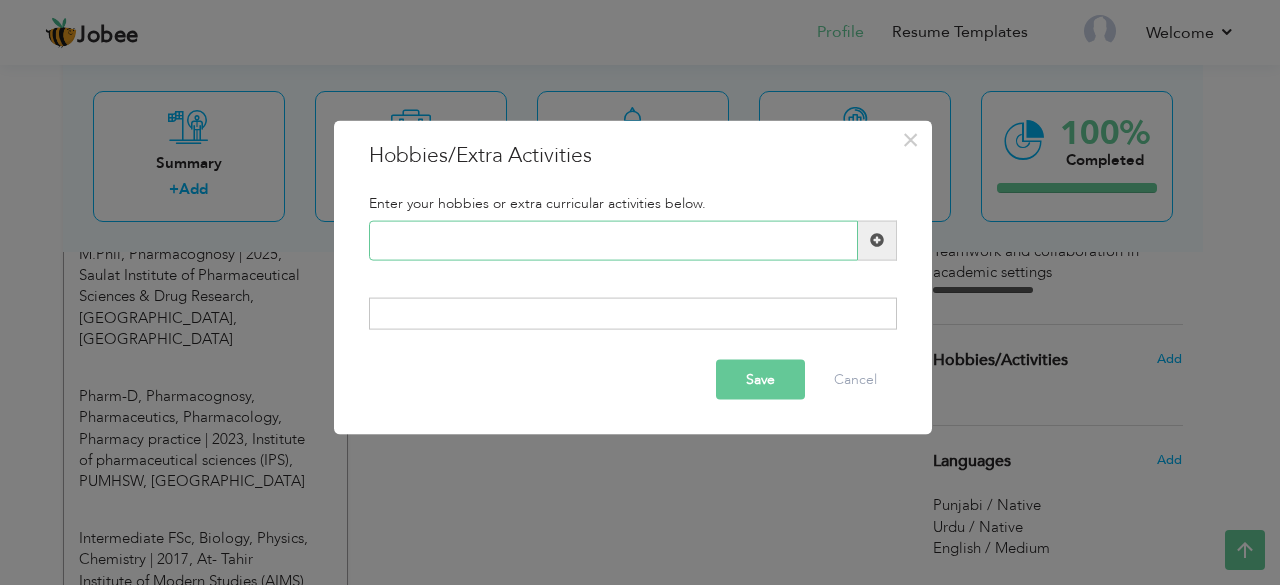 click at bounding box center [613, 240] 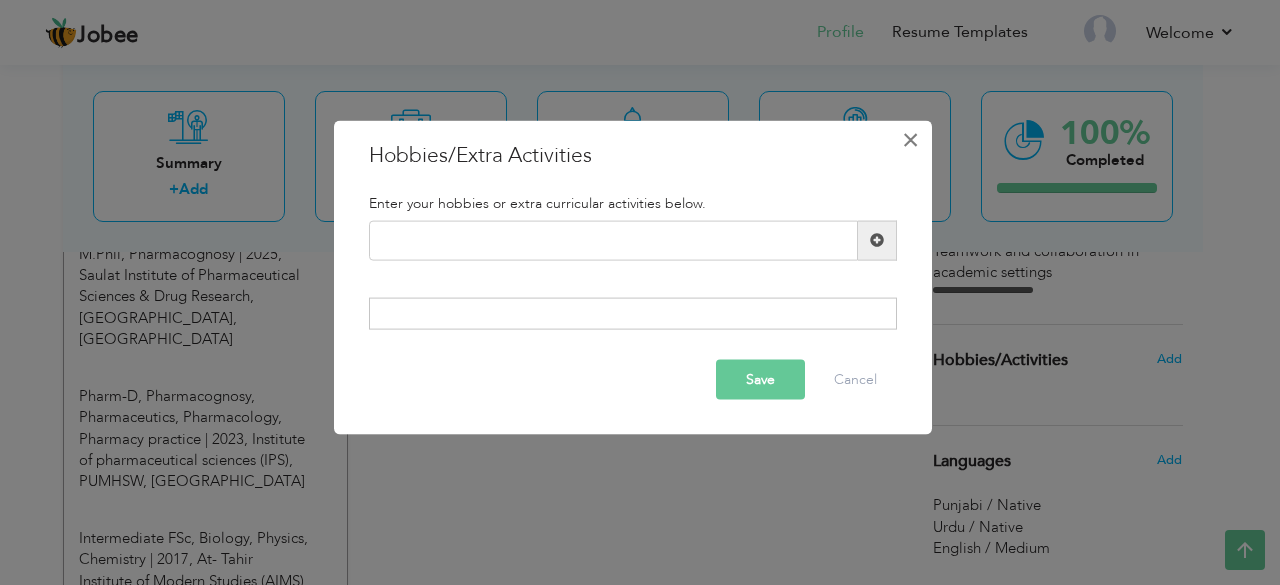 click on "×" at bounding box center (910, 139) 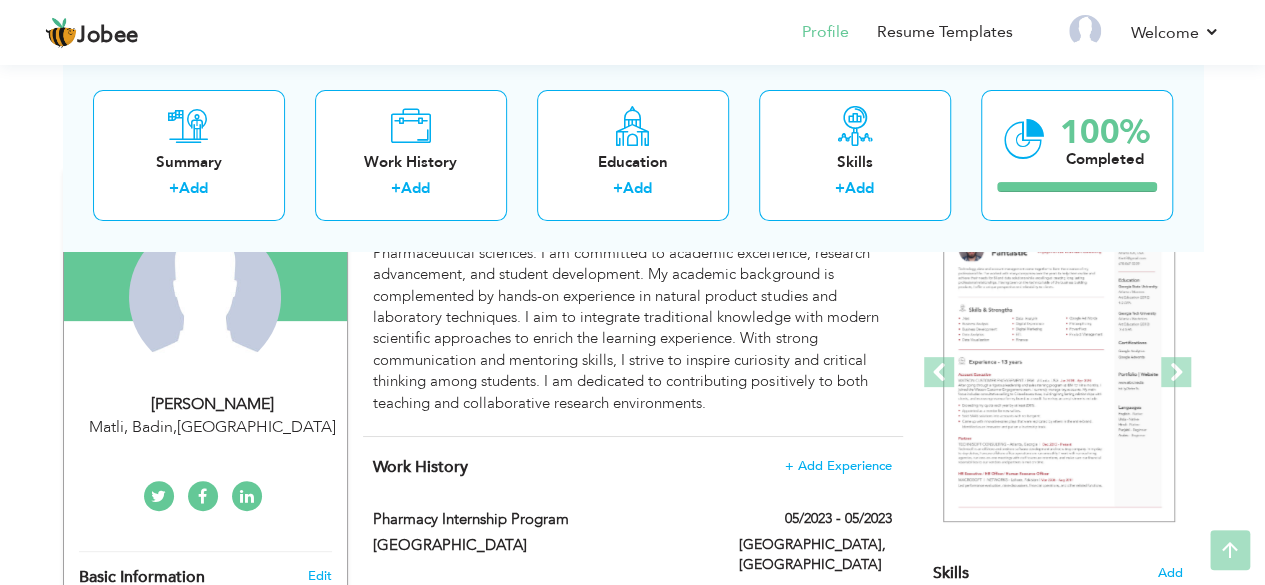 scroll, scrollTop: 213, scrollLeft: 0, axis: vertical 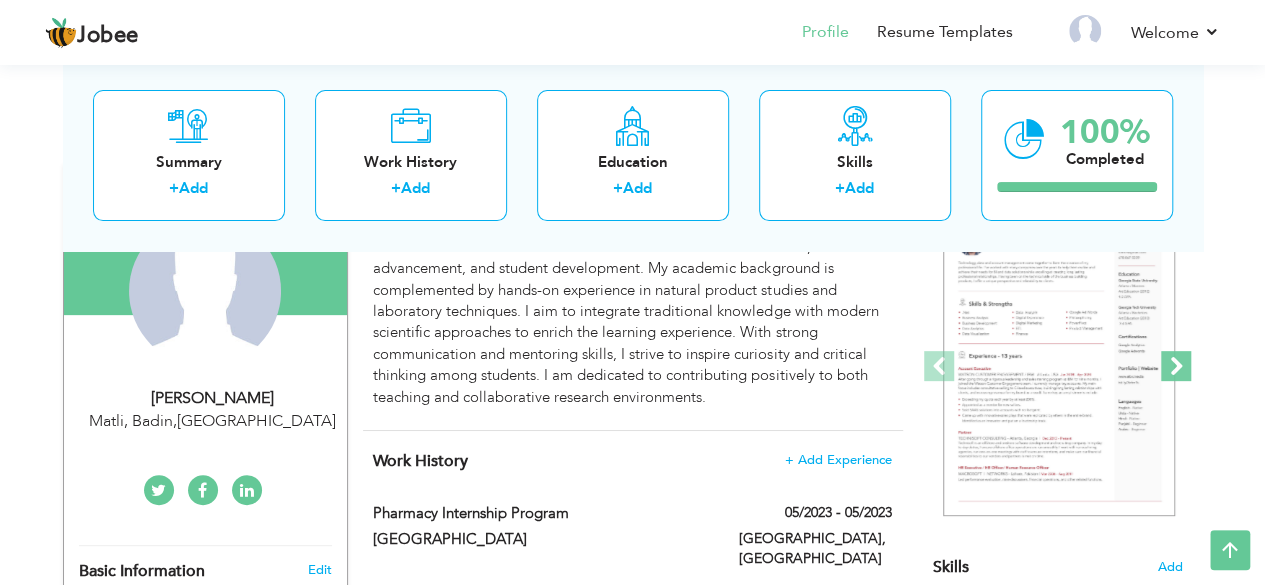 click at bounding box center [1176, 366] 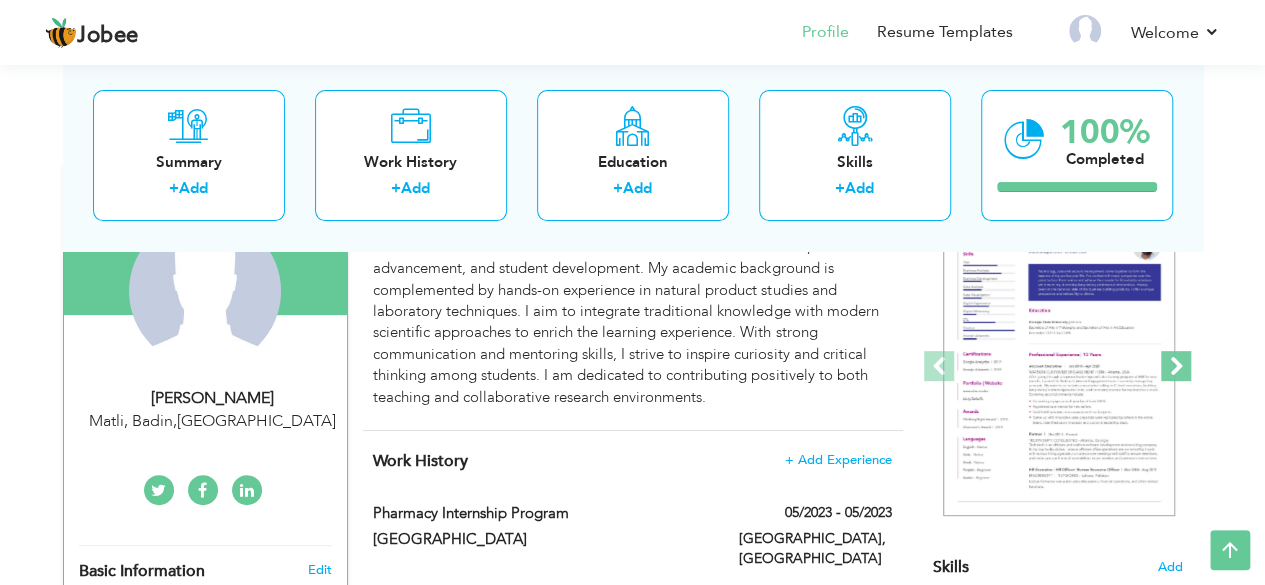 click at bounding box center (1176, 366) 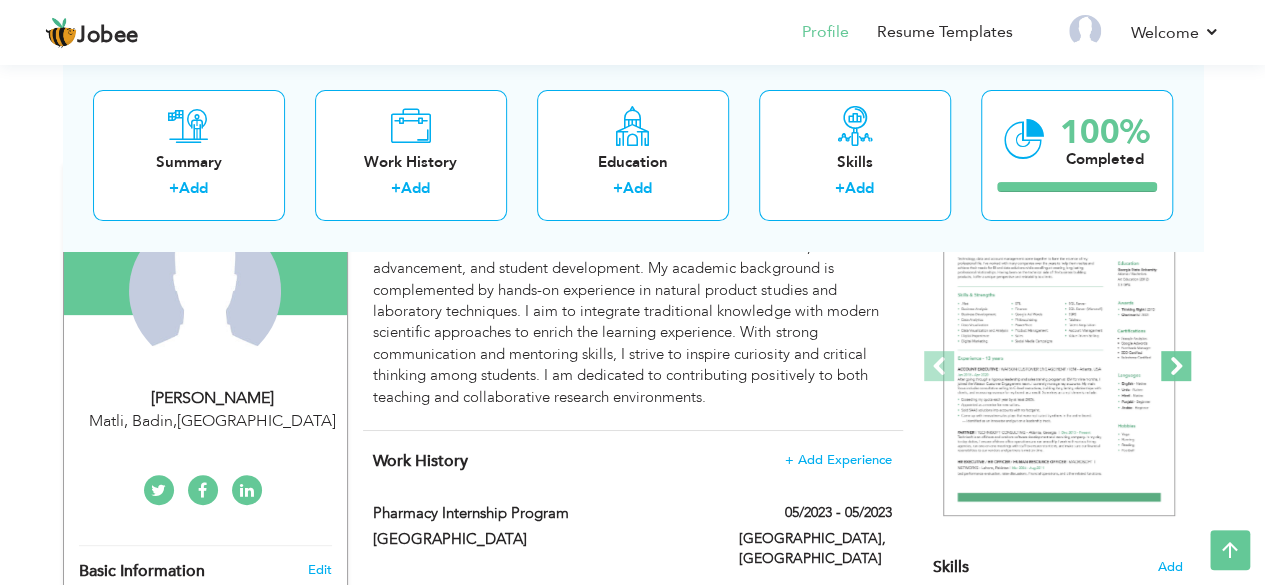 click at bounding box center (1176, 366) 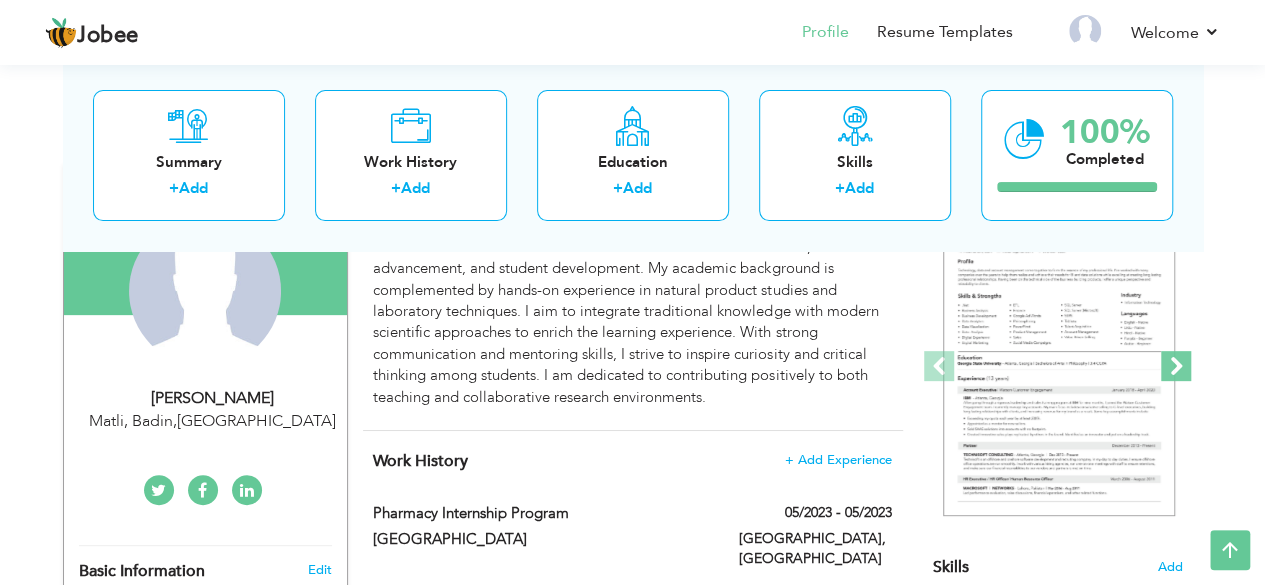 click at bounding box center (1176, 366) 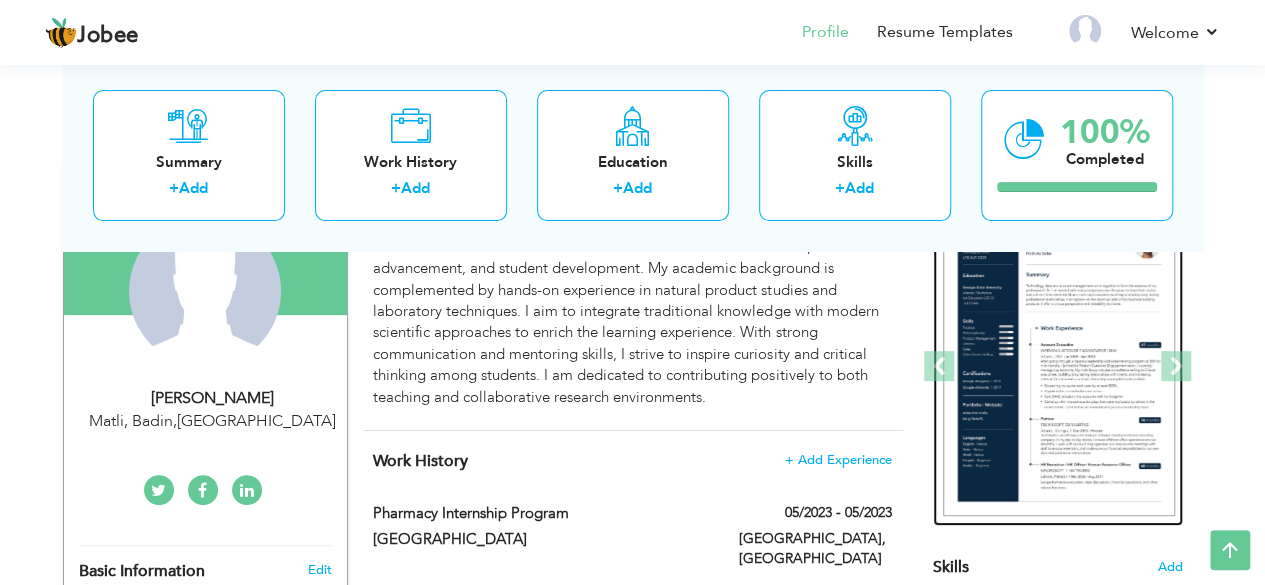 click at bounding box center [1059, 367] 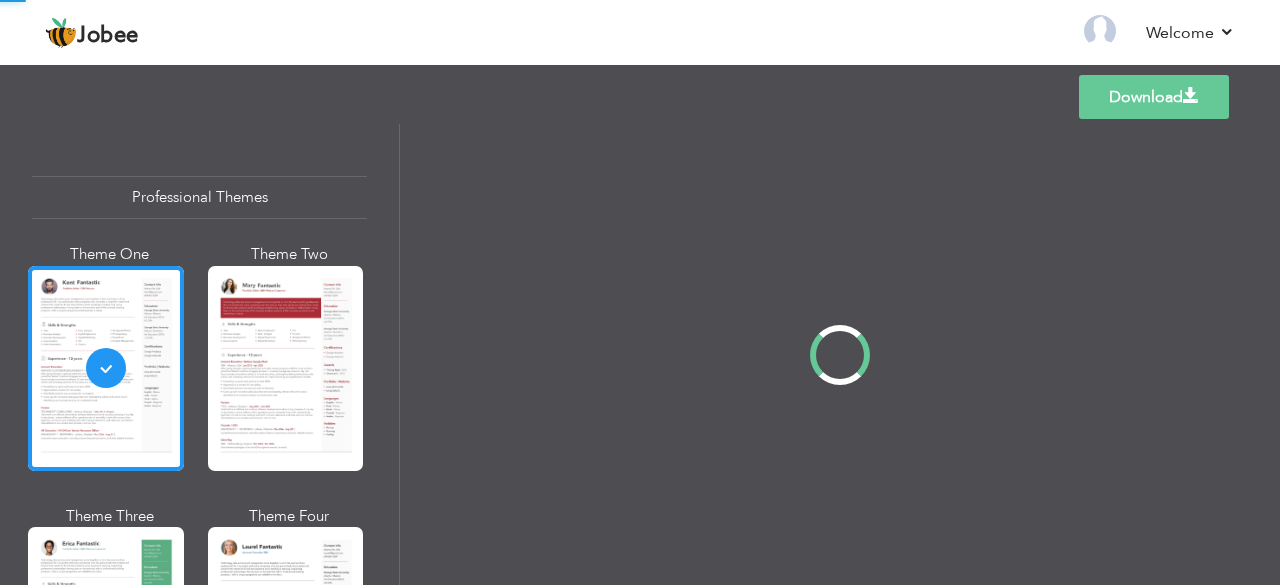 scroll, scrollTop: 0, scrollLeft: 0, axis: both 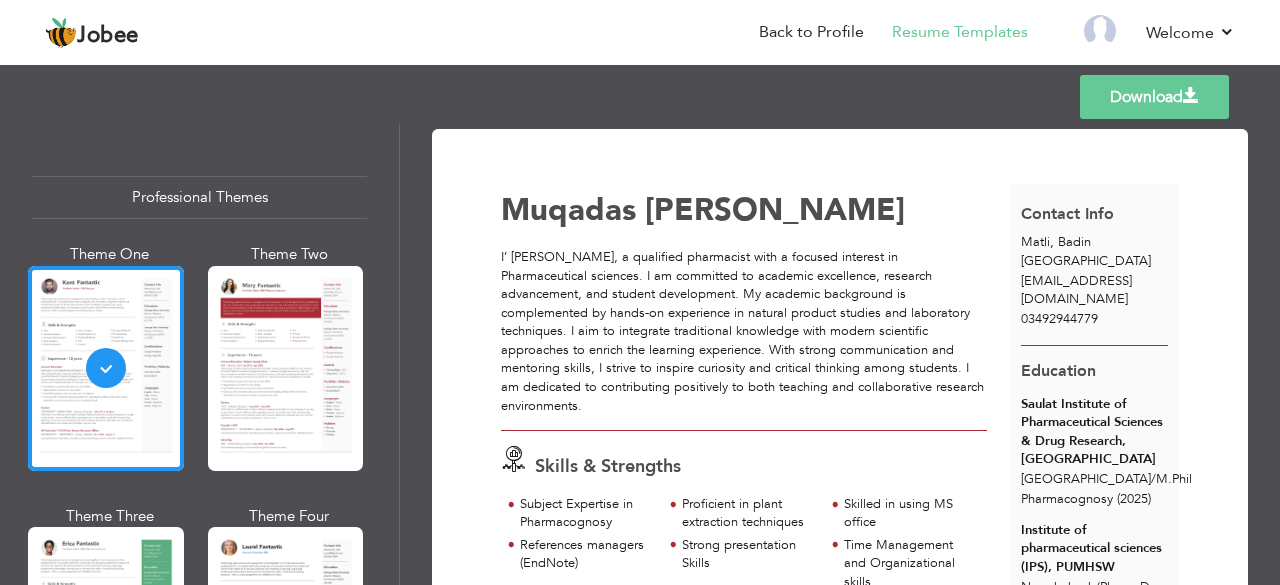 click on "Download" at bounding box center [1154, 97] 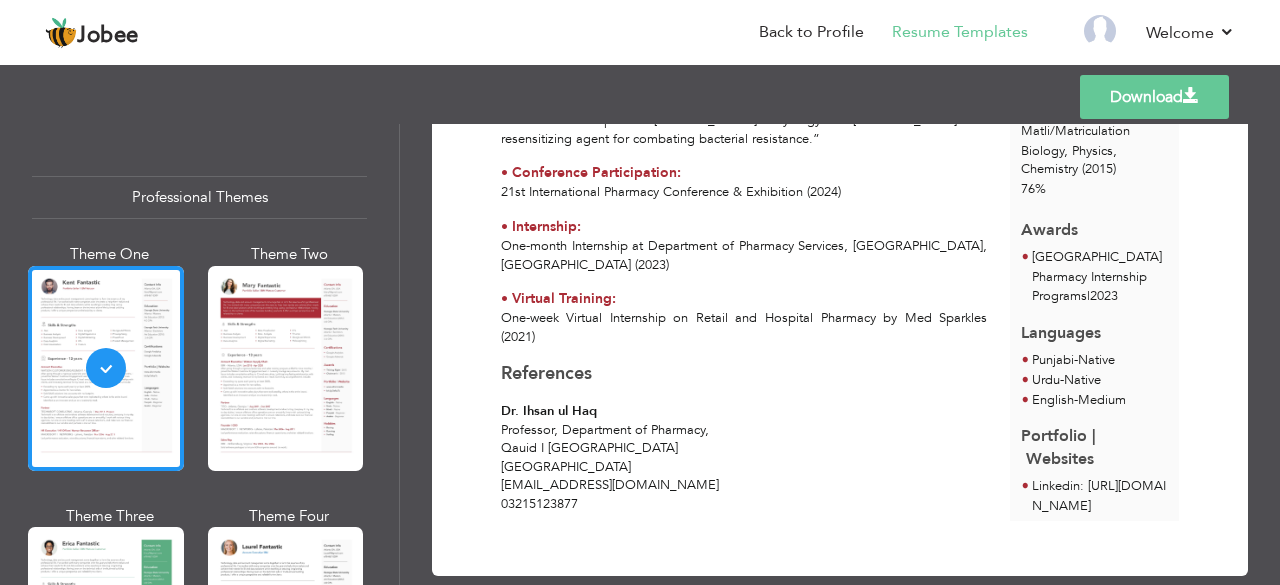 scroll, scrollTop: 831, scrollLeft: 0, axis: vertical 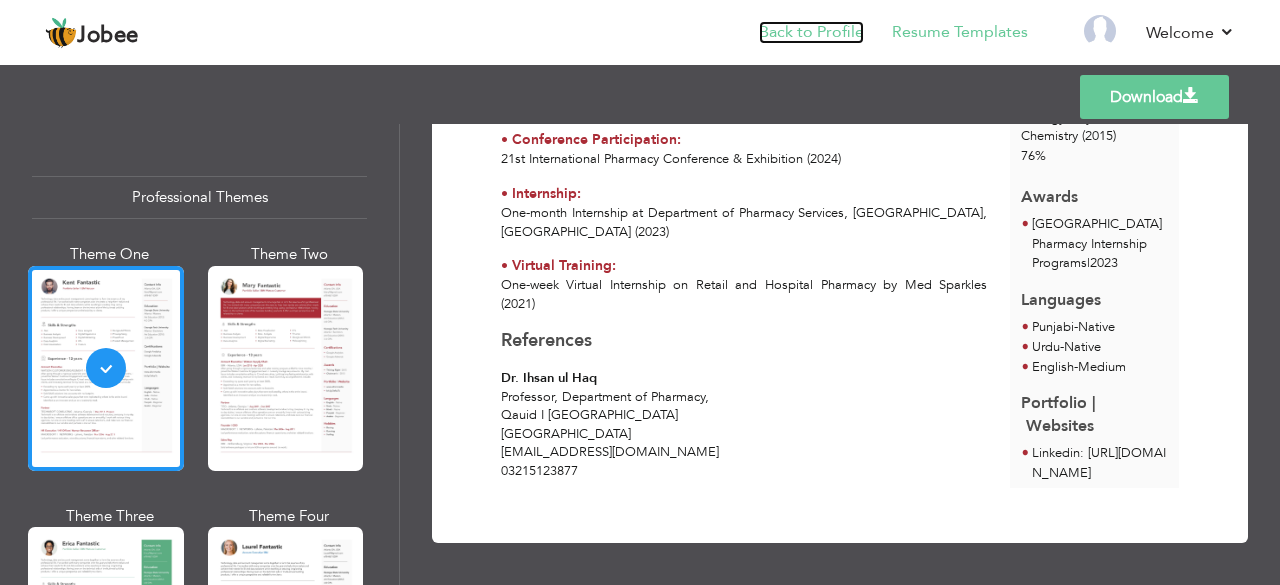 click on "Back to Profile" at bounding box center [811, 32] 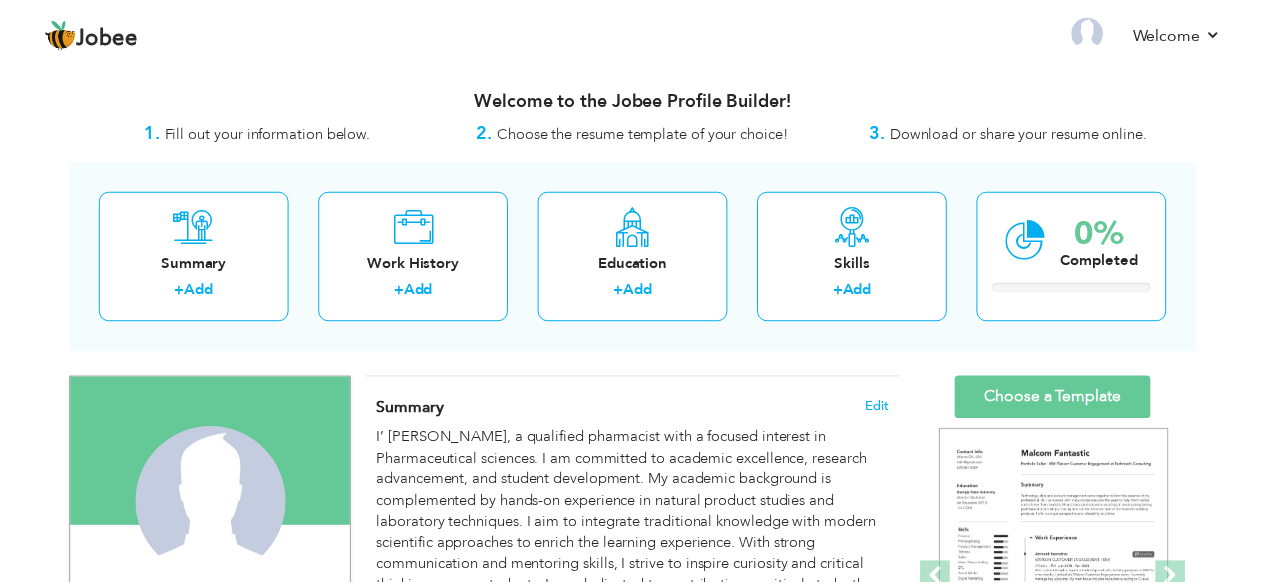 scroll, scrollTop: 0, scrollLeft: 0, axis: both 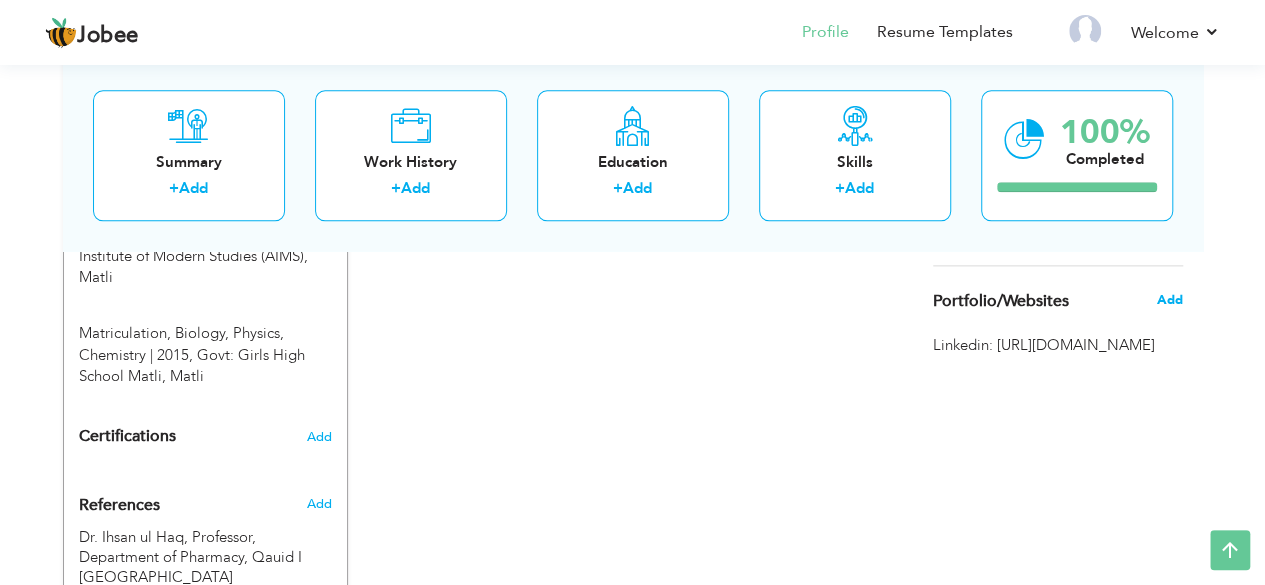 click on "Add" at bounding box center [1169, 300] 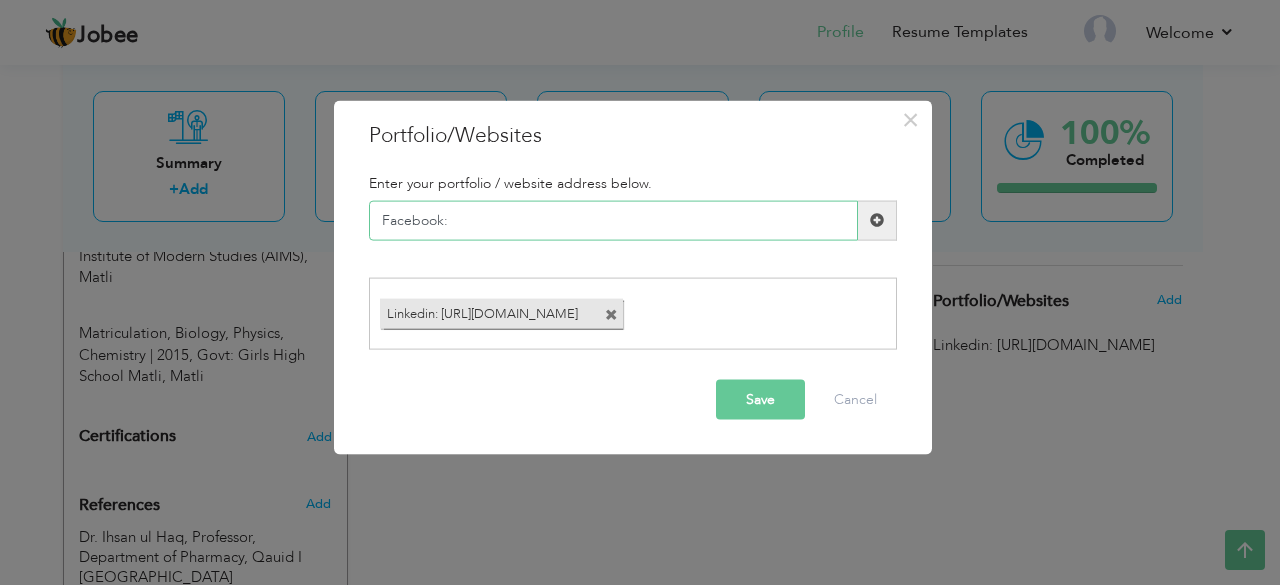 paste on "https://www.facebook.com/share/19AEWZKGgc/" 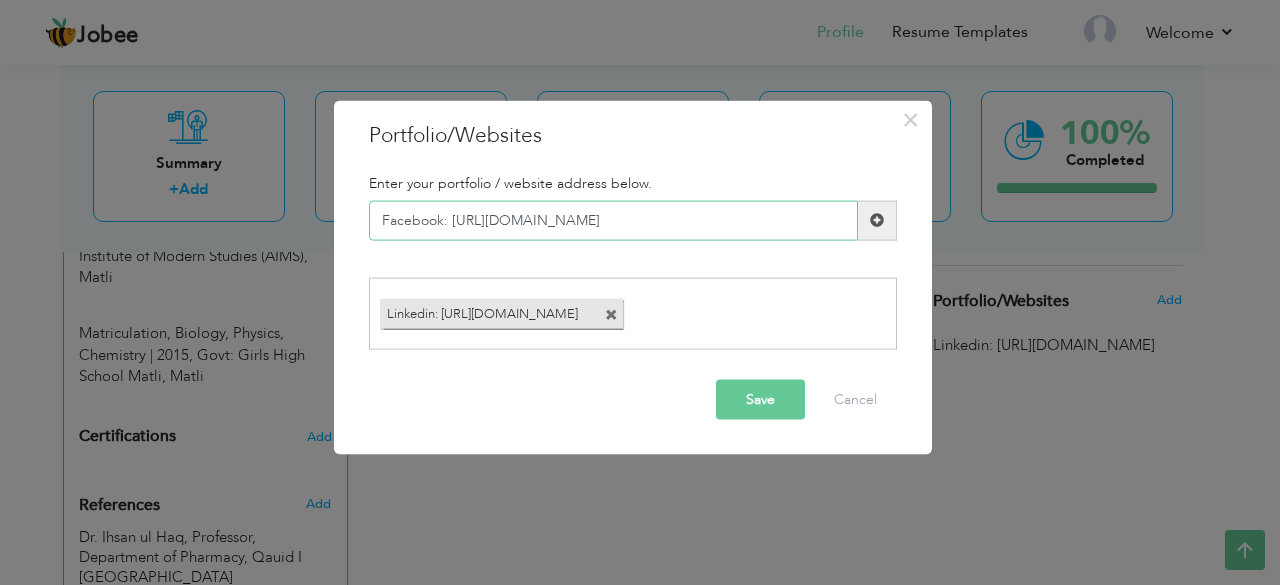 type on "Facebook: [URL][DOMAIN_NAME]" 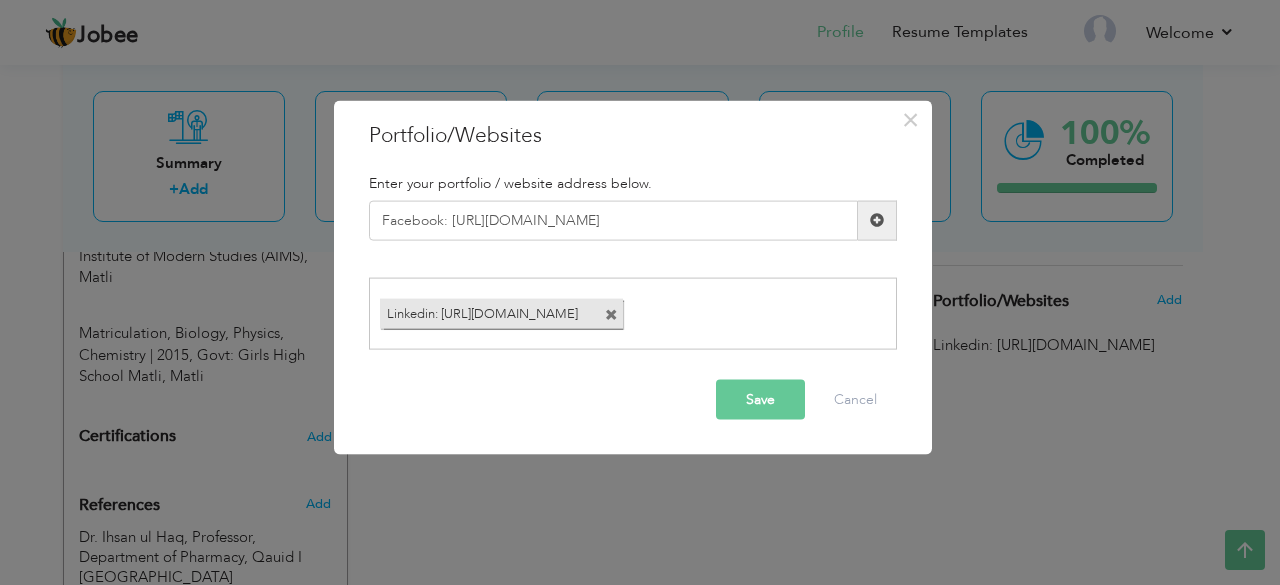 click on "Save" at bounding box center [760, 400] 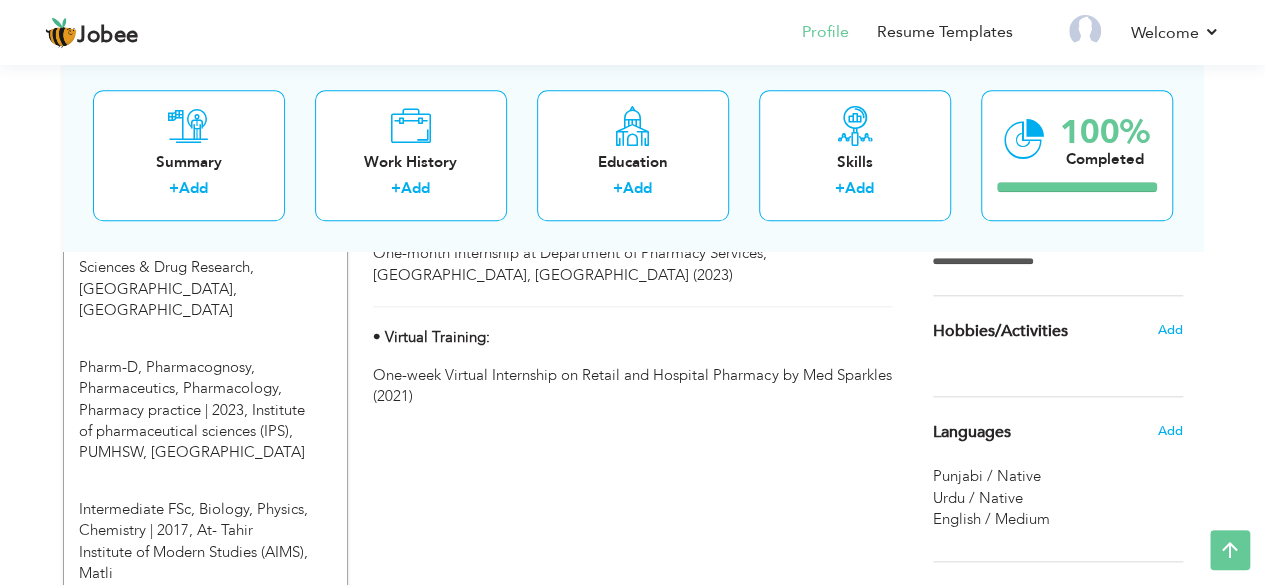 scroll, scrollTop: 877, scrollLeft: 0, axis: vertical 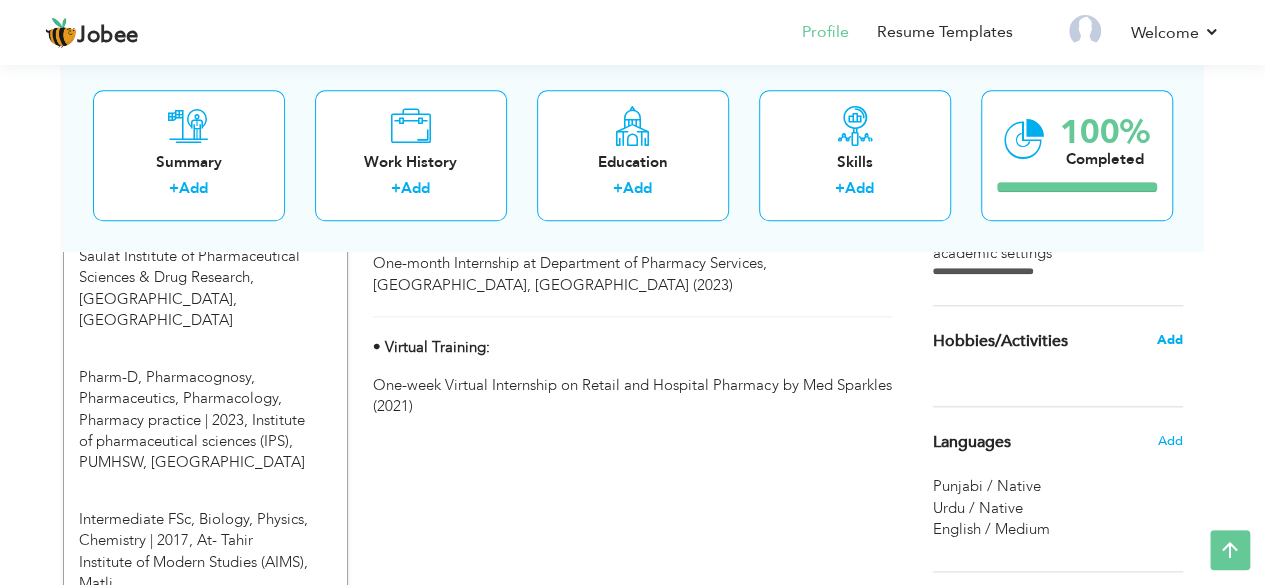 click on "Add" at bounding box center (1169, 340) 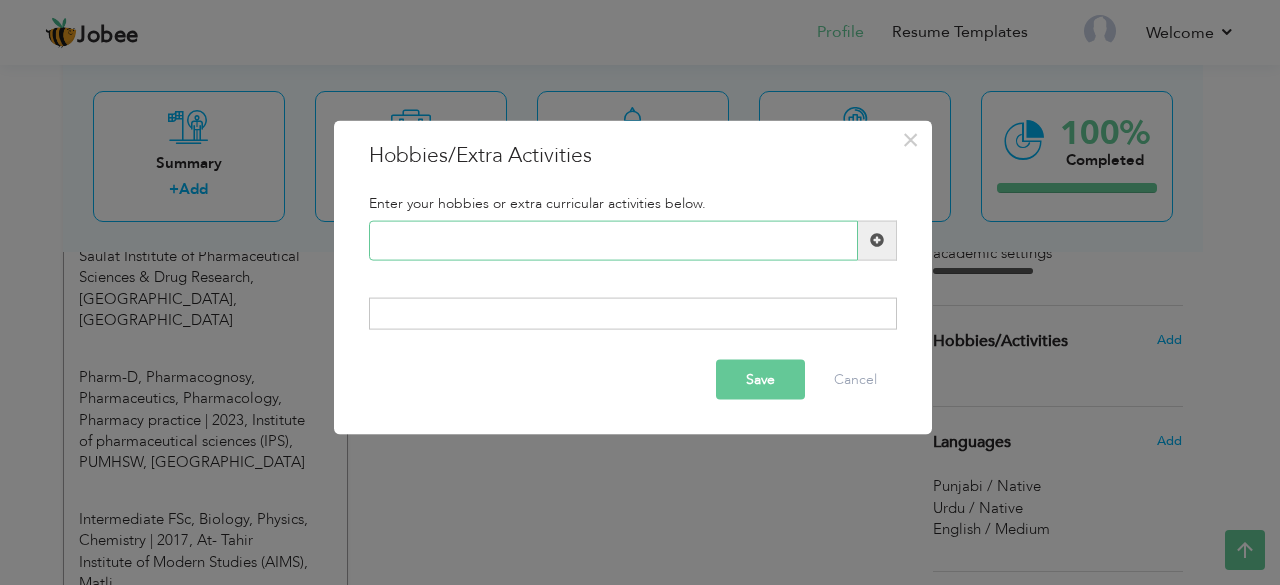 paste on "•	Teaching and Academic M" 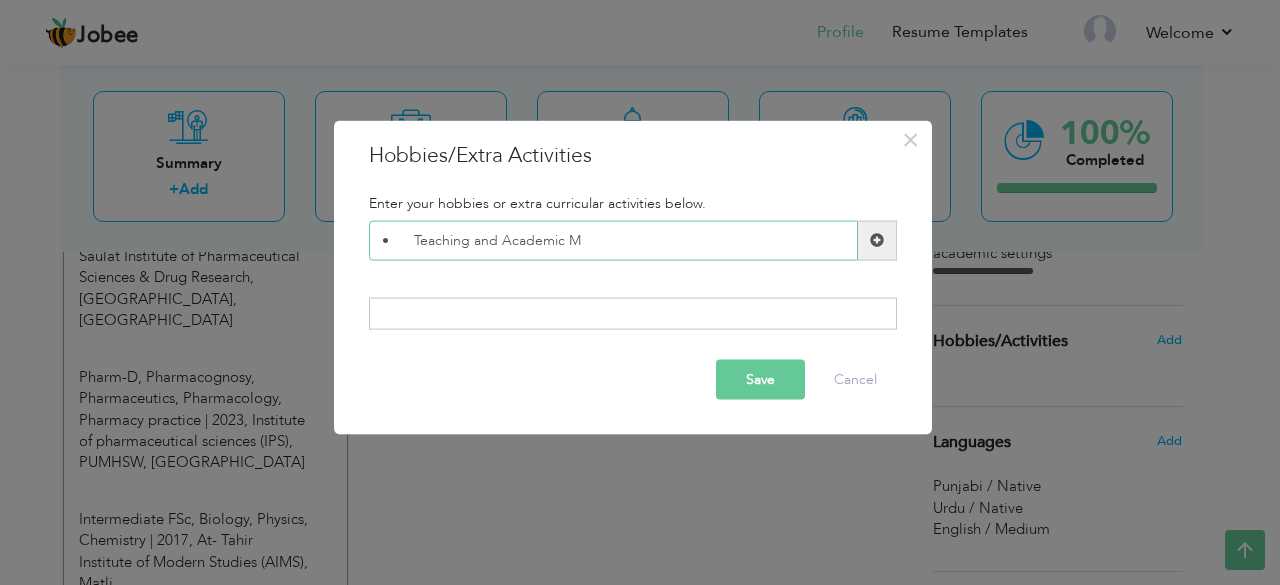 click on "•	Teaching and Academic M" at bounding box center (613, 240) 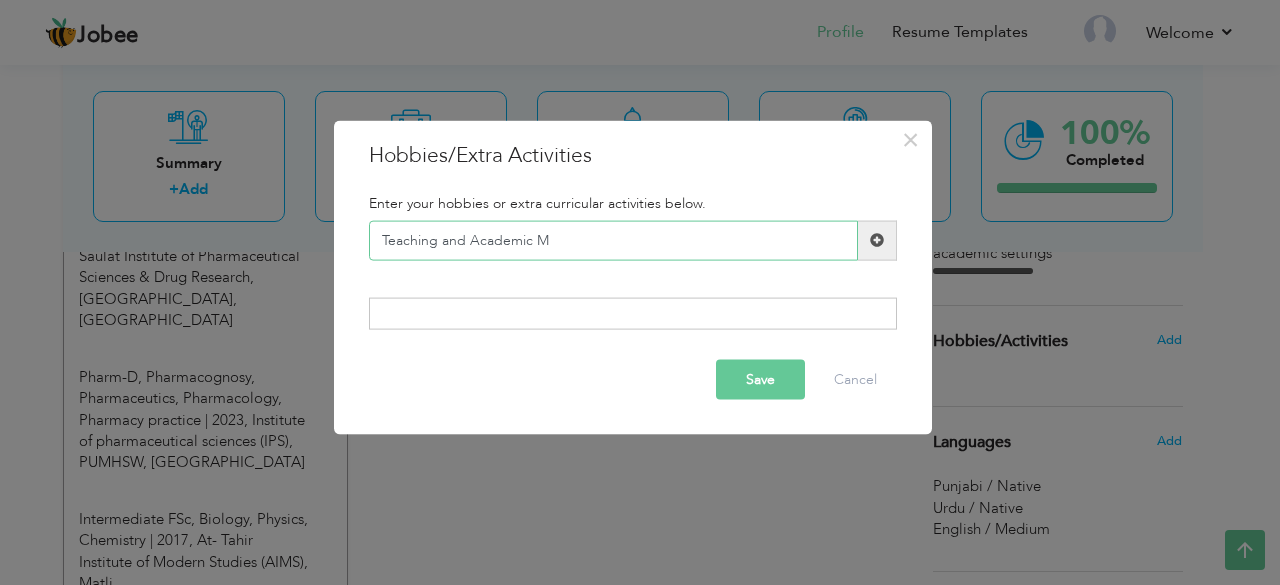 click on "Teaching and Academic M" at bounding box center (613, 240) 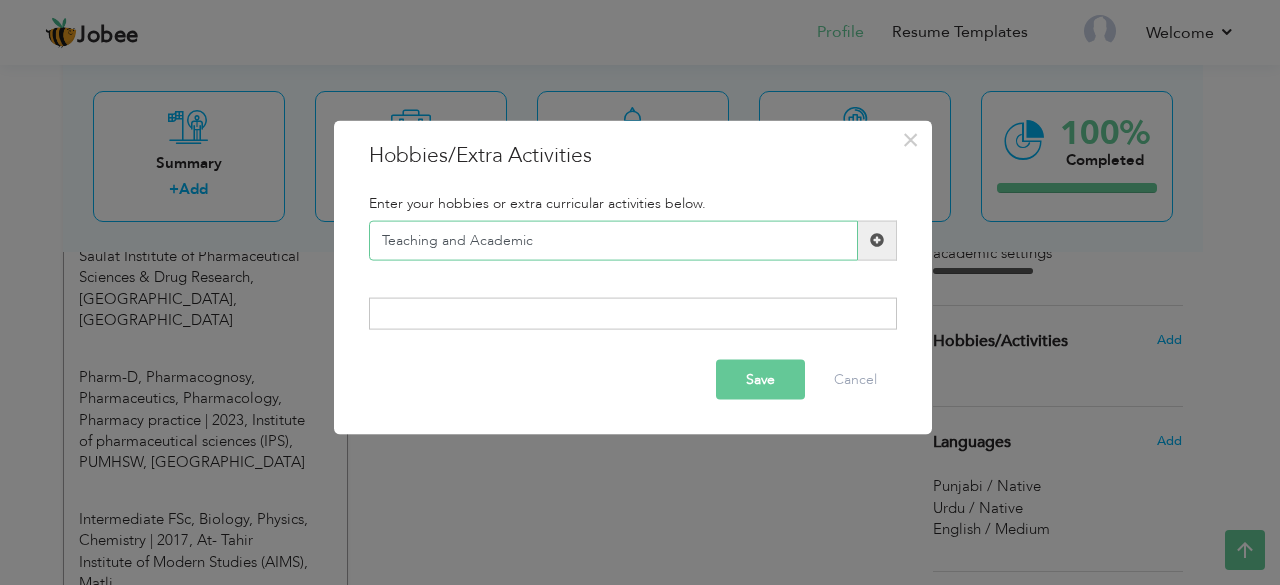 paste on "Men" 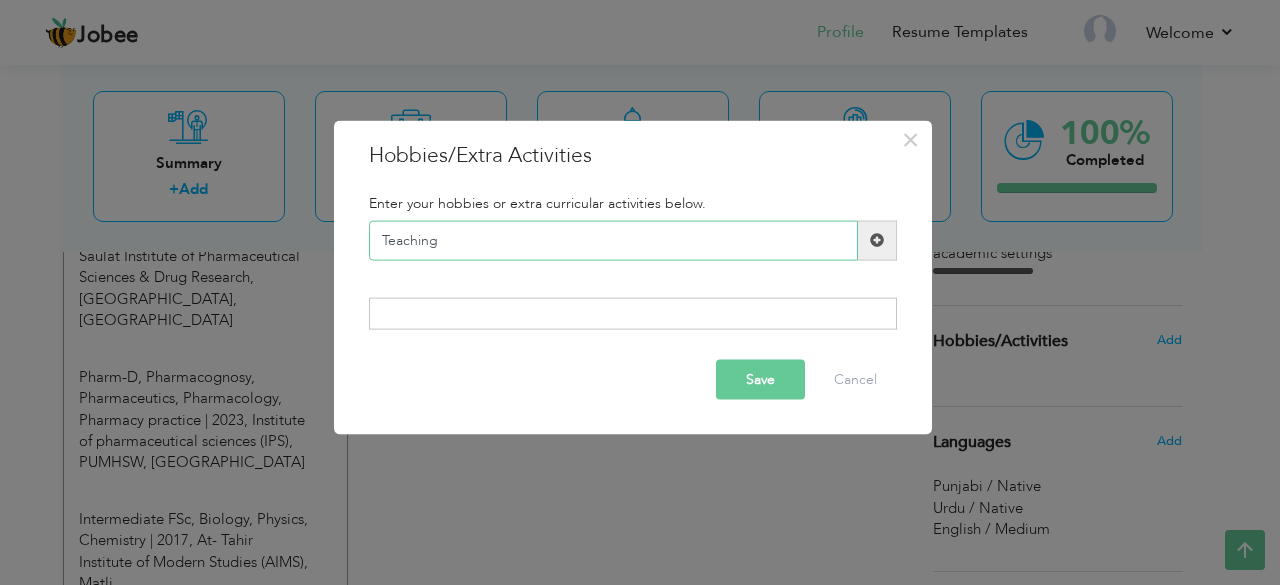 type on "Teaching" 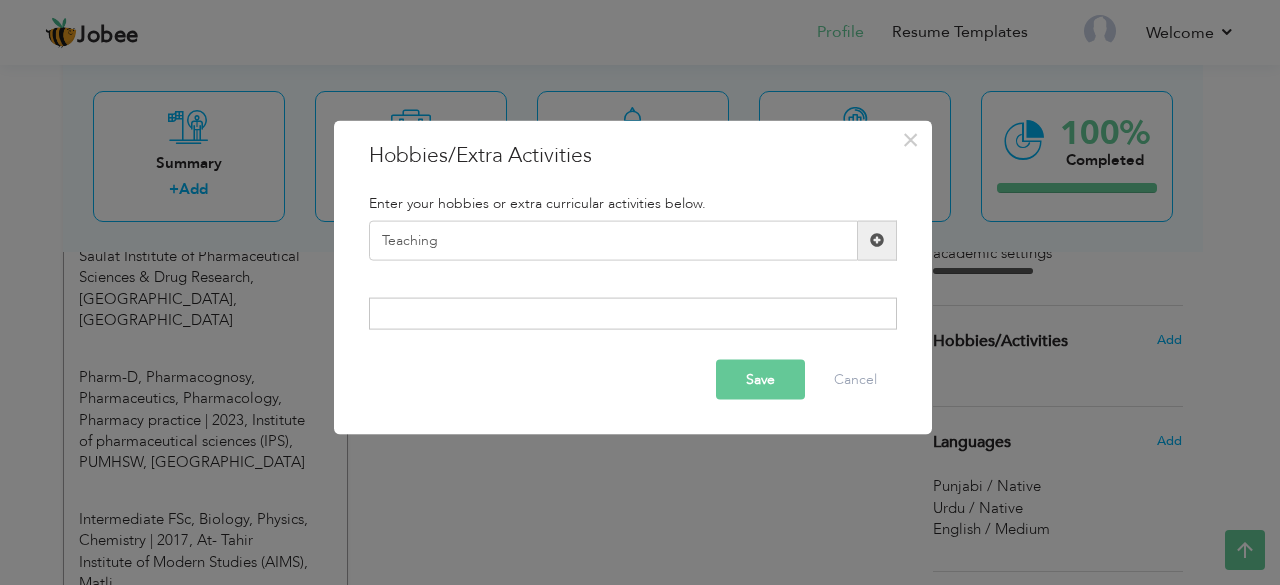 click on "Save" at bounding box center [760, 380] 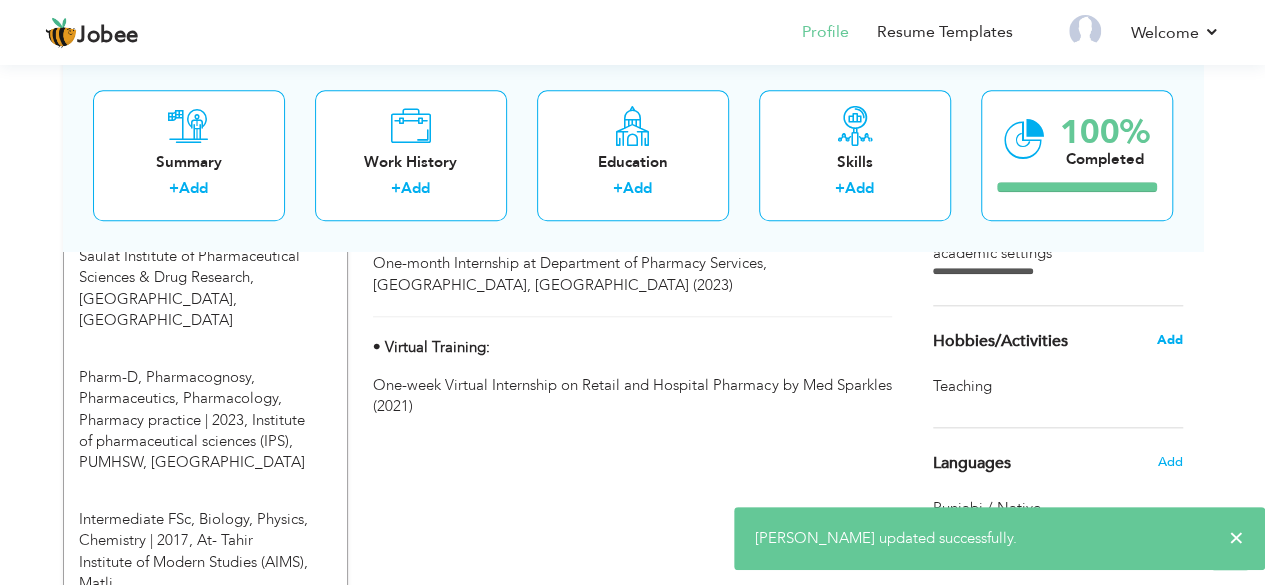 click on "Add" at bounding box center [1169, 340] 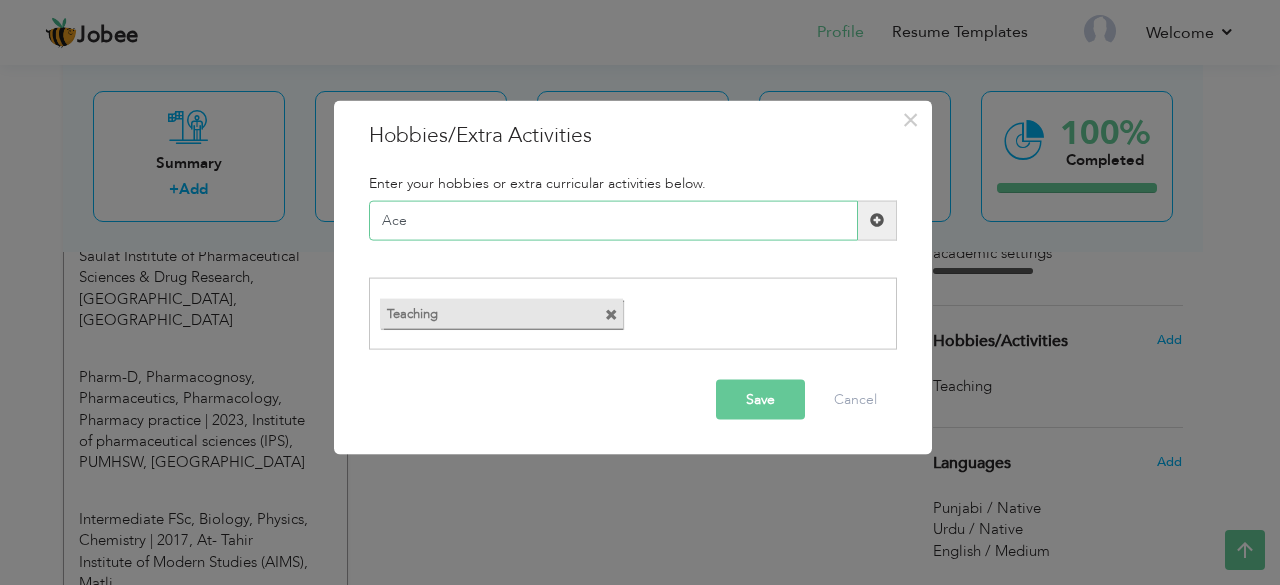 drag, startPoint x: 381, startPoint y: 221, endPoint x: 428, endPoint y: 221, distance: 47 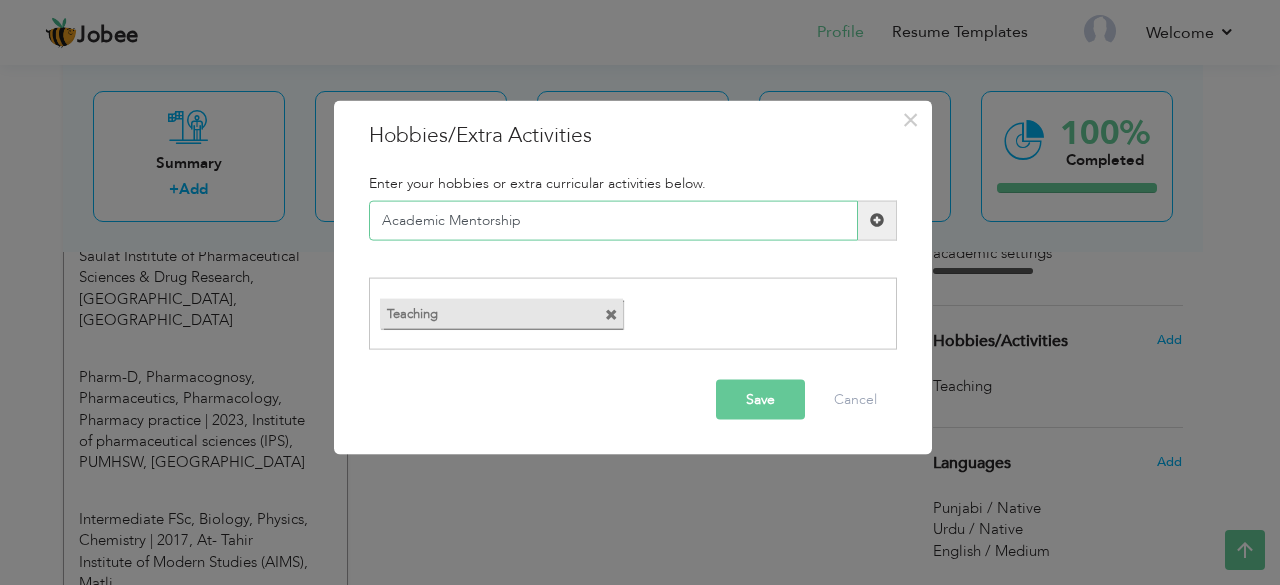 type on "Academic Mentorship" 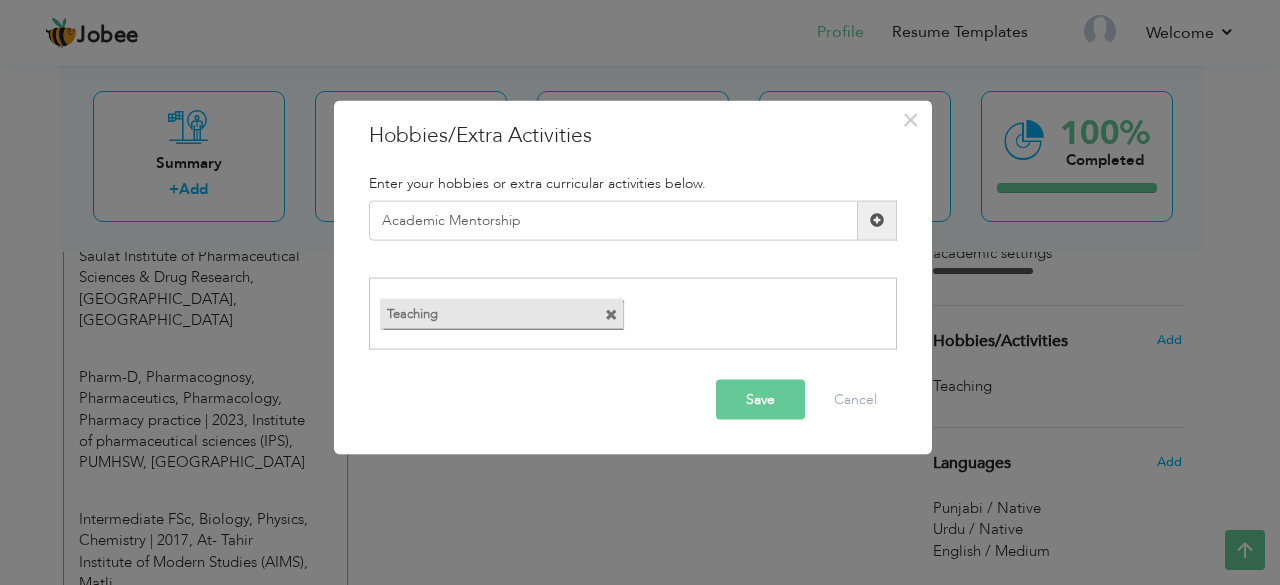 click at bounding box center [877, 220] 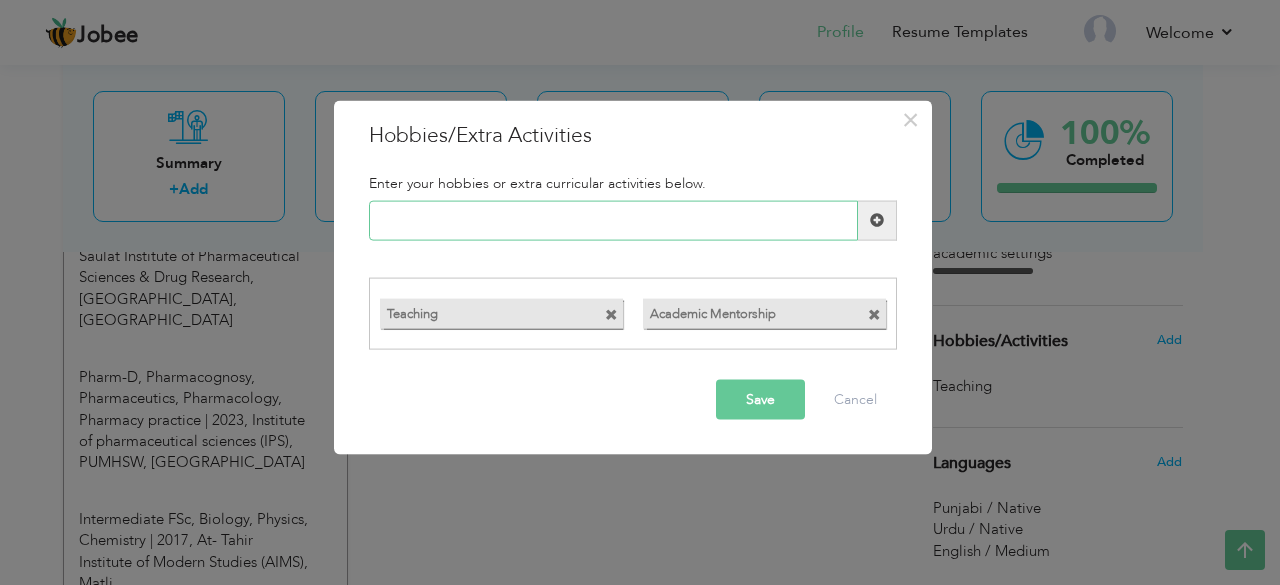 click at bounding box center [613, 220] 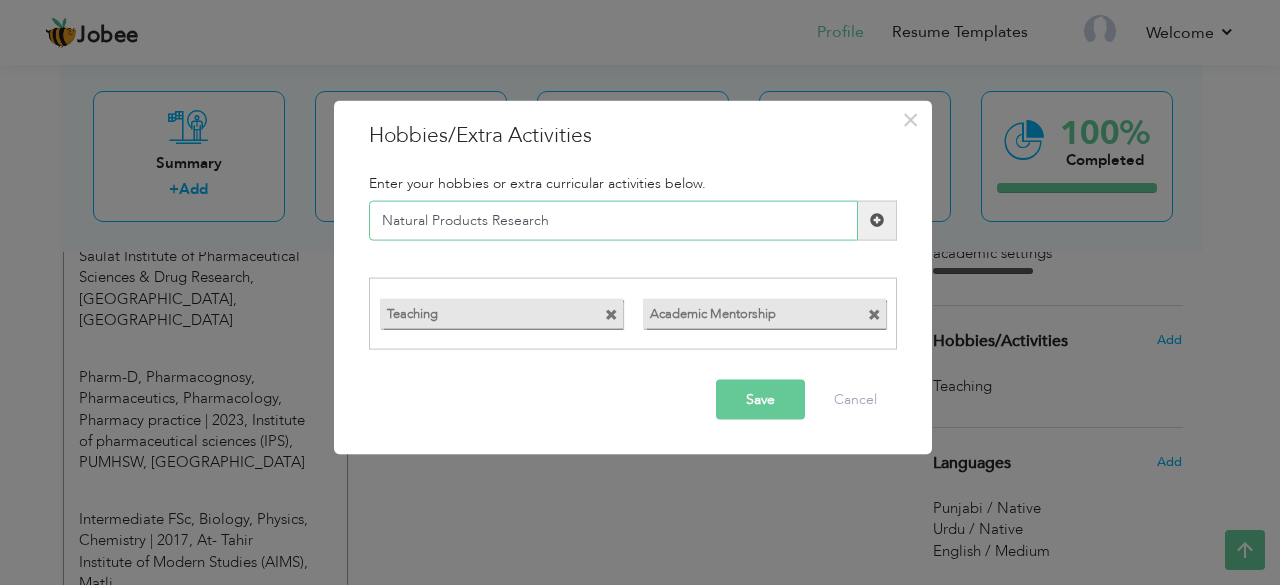 type on "Natural Products Research" 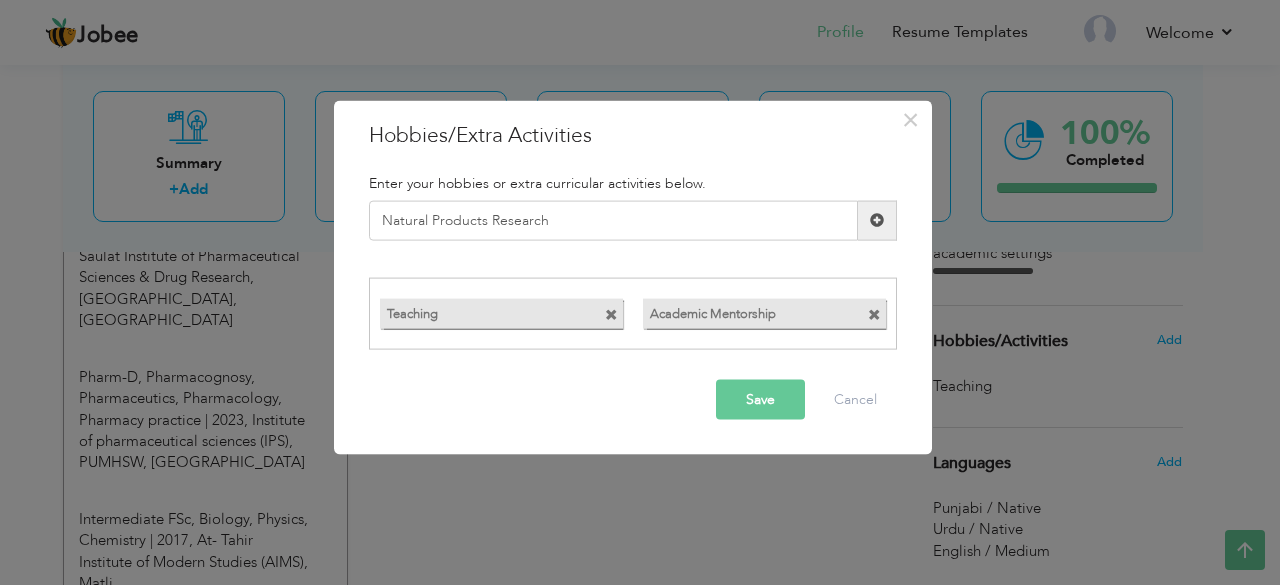 click at bounding box center [877, 220] 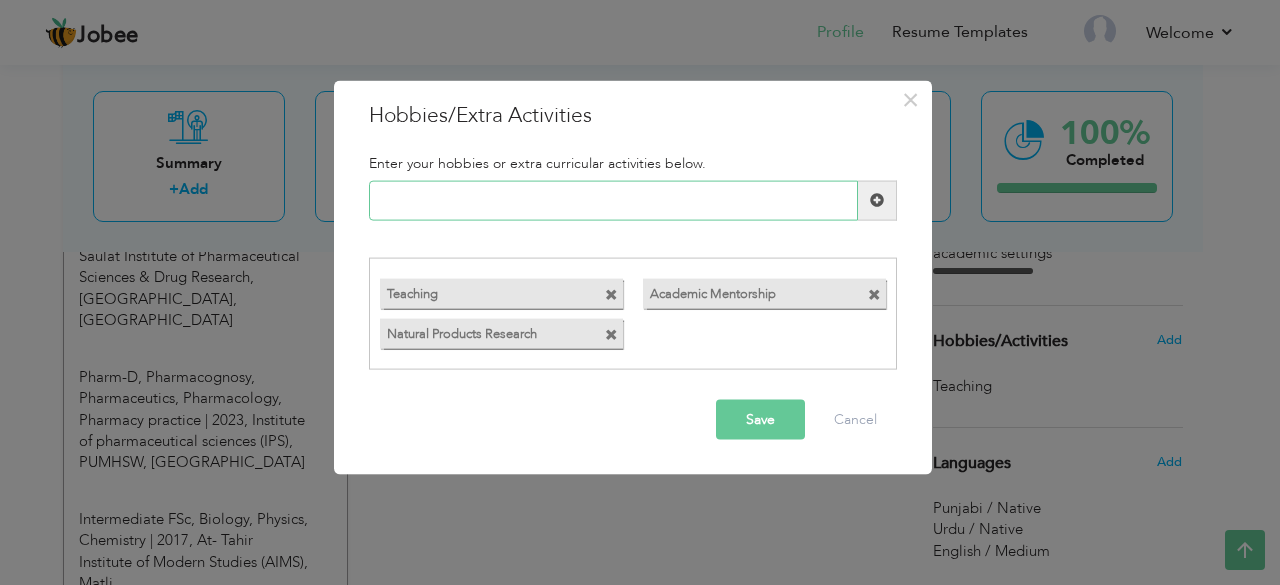 click at bounding box center (613, 200) 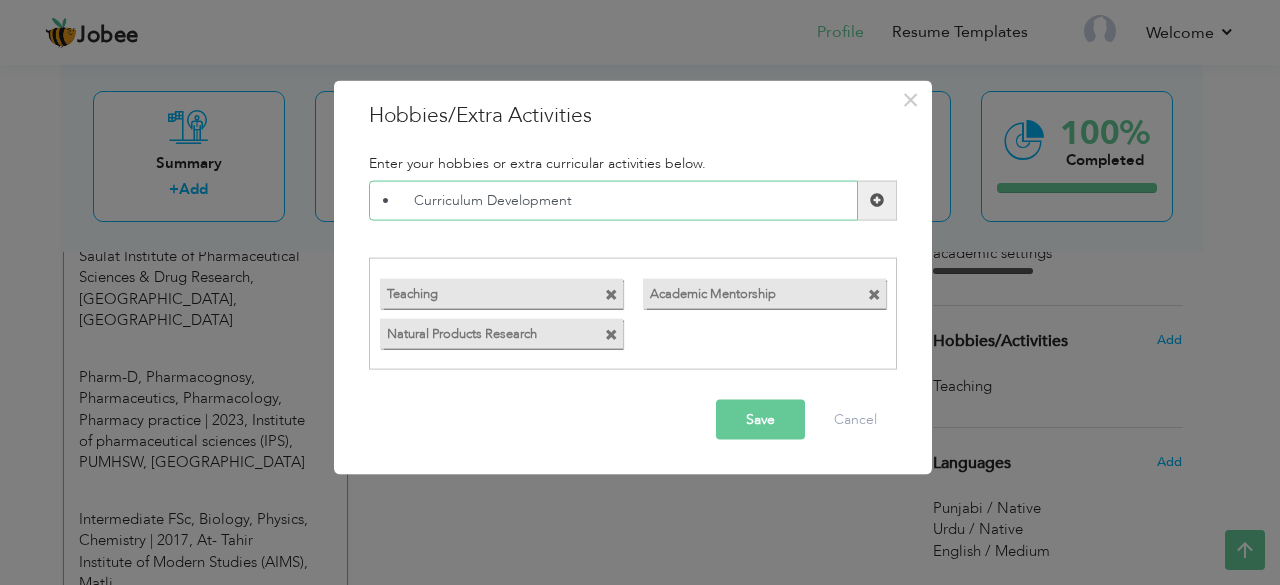click on "•	Curriculum Development" at bounding box center (613, 200) 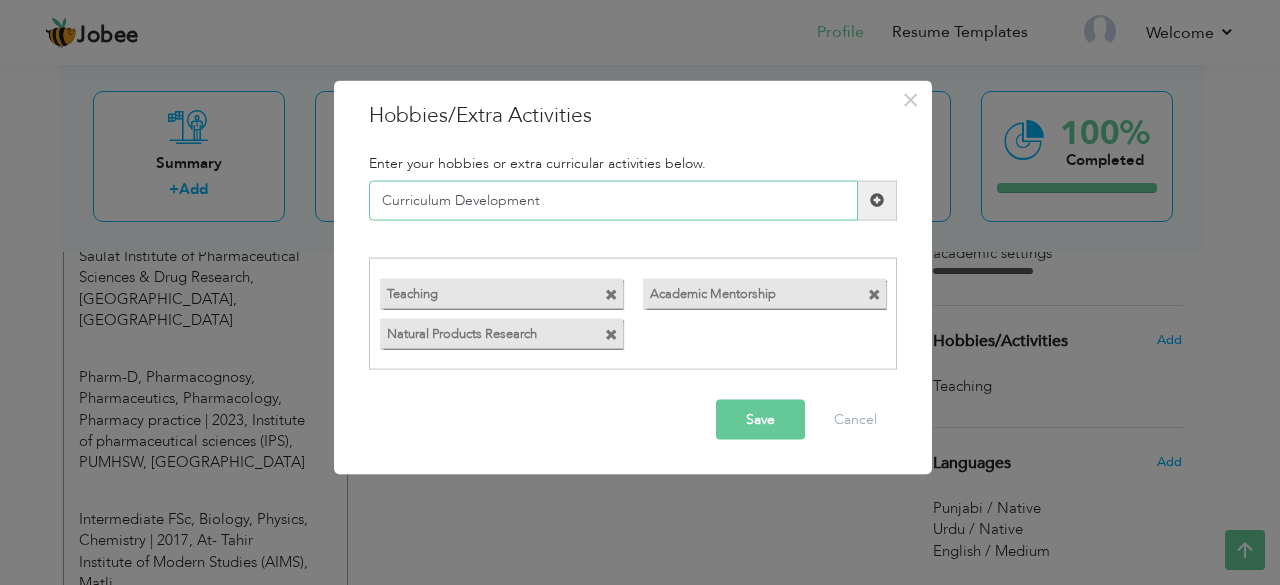 type on "Curriculum Development" 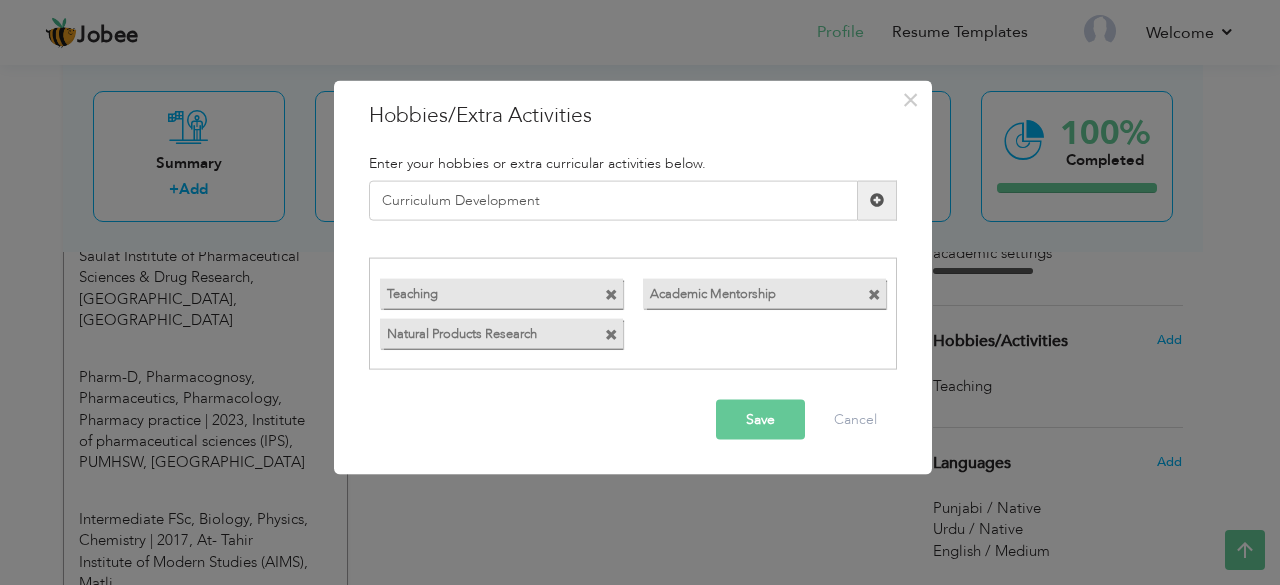 click on "Save" at bounding box center [760, 420] 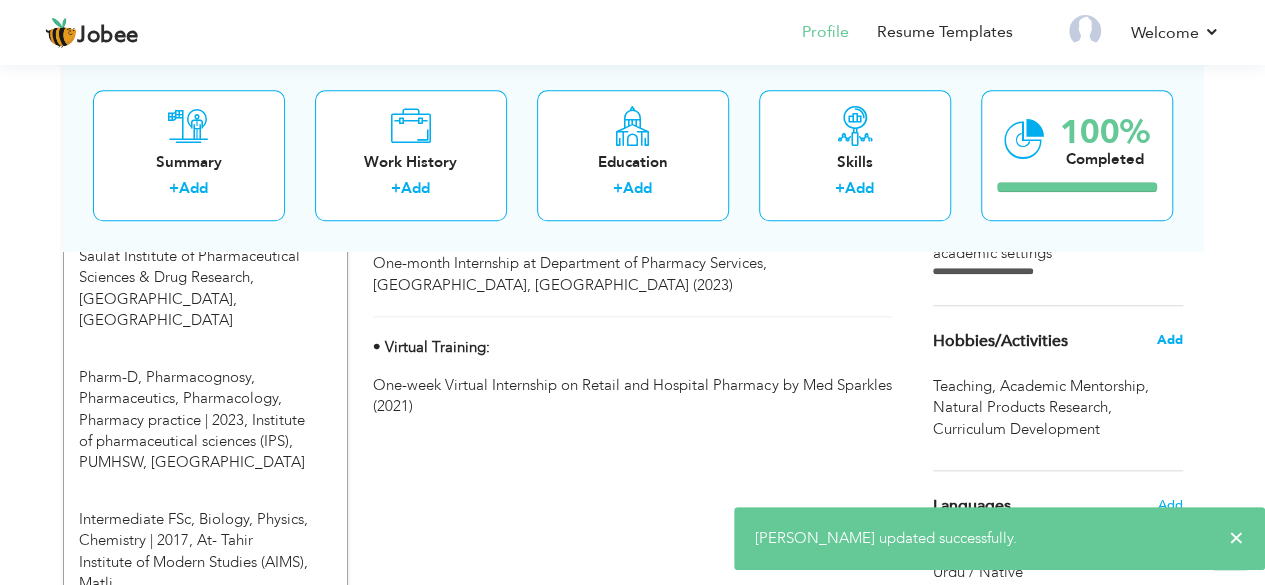 click on "Add" at bounding box center [1169, 340] 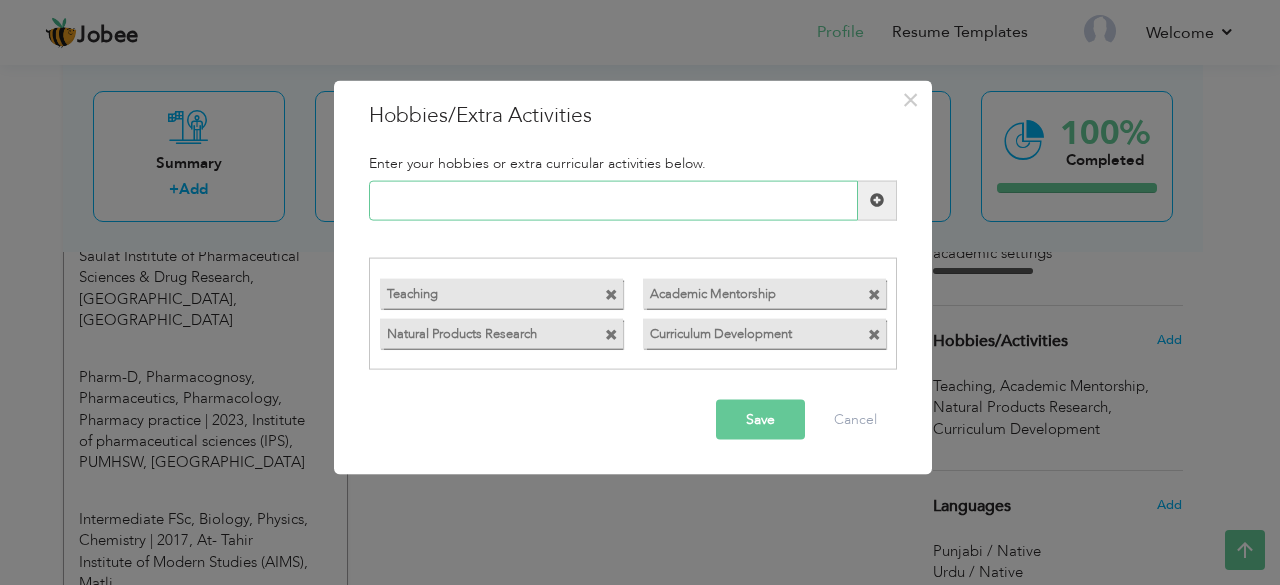 paste on "•	Educational Leadership" 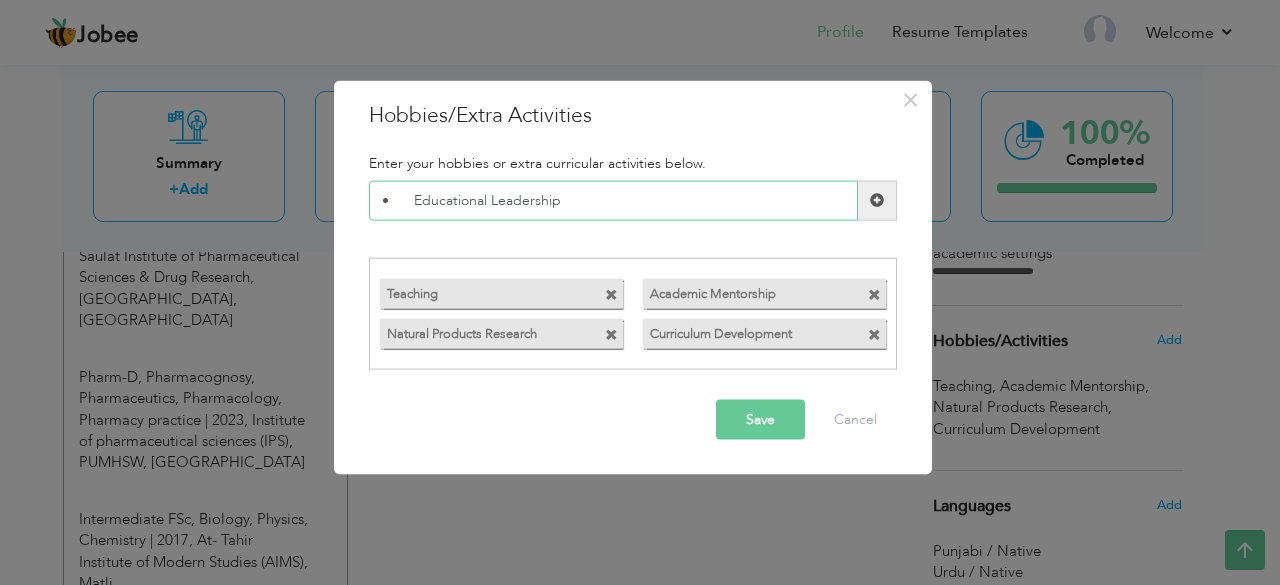 click on "•	Educational Leadership" at bounding box center (613, 200) 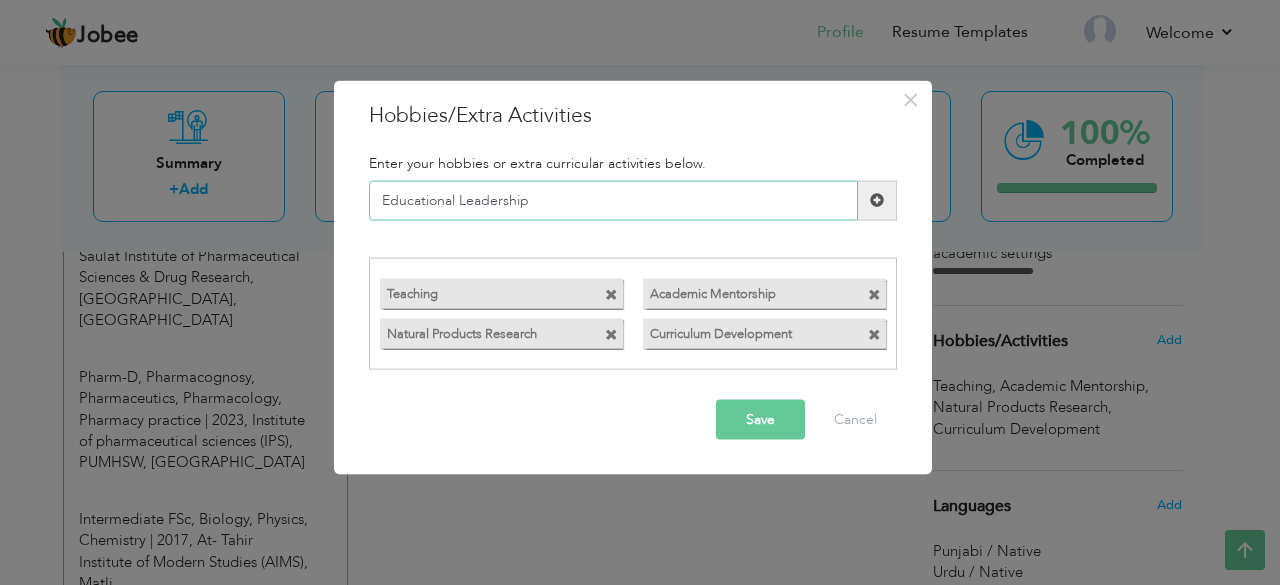 type on "Educational Leadership" 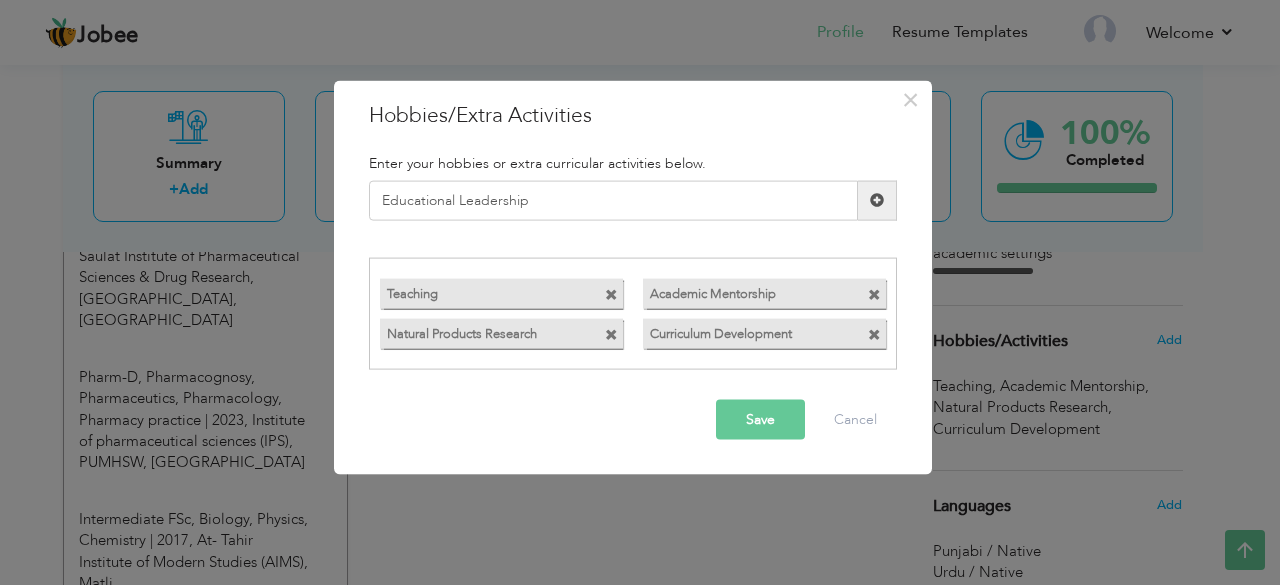 click on "Save" at bounding box center [760, 420] 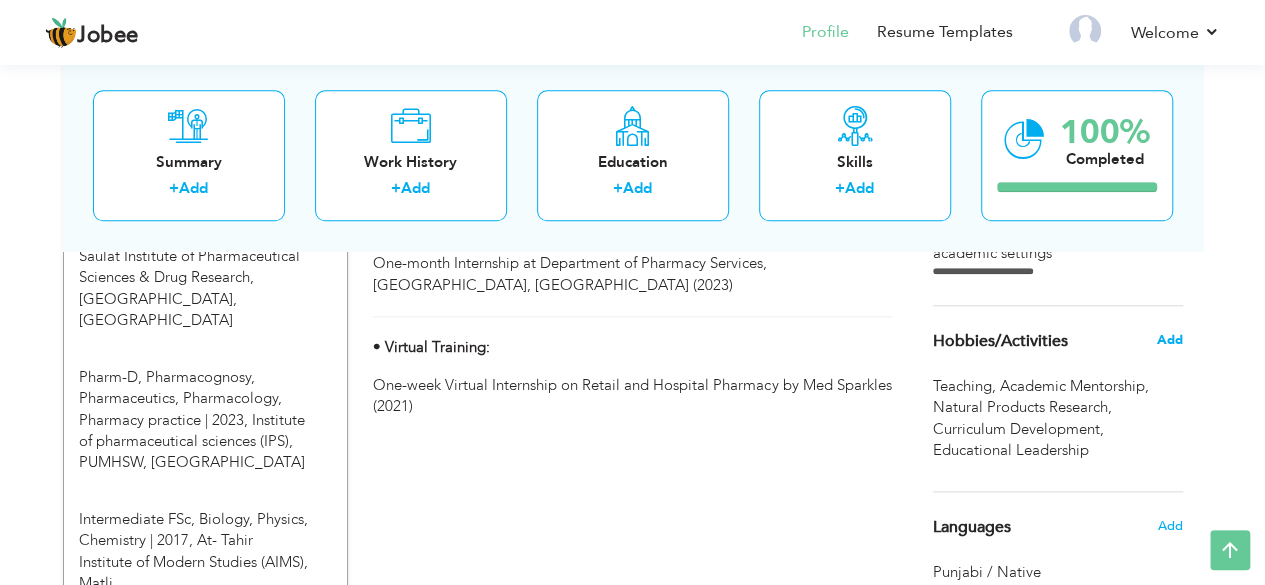 click on "Add" at bounding box center (1169, 340) 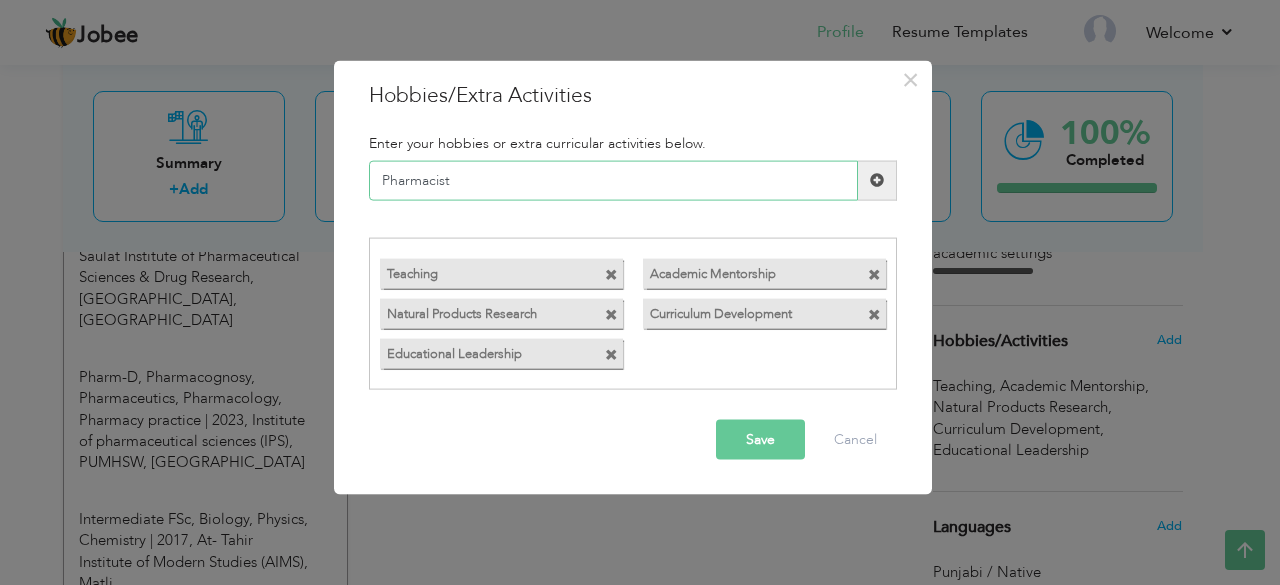 type on "Pharmacist" 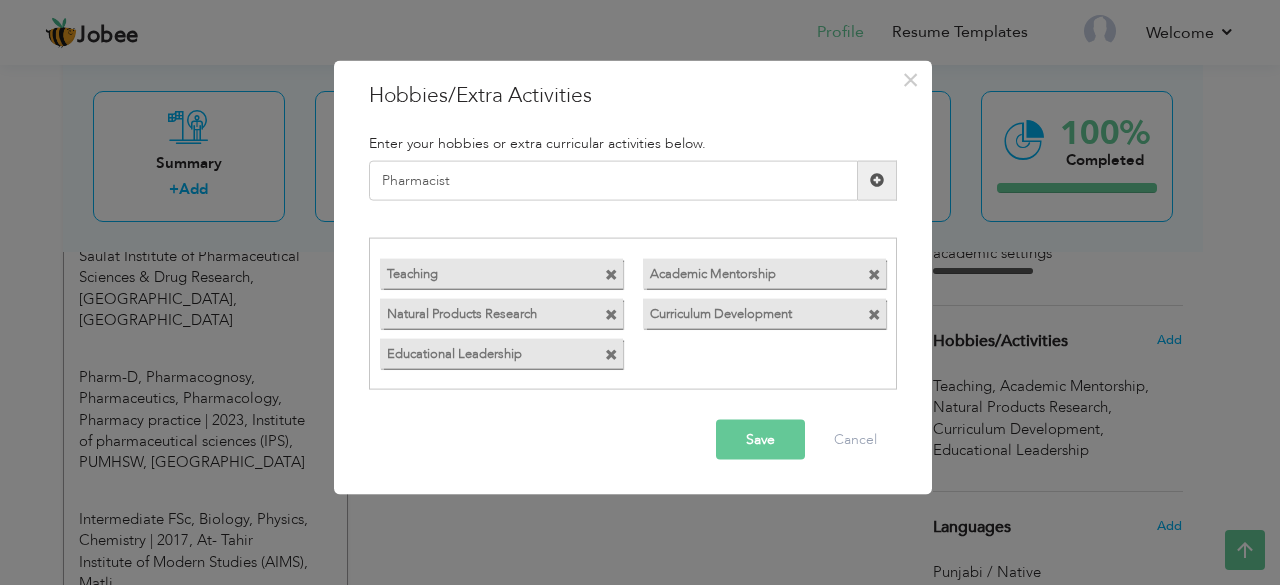 click on "Save" at bounding box center [760, 440] 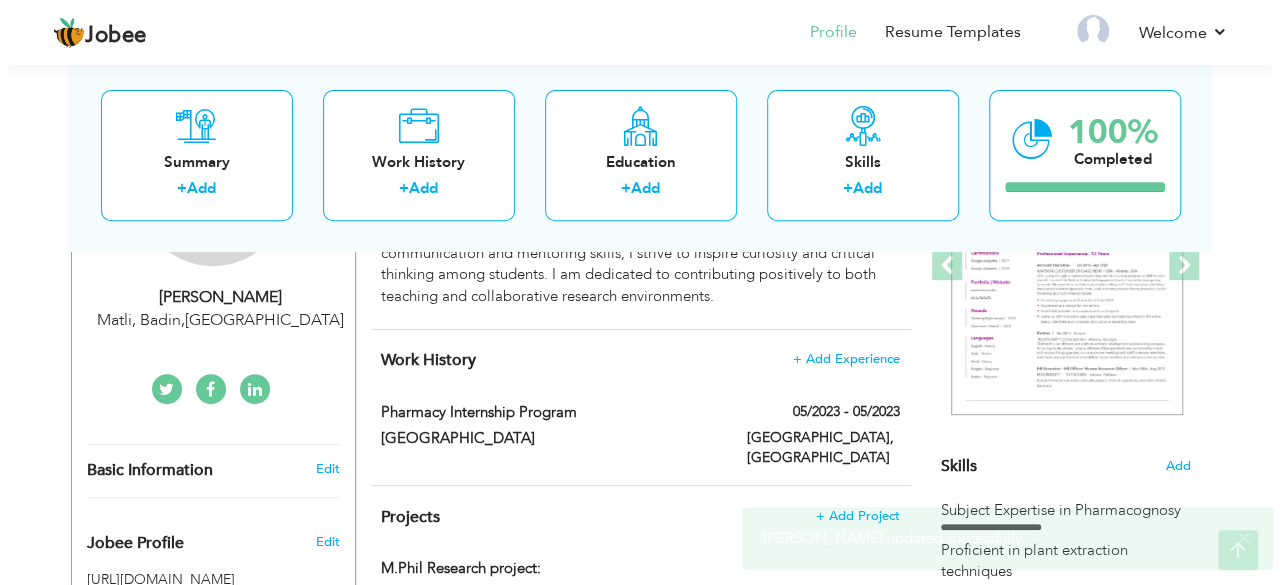 scroll, scrollTop: 341, scrollLeft: 0, axis: vertical 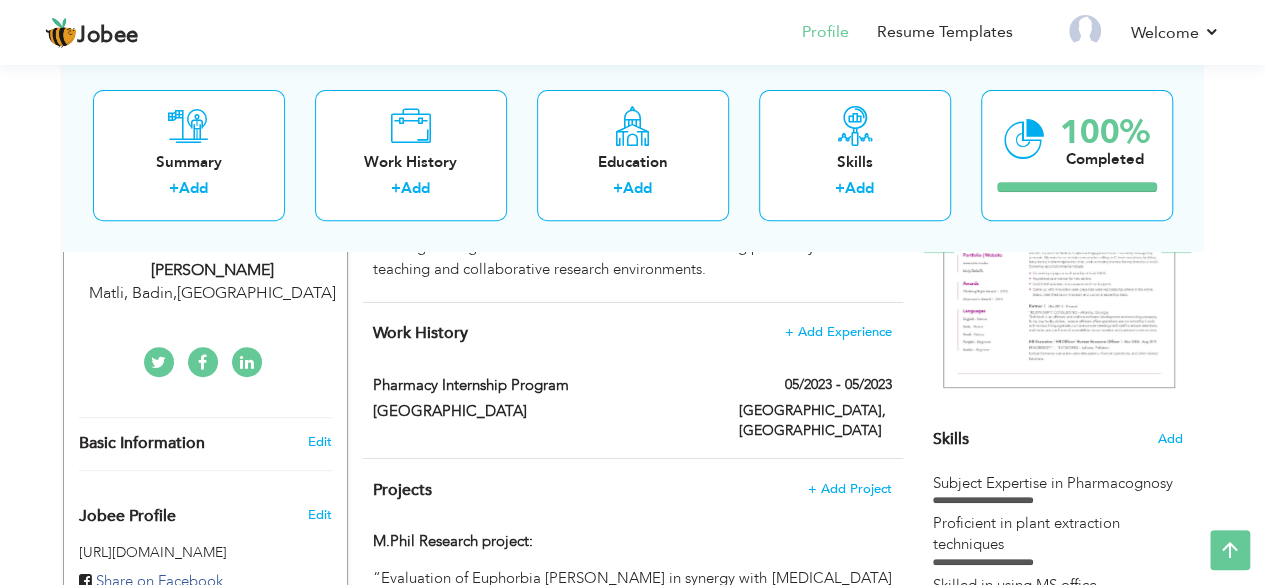 click on "Muqadas Jabeen" at bounding box center [213, 270] 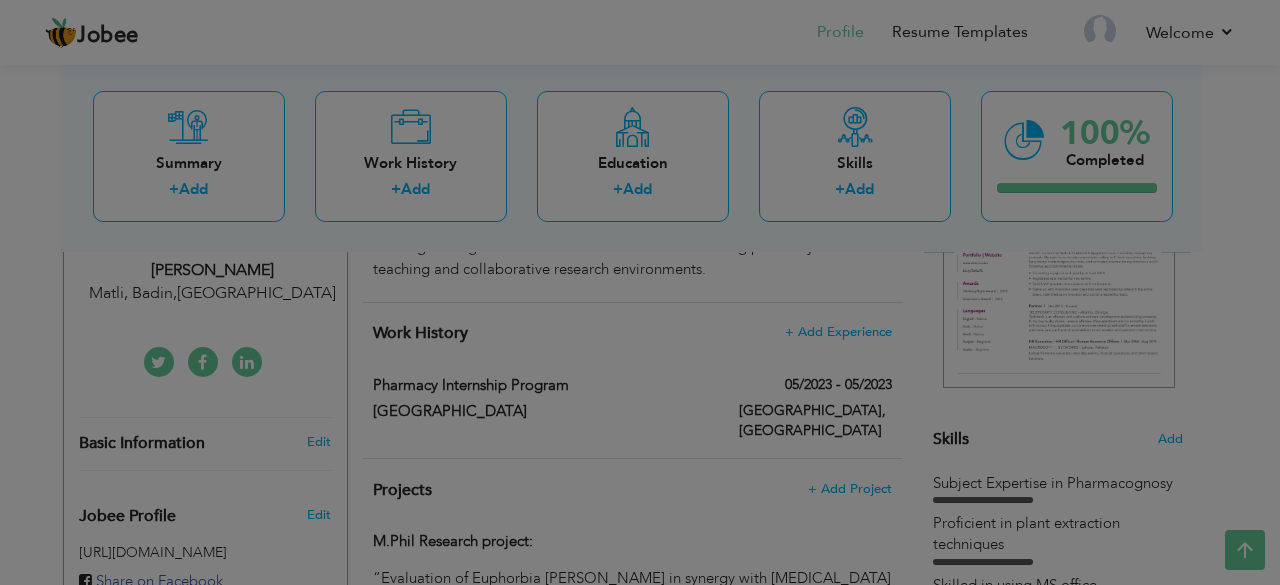 click on "Jobee
Profile
Resume Templates
Resume Templates
Cover Letters
About
My Resume
Welcome
Settings
Log off
Welcome" at bounding box center [640, 670] 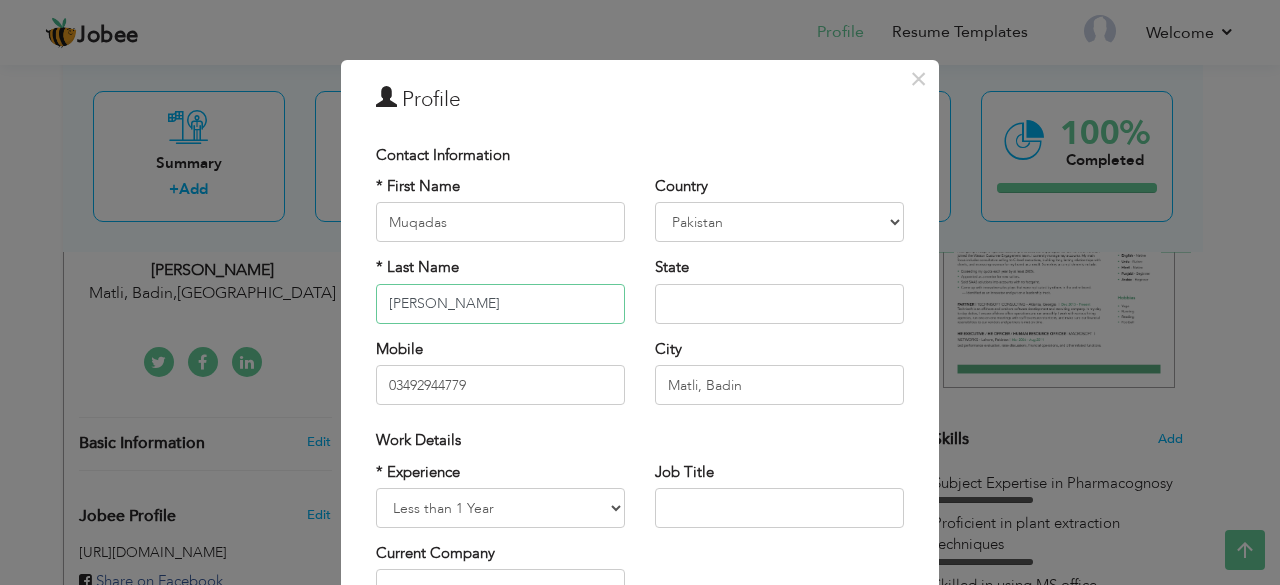 click on "Jabeen" at bounding box center [500, 304] 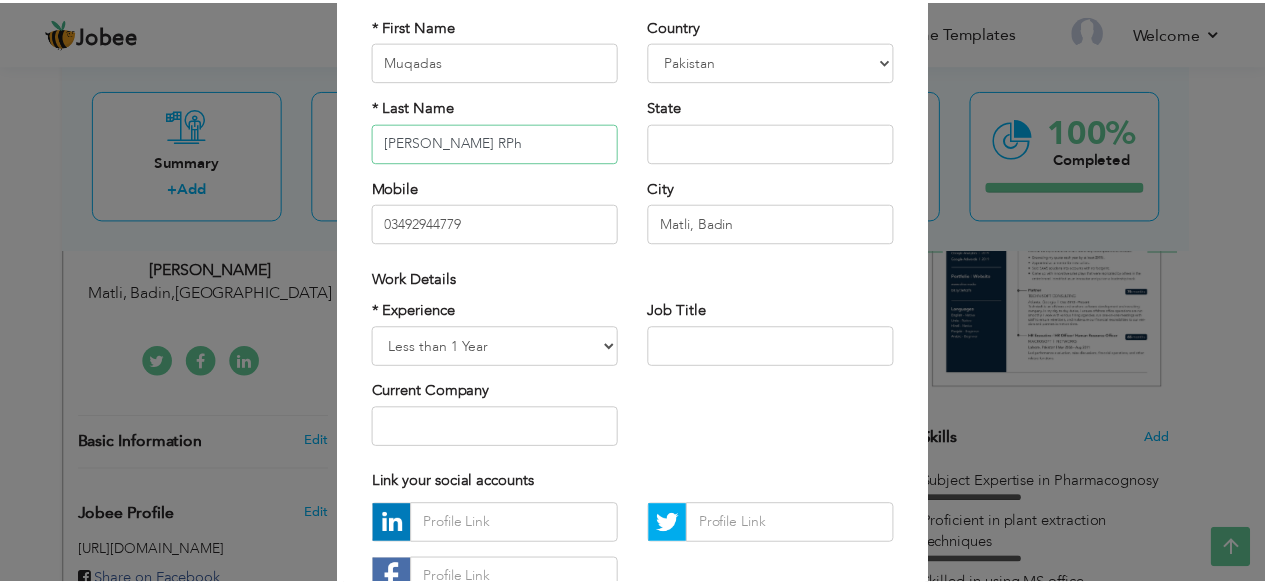 scroll, scrollTop: 311, scrollLeft: 0, axis: vertical 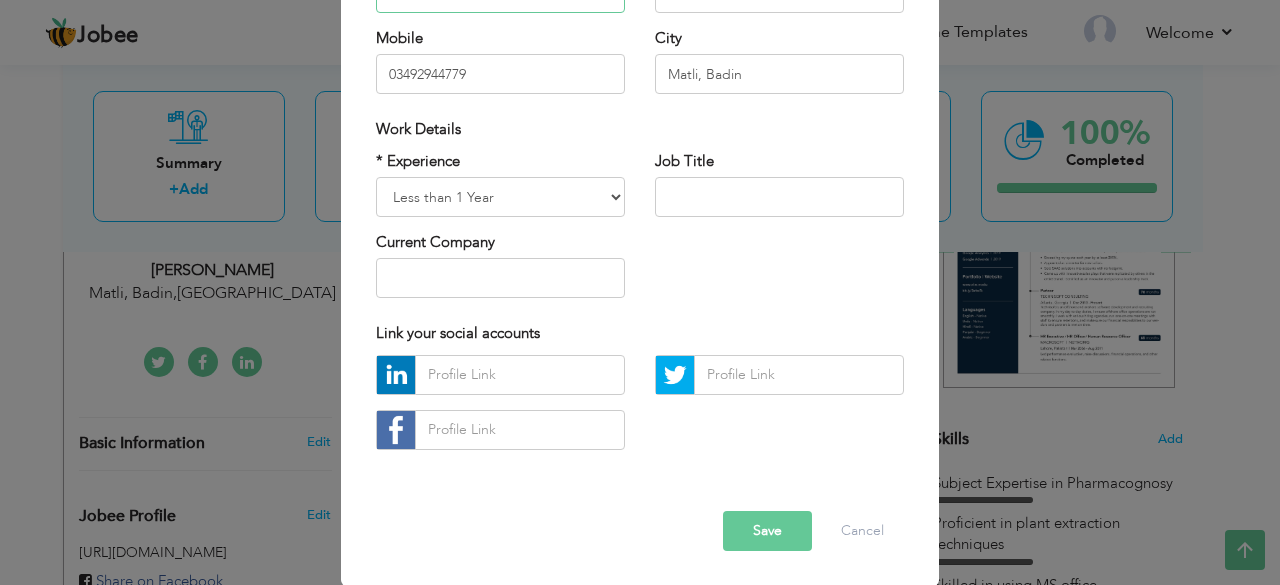 type on "Jabeen RPh" 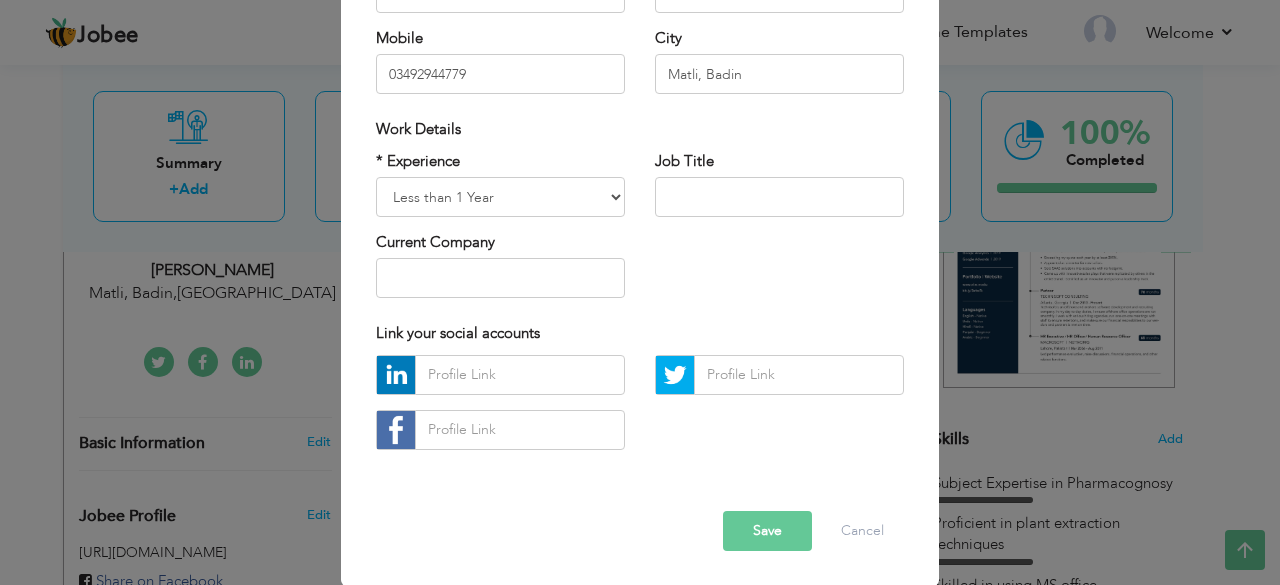 click on "Save" at bounding box center (767, 531) 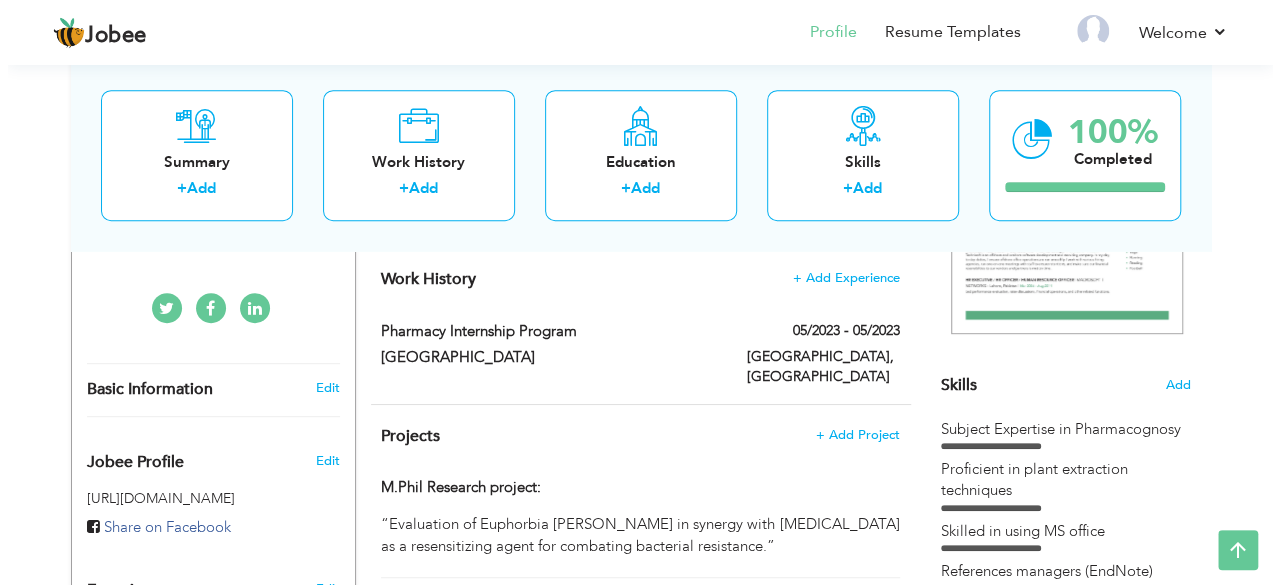 scroll, scrollTop: 396, scrollLeft: 0, axis: vertical 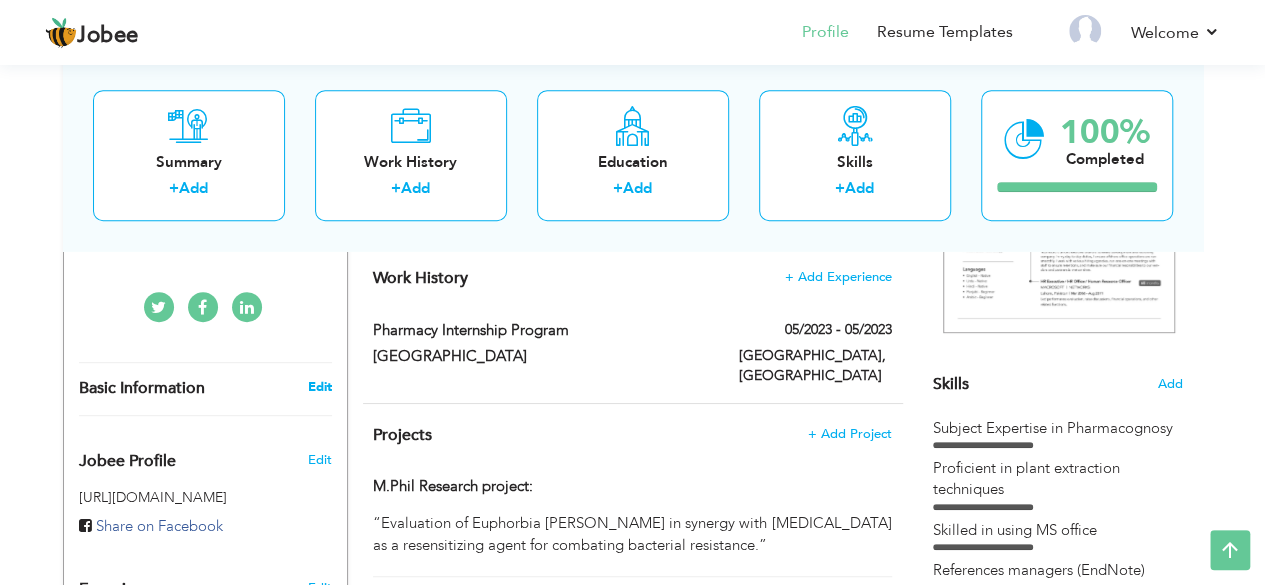 click on "Edit" at bounding box center (319, 387) 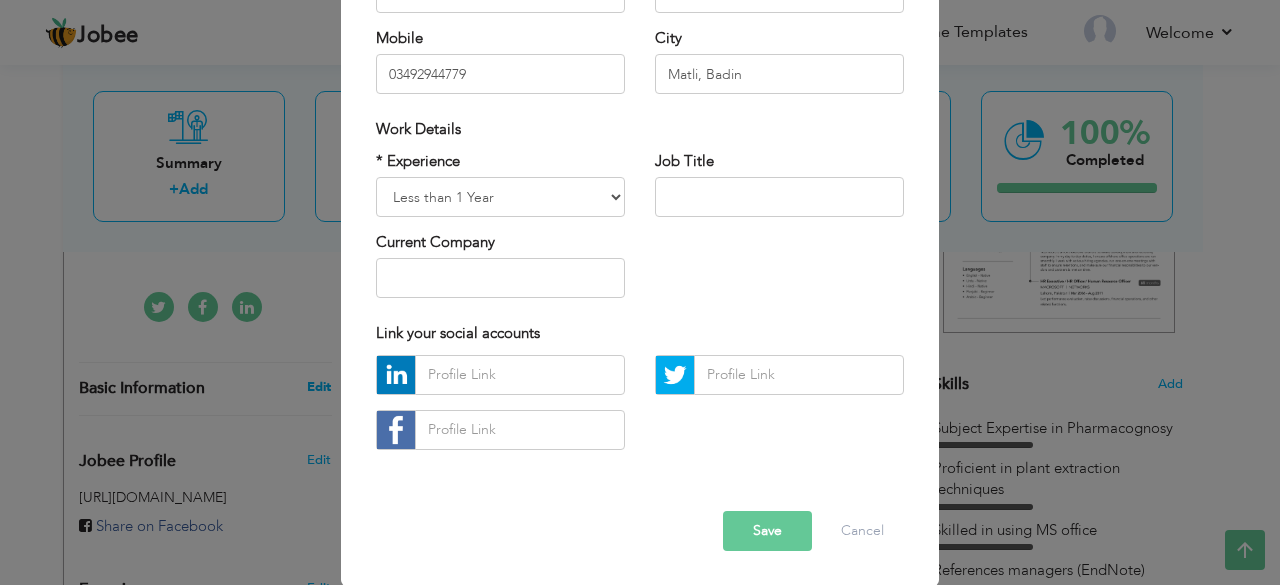 scroll, scrollTop: 0, scrollLeft: 0, axis: both 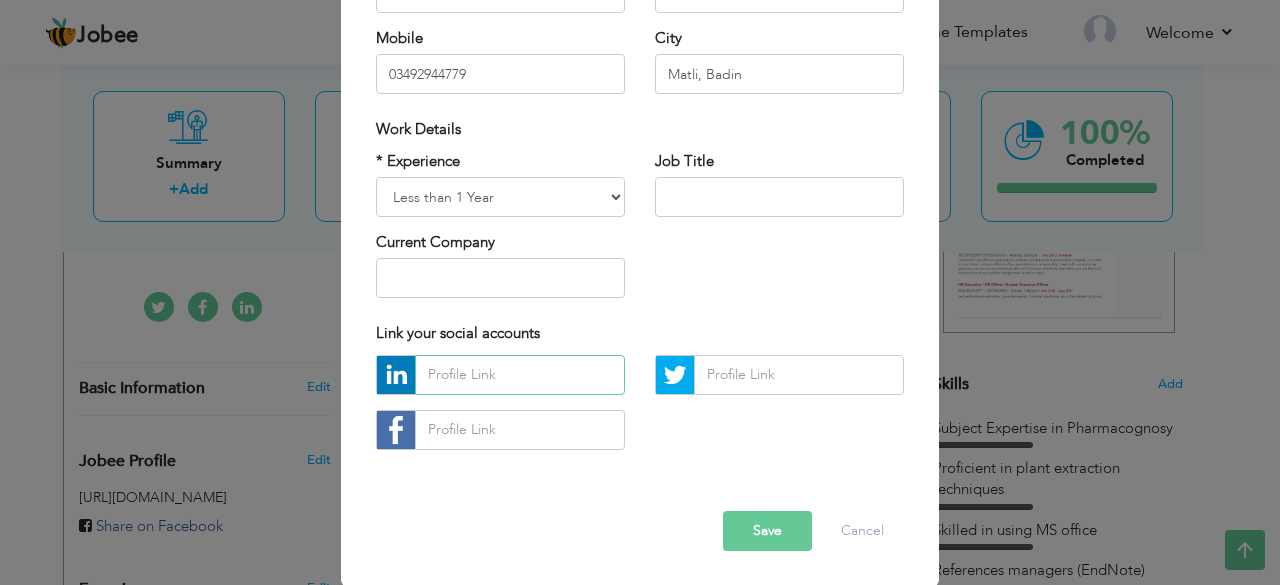 click at bounding box center [520, 375] 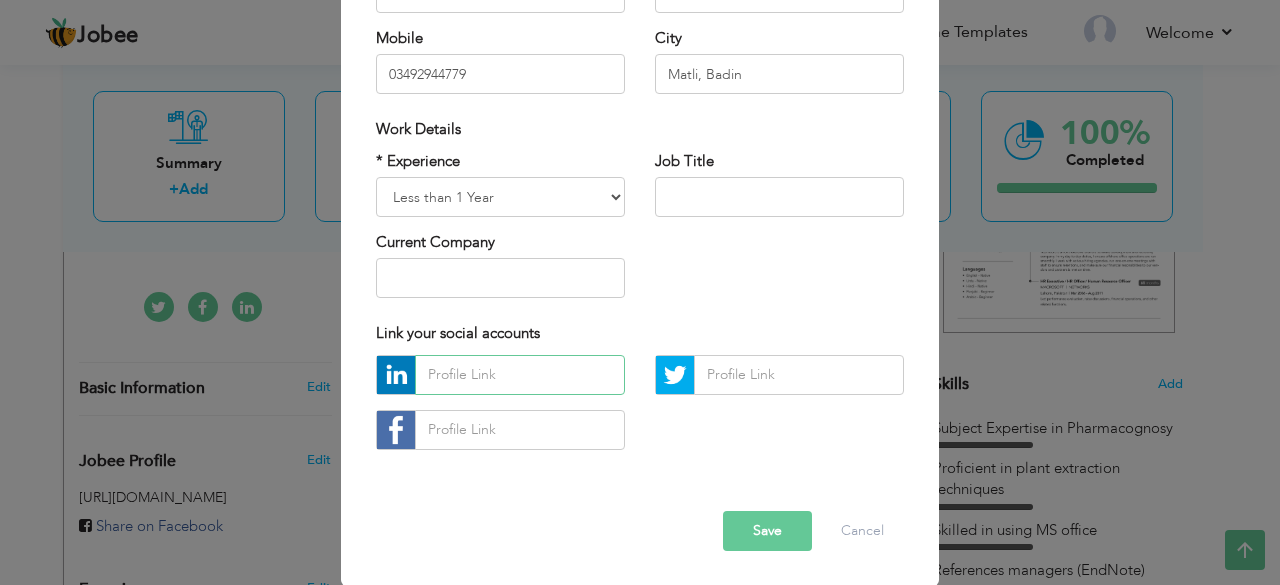paste on "https://www.linkedin.com/in/muqadas-jabeen-8196ba1b2" 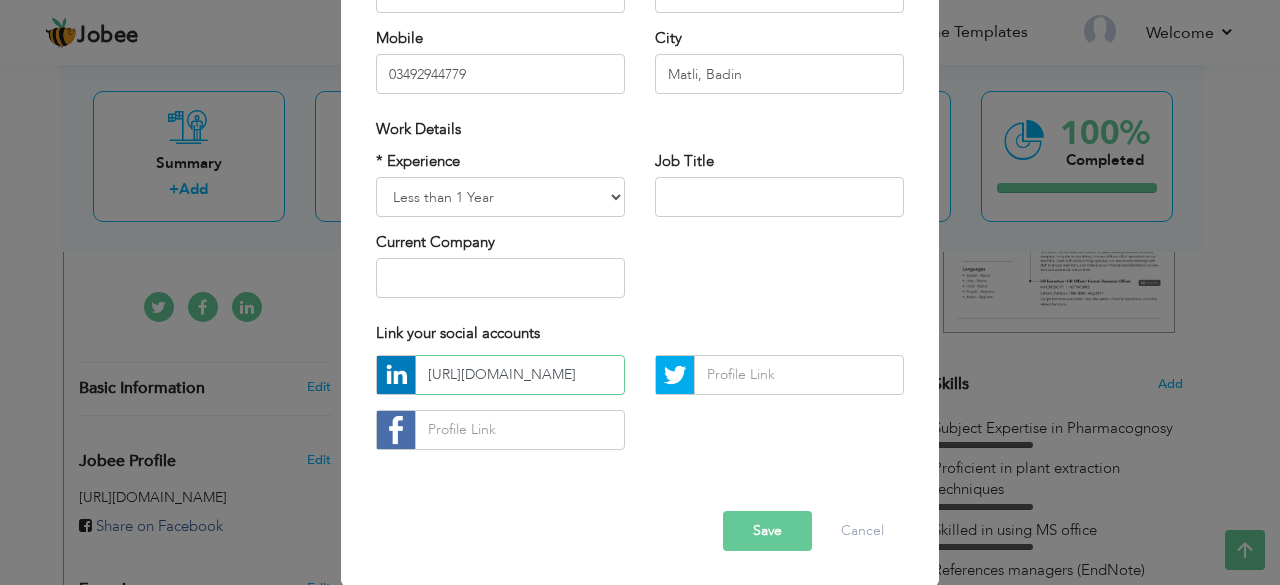 scroll, scrollTop: 0, scrollLeft: 170, axis: horizontal 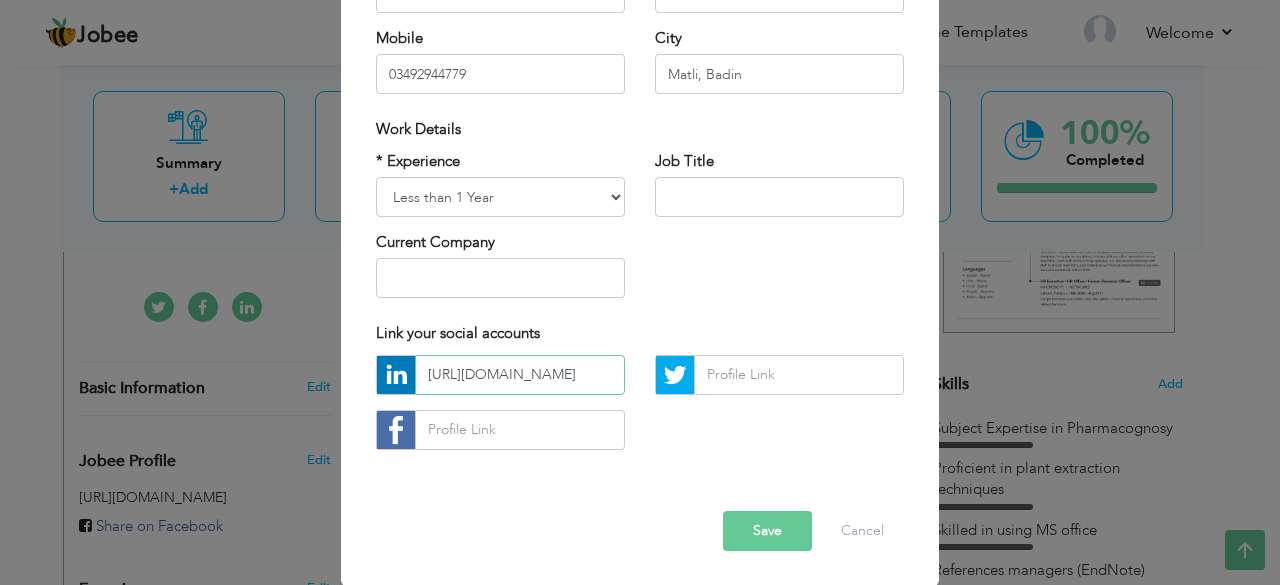 type on "https://www.linkedin.com/in/muqadas-jabeen-8196ba1b2" 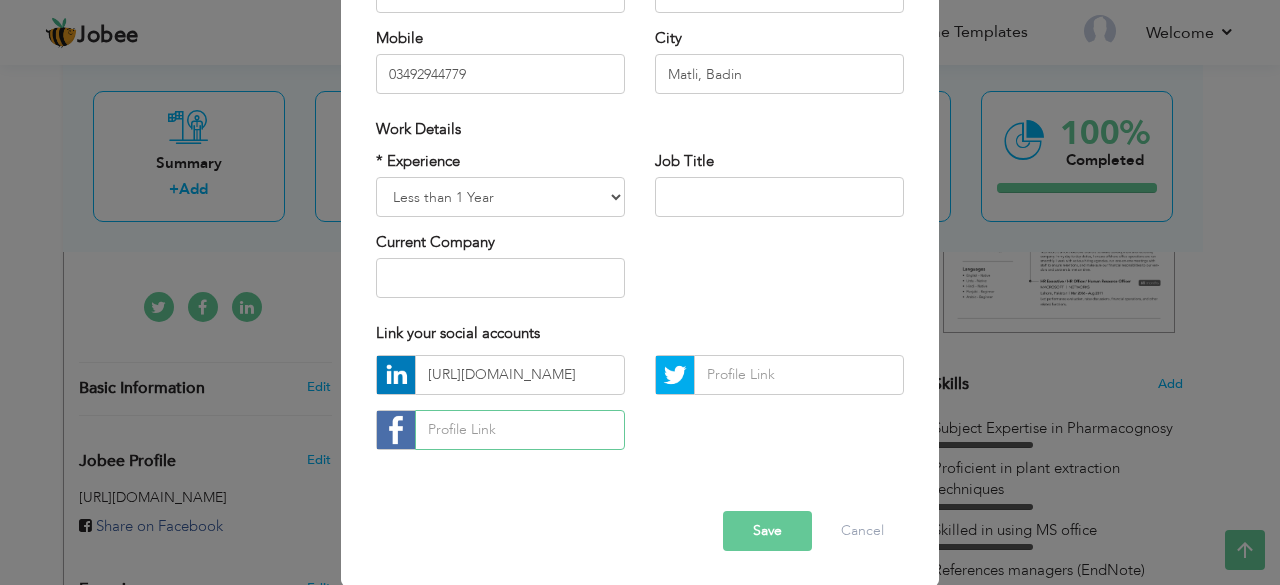 scroll, scrollTop: 0, scrollLeft: 0, axis: both 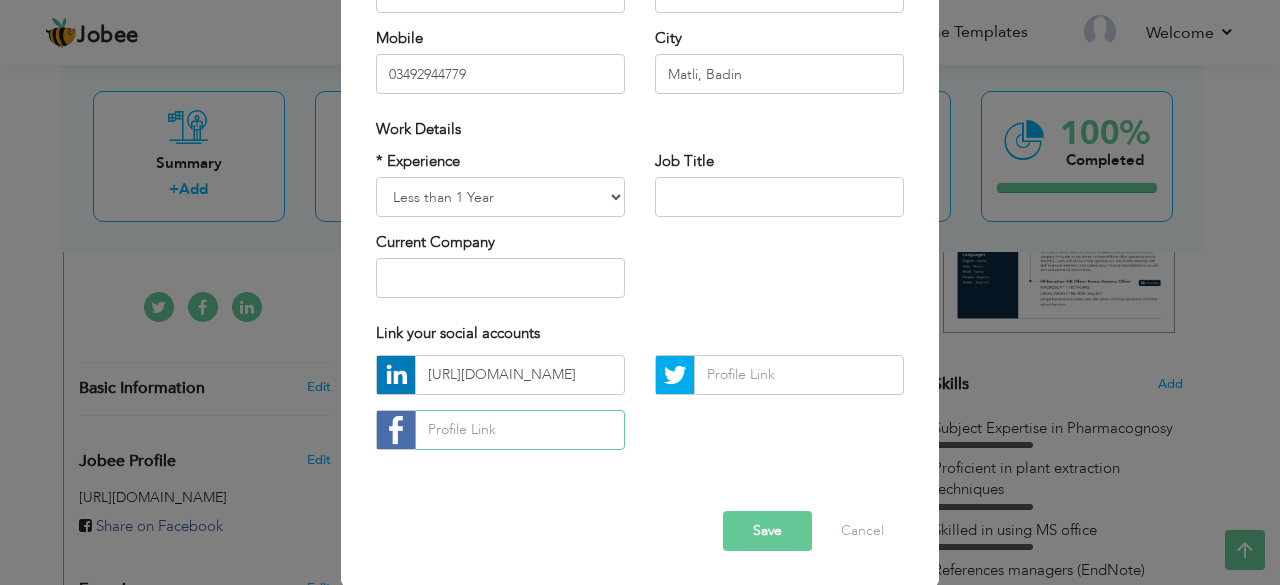 paste on "https://www.facebook.com/share/19AEWZKGgc/" 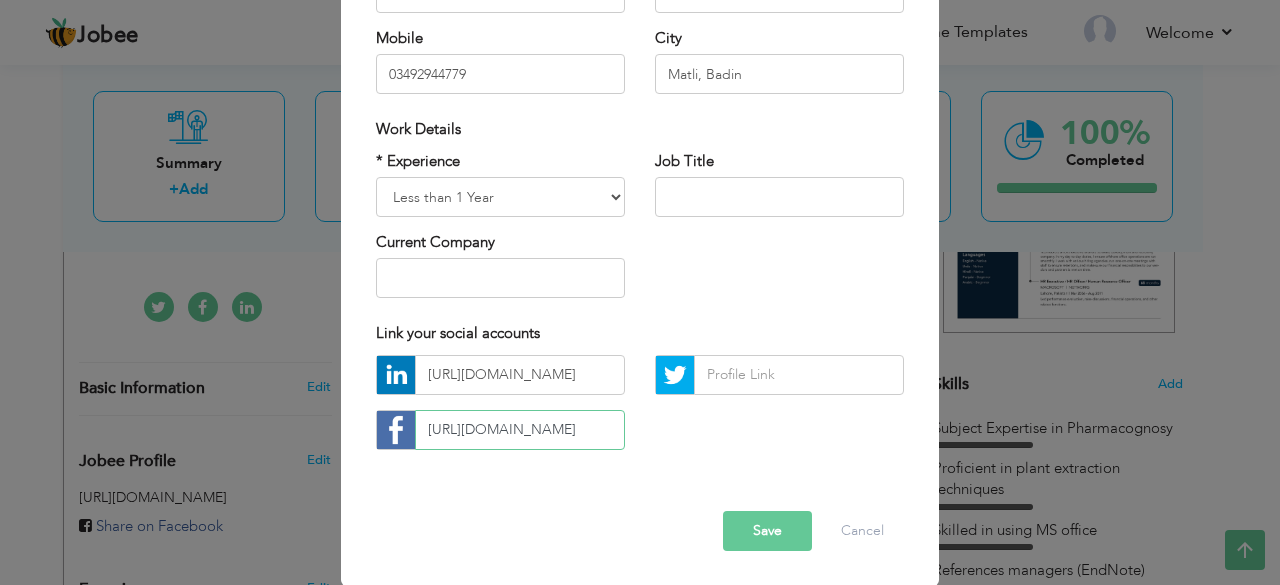 scroll, scrollTop: 0, scrollLeft: 122, axis: horizontal 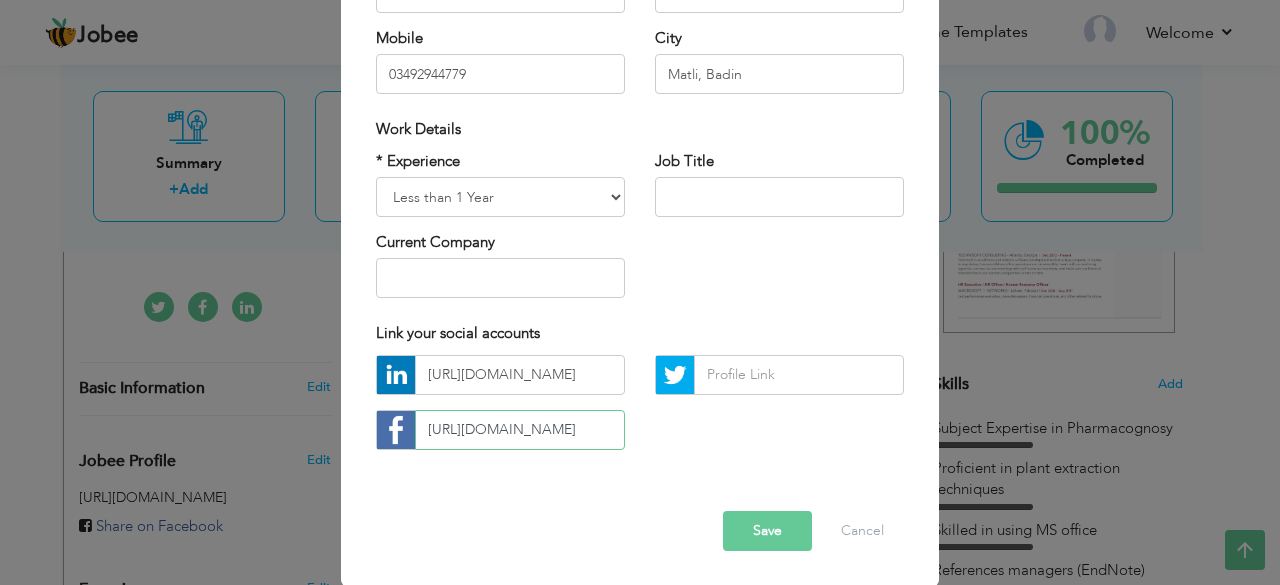 type on "https://www.facebook.com/share/19AEWZKGgc/" 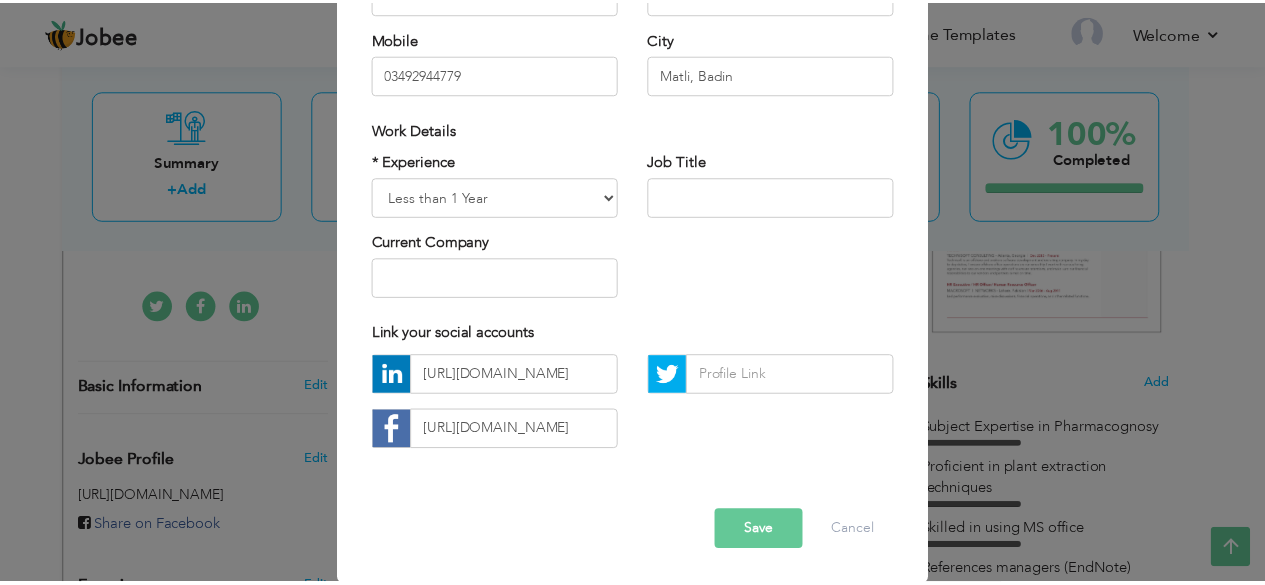 scroll, scrollTop: 0, scrollLeft: 0, axis: both 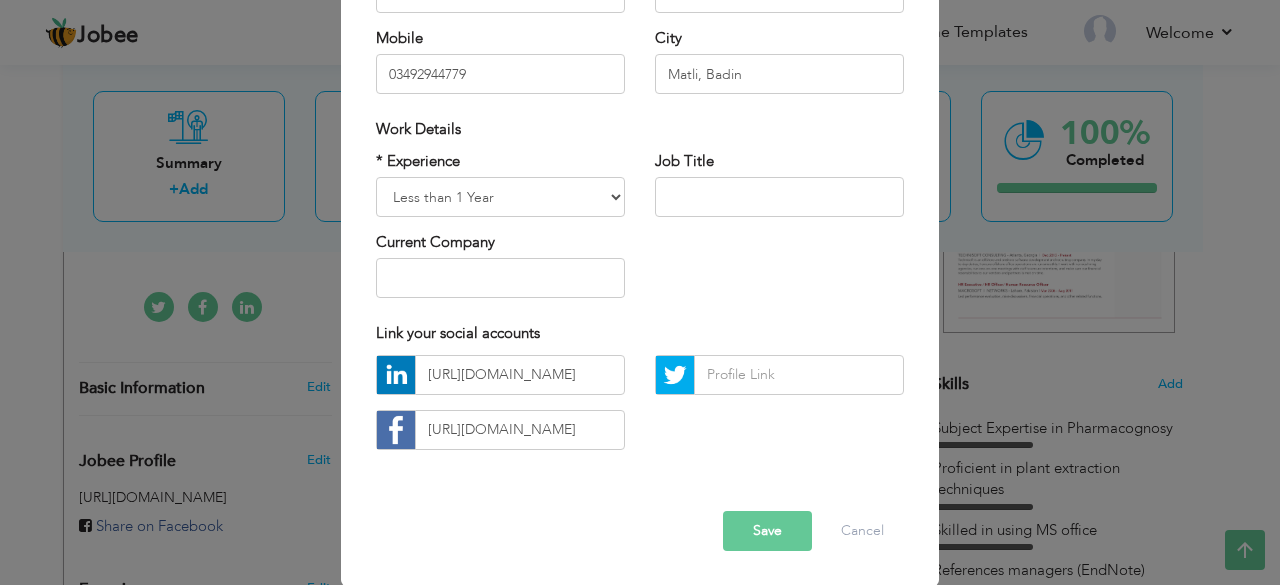 click on "Save" at bounding box center (767, 531) 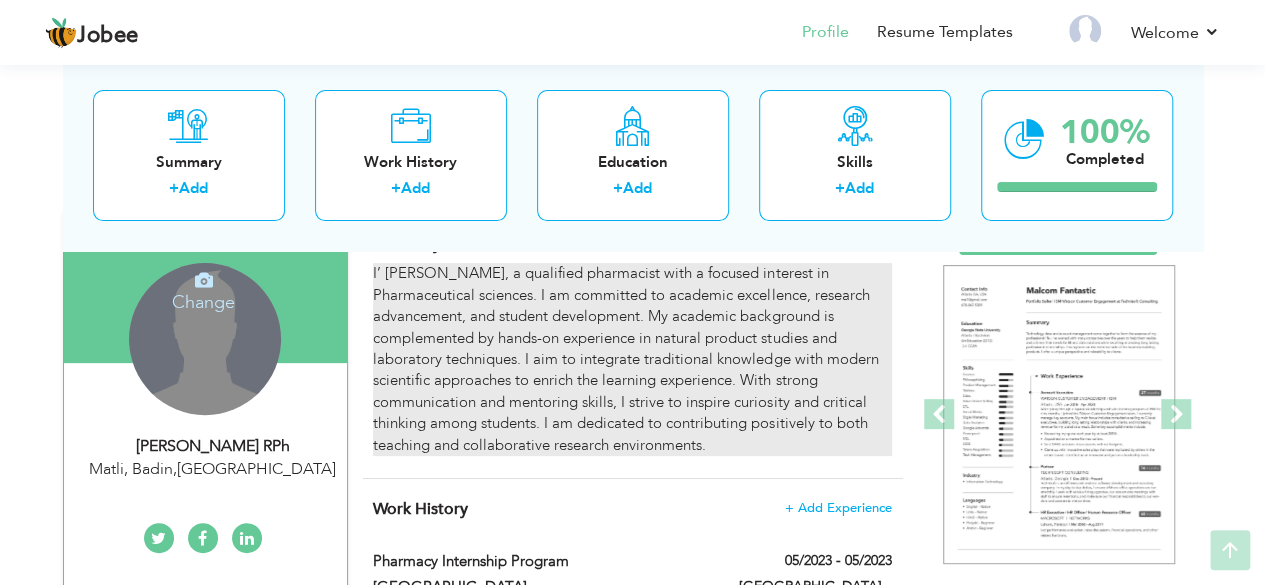 scroll, scrollTop: 166, scrollLeft: 0, axis: vertical 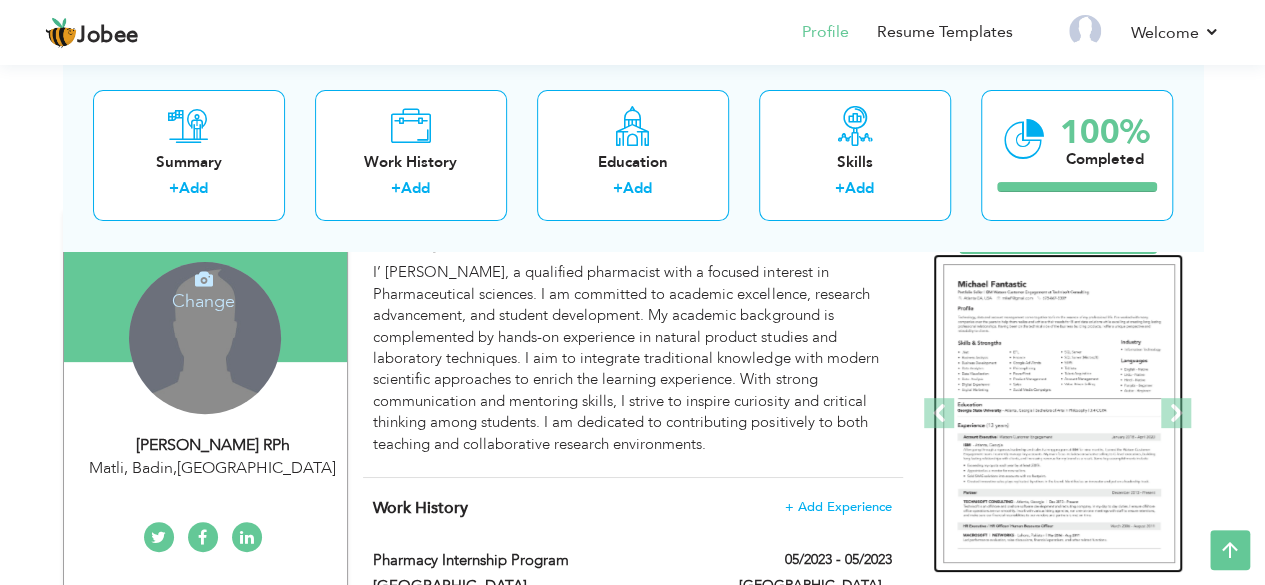 click at bounding box center (1059, 414) 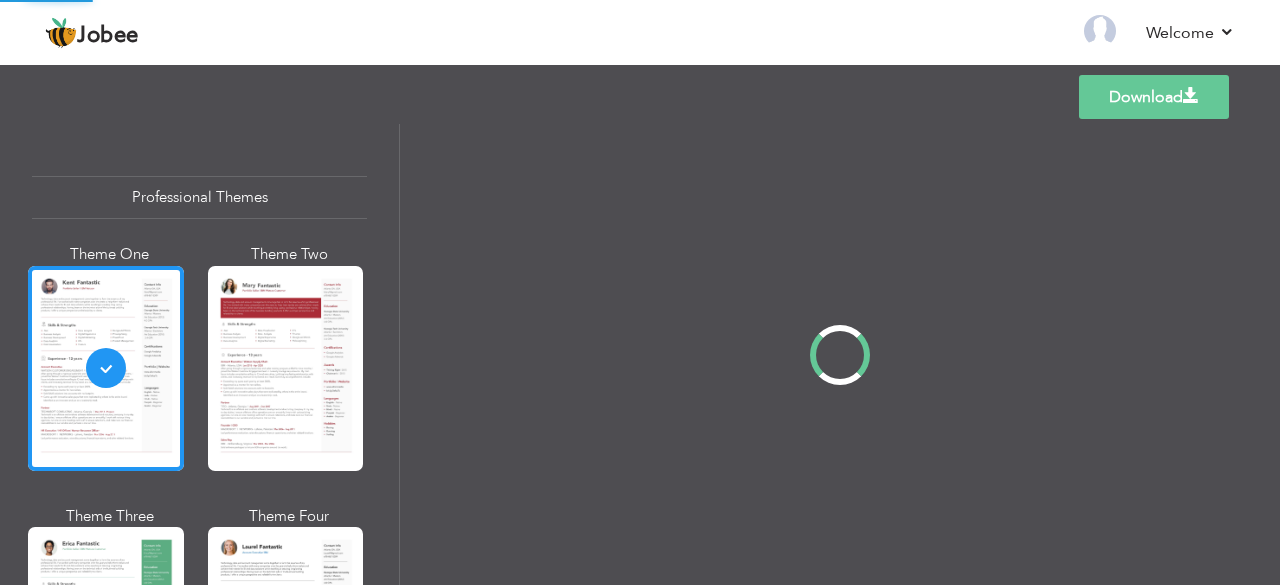 scroll, scrollTop: 0, scrollLeft: 0, axis: both 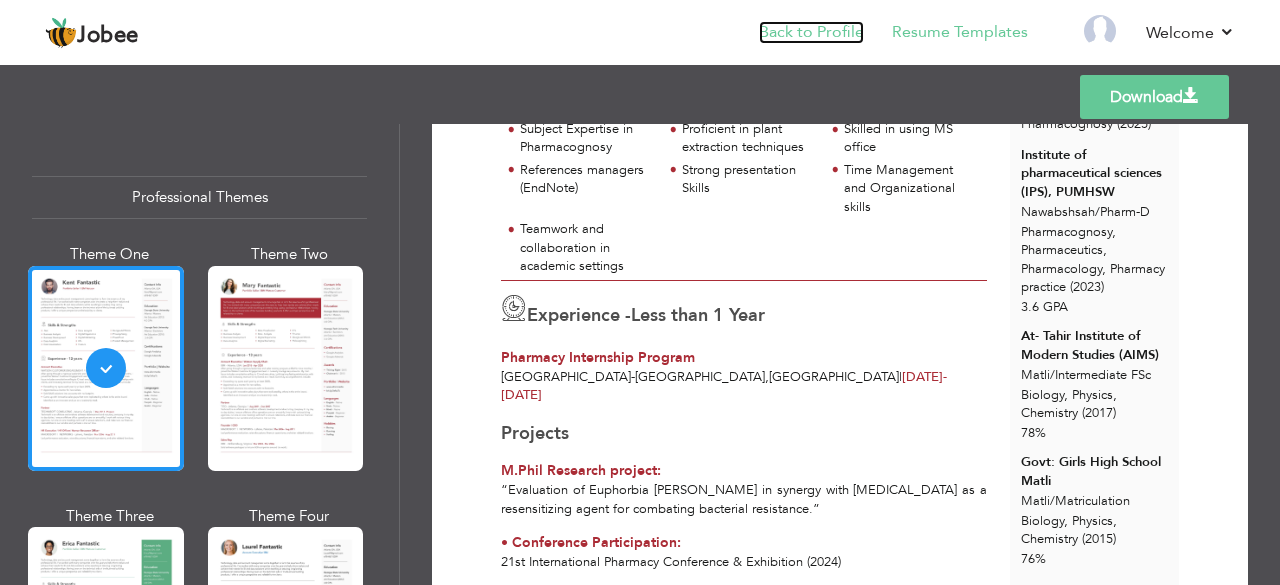 click on "Back to Profile" at bounding box center [811, 32] 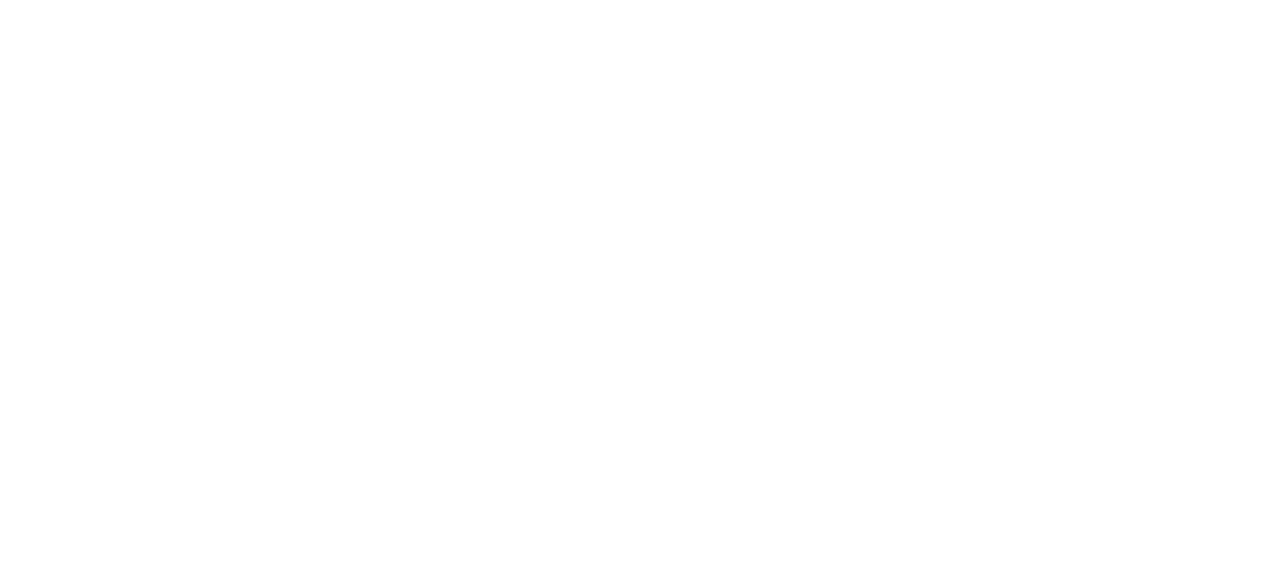 scroll, scrollTop: 0, scrollLeft: 0, axis: both 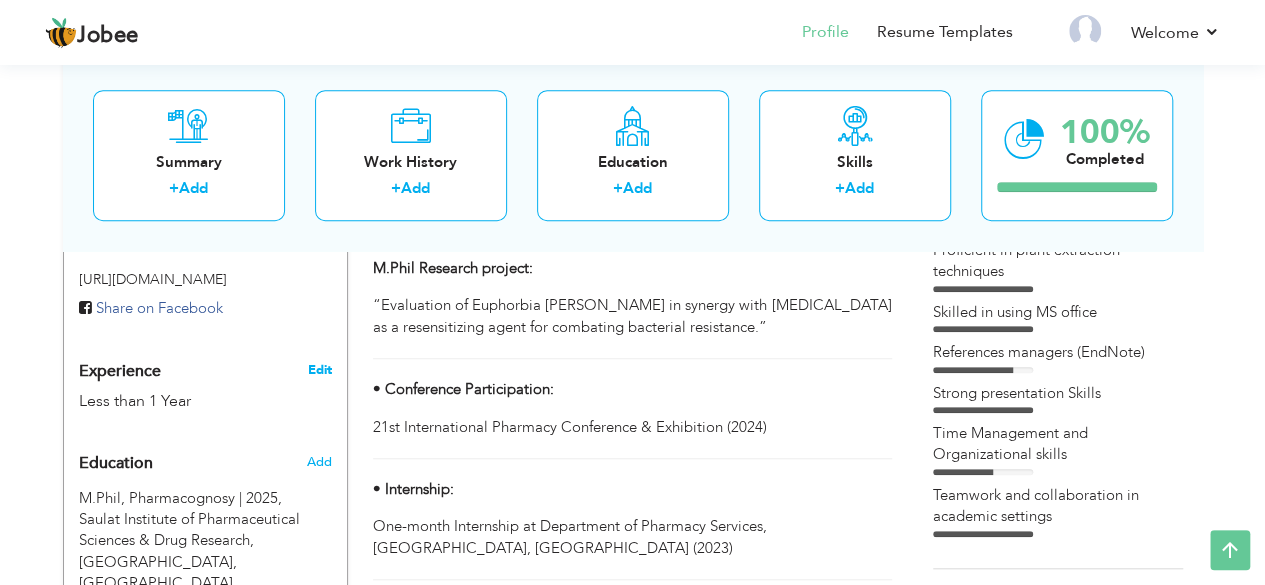 click on "Edit" at bounding box center [319, 370] 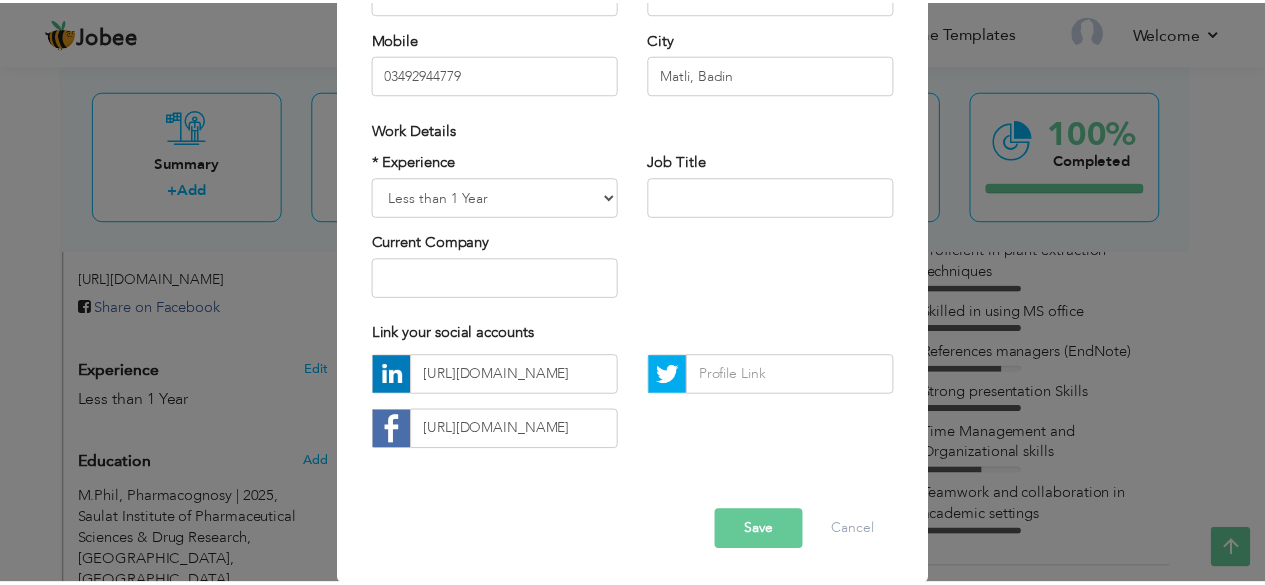 scroll, scrollTop: 0, scrollLeft: 0, axis: both 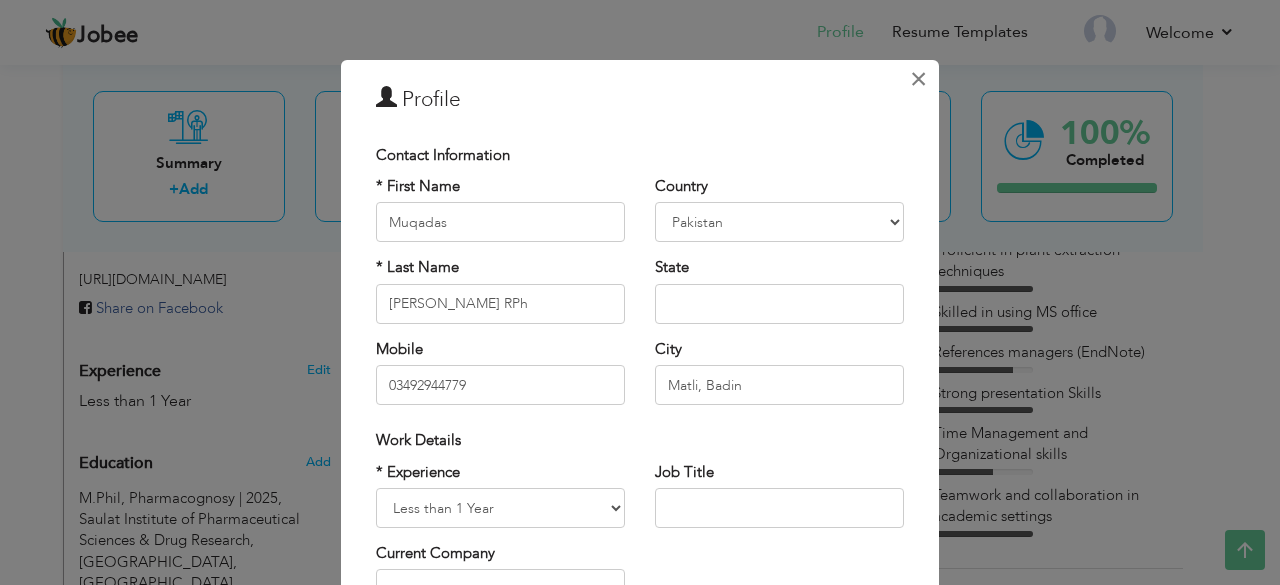 click on "×" at bounding box center [918, 79] 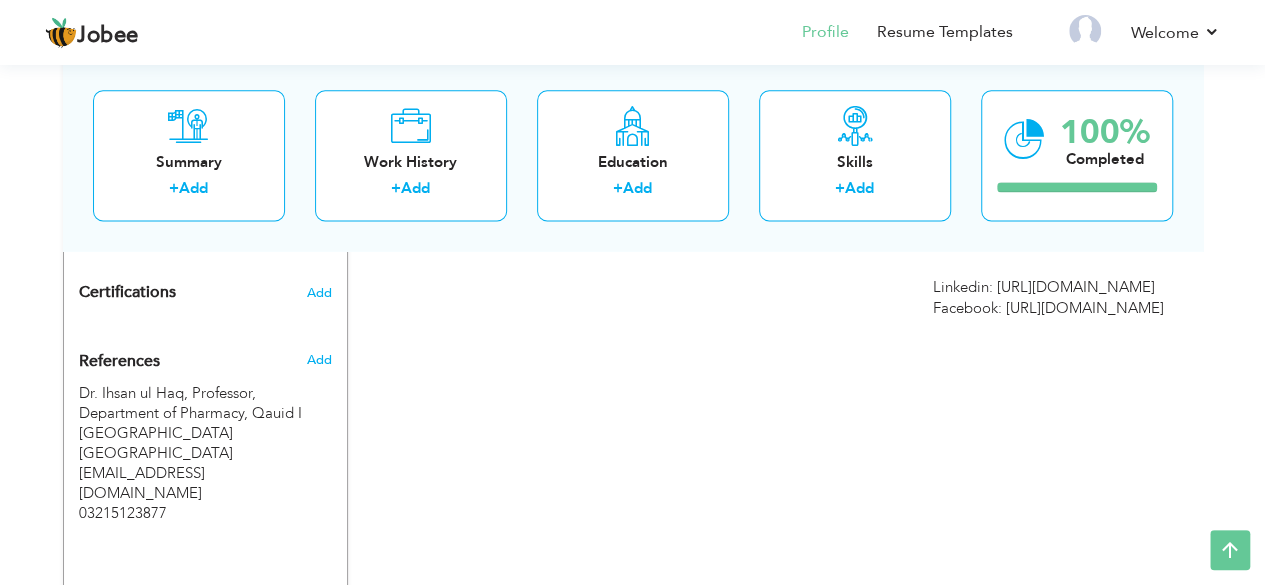 scroll, scrollTop: 1408, scrollLeft: 0, axis: vertical 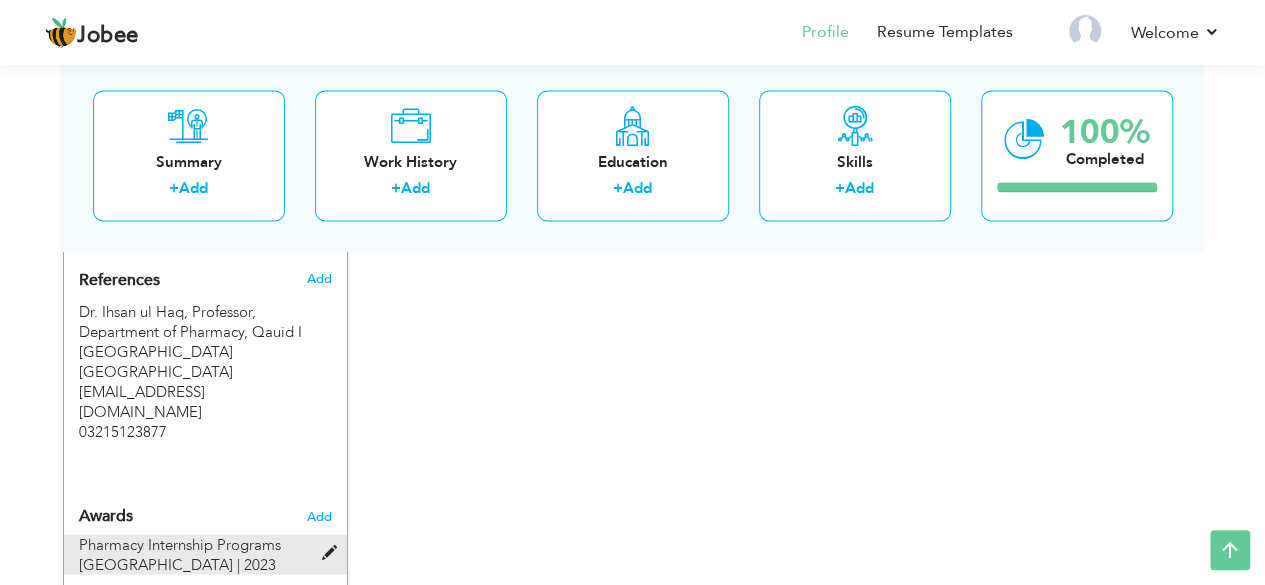 click at bounding box center (333, 552) 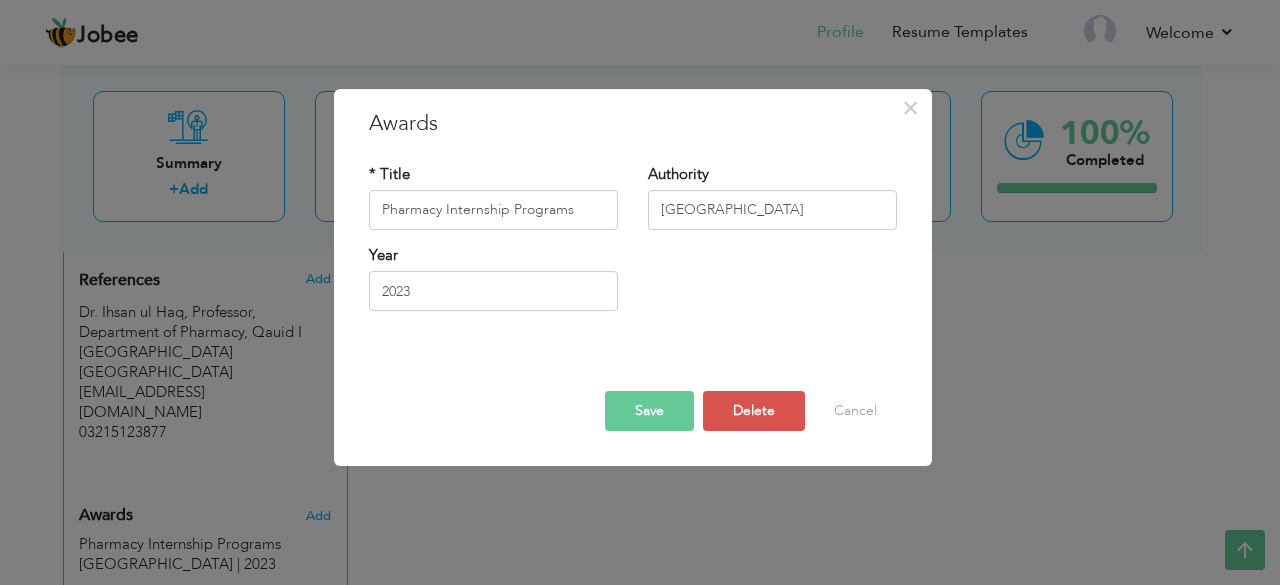 click on "Save" at bounding box center (649, 411) 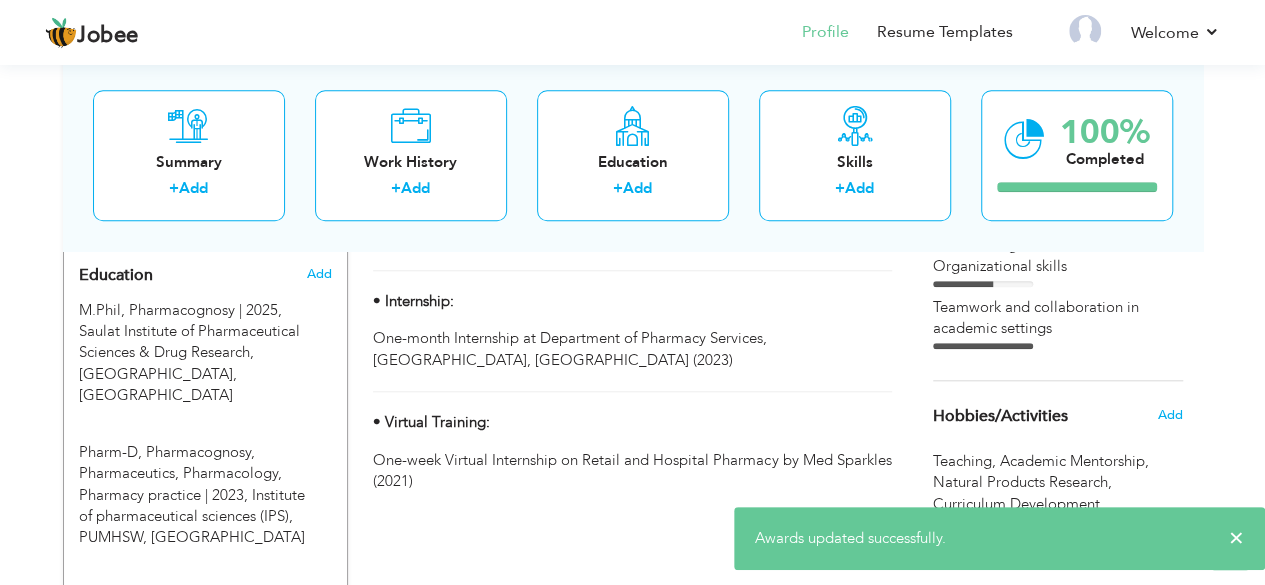 scroll, scrollTop: 0, scrollLeft: 0, axis: both 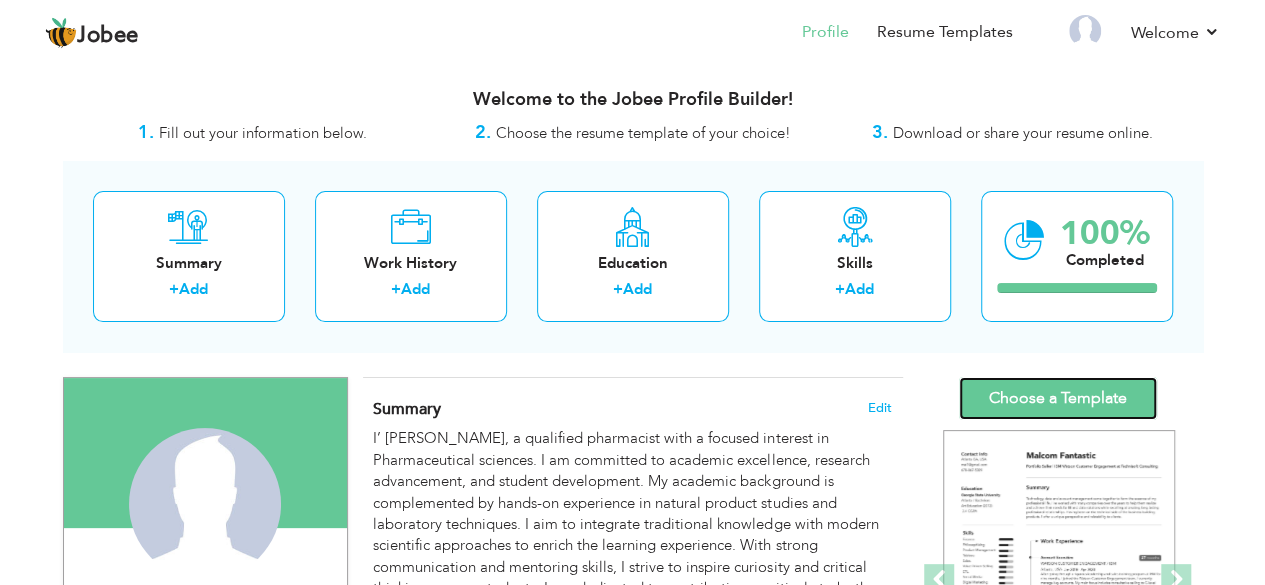 click on "Choose a Template" at bounding box center (1058, 398) 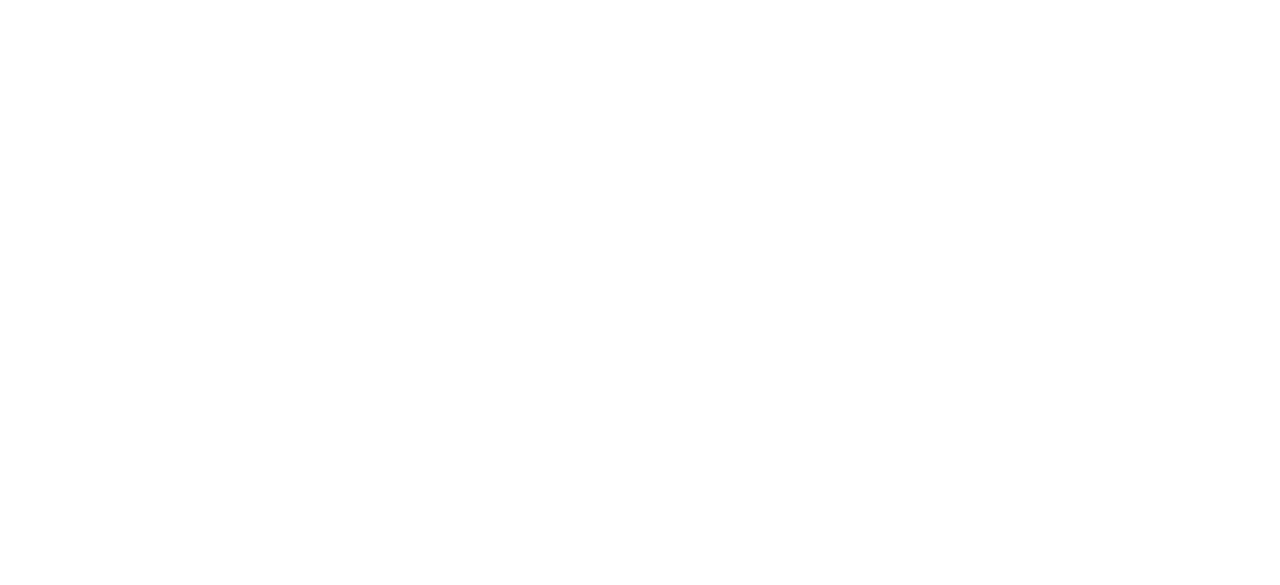 scroll, scrollTop: 0, scrollLeft: 0, axis: both 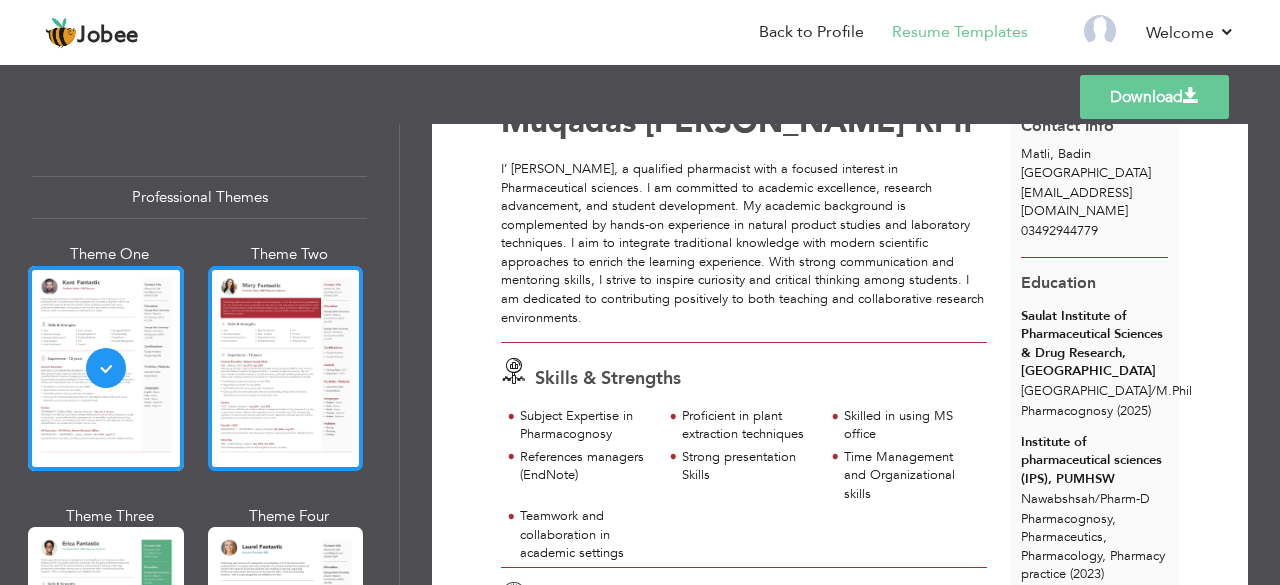 click at bounding box center (286, 368) 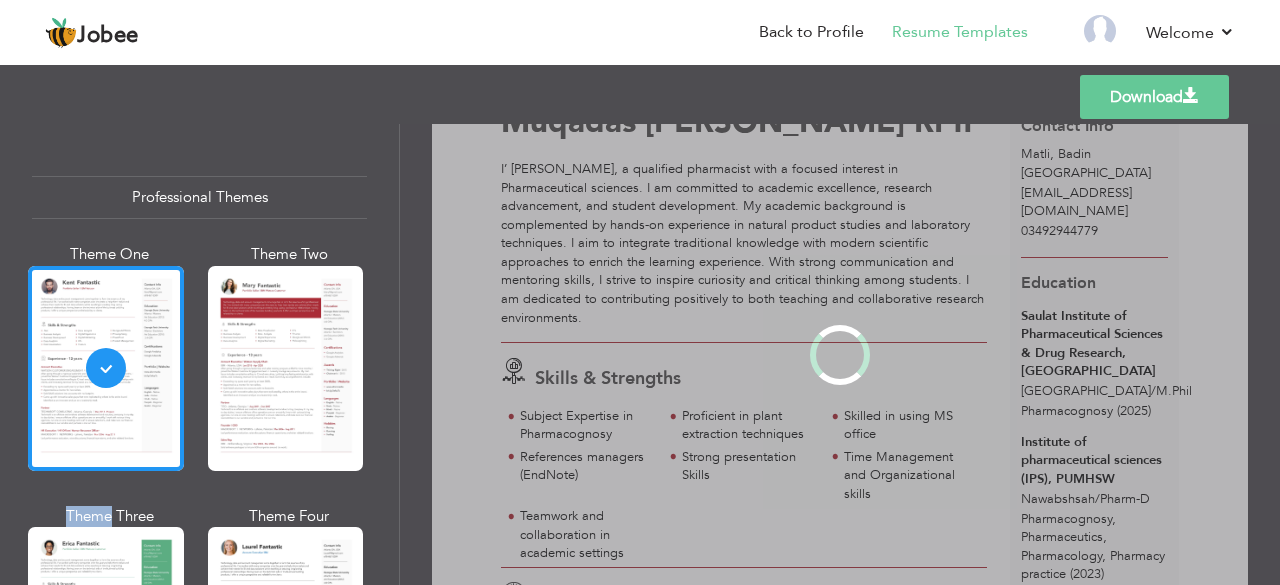 click on "Professional Themes
Theme One
Theme Two
Theme Three
Theme Four" at bounding box center (640, 354) 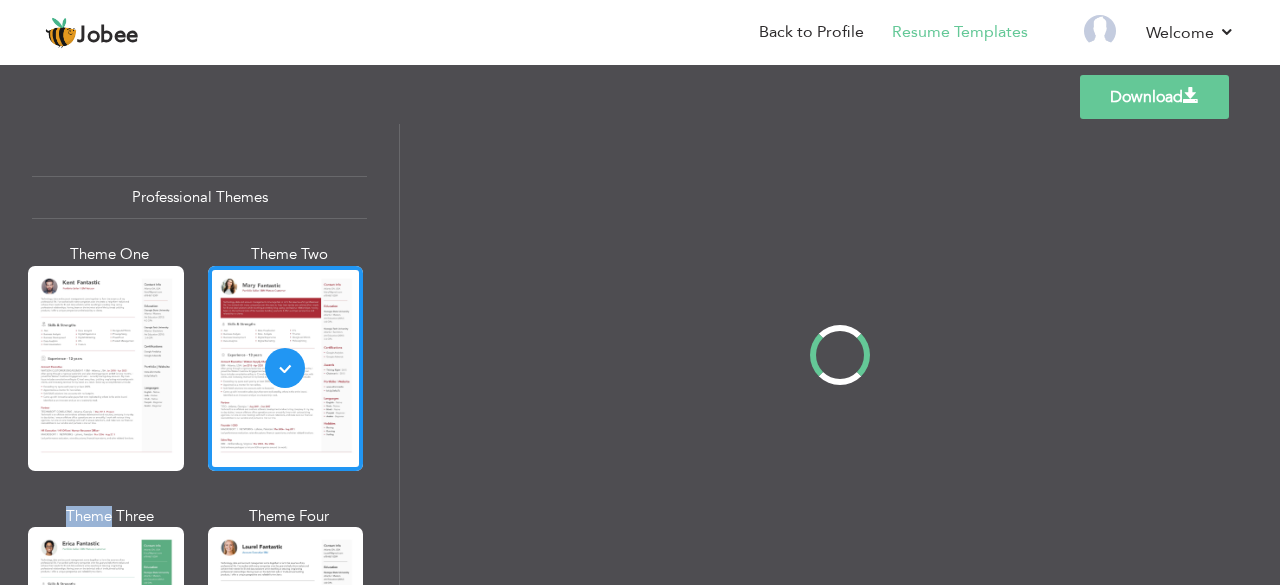 scroll, scrollTop: 0, scrollLeft: 0, axis: both 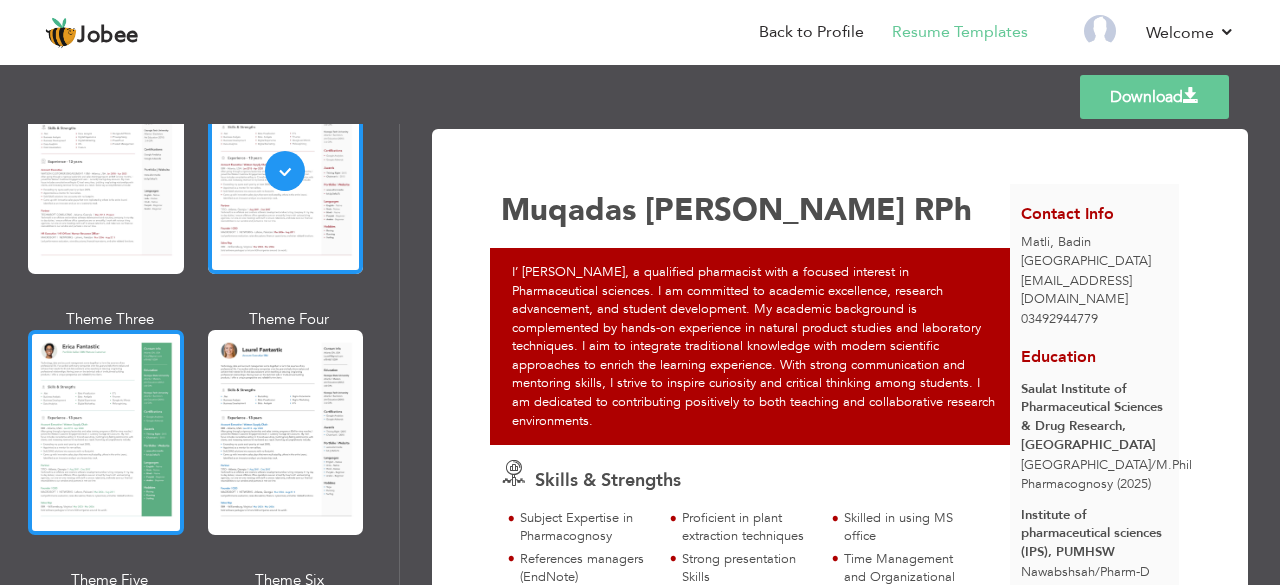 click at bounding box center [106, 432] 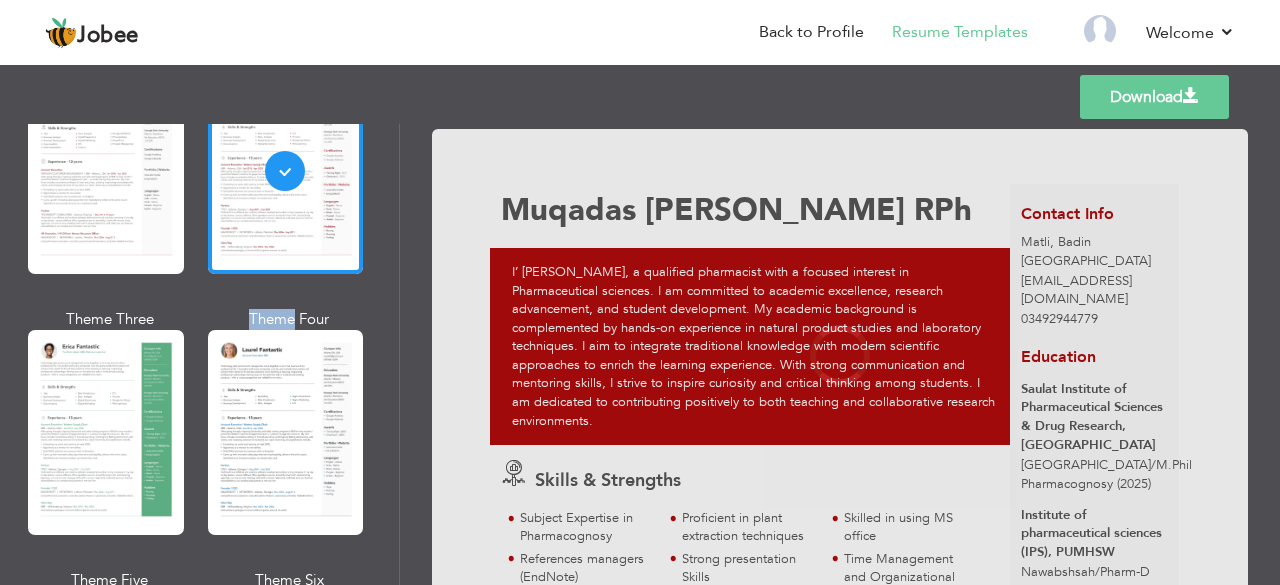 click on "Professional Themes
Theme One
Theme Two
Theme Three
Theme Four" at bounding box center (640, 354) 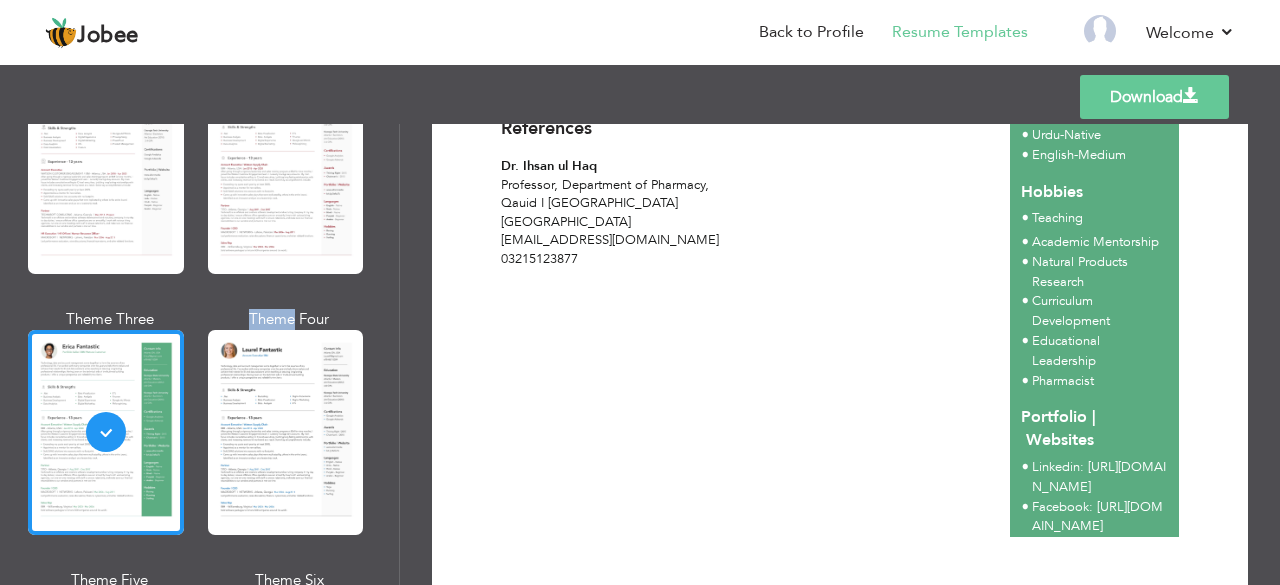 scroll, scrollTop: 990, scrollLeft: 0, axis: vertical 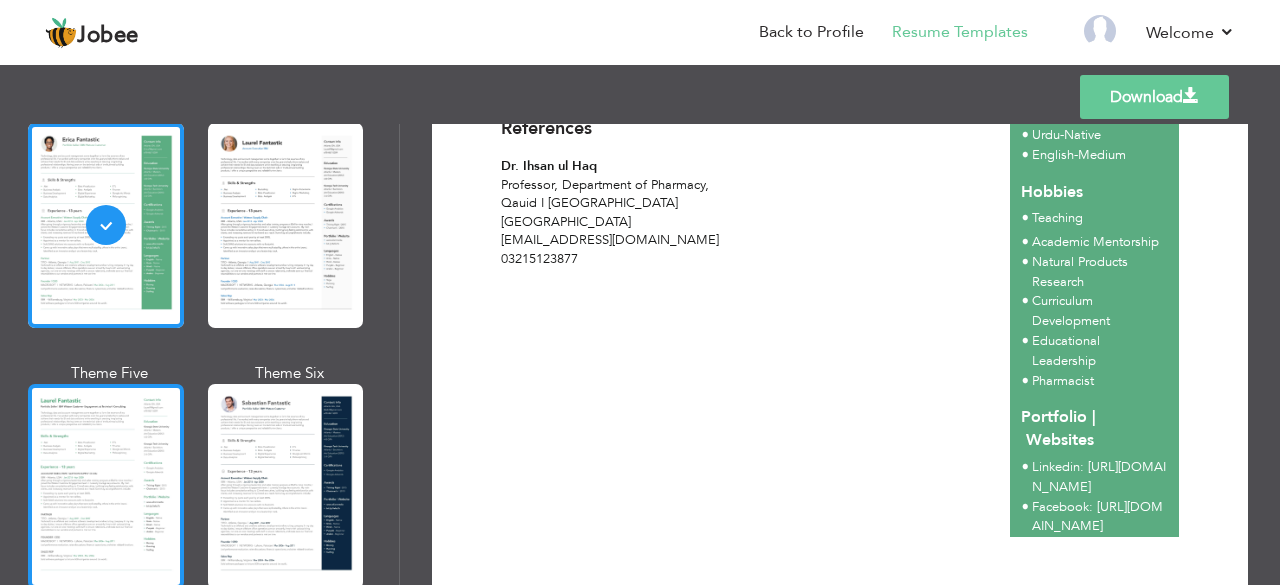 click at bounding box center (106, 486) 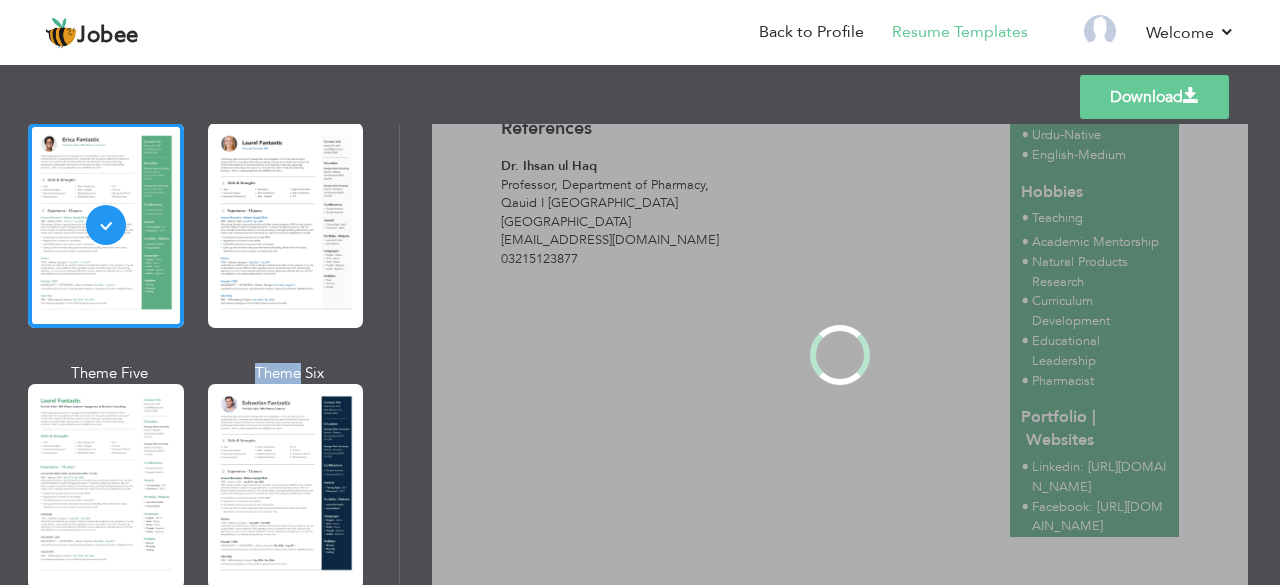 click on "Professional Themes
Theme One
Theme Two
Theme Three
Theme Four" at bounding box center (640, 354) 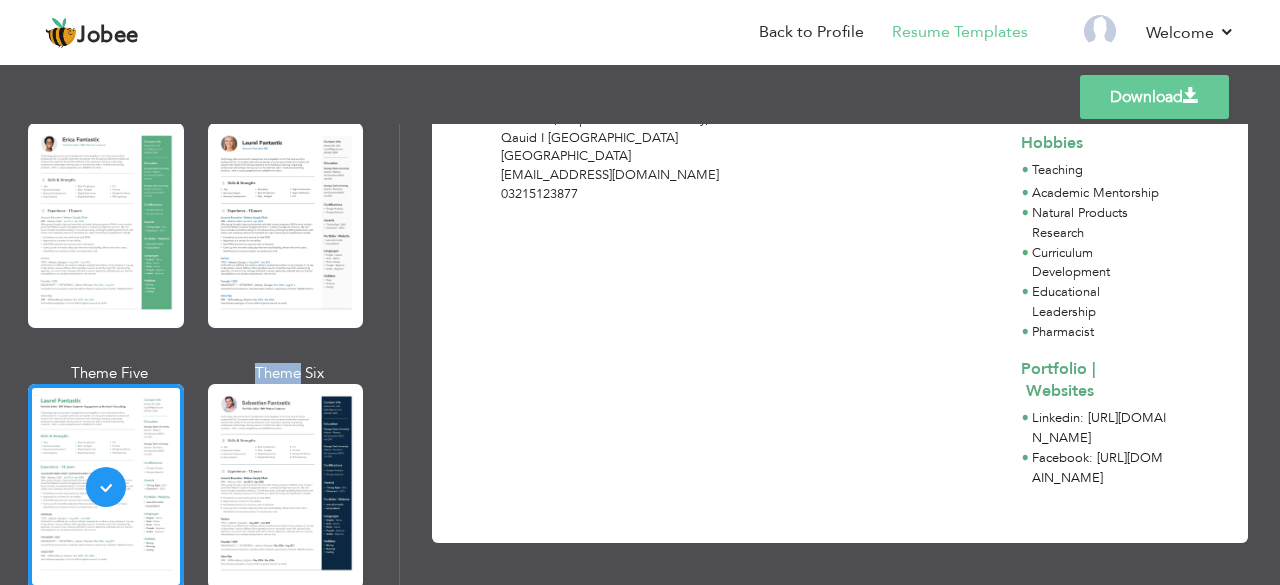 scroll, scrollTop: 1064, scrollLeft: 0, axis: vertical 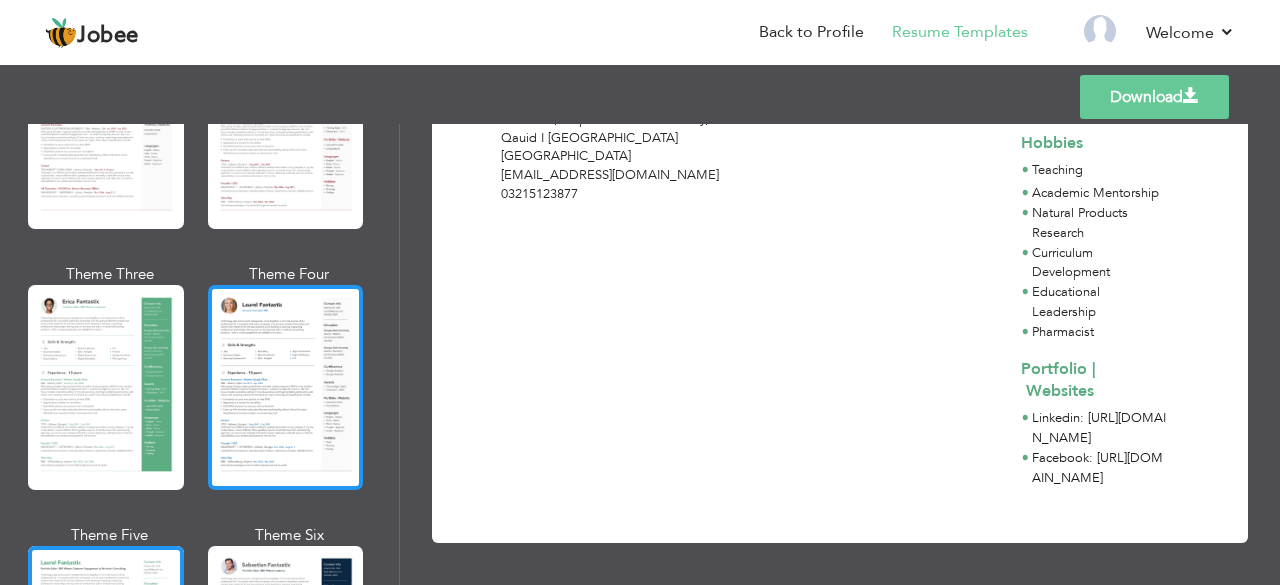 click at bounding box center [286, 387] 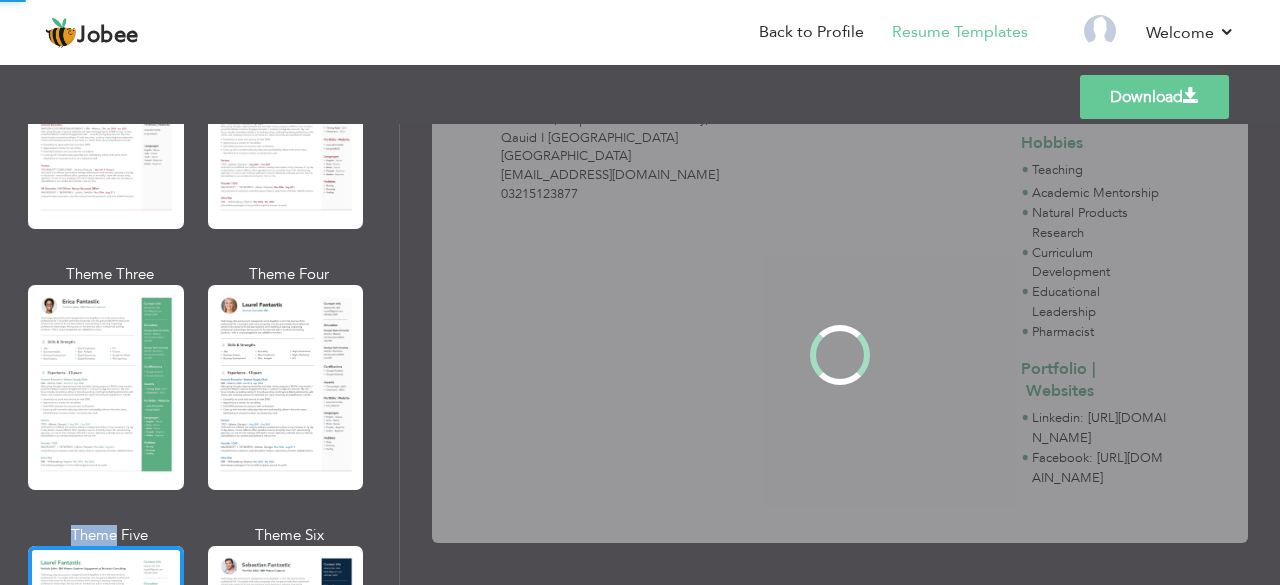 click on "Professional Themes
Theme One
Theme Two
Theme Three
Theme Four" at bounding box center [640, 354] 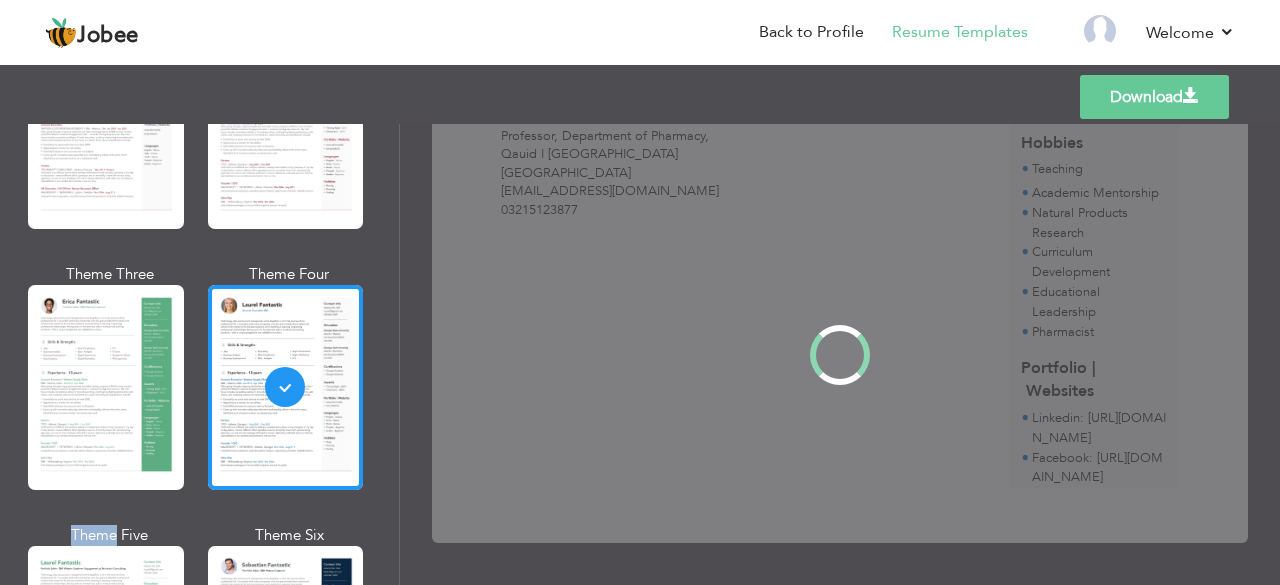 scroll, scrollTop: 0, scrollLeft: 0, axis: both 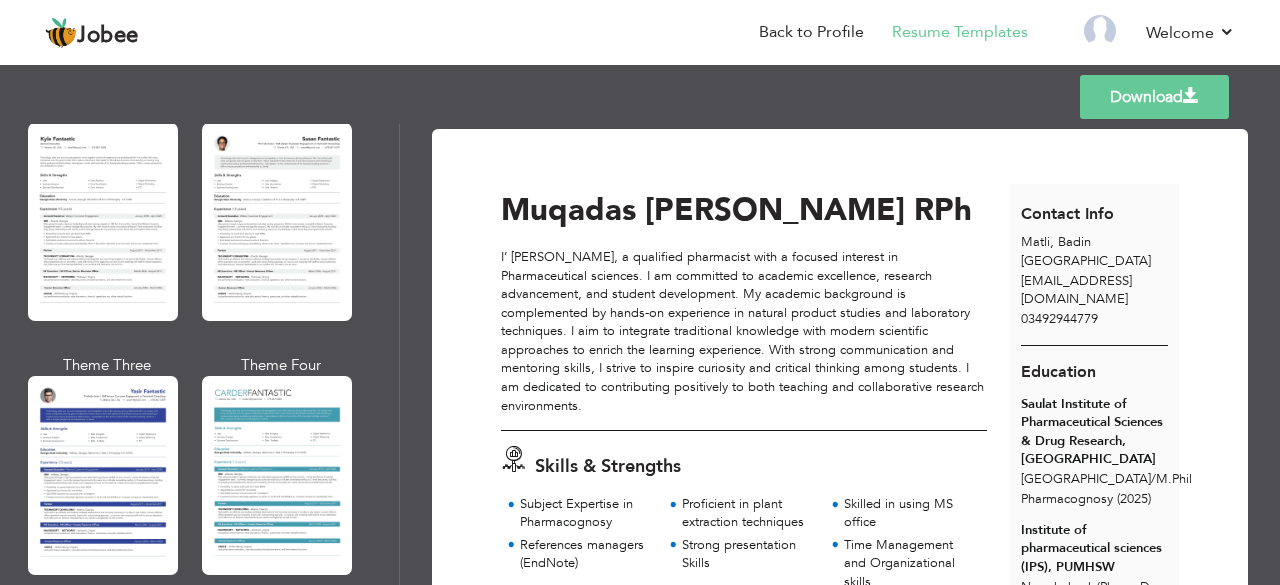 click at bounding box center (277, 475) 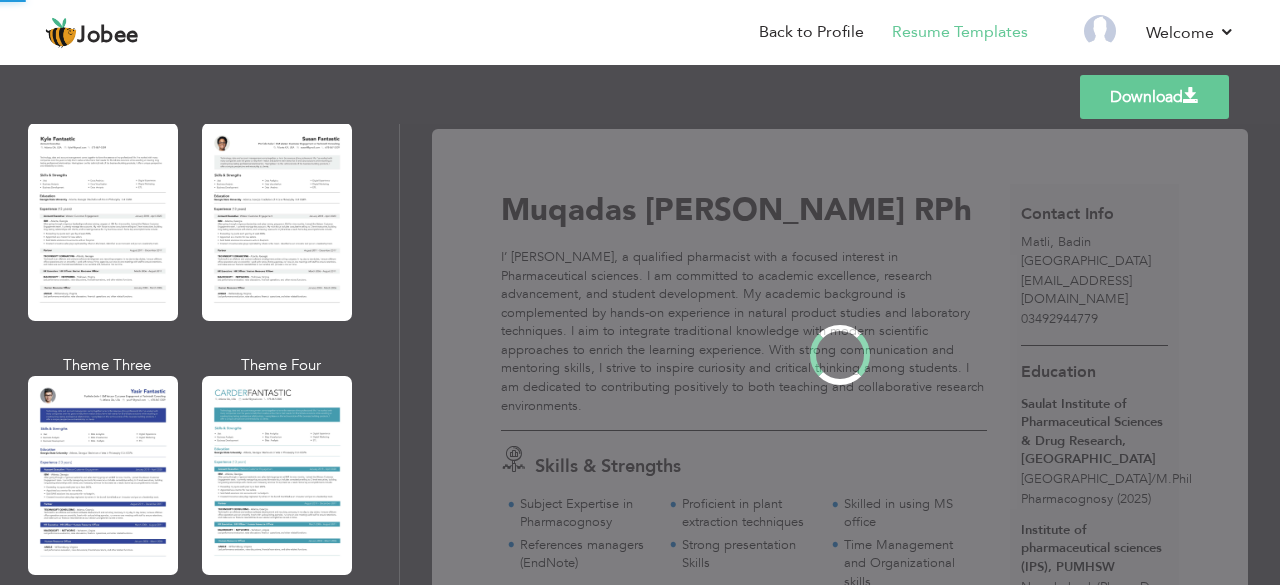 click on "Professional Themes
Theme One
Theme Two
Theme Three
Theme Four" at bounding box center (640, 354) 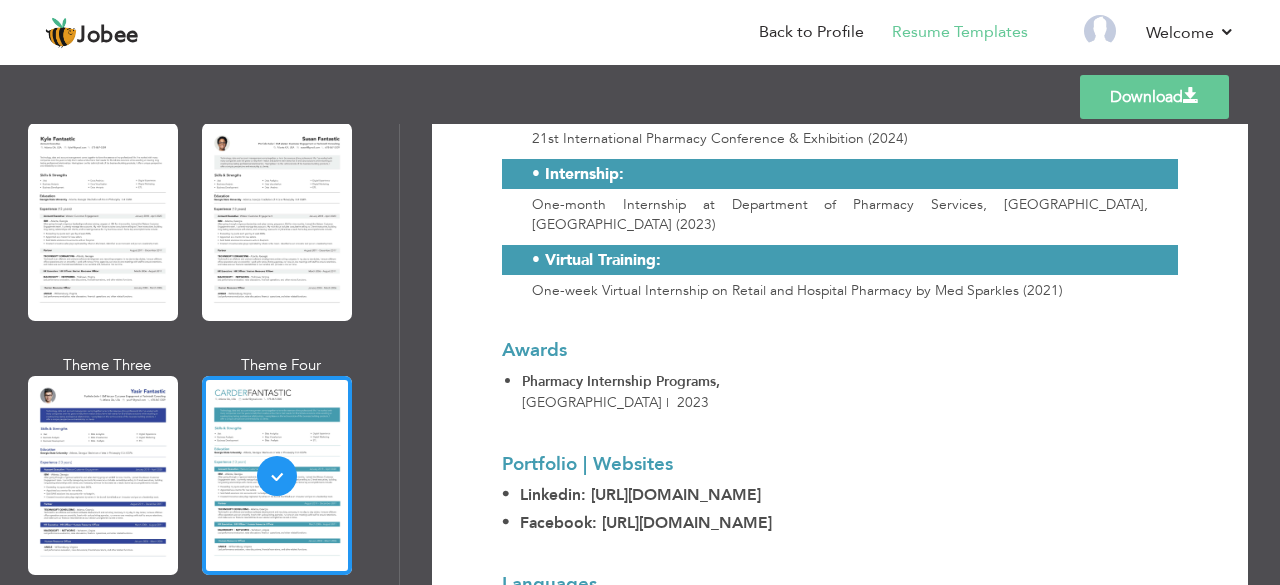 scroll, scrollTop: 1177, scrollLeft: 0, axis: vertical 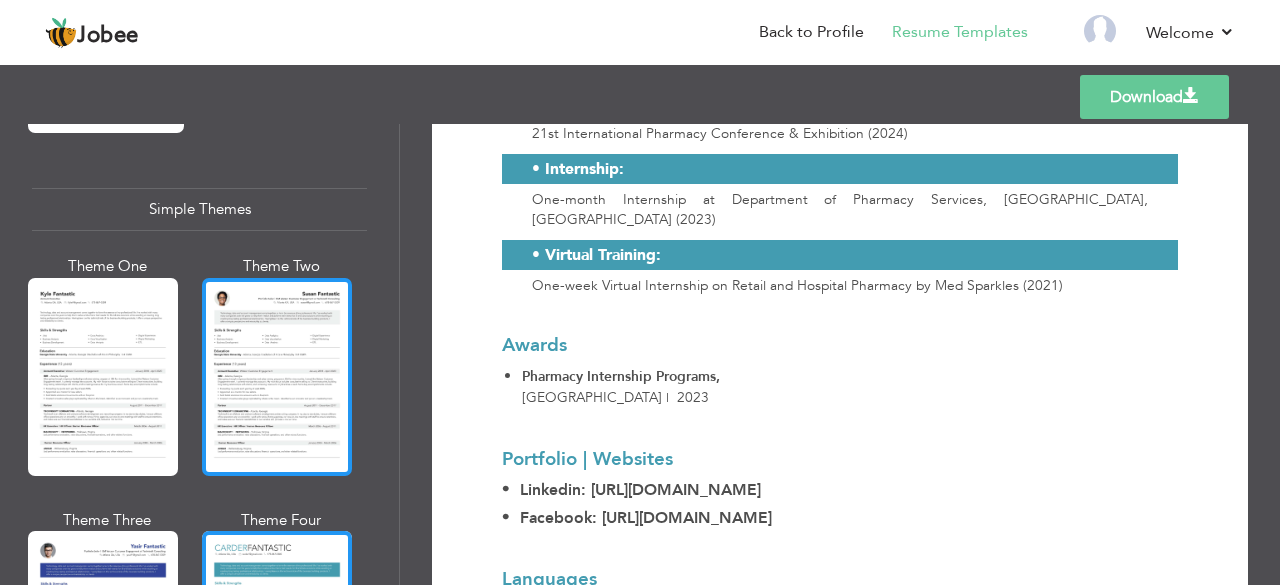 click at bounding box center [277, 377] 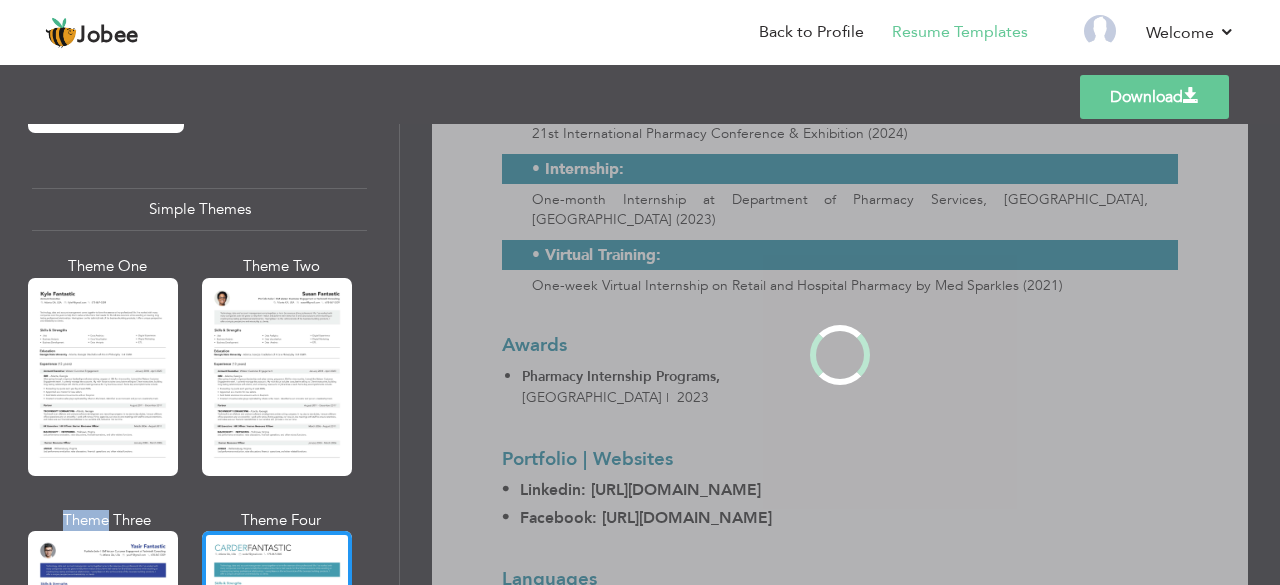 click on "Professional Themes
Theme One
Theme Two
Theme Three
Theme Four" at bounding box center [640, 354] 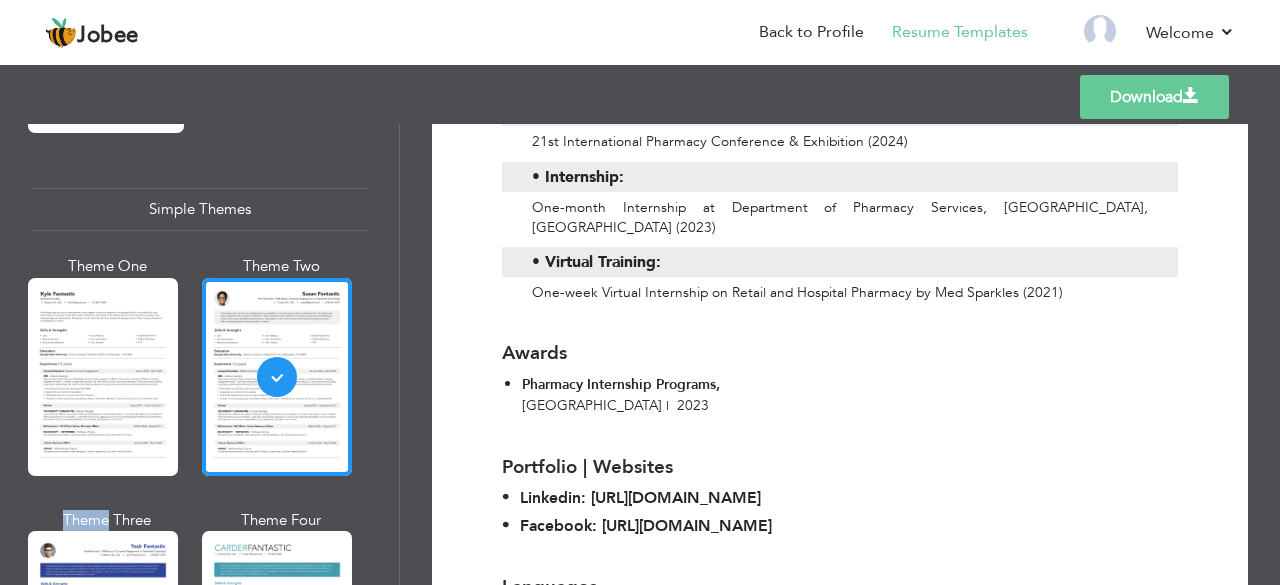 scroll, scrollTop: 1160, scrollLeft: 0, axis: vertical 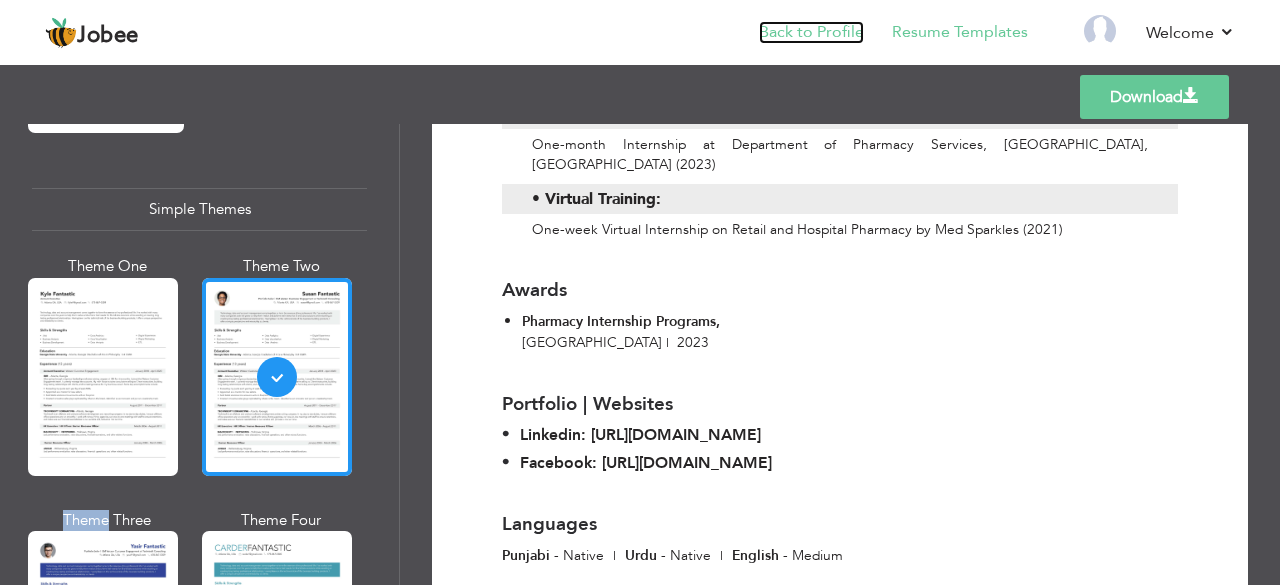 click on "Back to Profile" at bounding box center (811, 32) 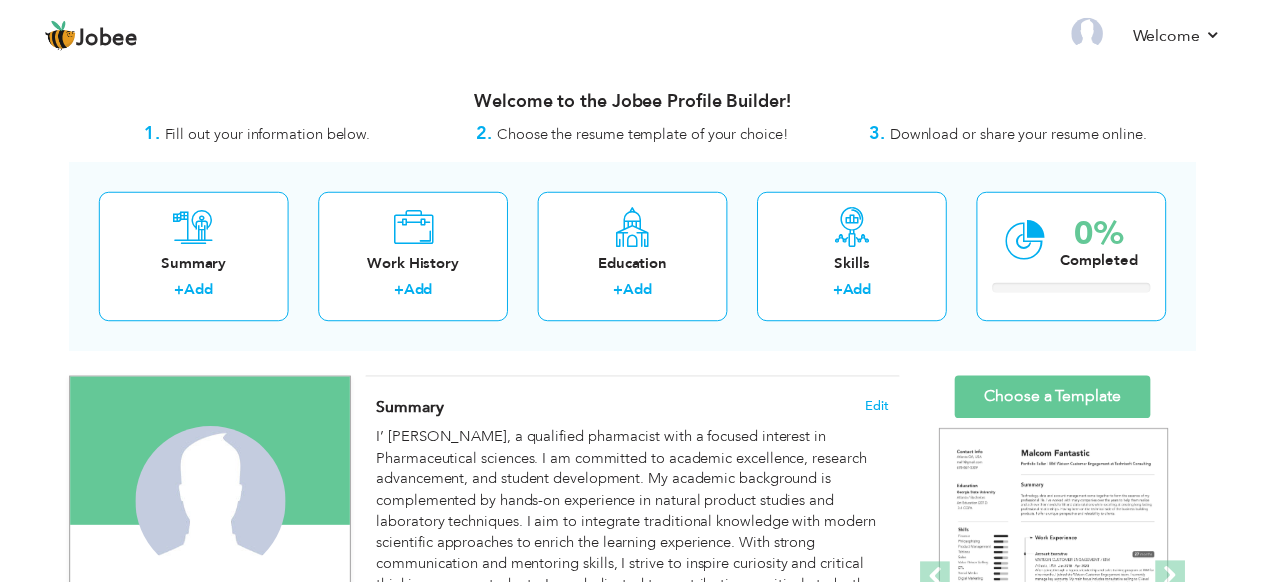 scroll, scrollTop: 0, scrollLeft: 0, axis: both 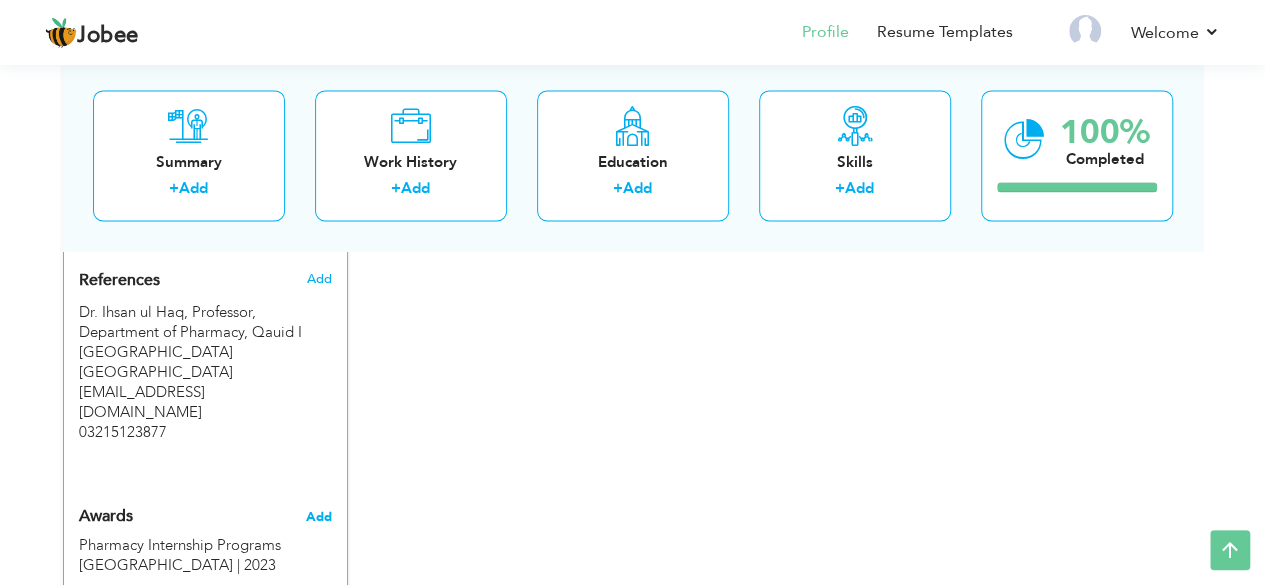 click on "Add" at bounding box center [318, 516] 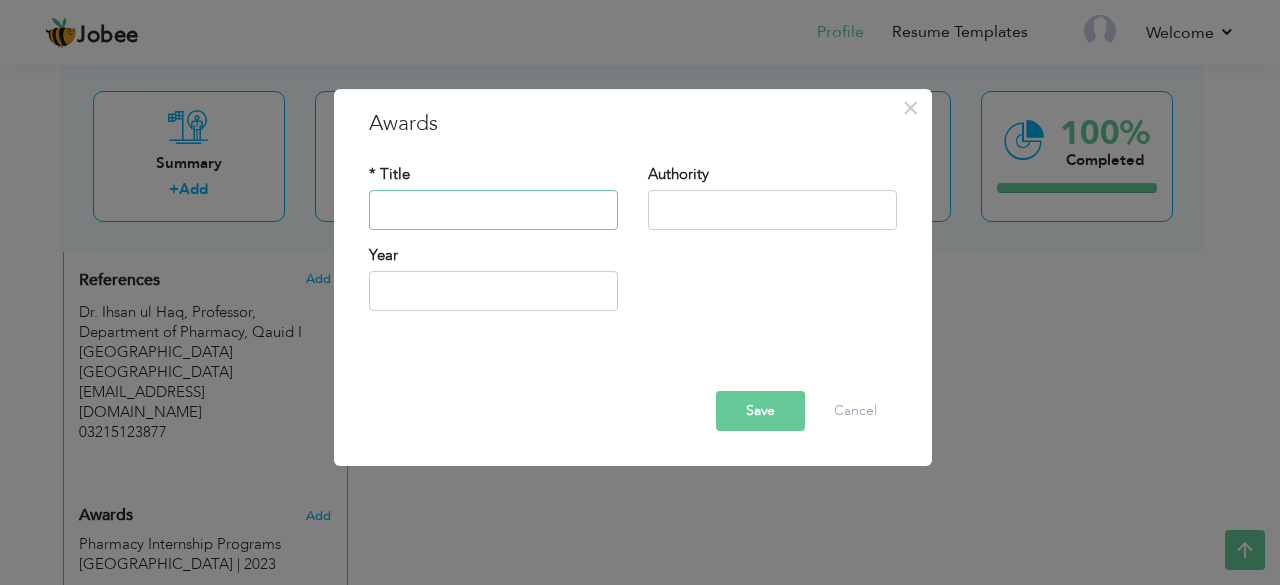 type on "D" 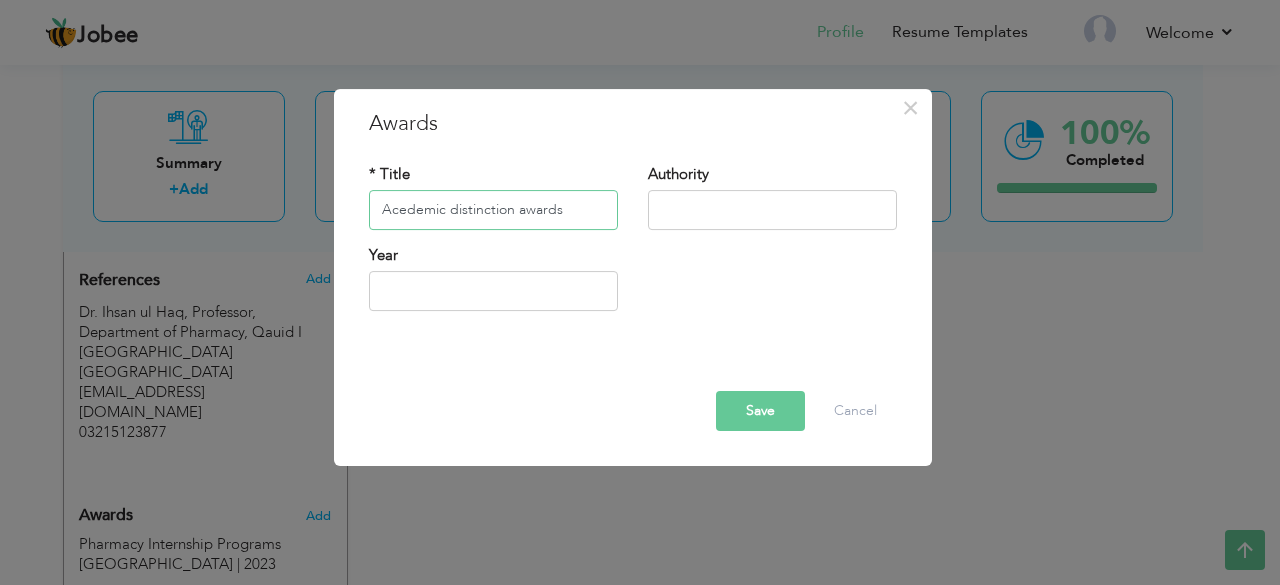 click on "Acedemic distinction awards" at bounding box center [493, 210] 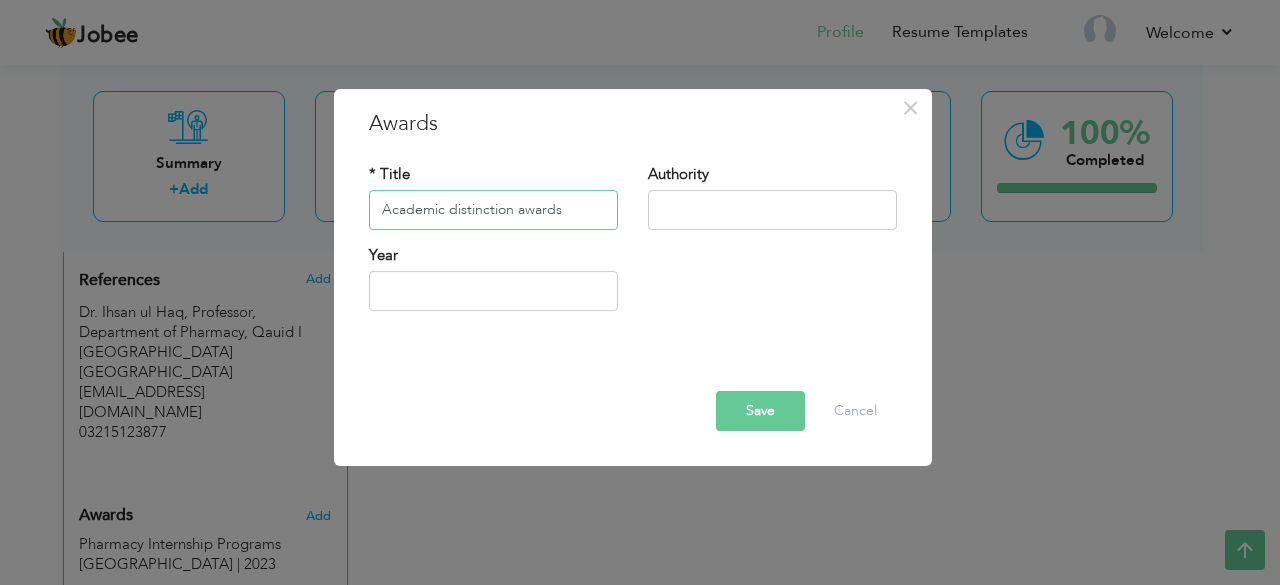 type on "Academic distinction awards" 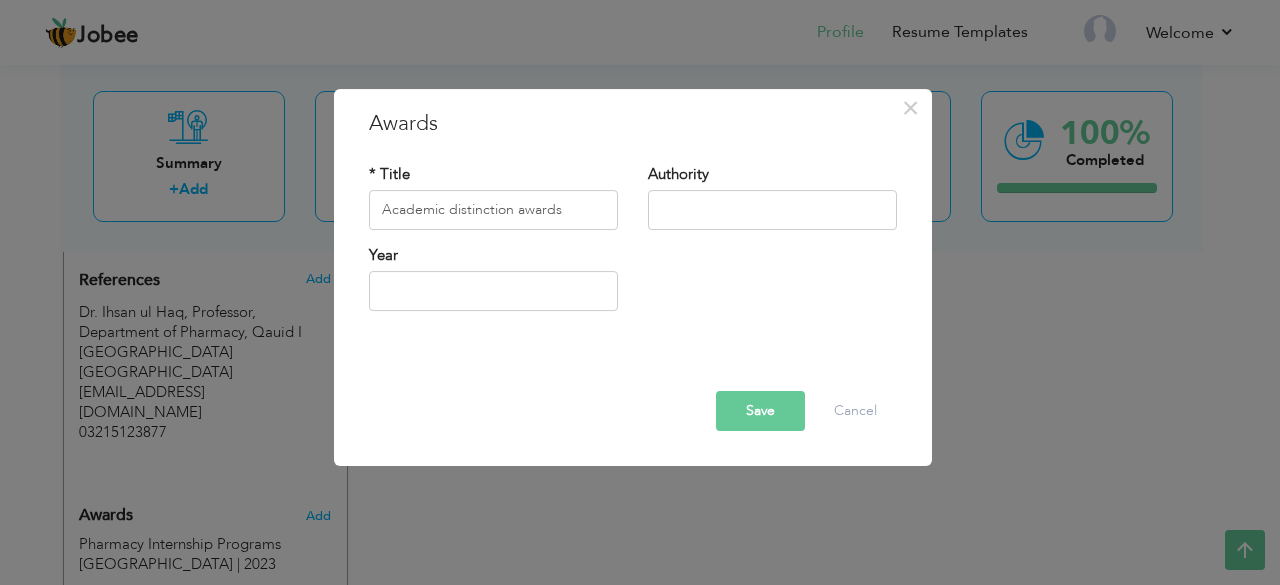 click on "Save" at bounding box center [760, 411] 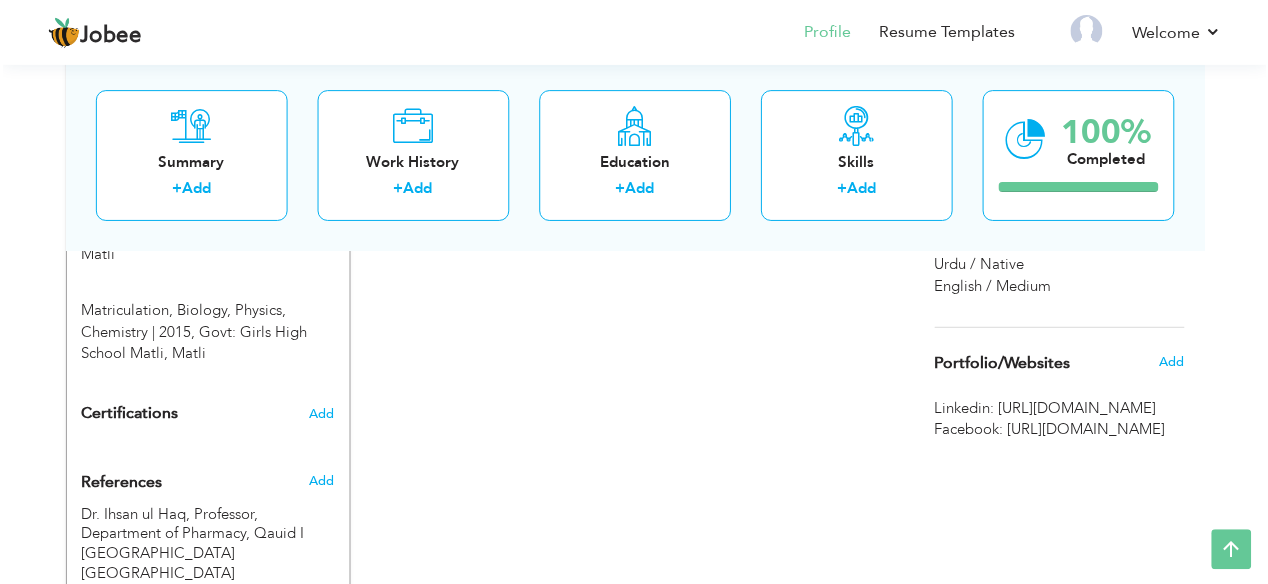 scroll, scrollTop: 1203, scrollLeft: 0, axis: vertical 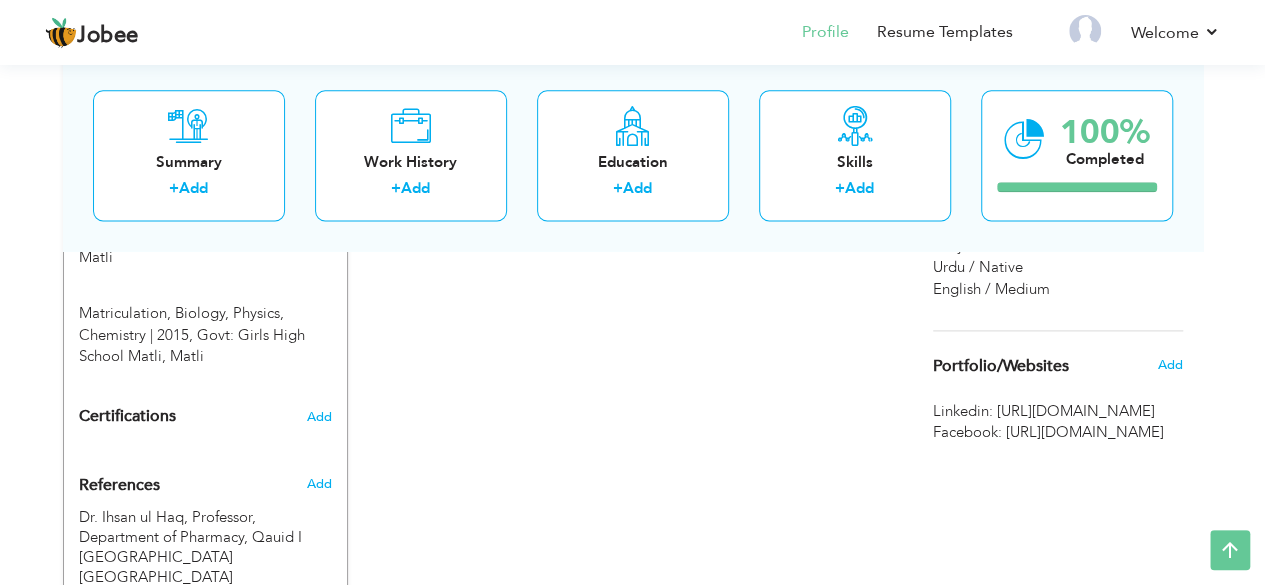 click on "CV Import
Profile Strength
0%
Select an Item from right menu
Work History
* Job Title Tools" at bounding box center (633, -20) 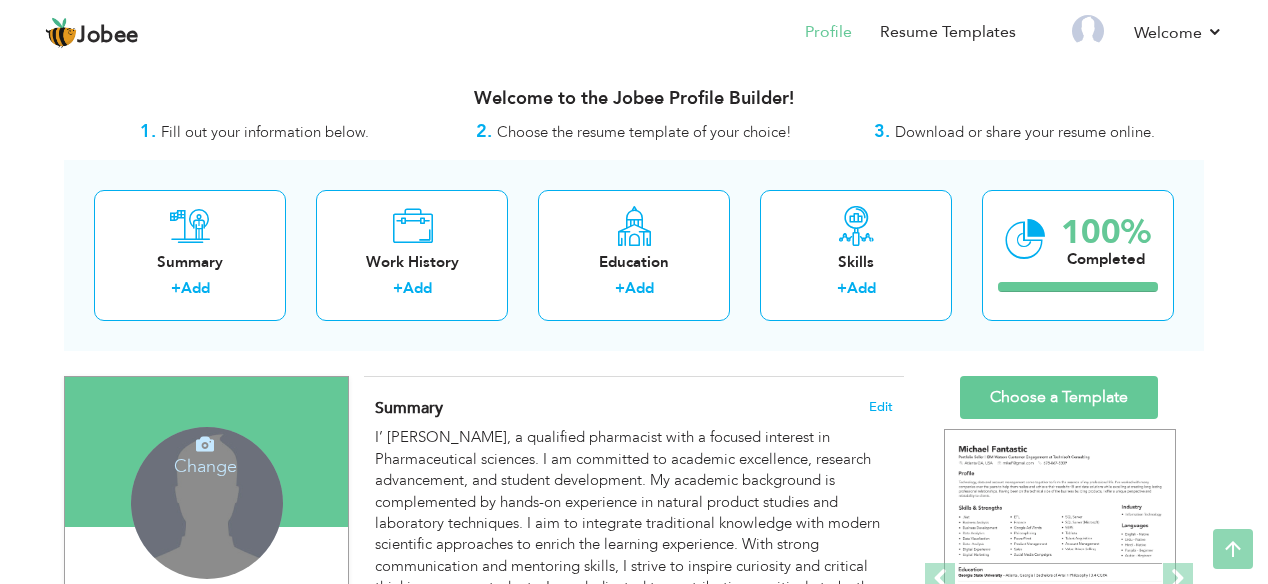 scroll, scrollTop: 0, scrollLeft: 0, axis: both 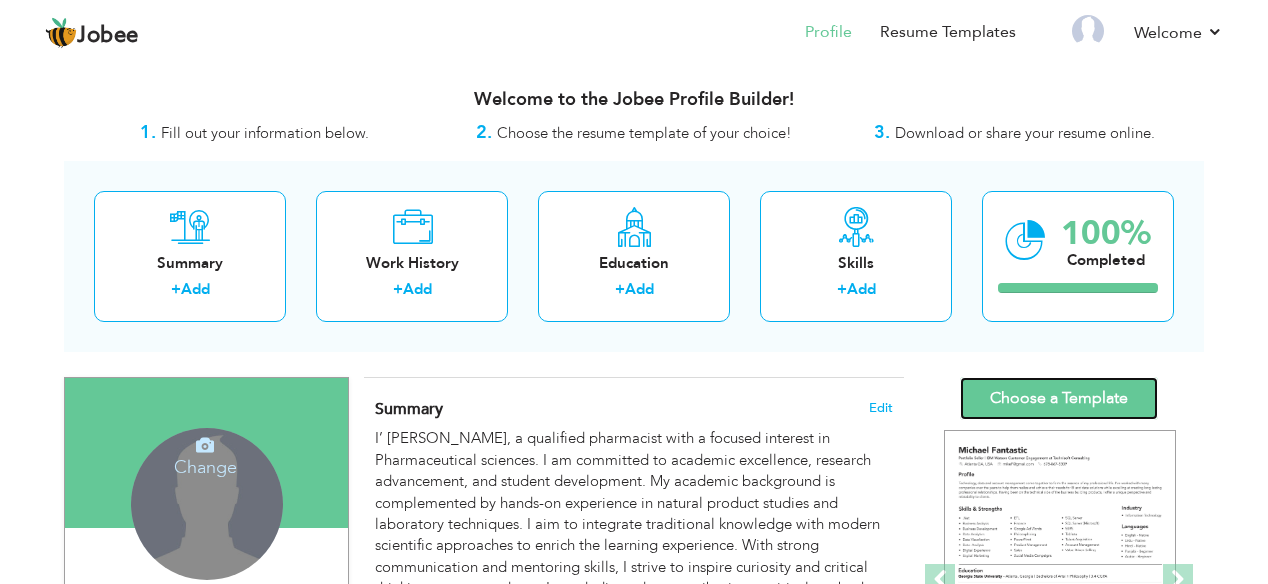 click on "Choose a Template" at bounding box center (1059, 398) 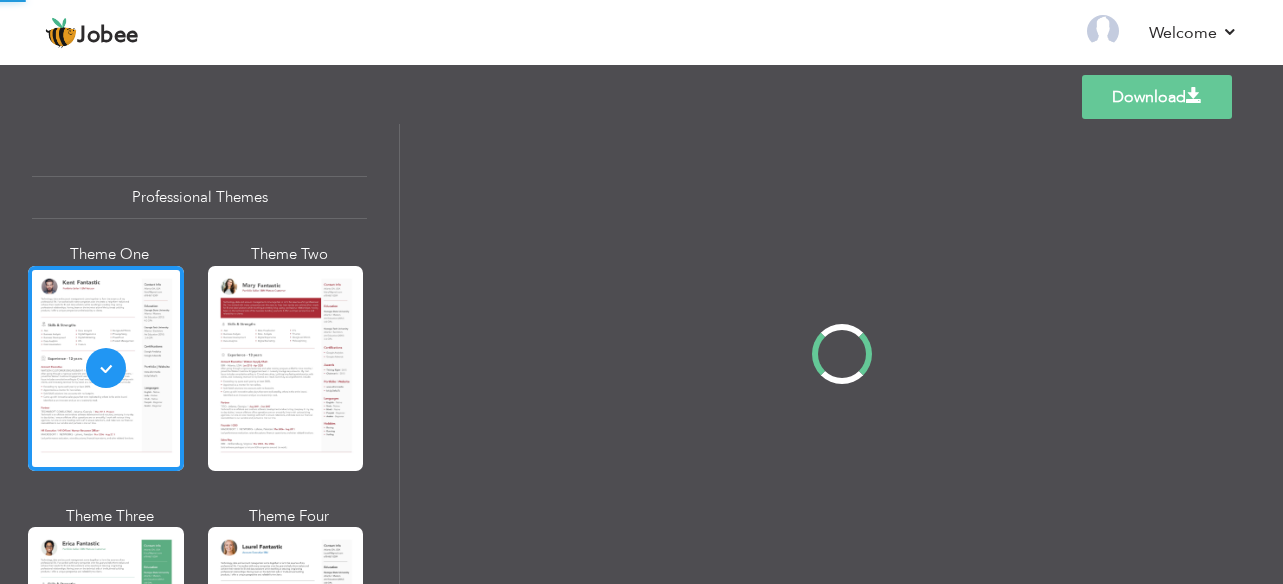 scroll, scrollTop: 0, scrollLeft: 0, axis: both 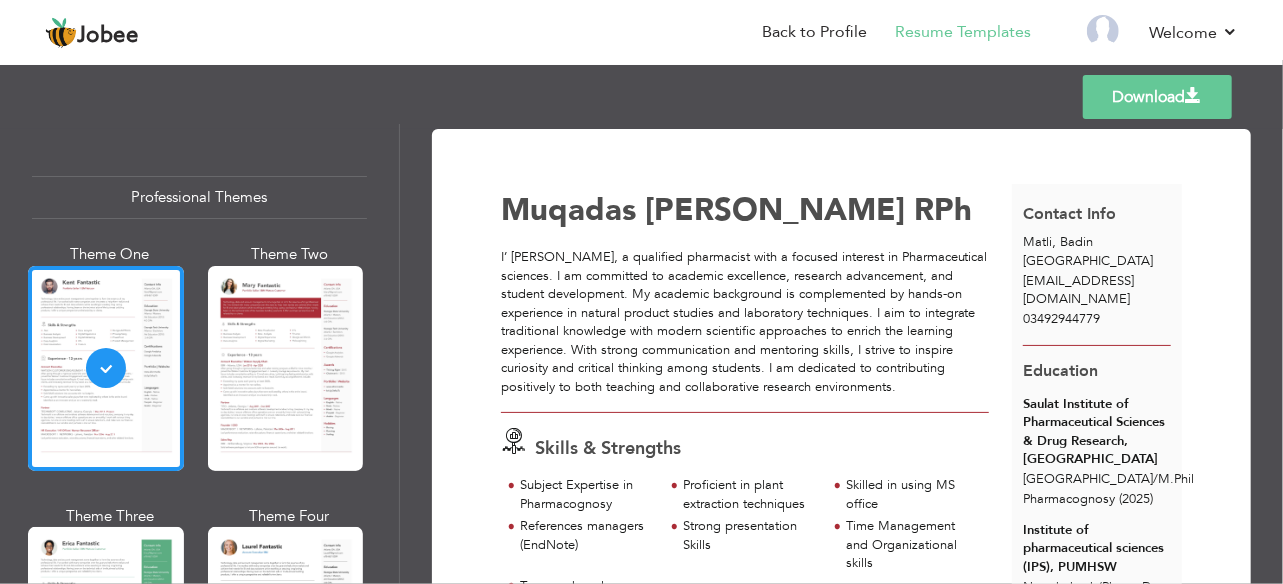 click on "Professional Themes
Theme One
Theme Two
Theme Three
Theme Six" at bounding box center [199, 354] 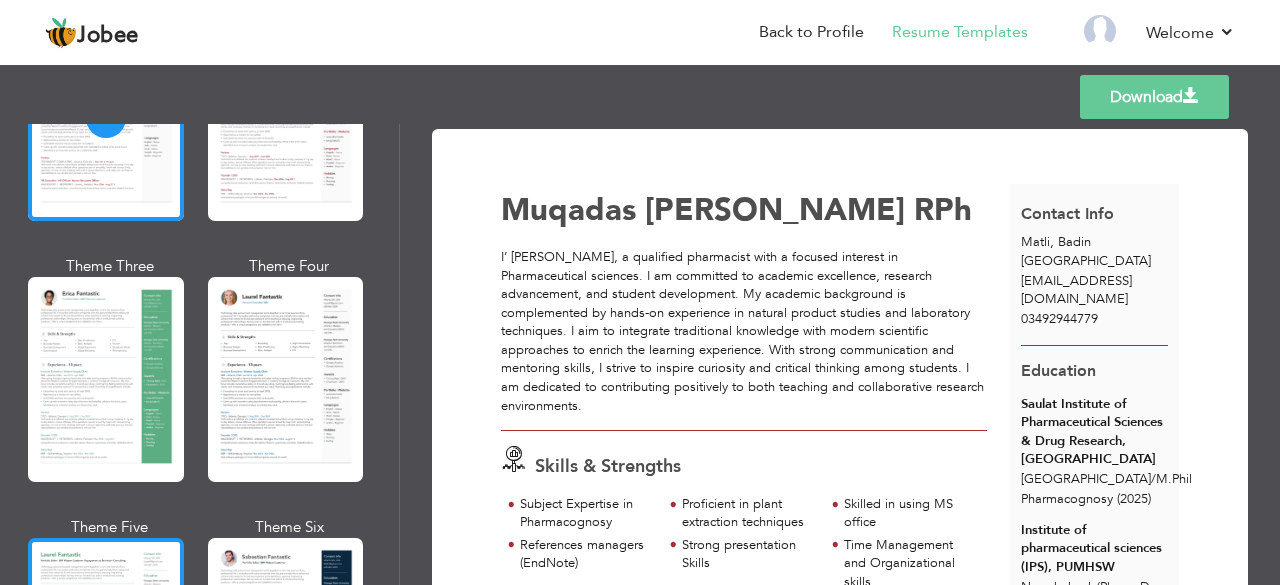 scroll, scrollTop: 251, scrollLeft: 0, axis: vertical 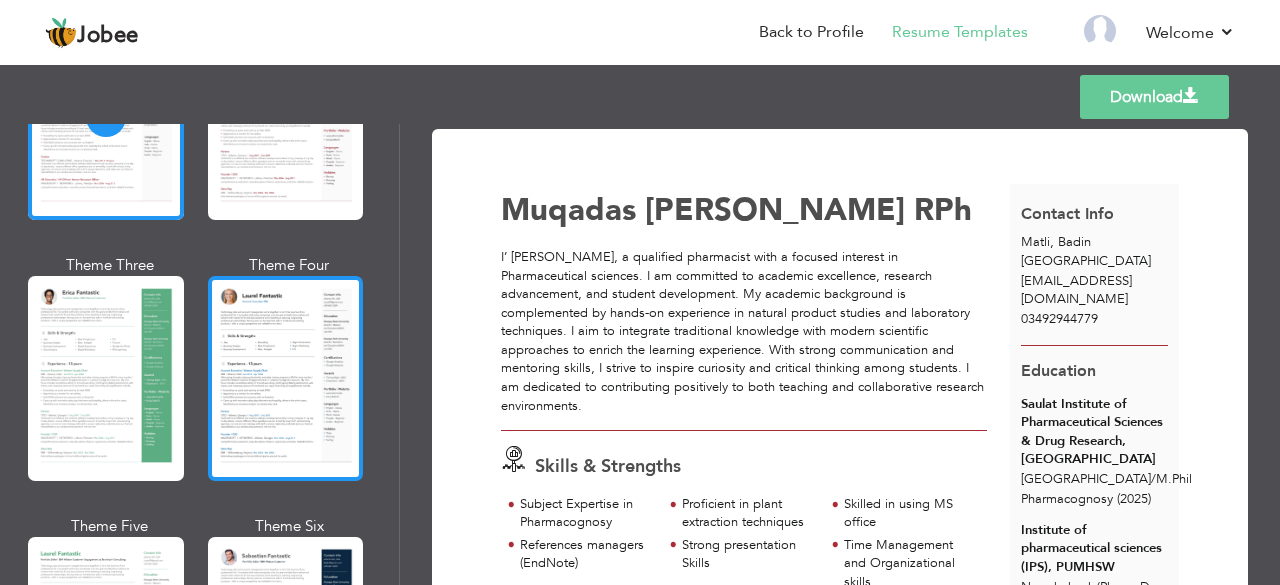 click at bounding box center [286, 378] 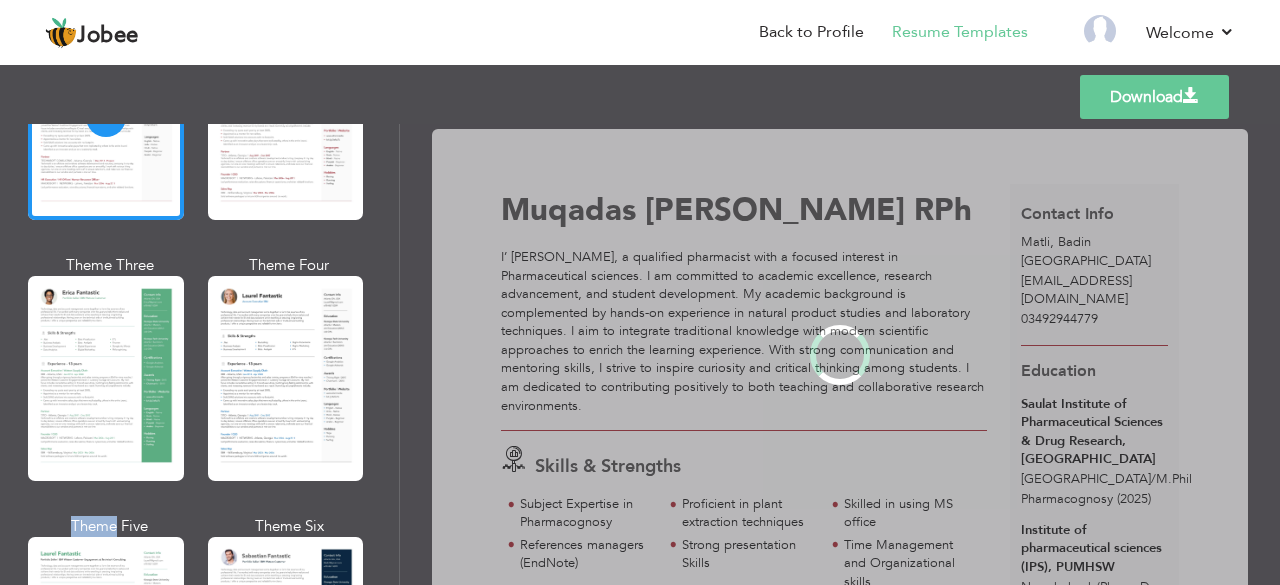 click on "Professional Themes
Theme One
Theme Two
Theme Three
Theme Four" at bounding box center [640, 354] 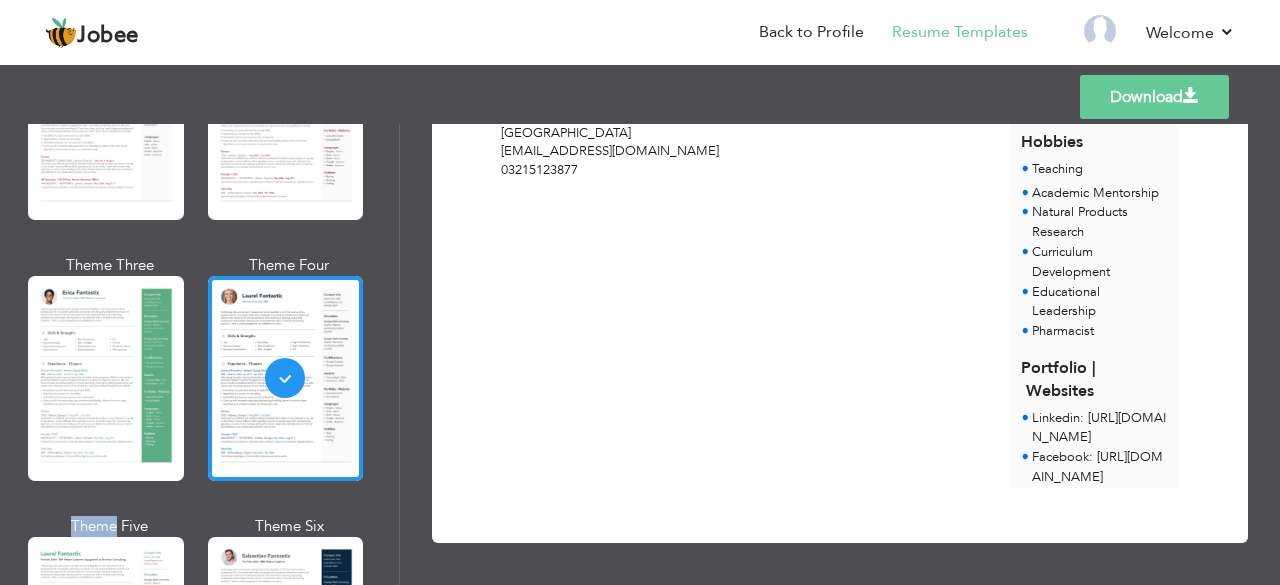 scroll, scrollTop: 1088, scrollLeft: 0, axis: vertical 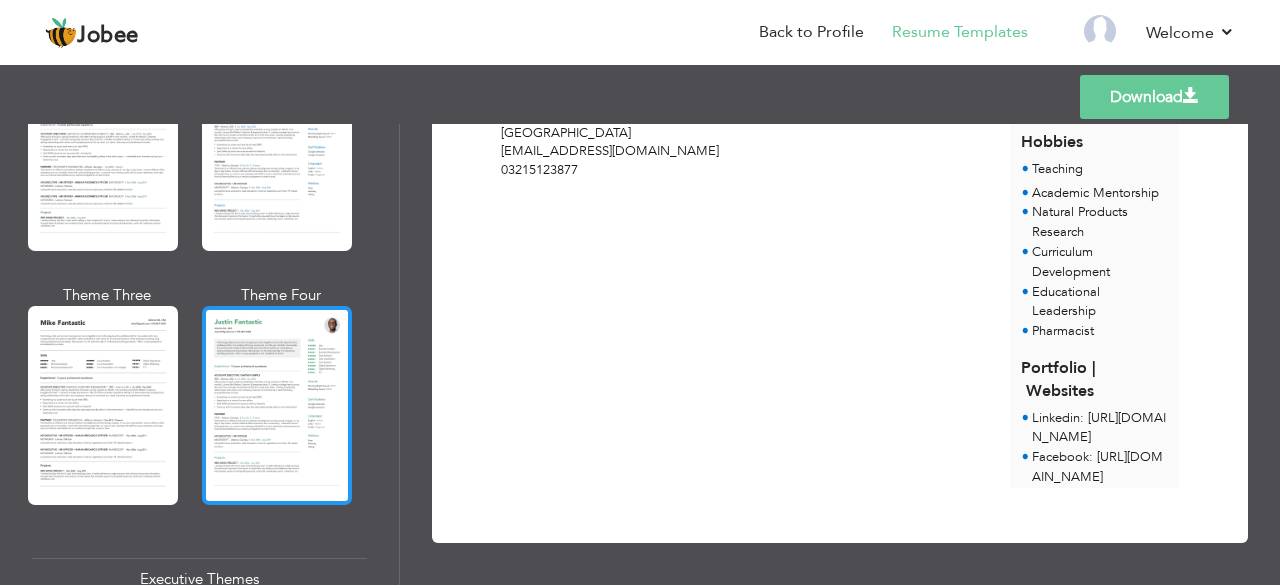 click at bounding box center (277, 405) 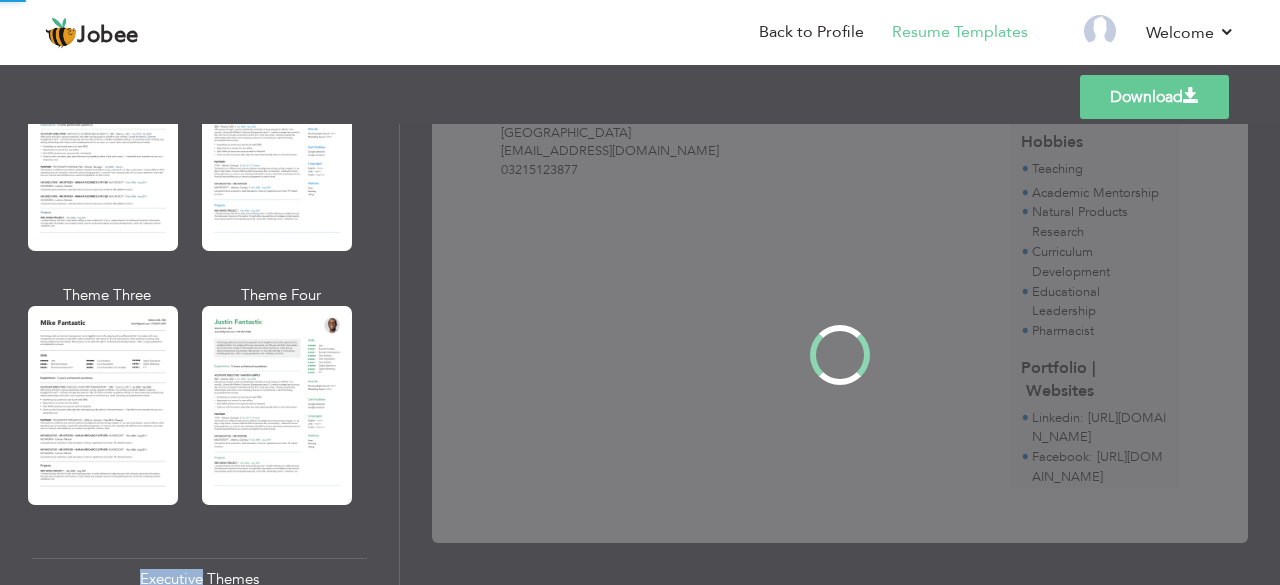 click on "Professional Themes
Theme One
Theme Two
Theme Three
Theme Four" at bounding box center (640, 354) 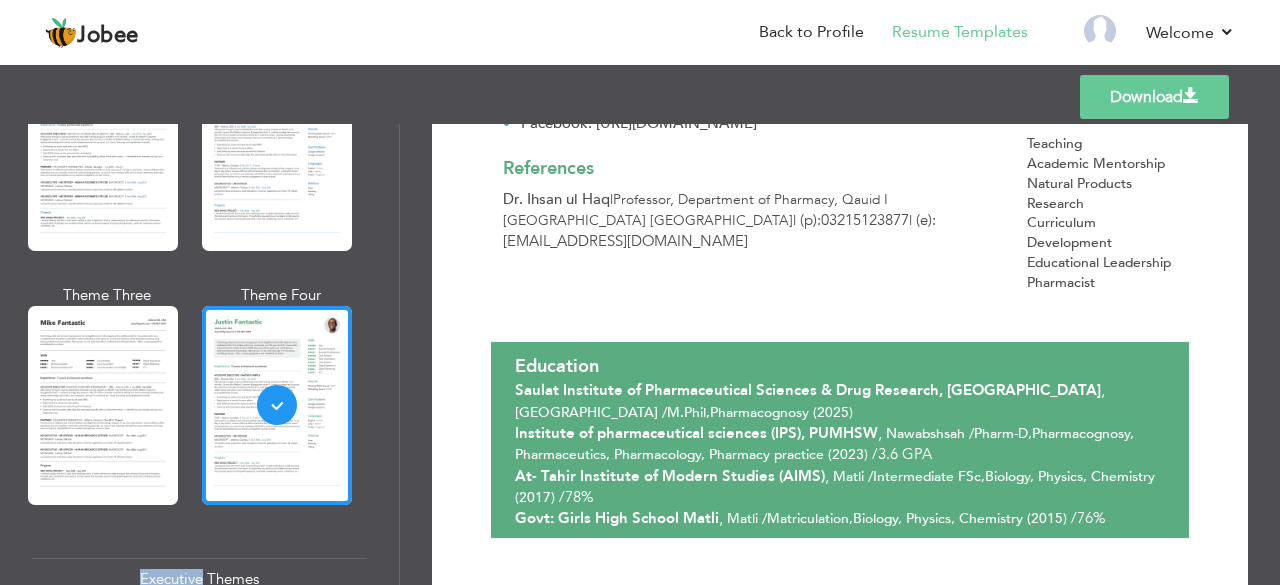 scroll, scrollTop: 1109, scrollLeft: 0, axis: vertical 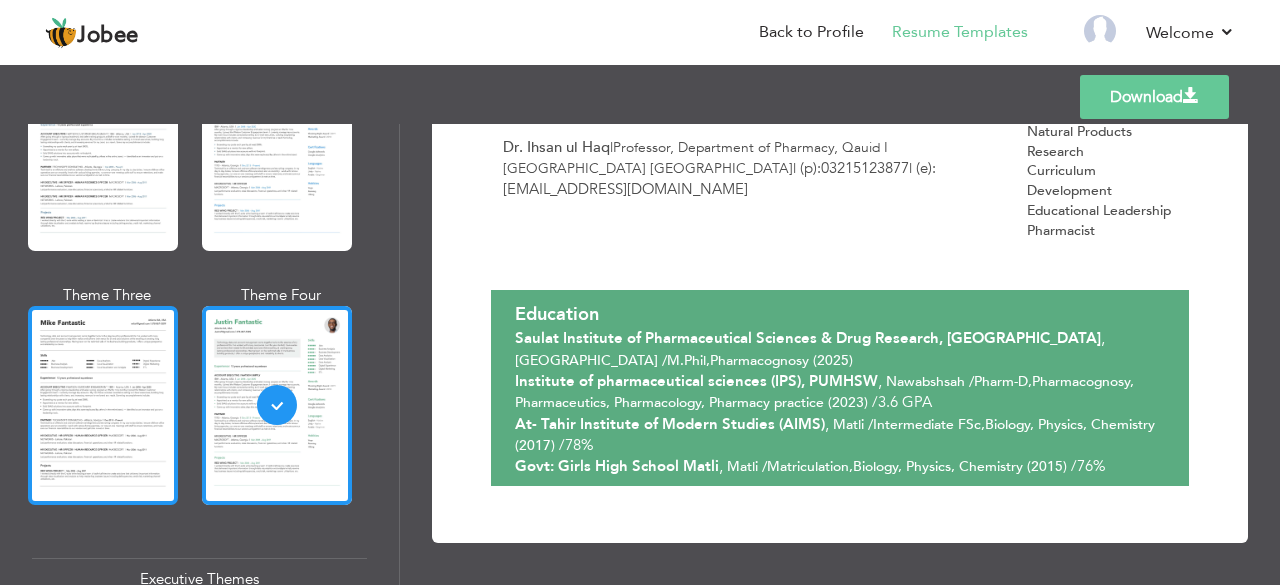 click at bounding box center (103, 405) 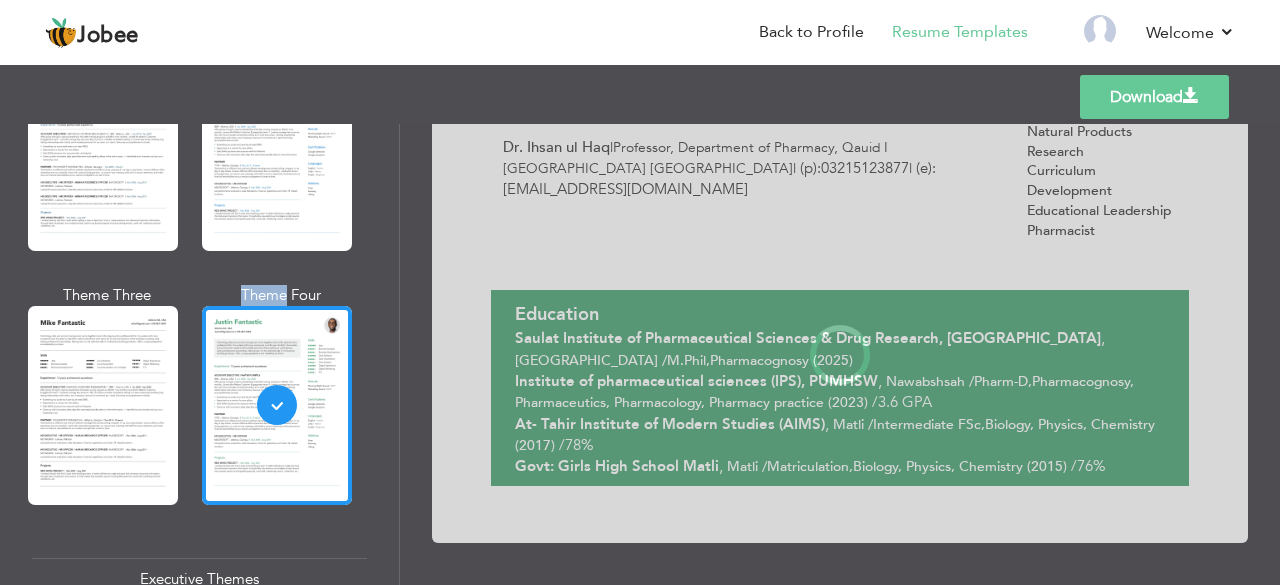 click on "Professional Themes
Theme One
Theme Two
Theme Three
Theme Four" at bounding box center [640, 354] 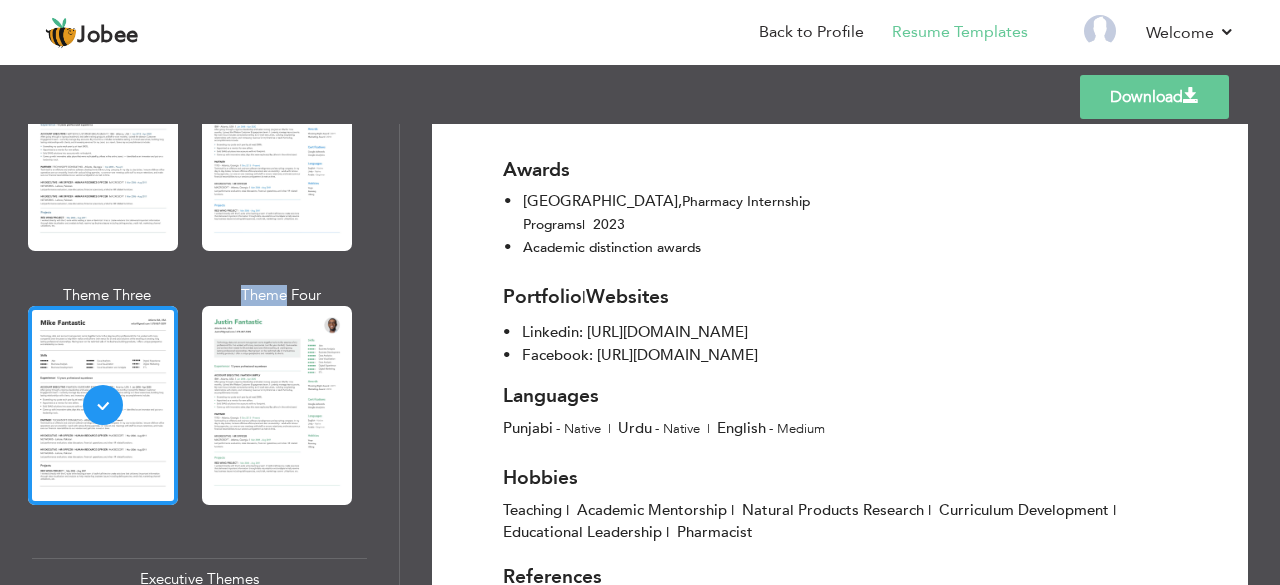 scroll, scrollTop: 1406, scrollLeft: 0, axis: vertical 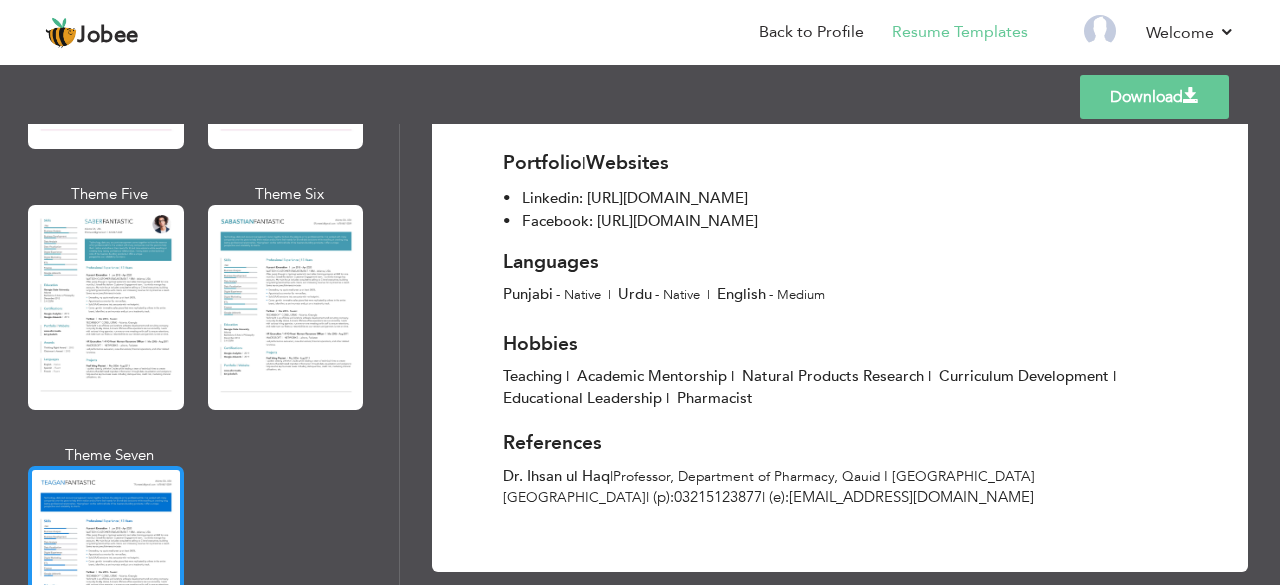 click at bounding box center (106, 568) 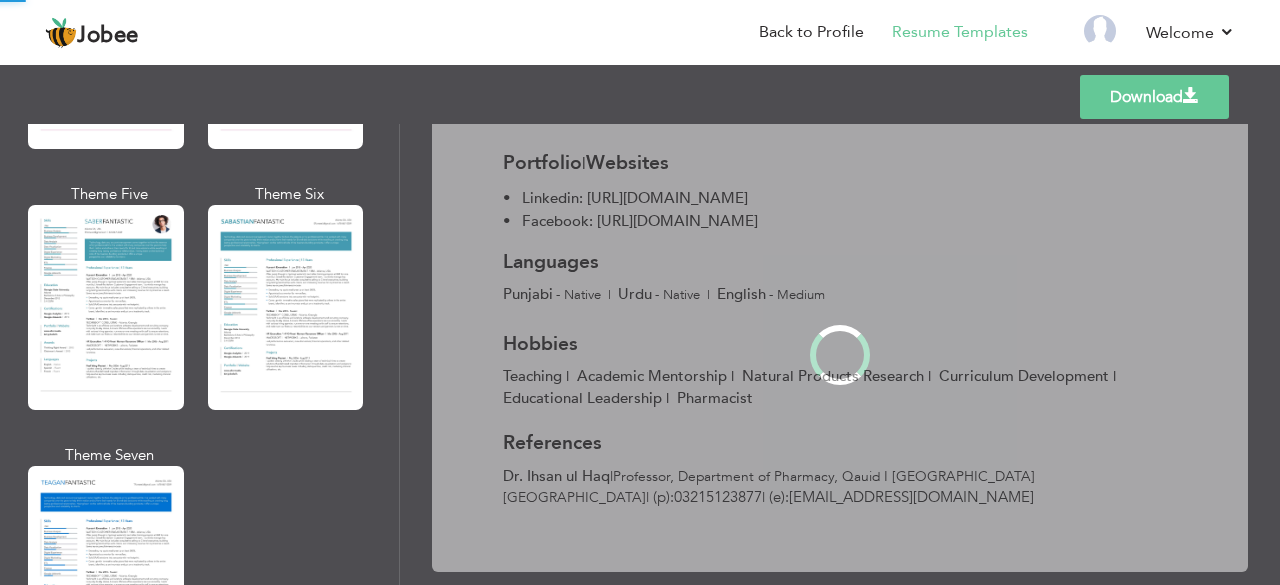 click on "Professional Themes
Theme One
Theme Two
Theme Three
Theme Four" at bounding box center [640, 354] 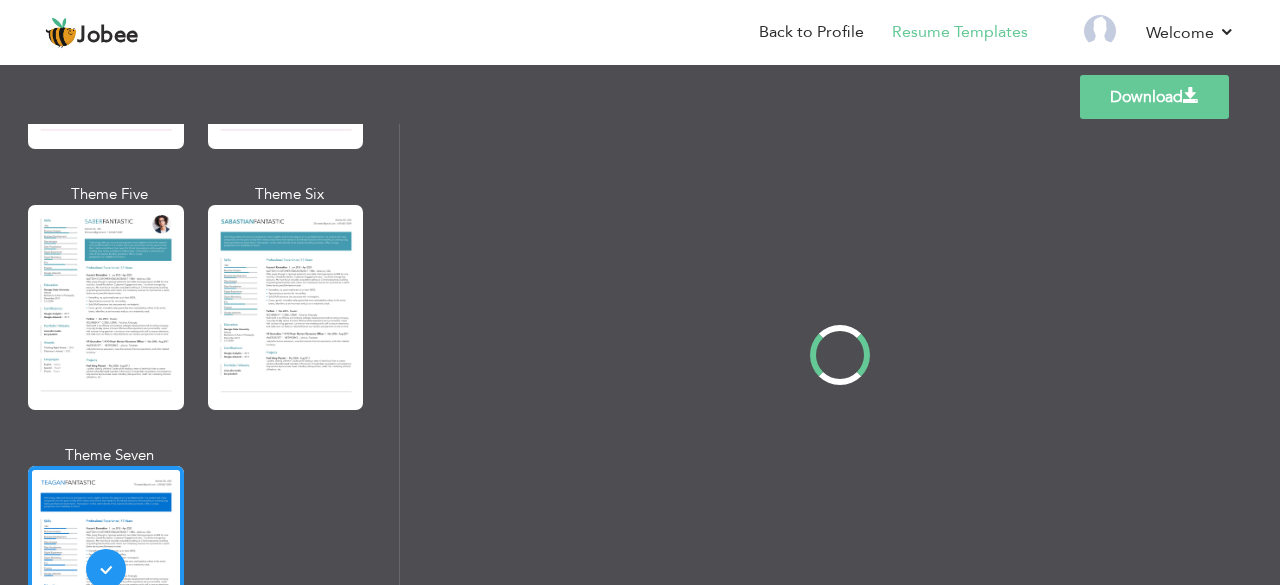 scroll, scrollTop: 0, scrollLeft: 0, axis: both 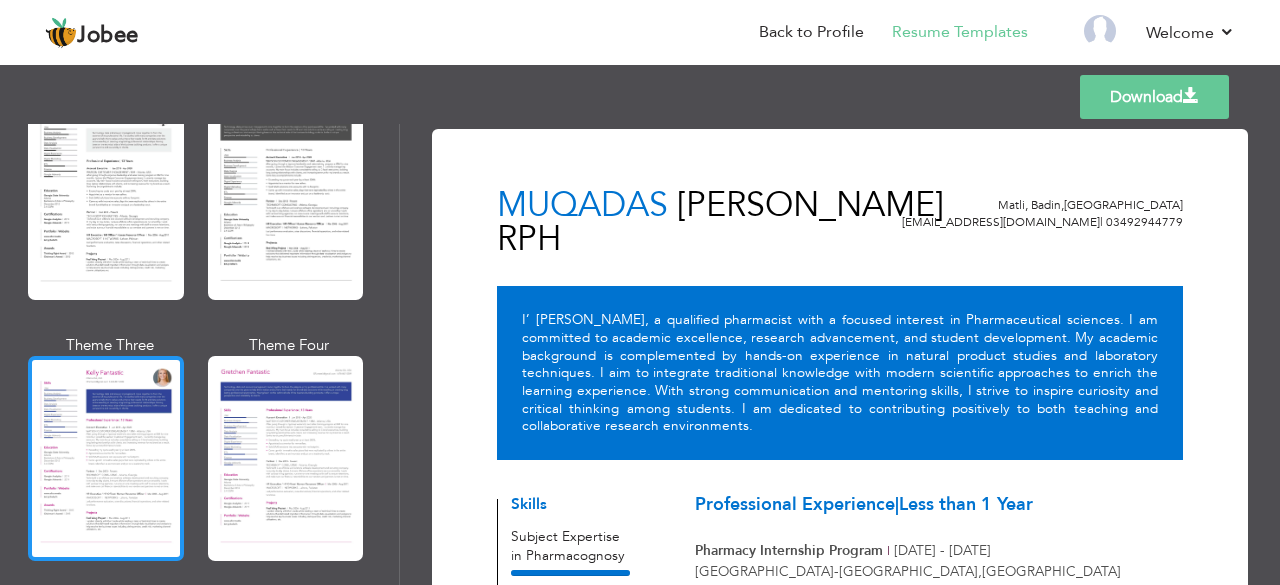 click at bounding box center (106, 458) 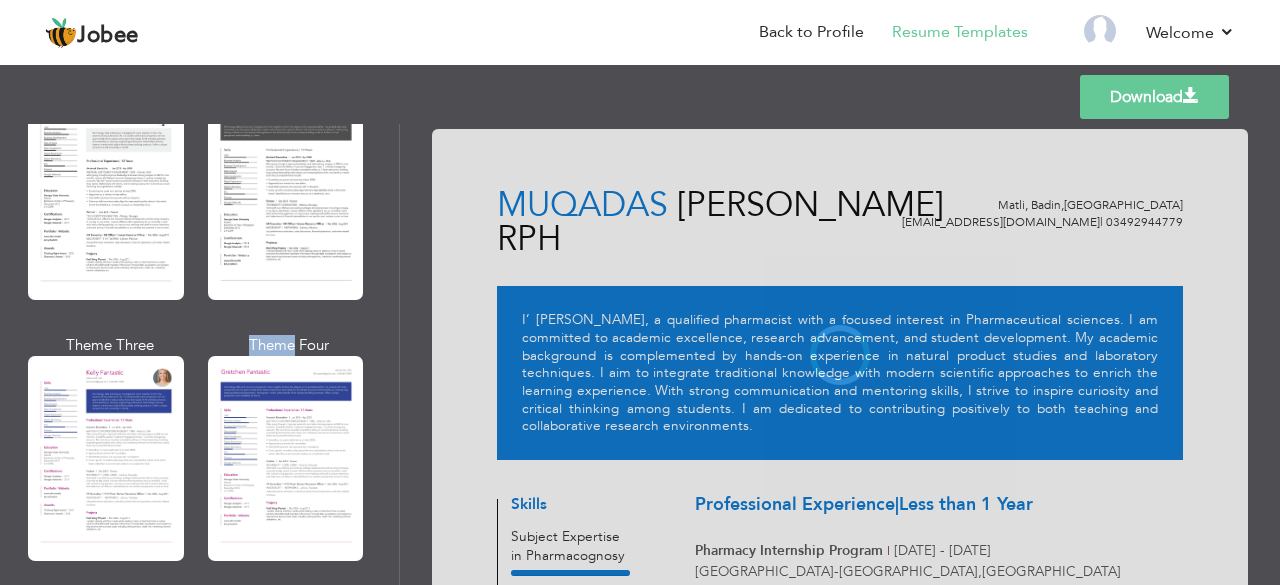 click on "Professional Themes
Theme One
Theme Two
Theme Three
Theme Four" at bounding box center [640, 354] 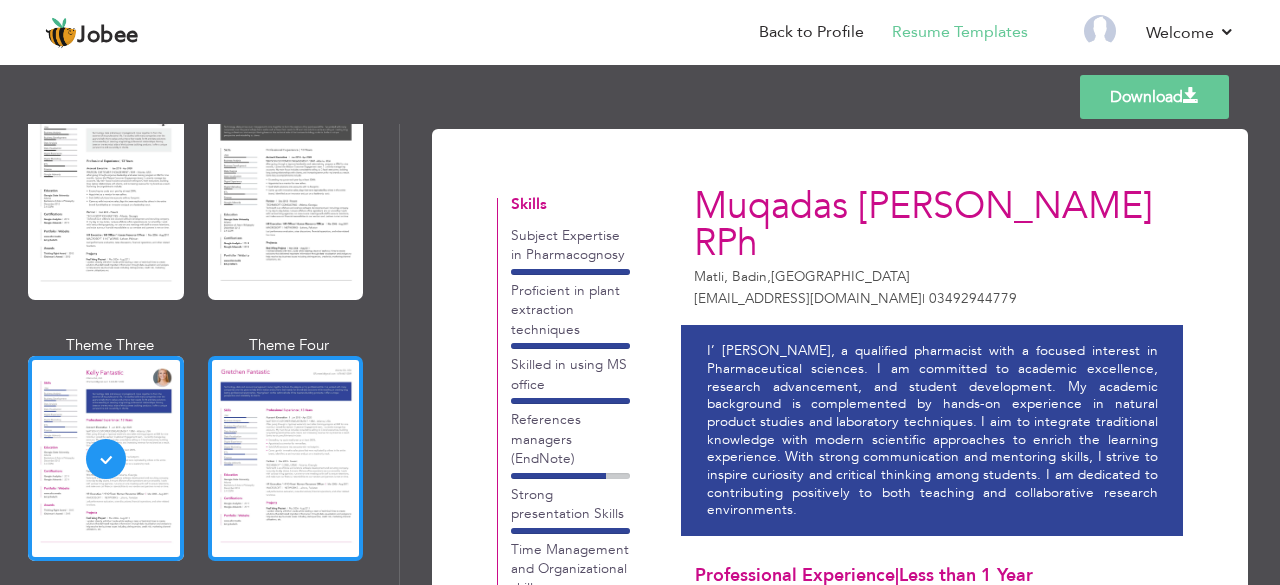click at bounding box center (286, 458) 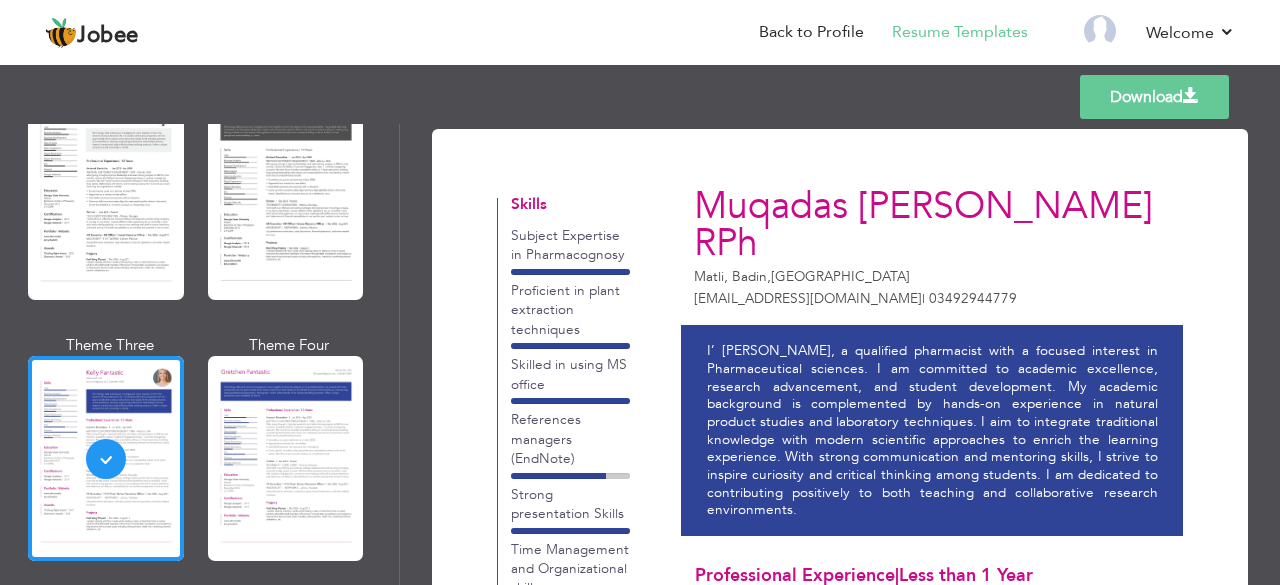 click on "Professional Themes
Theme One
Theme Two
Theme Three
Theme Four" at bounding box center [640, 354] 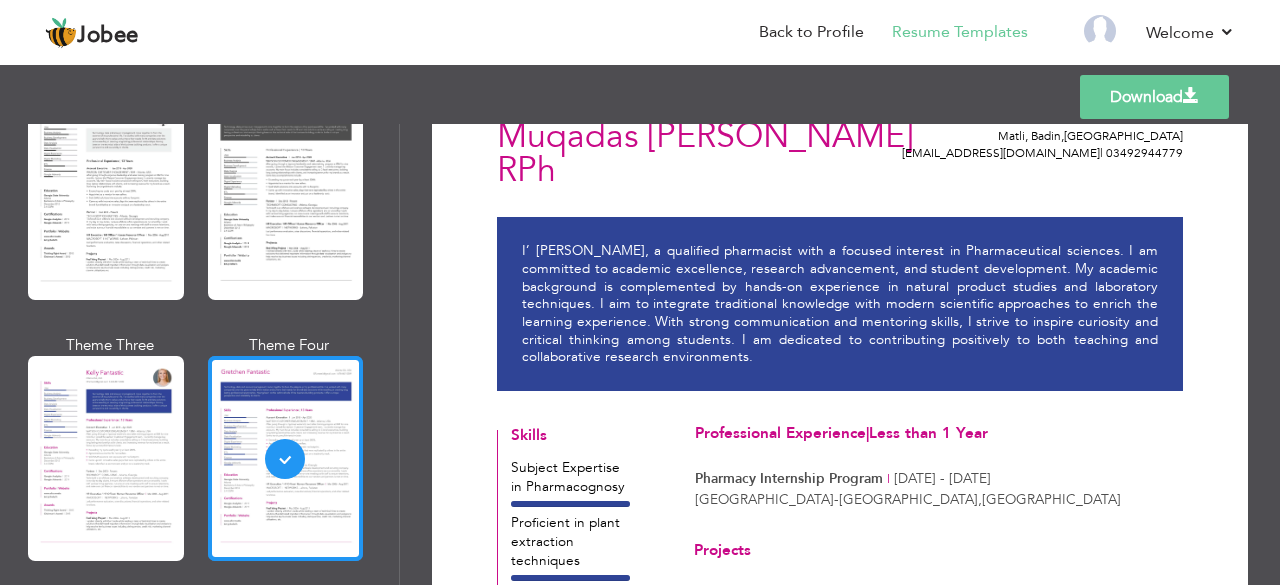 scroll, scrollTop: 28, scrollLeft: 0, axis: vertical 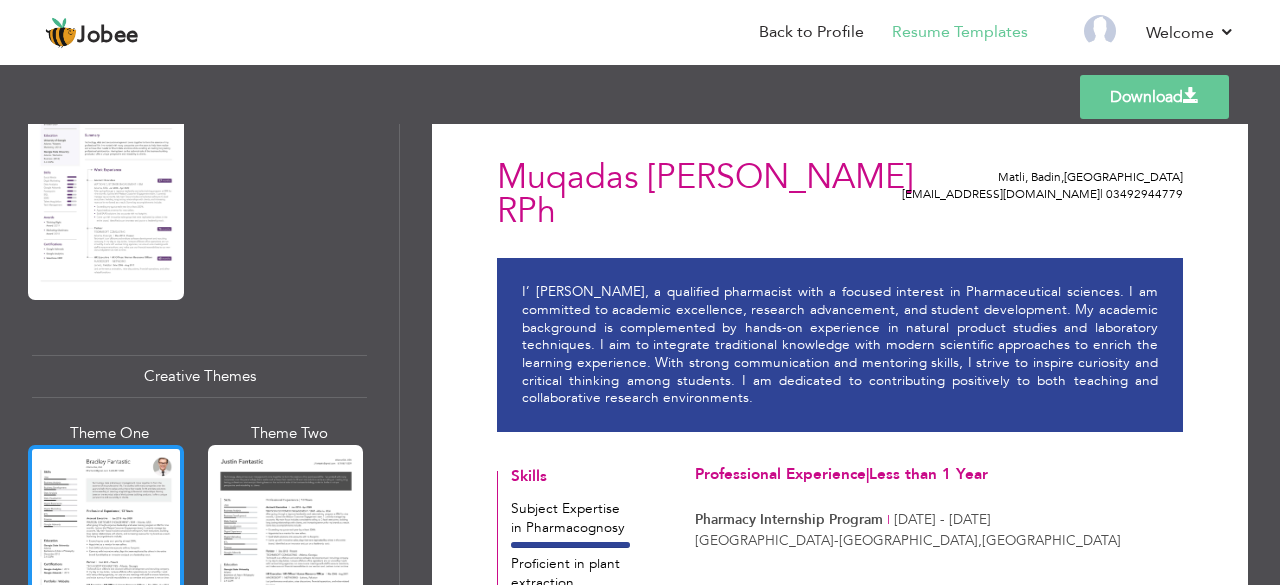 click at bounding box center (106, 547) 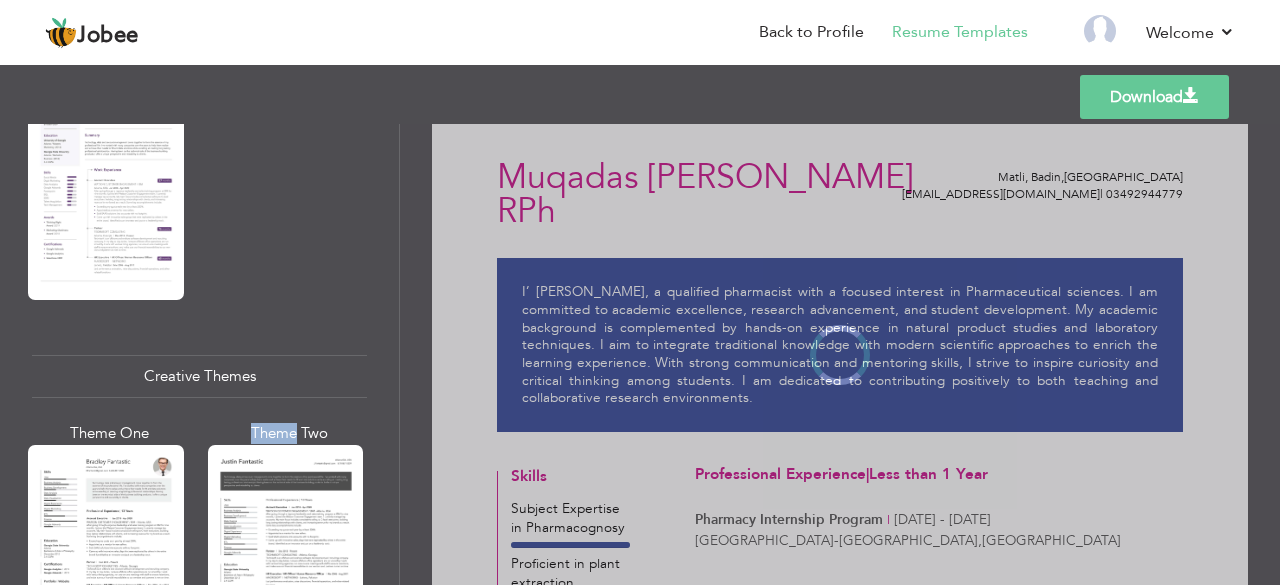 click on "Professional Themes
Theme One
Theme Two
Theme Three
Theme Four" at bounding box center (640, 354) 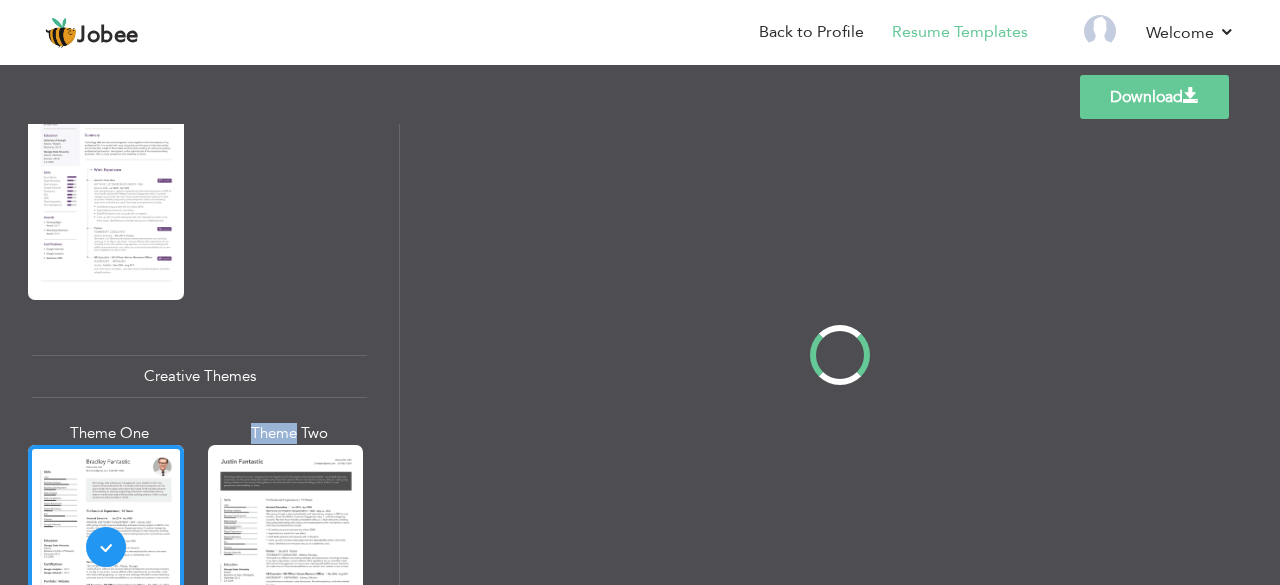 scroll, scrollTop: 0, scrollLeft: 0, axis: both 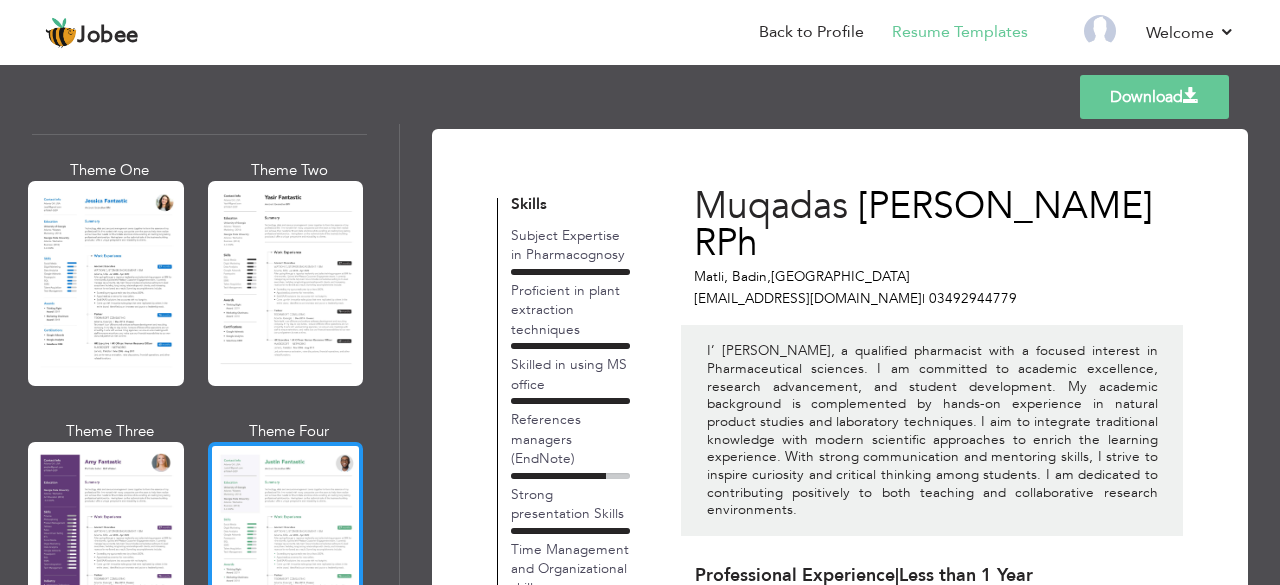 click at bounding box center [286, 283] 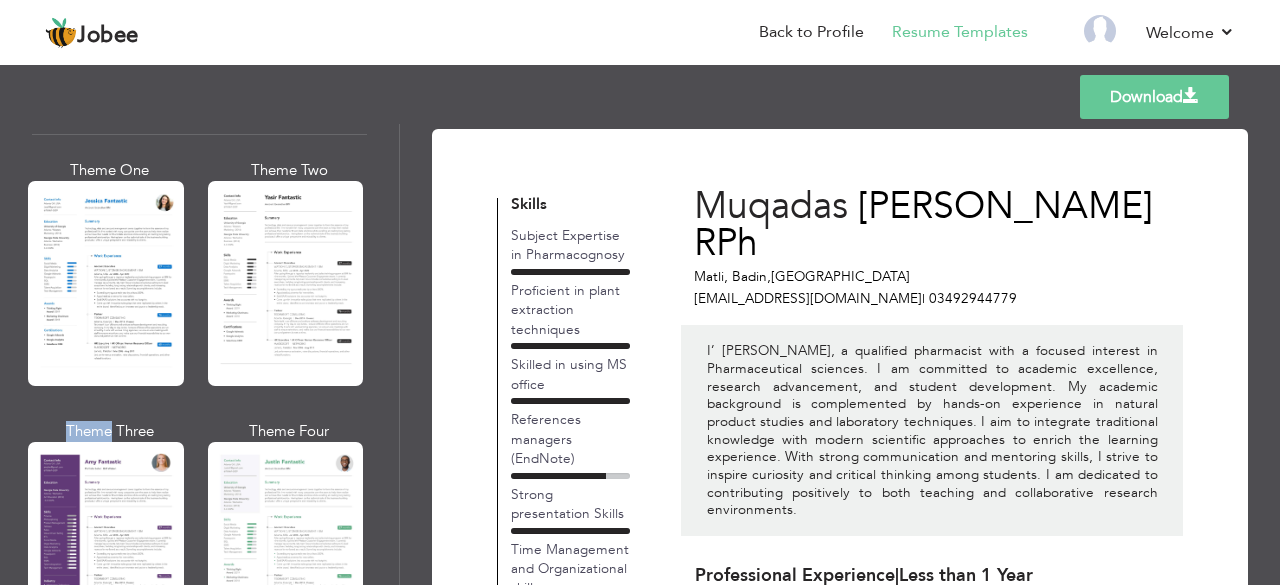 click on "Professional Themes
Theme One
Theme Two
Theme Three
Theme Four" at bounding box center (640, 354) 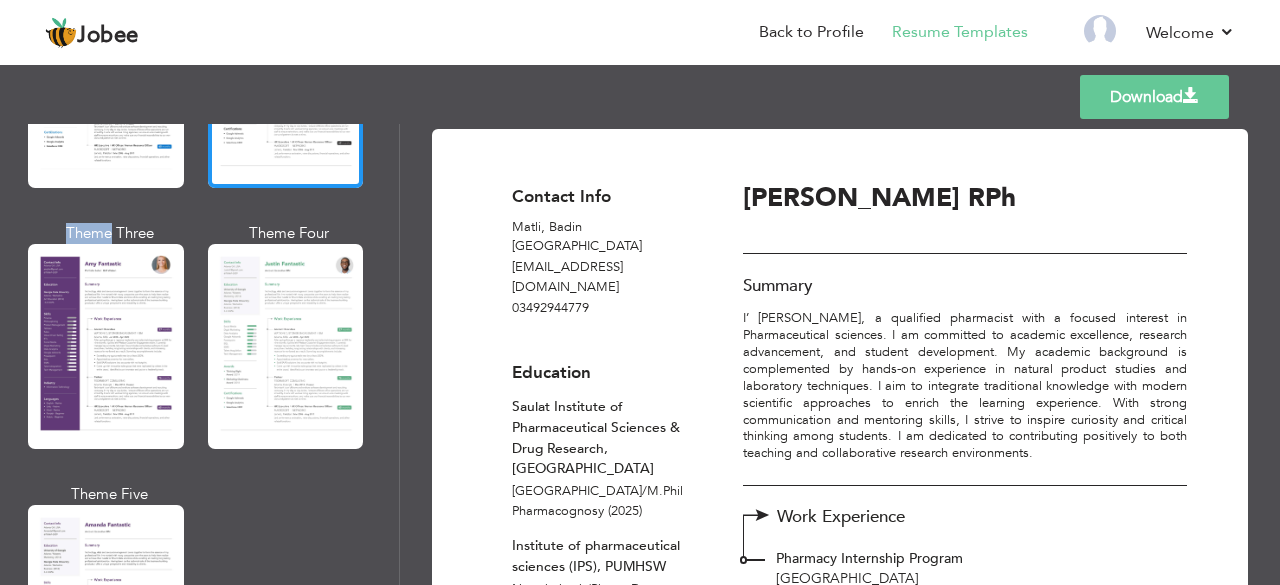 scroll, scrollTop: 1766, scrollLeft: 0, axis: vertical 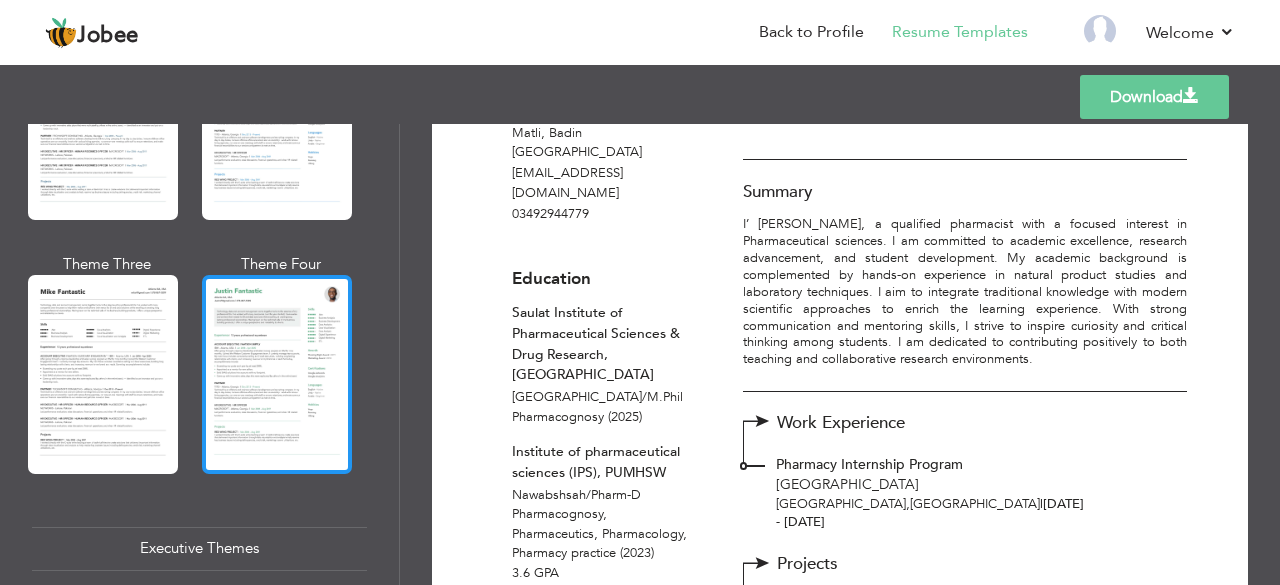click at bounding box center [277, 374] 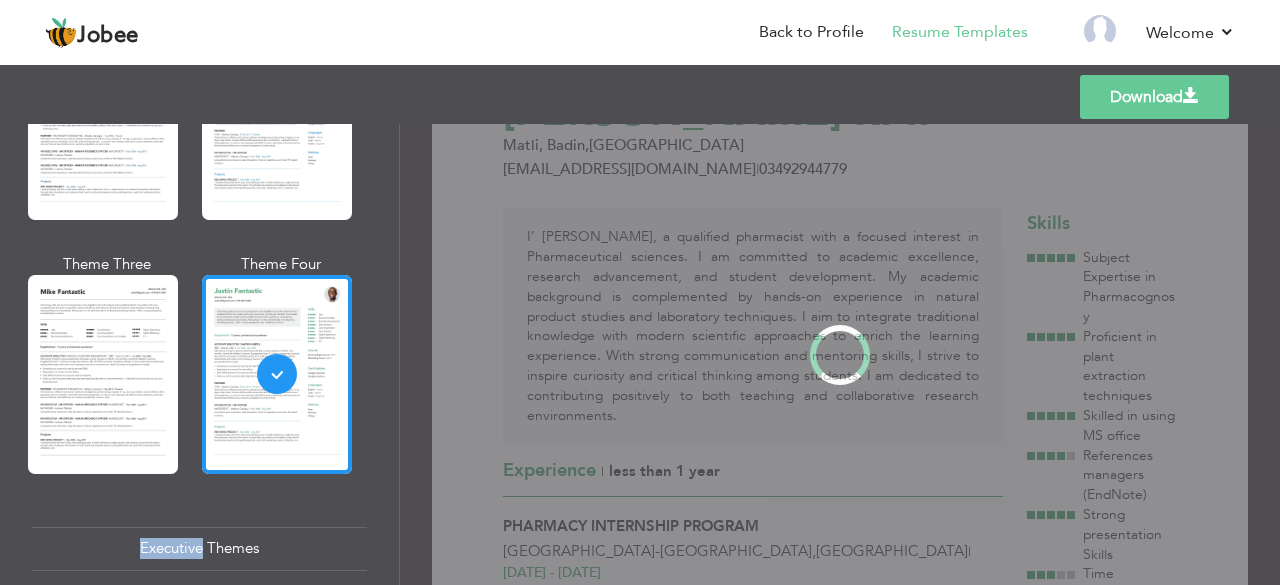 scroll, scrollTop: 0, scrollLeft: 0, axis: both 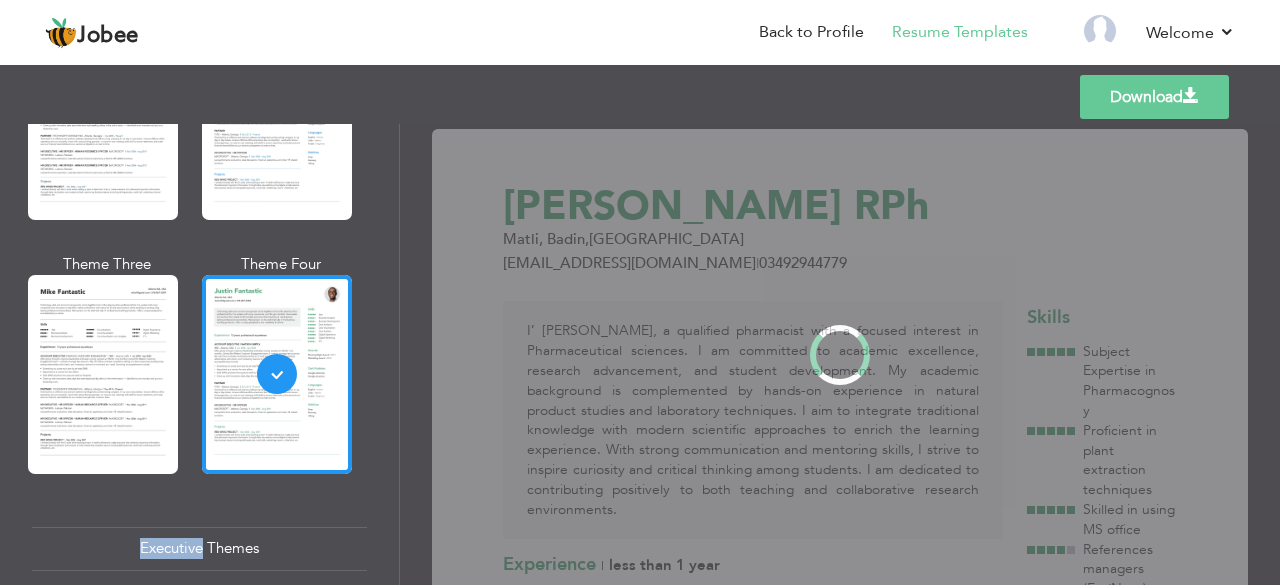 click on "Professional Themes
Theme One
Theme Two
Theme Three
Theme Four" at bounding box center [640, 354] 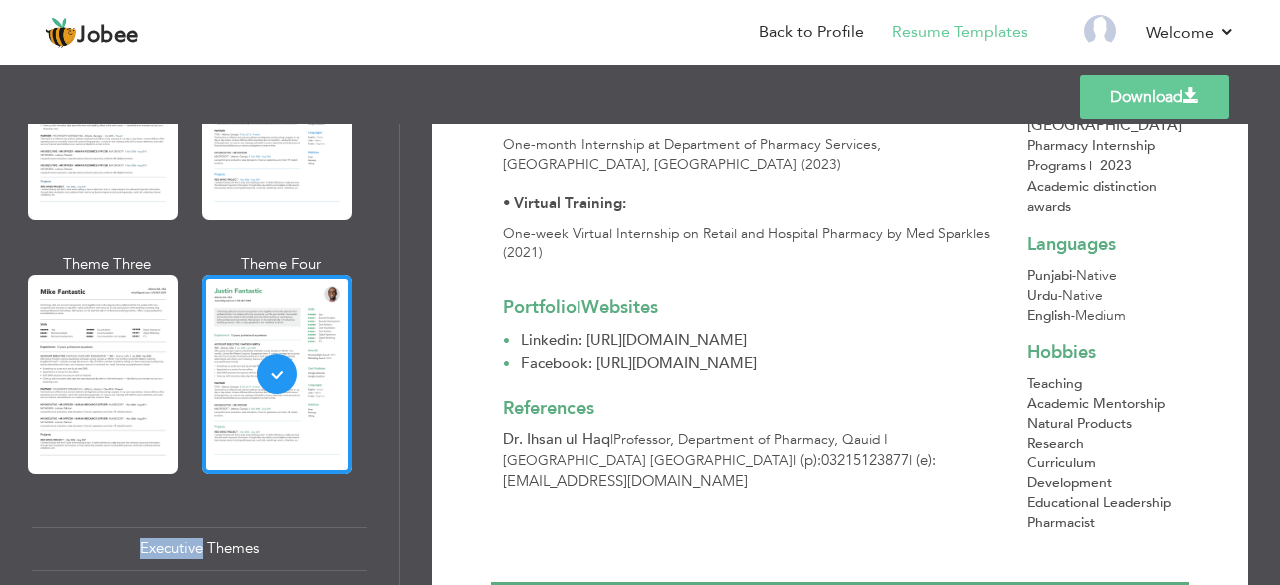 scroll, scrollTop: 774, scrollLeft: 0, axis: vertical 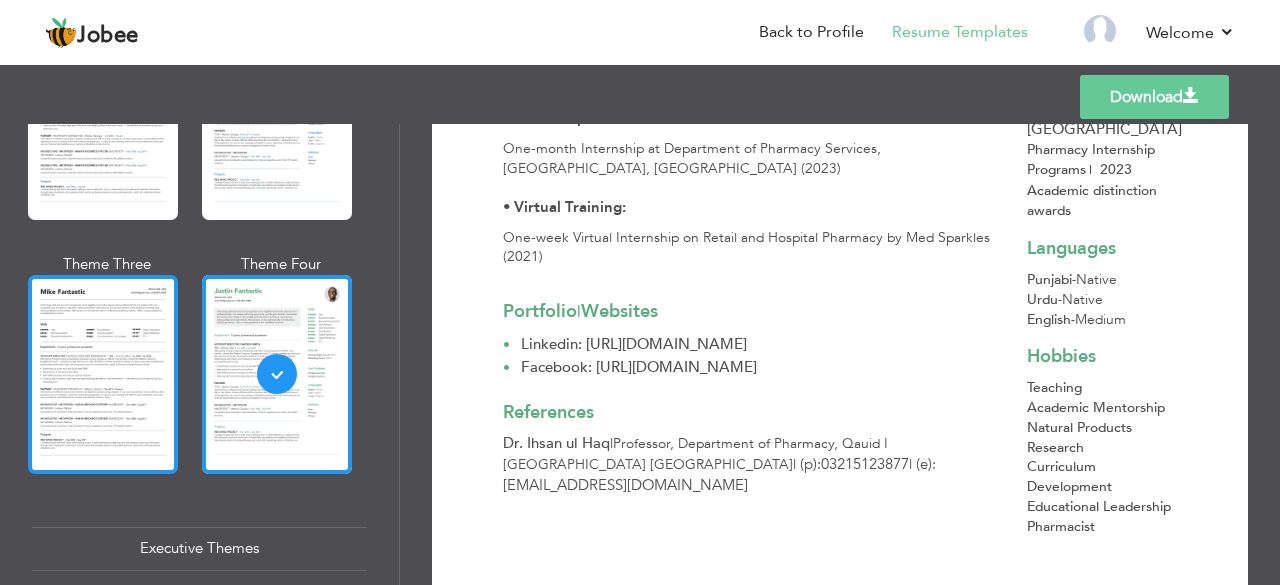 click at bounding box center (103, 374) 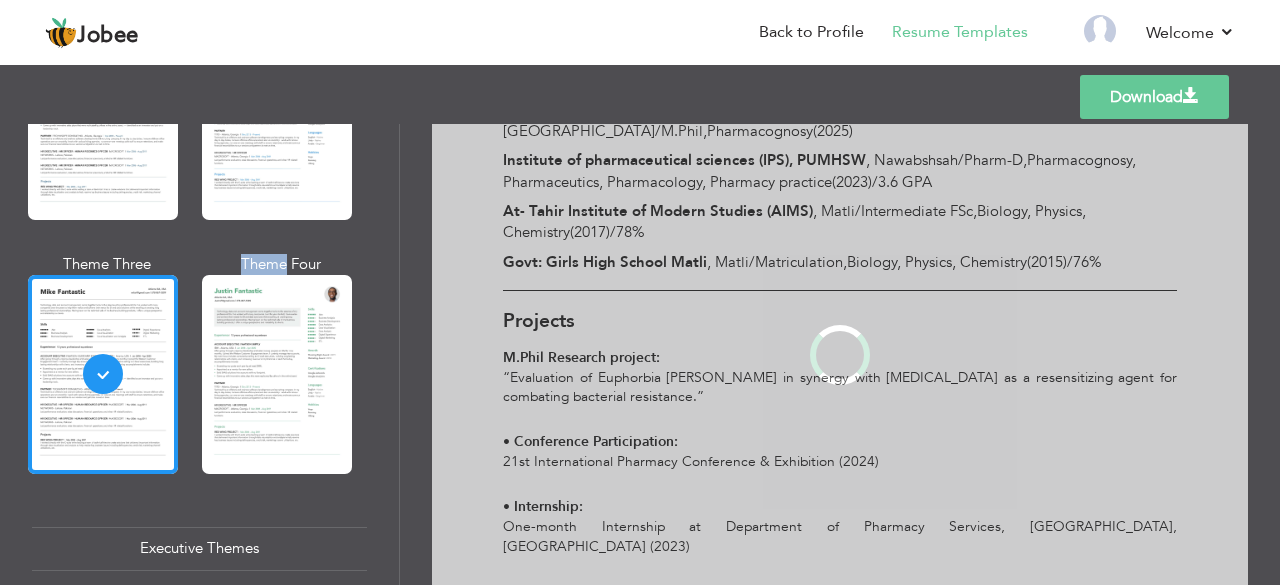 scroll, scrollTop: 0, scrollLeft: 0, axis: both 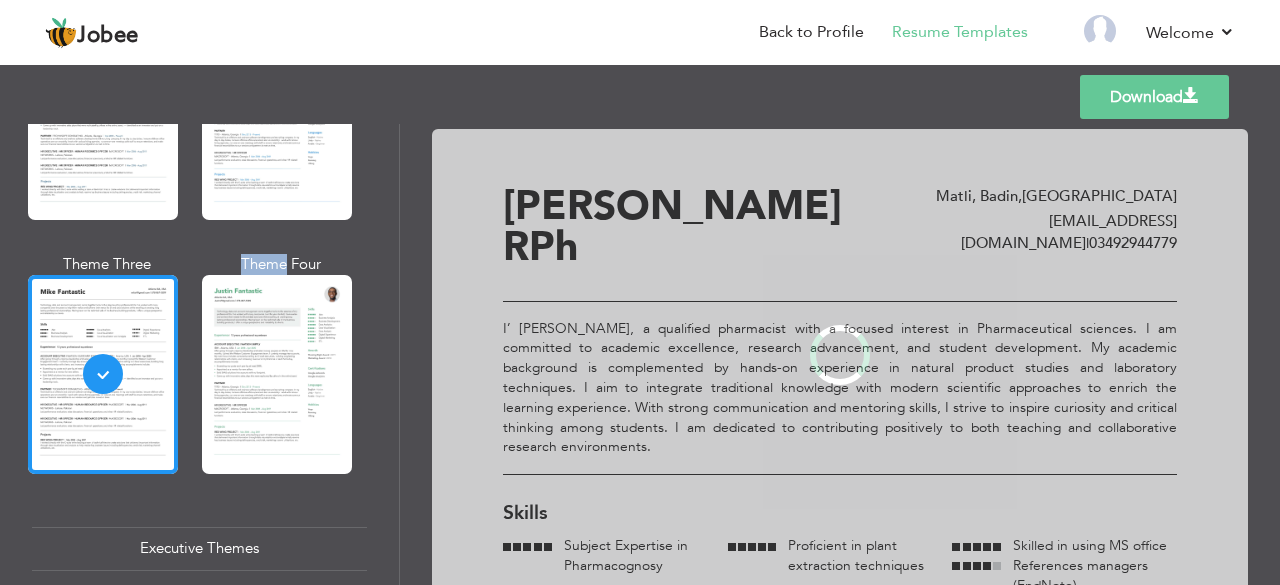 click on "Professional Themes
Theme One
Theme Two
Theme Three
Theme Four" at bounding box center [640, 354] 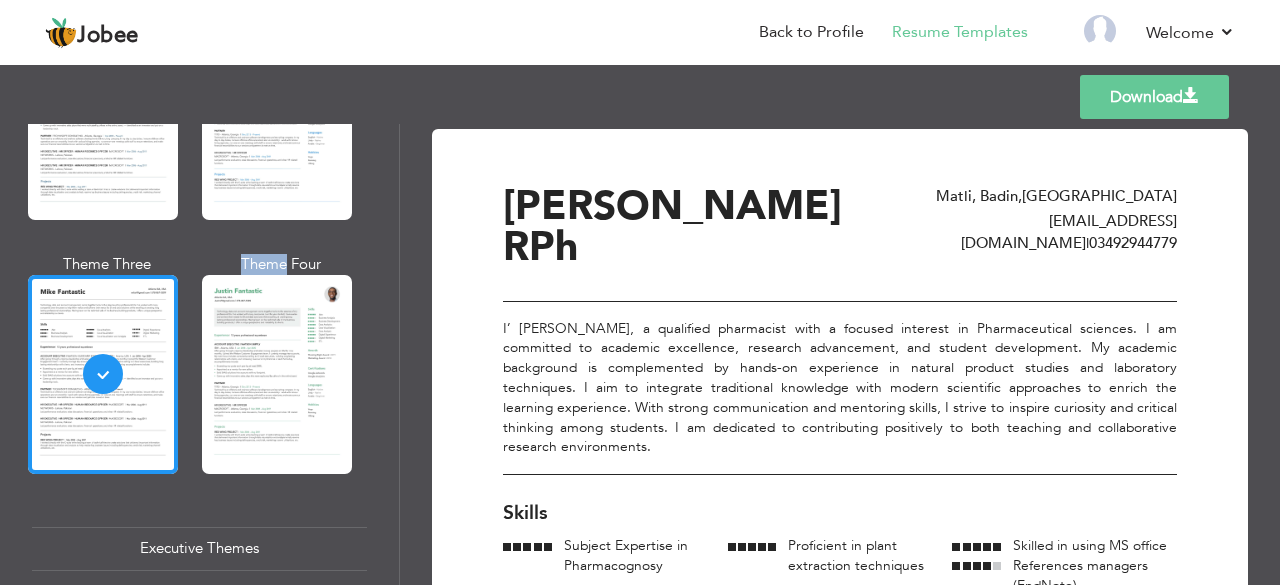 scroll, scrollTop: 0, scrollLeft: 0, axis: both 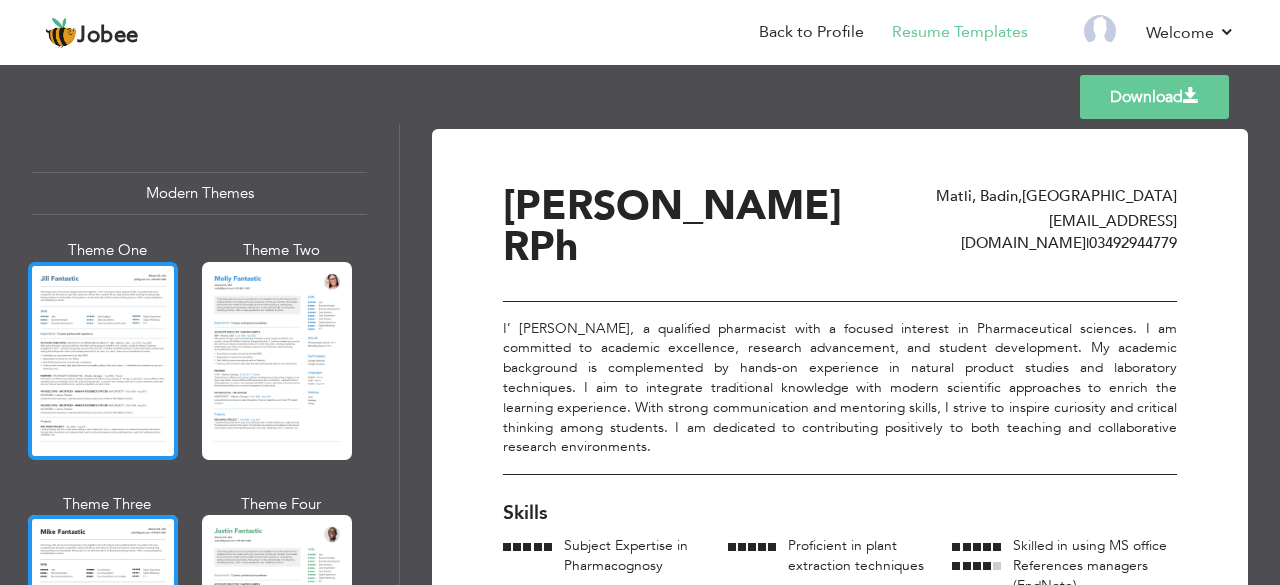 click at bounding box center [103, 361] 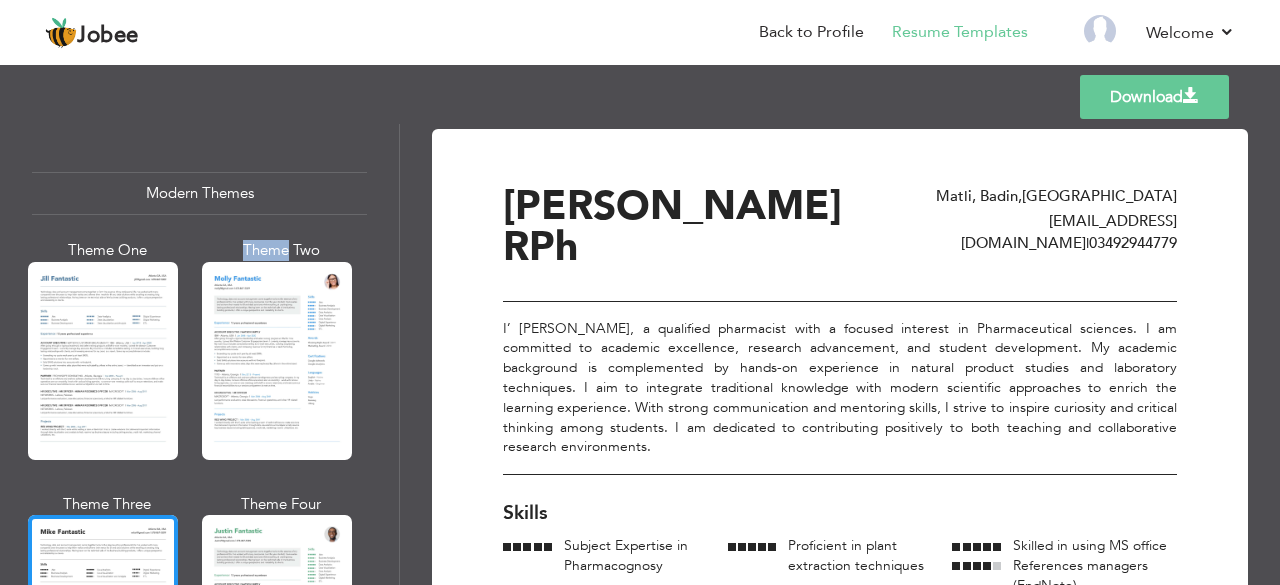 click on "Professional Themes
Theme One
Theme Two
Theme Three
Theme Four" at bounding box center (640, 354) 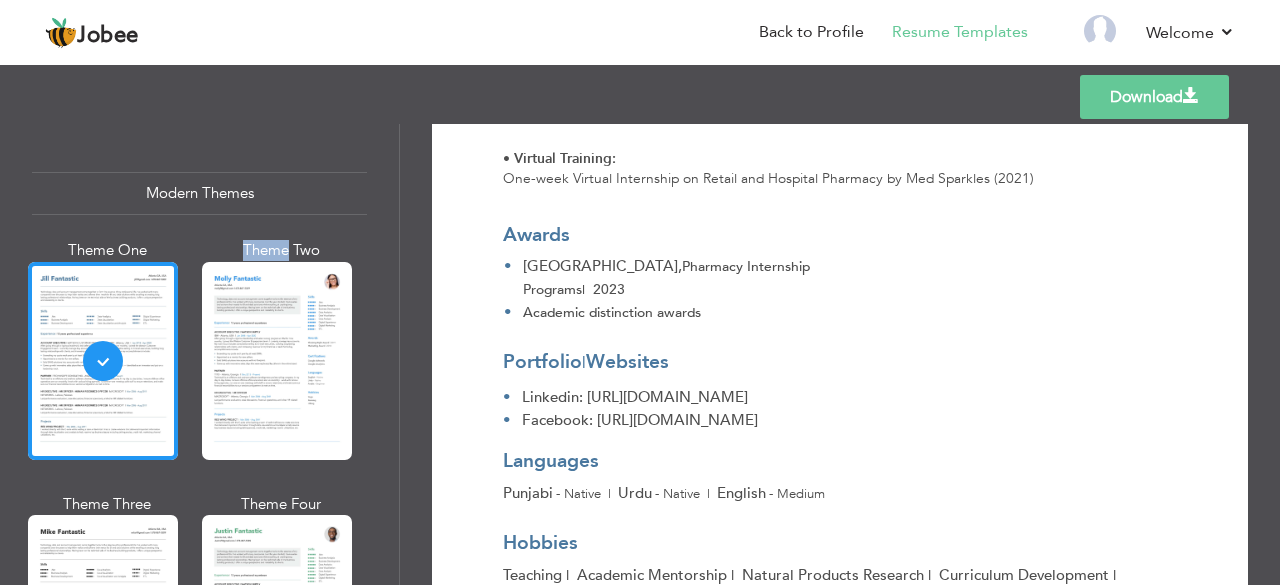 scroll, scrollTop: 1208, scrollLeft: 0, axis: vertical 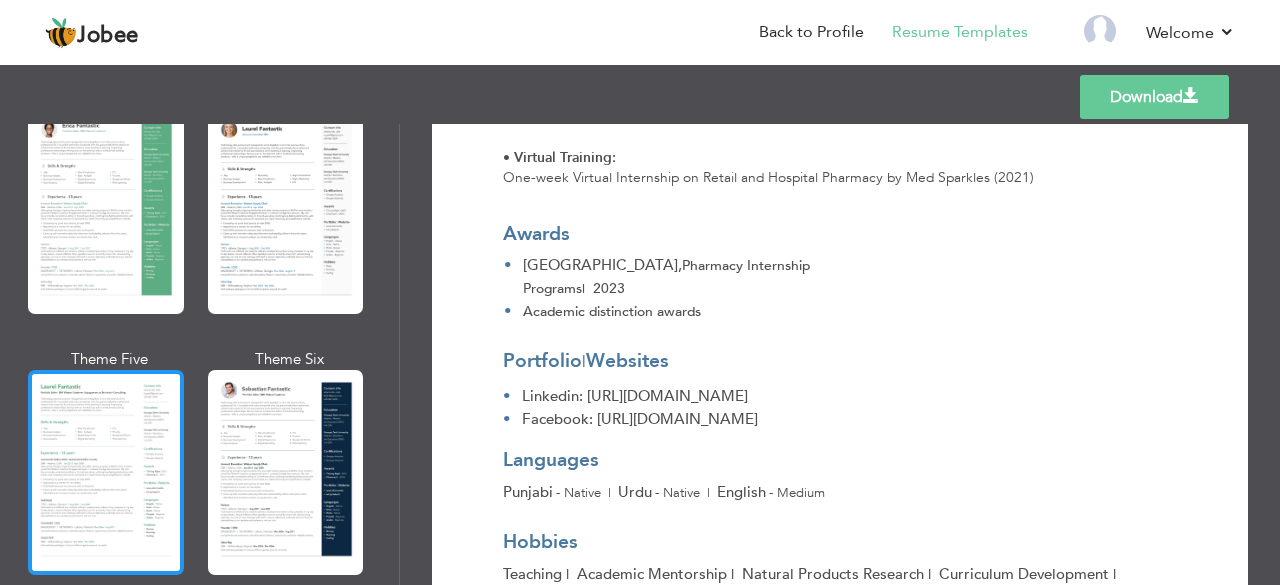 click at bounding box center [106, 472] 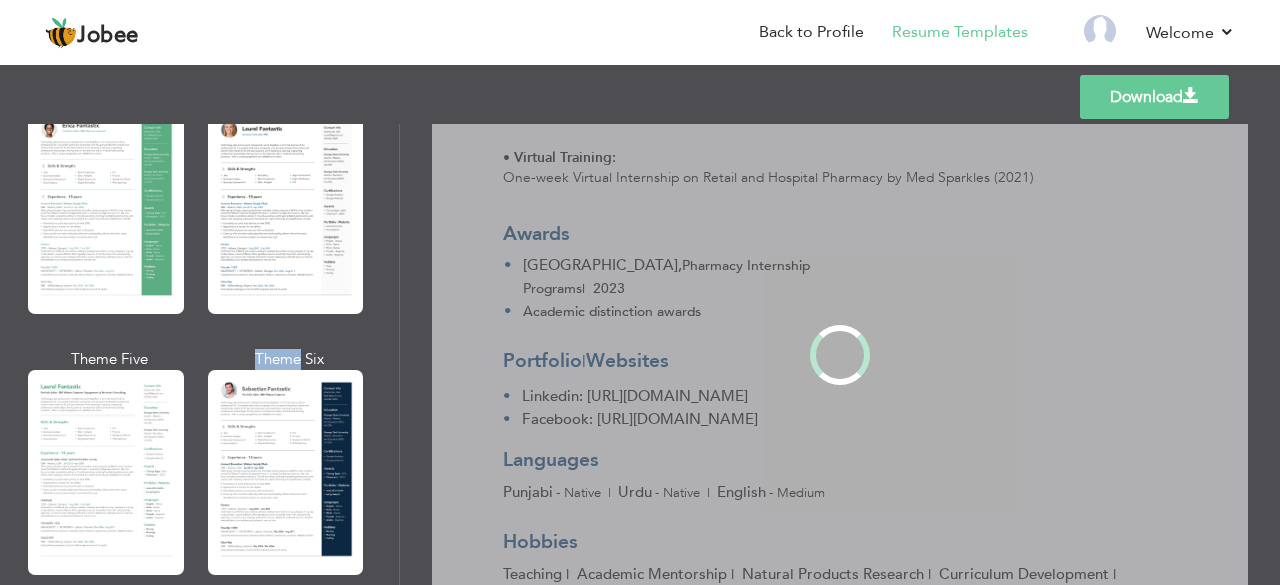click on "Professional Themes
Theme One
Theme Two
Theme Three
Theme Four" at bounding box center (640, 354) 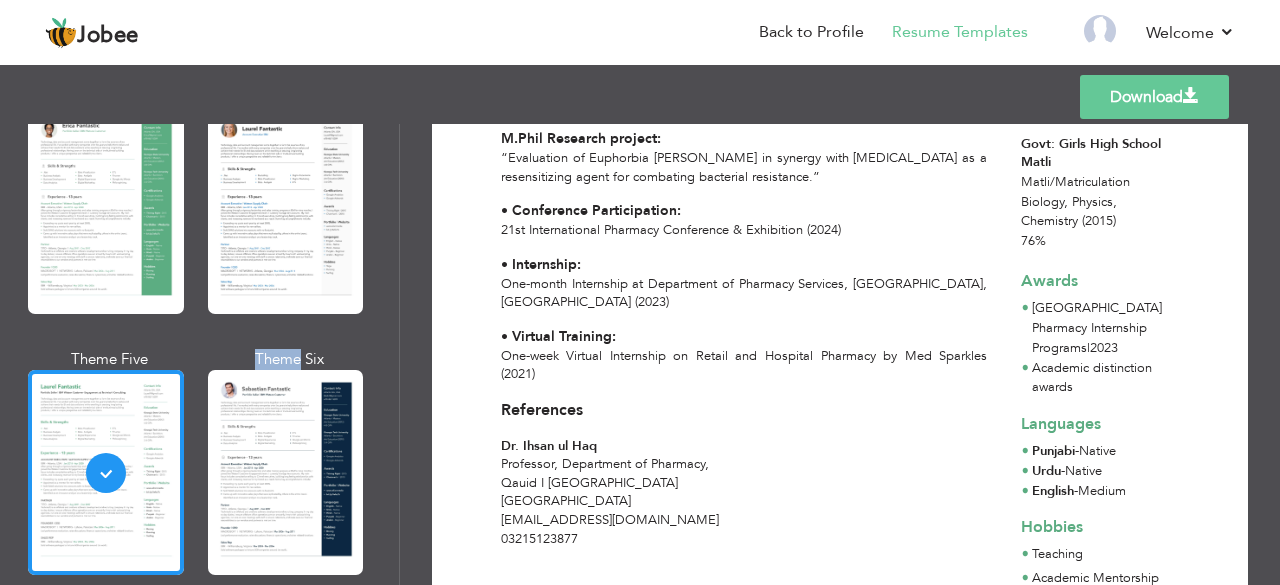 scroll, scrollTop: 666, scrollLeft: 0, axis: vertical 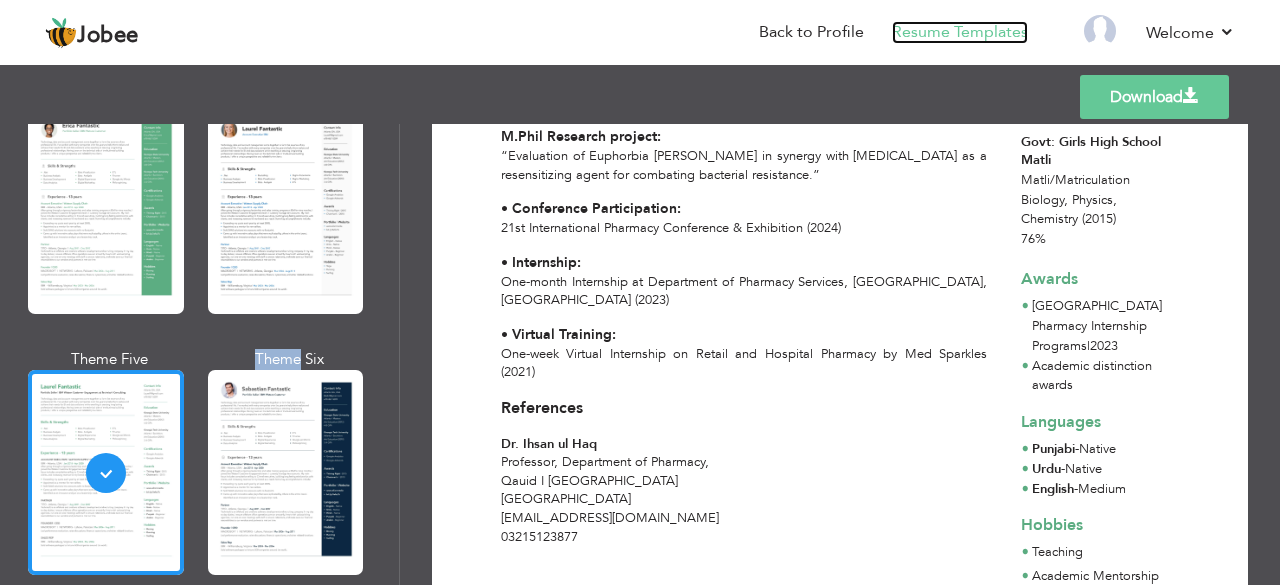 click on "Resume Templates" at bounding box center (960, 32) 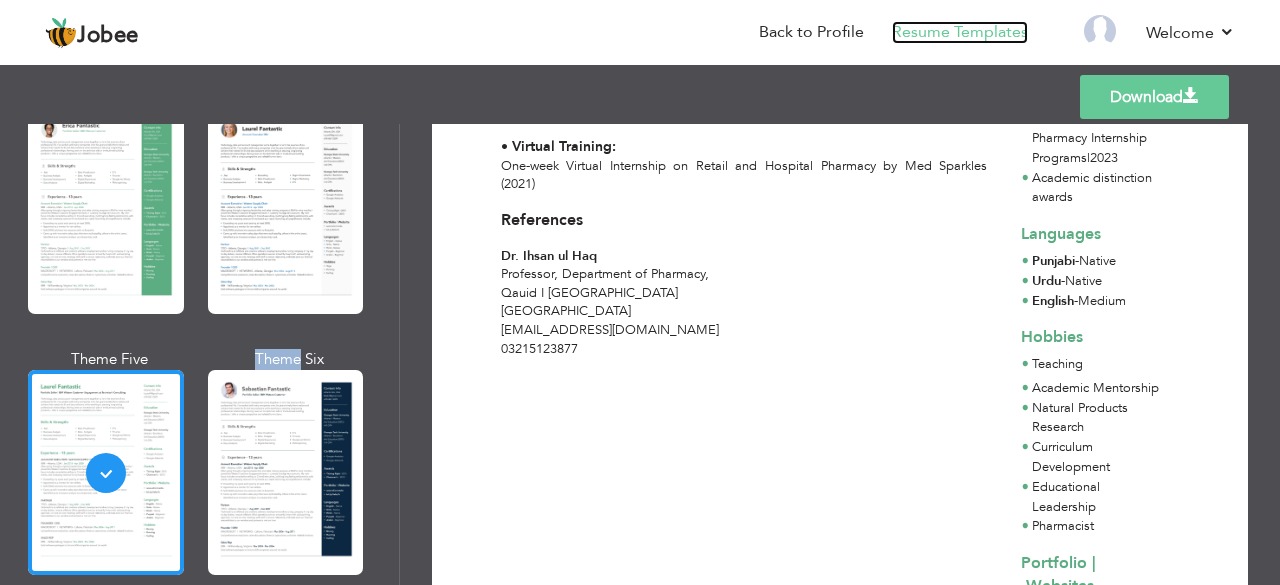 scroll, scrollTop: 1126, scrollLeft: 0, axis: vertical 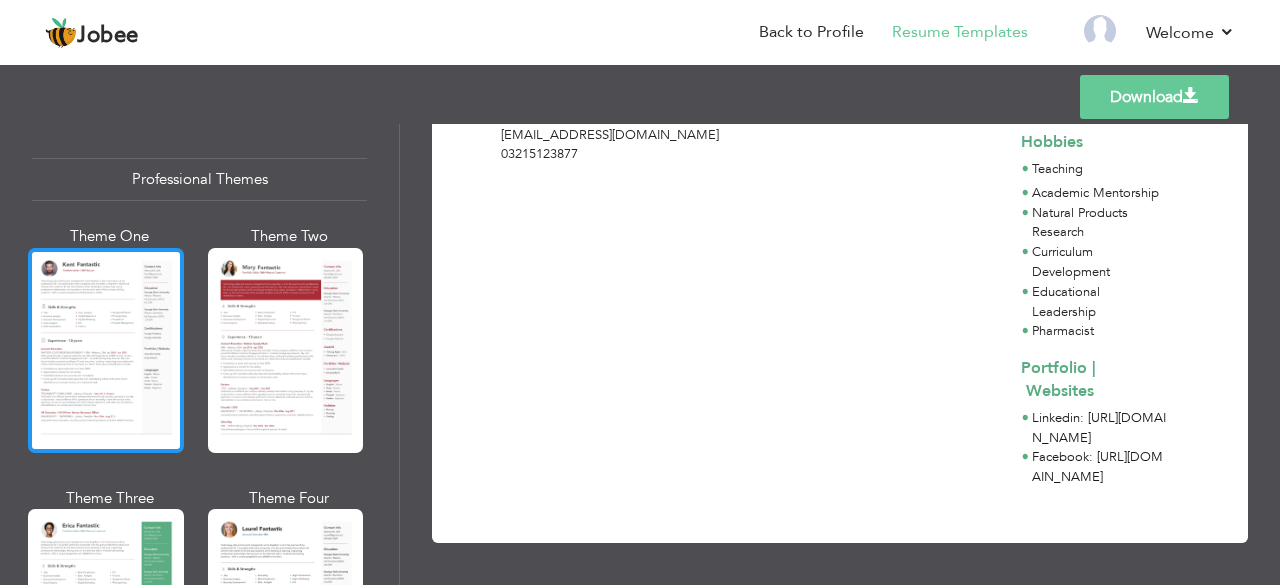 click at bounding box center [106, 350] 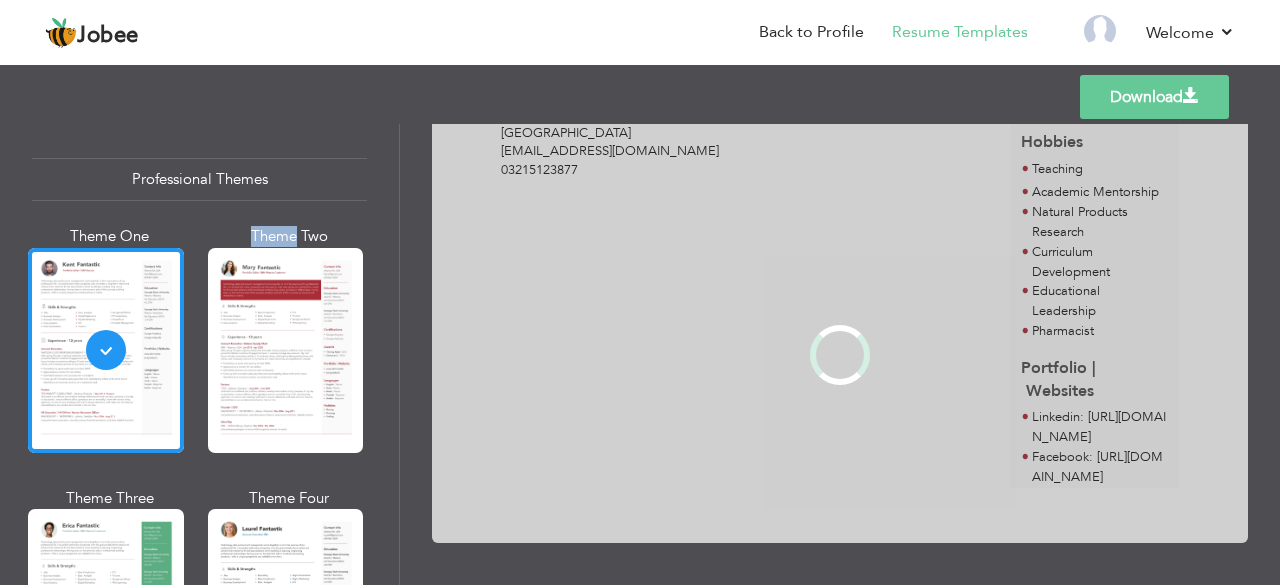 scroll, scrollTop: 0, scrollLeft: 0, axis: both 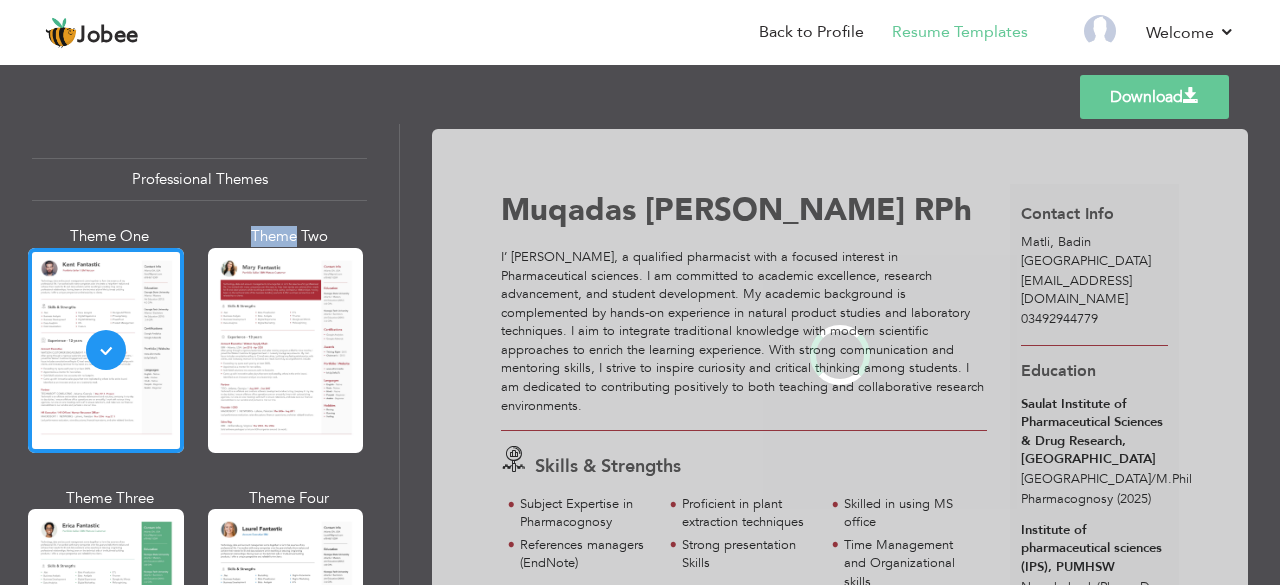 click on "Professional Themes
Theme One
Theme Two
Theme Three
Theme Four" at bounding box center [640, 354] 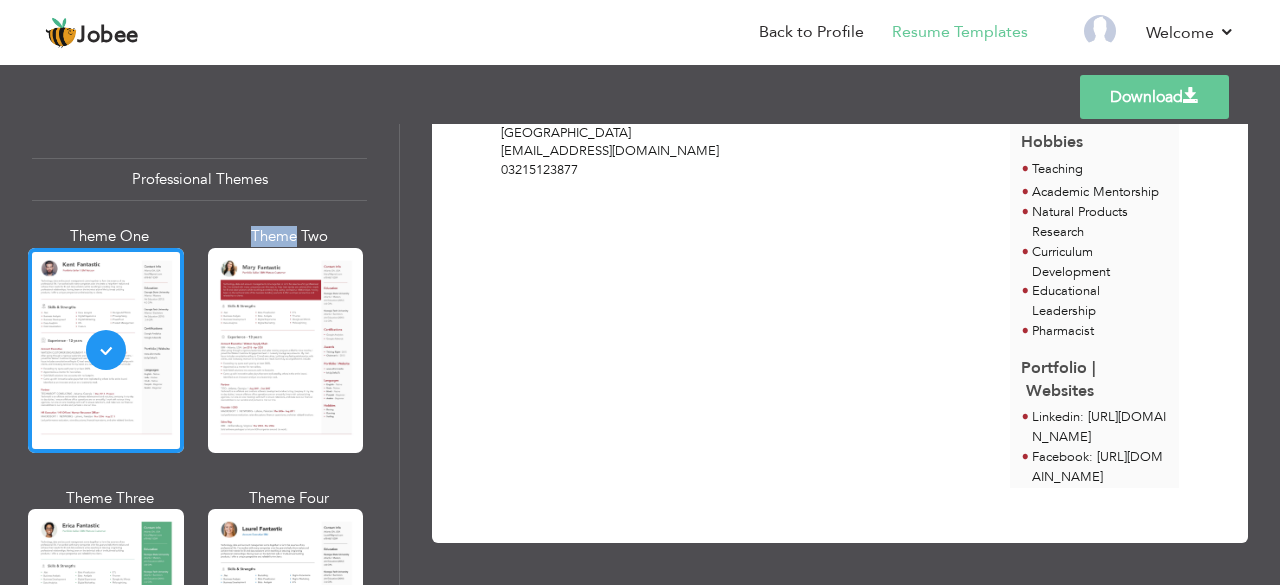 scroll, scrollTop: 1156, scrollLeft: 0, axis: vertical 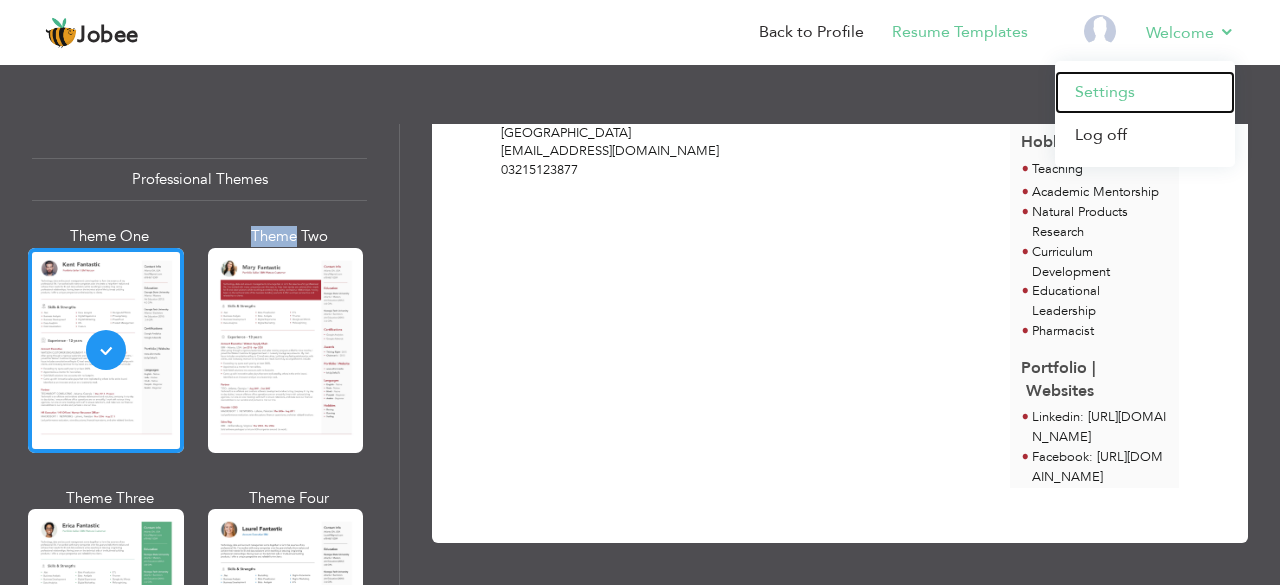 click on "Settings" at bounding box center (1145, 92) 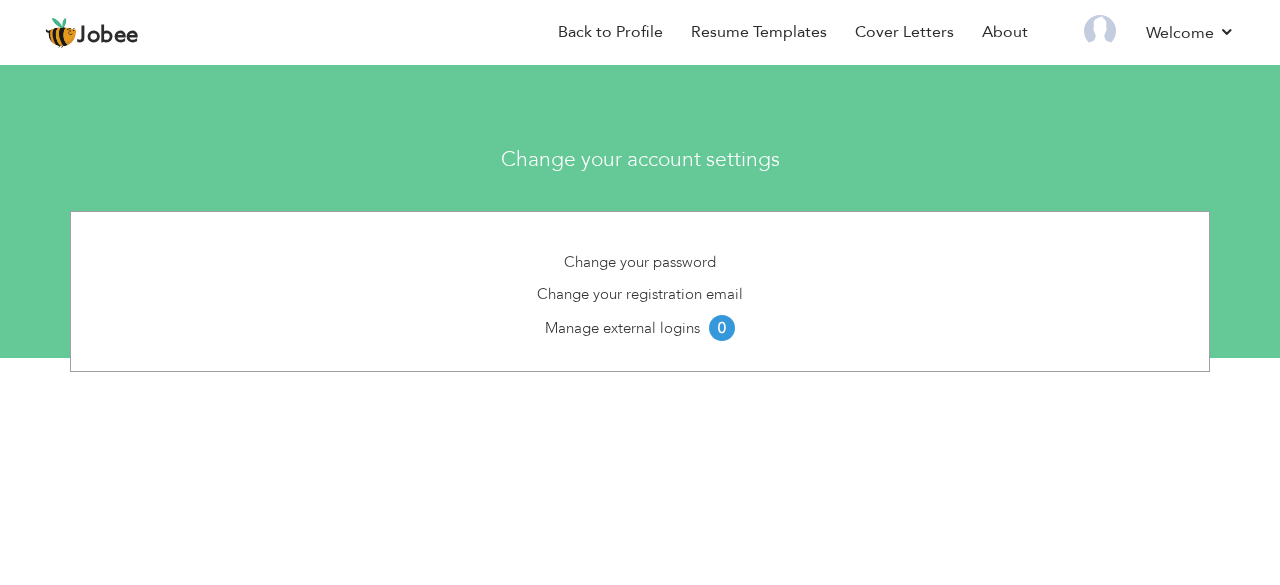 scroll, scrollTop: 0, scrollLeft: 0, axis: both 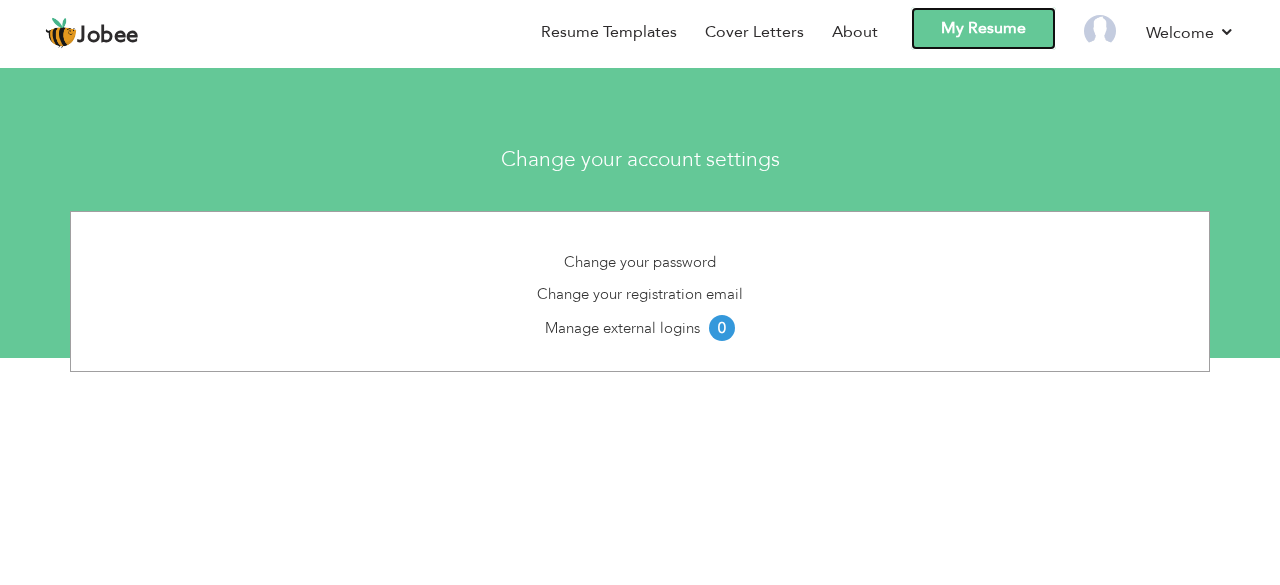 click on "My Resume" at bounding box center [983, 28] 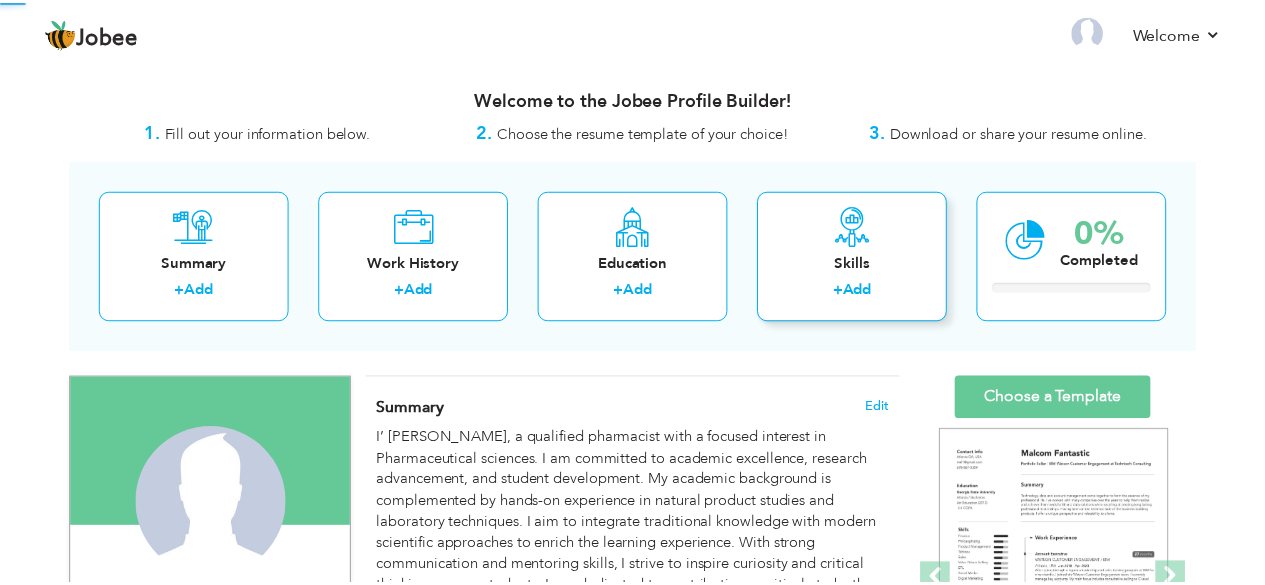 scroll, scrollTop: 0, scrollLeft: 0, axis: both 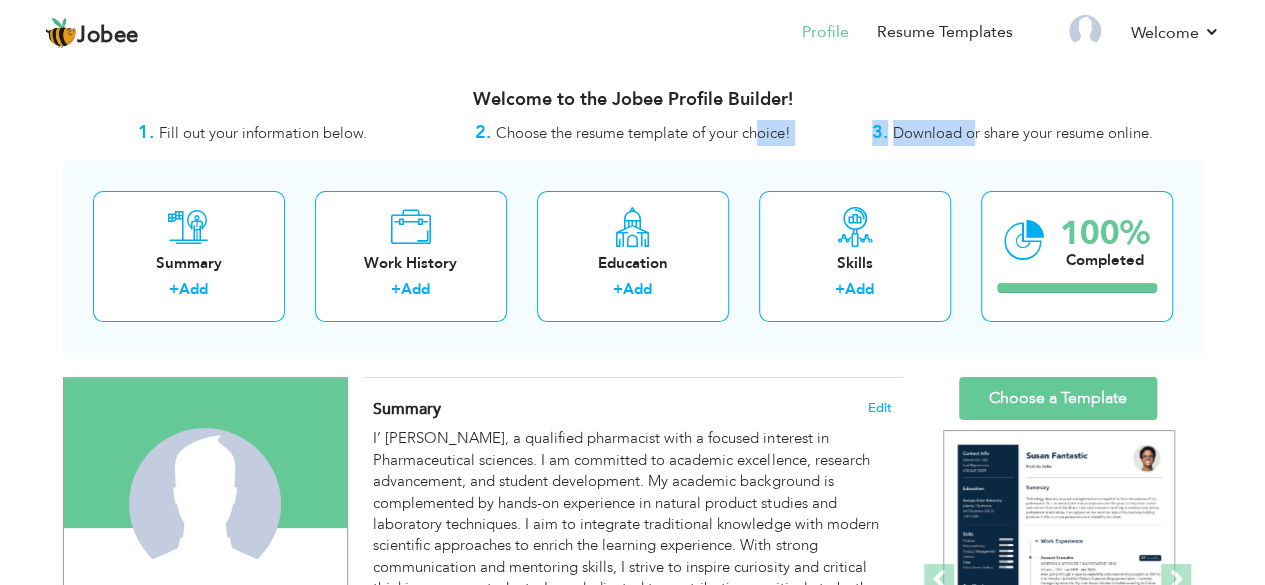 drag, startPoint x: 758, startPoint y: 137, endPoint x: 973, endPoint y: 129, distance: 215.14879 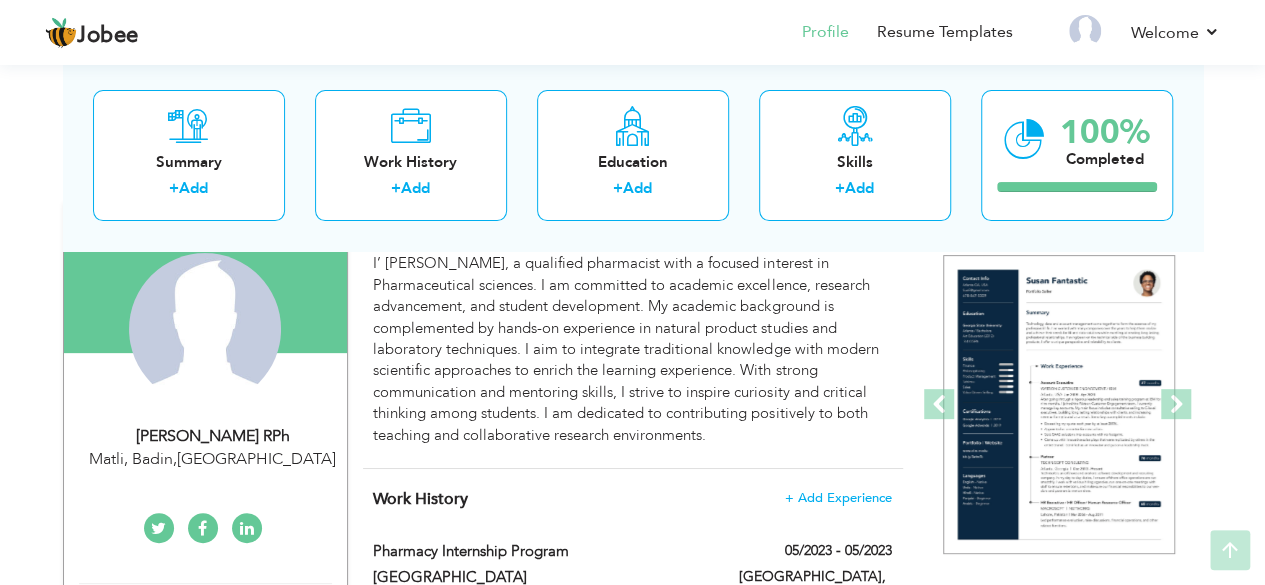 scroll, scrollTop: 180, scrollLeft: 0, axis: vertical 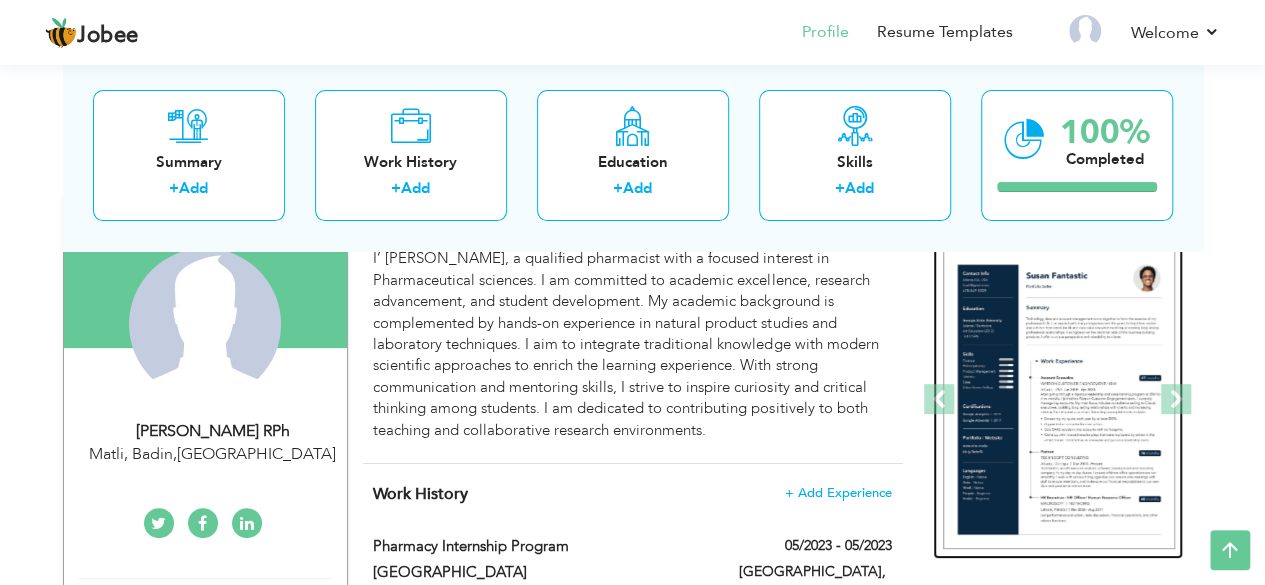 click at bounding box center (1059, 400) 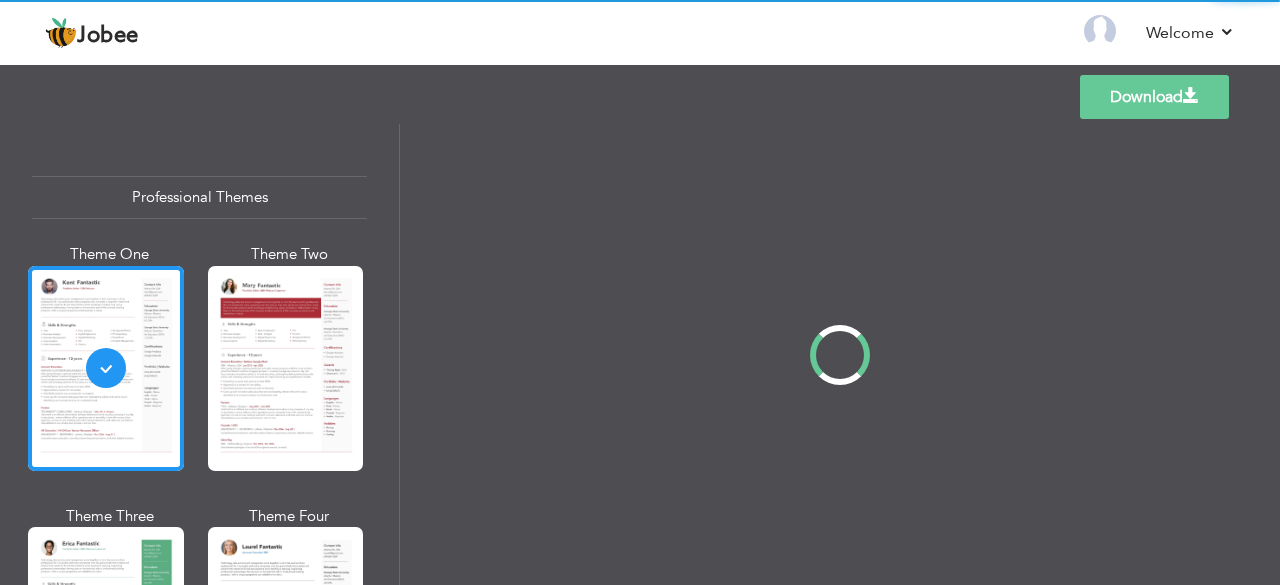 scroll, scrollTop: 0, scrollLeft: 0, axis: both 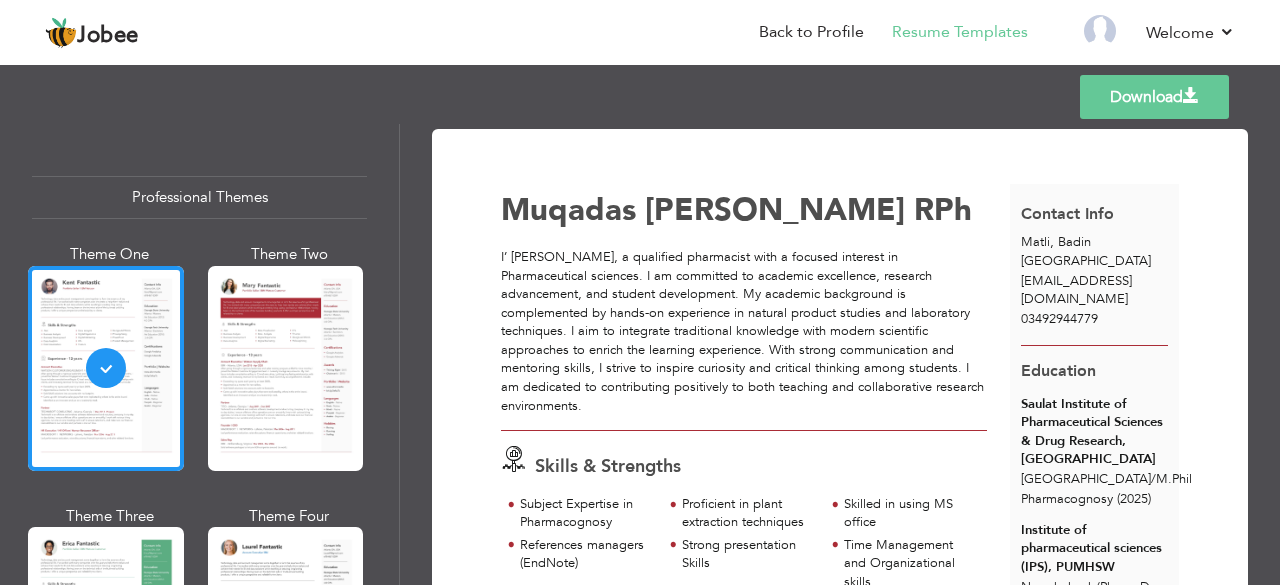 click on "Saulat Institute of Pharmaceutical Sciences & Drug Research, QAU" at bounding box center [1094, 432] 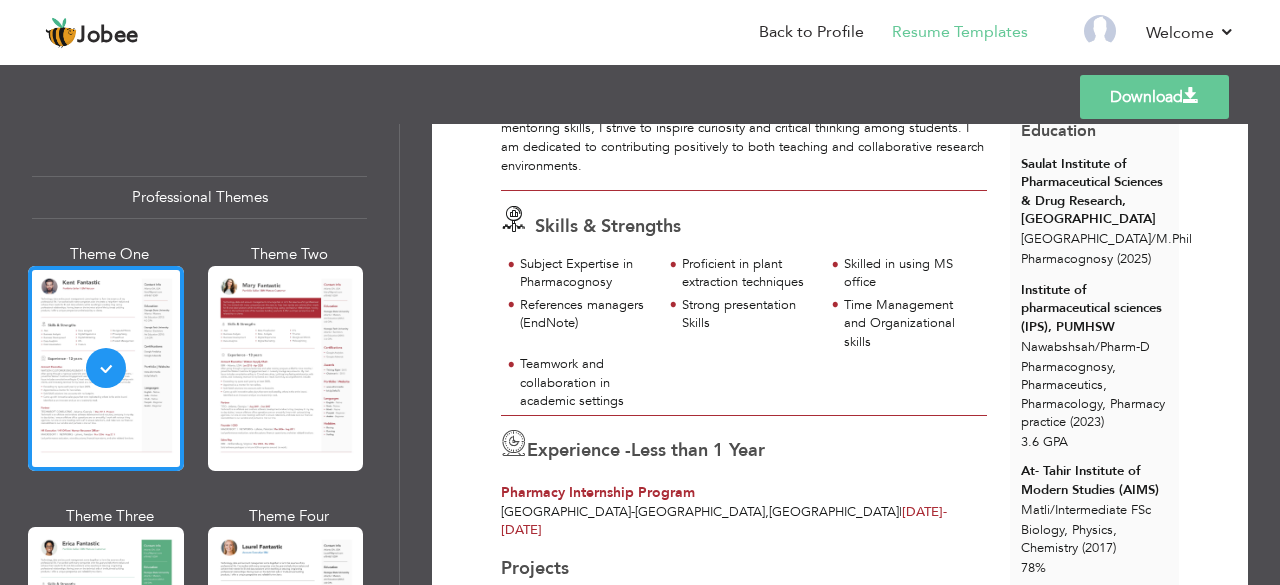 scroll, scrollTop: 0, scrollLeft: 0, axis: both 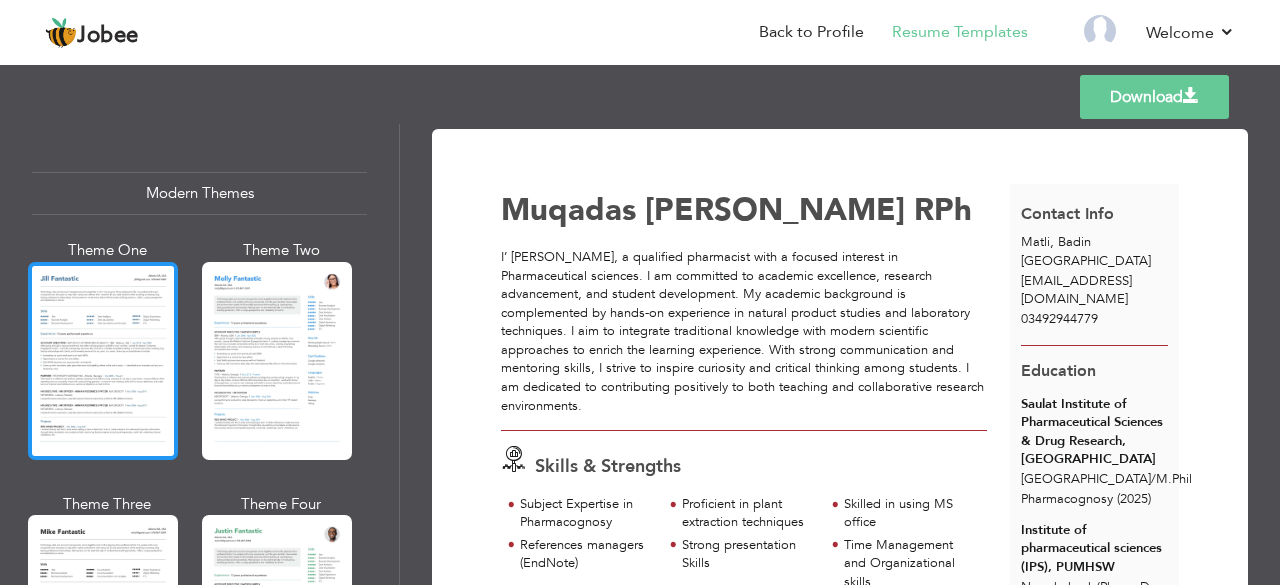 drag, startPoint x: 945, startPoint y: 282, endPoint x: 124, endPoint y: 409, distance: 830.7647 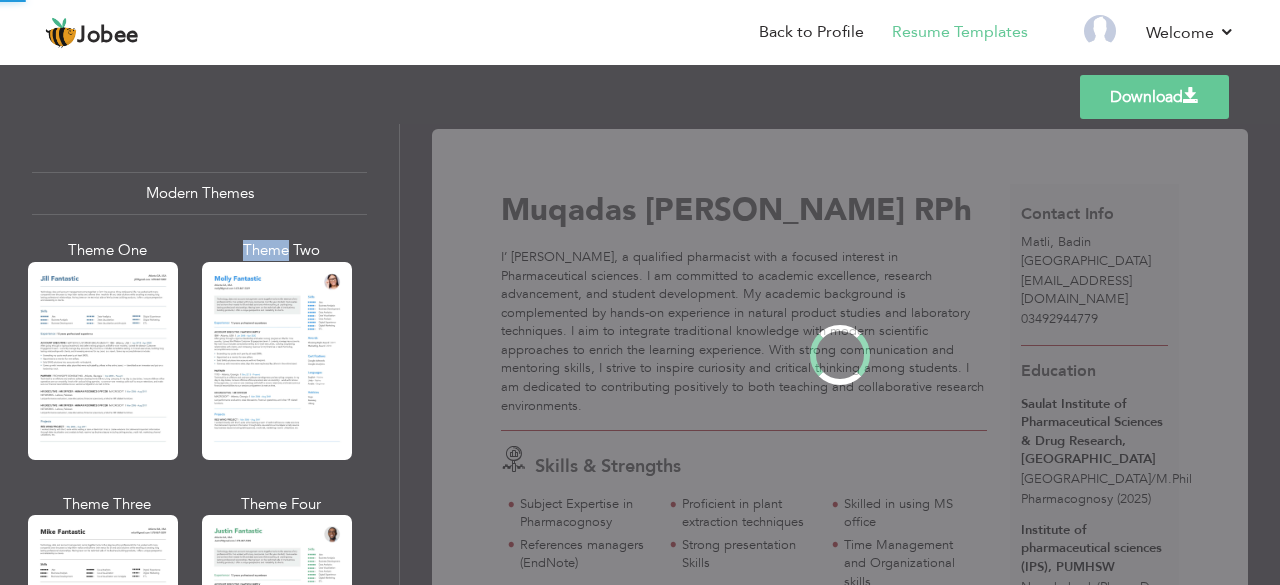 click on "Professional Themes
Theme One
Theme Two
Theme Three
Theme Four" at bounding box center (640, 354) 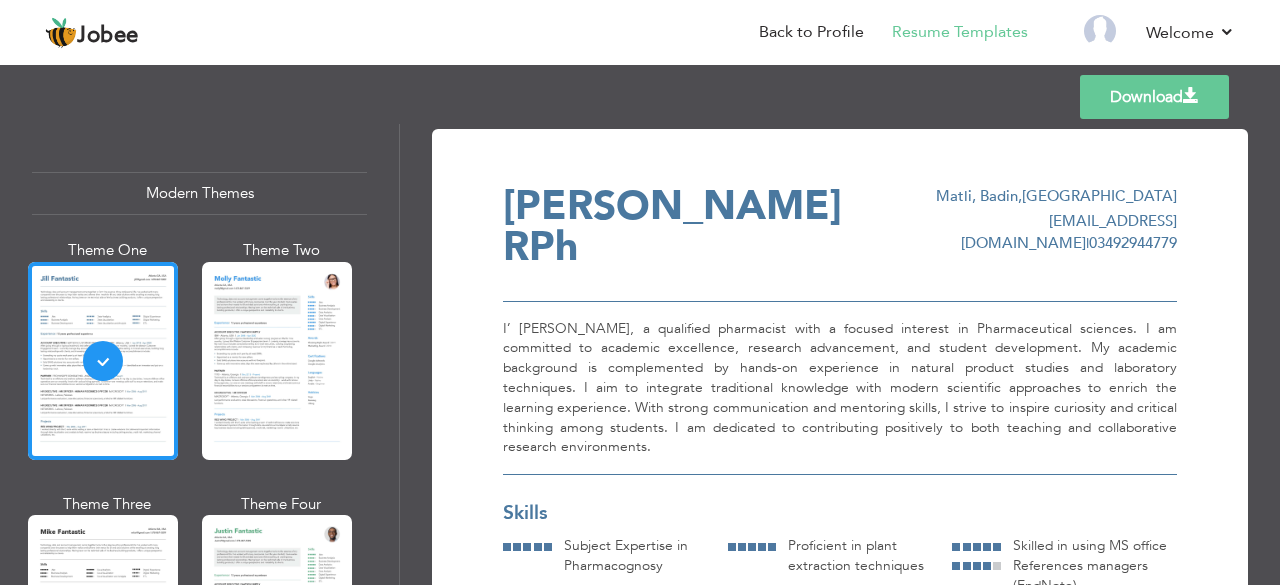 click on "Muqadas Jabeen RPh" at bounding box center (672, 226) 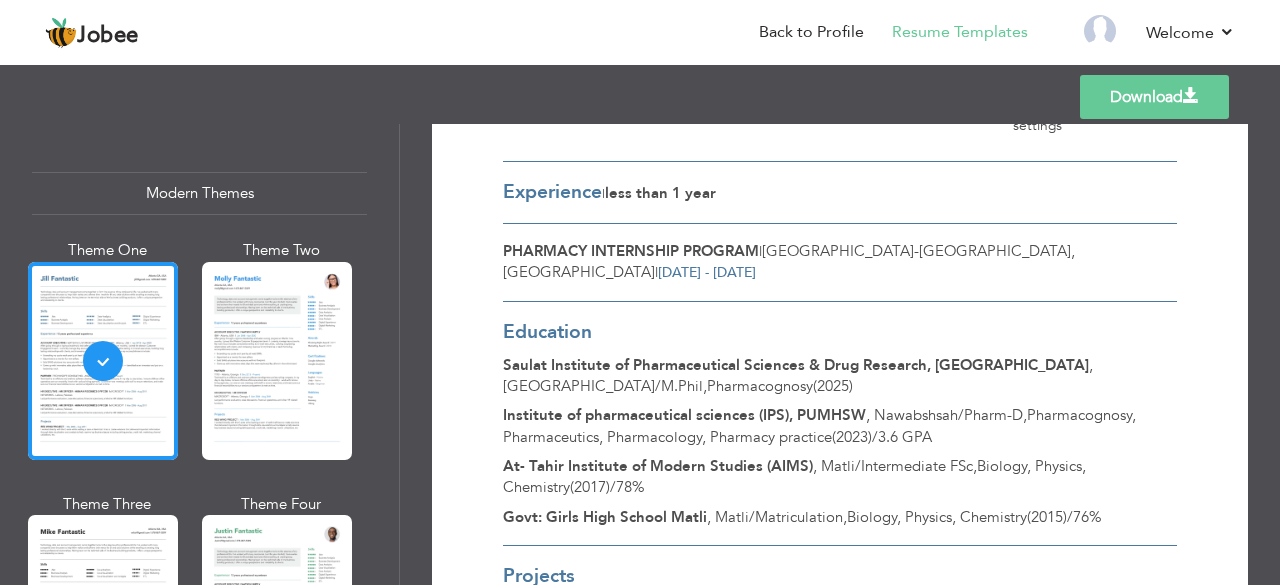 scroll, scrollTop: 527, scrollLeft: 0, axis: vertical 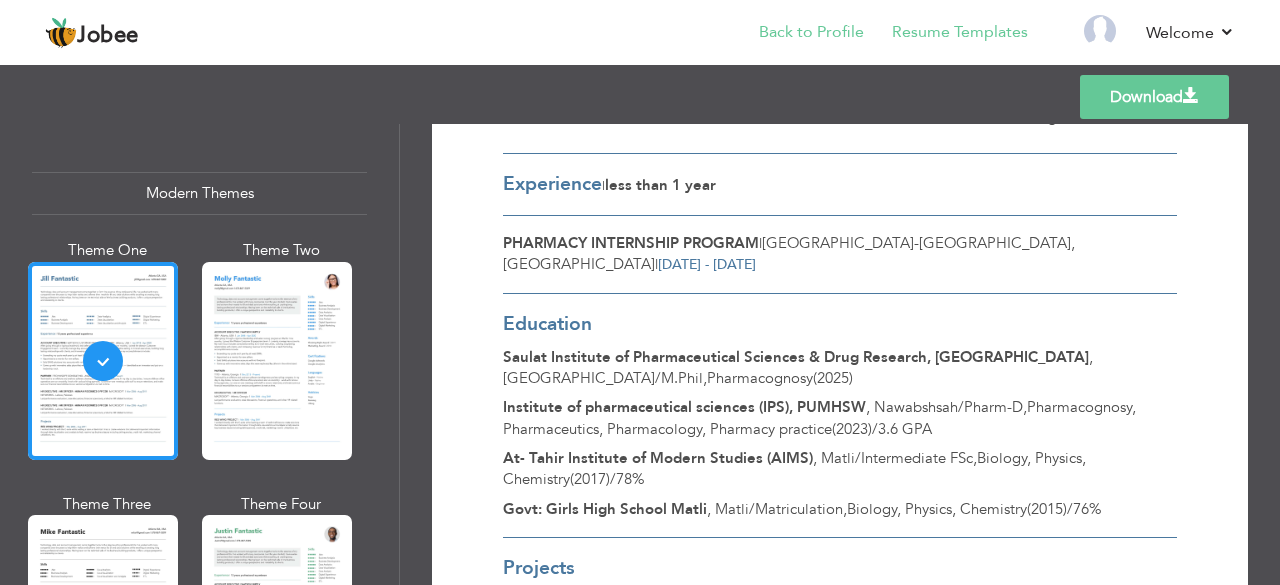 click on "Back to Profile" at bounding box center (797, 34) 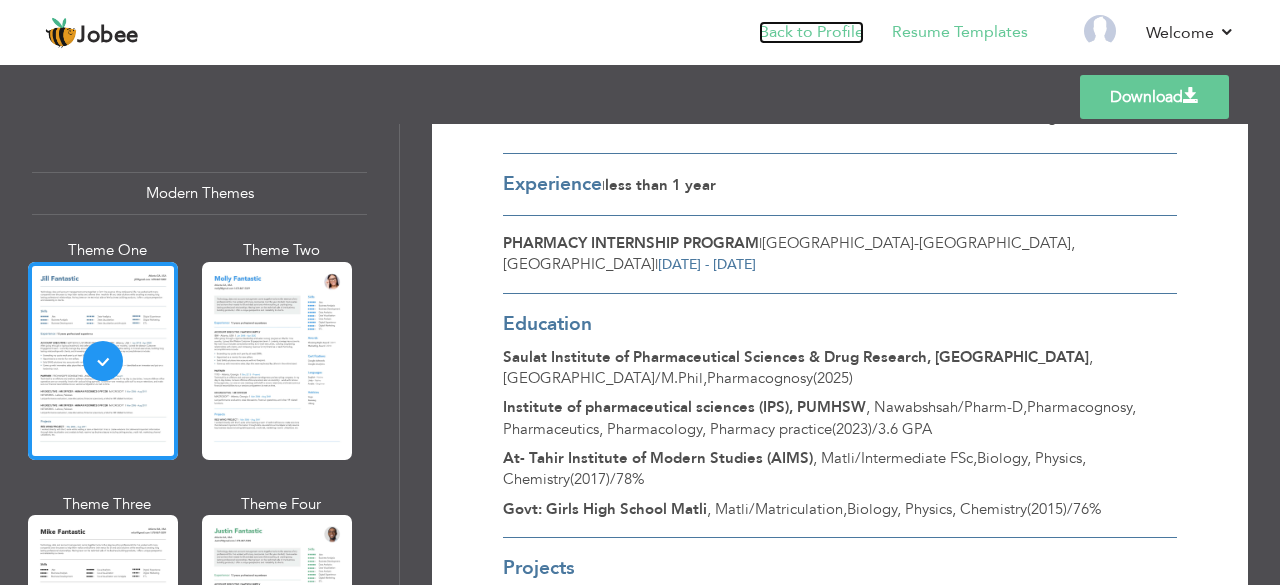 click on "Back to Profile" at bounding box center (811, 32) 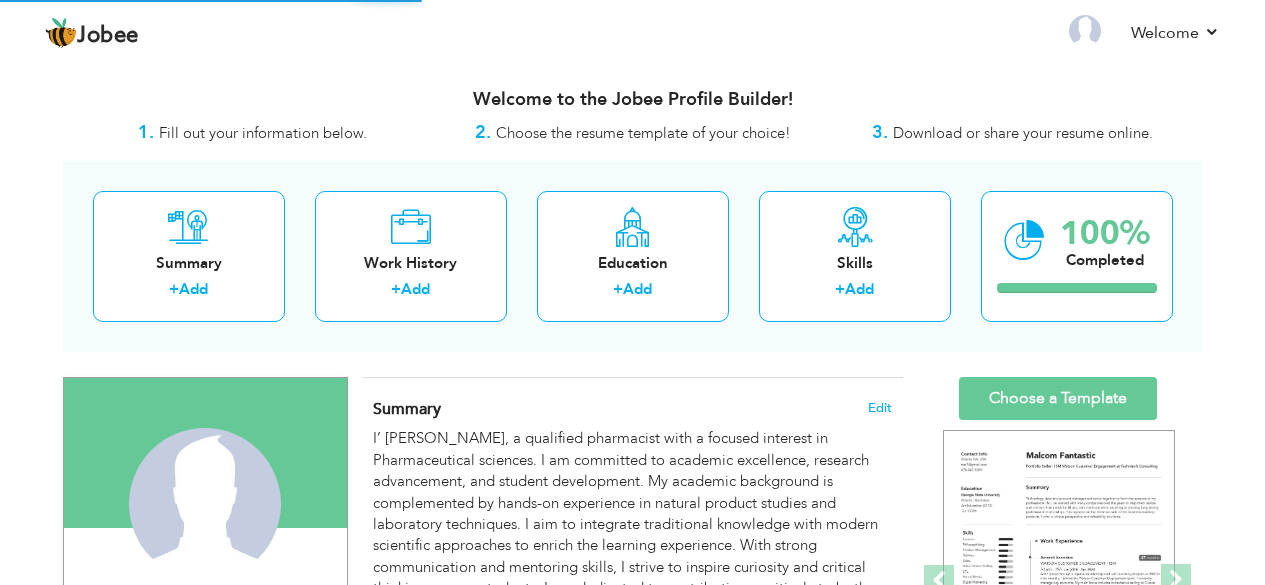 scroll, scrollTop: 0, scrollLeft: 0, axis: both 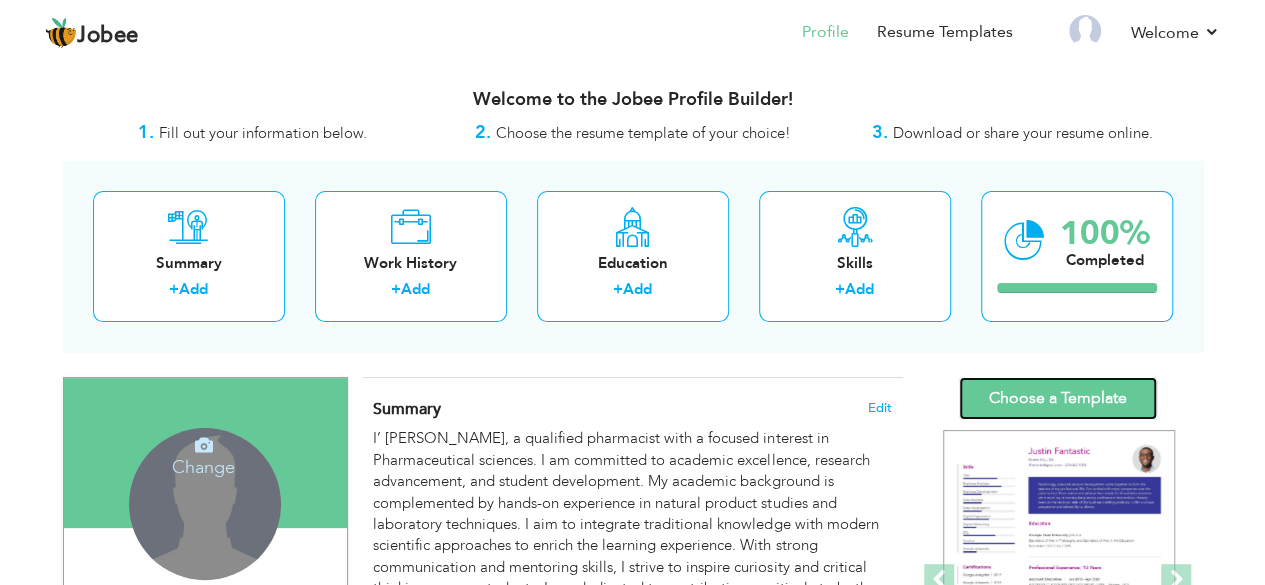 click on "Choose a Template" at bounding box center (1058, 398) 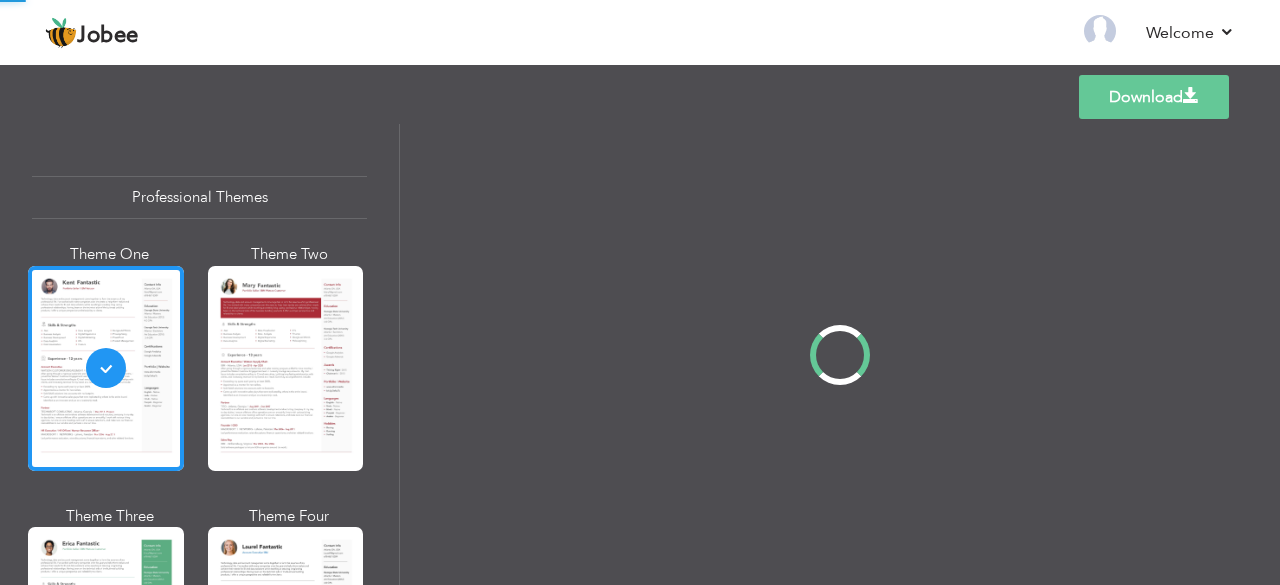 scroll, scrollTop: 0, scrollLeft: 0, axis: both 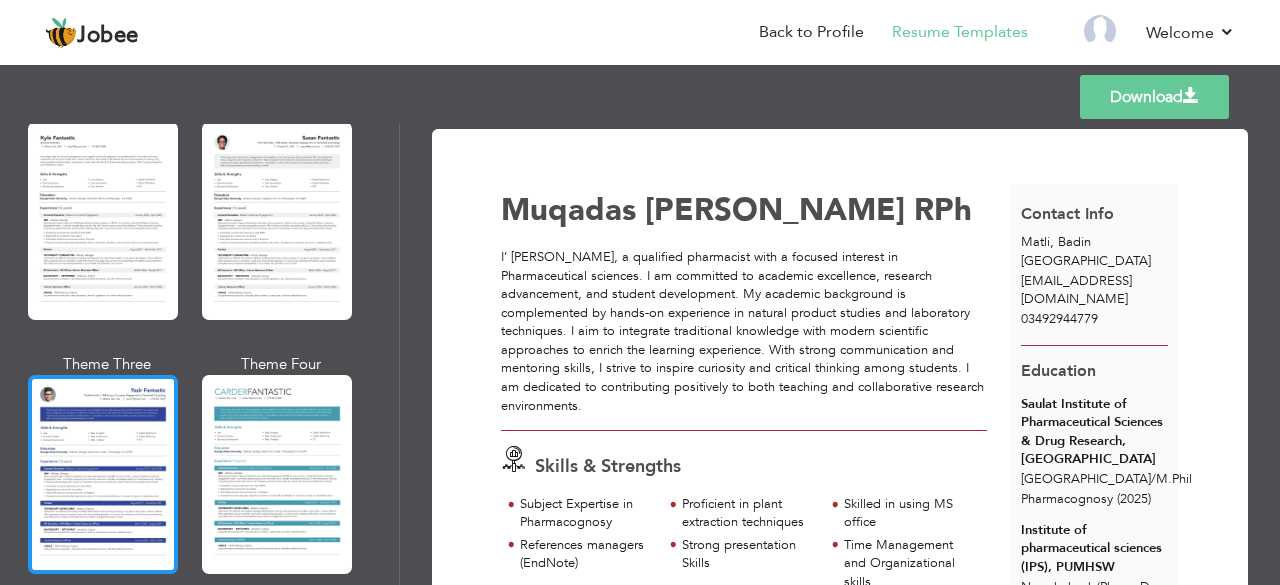 click at bounding box center (103, 474) 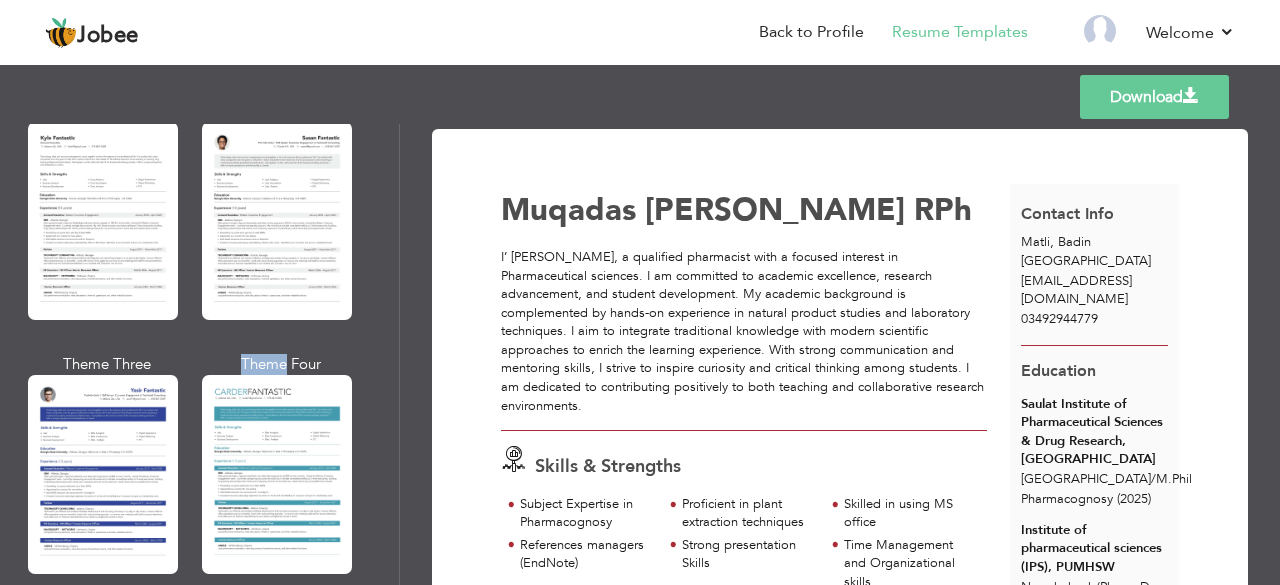 click on "Professional Themes
Theme One
Theme Two
Theme Three
Theme Four" at bounding box center (640, 354) 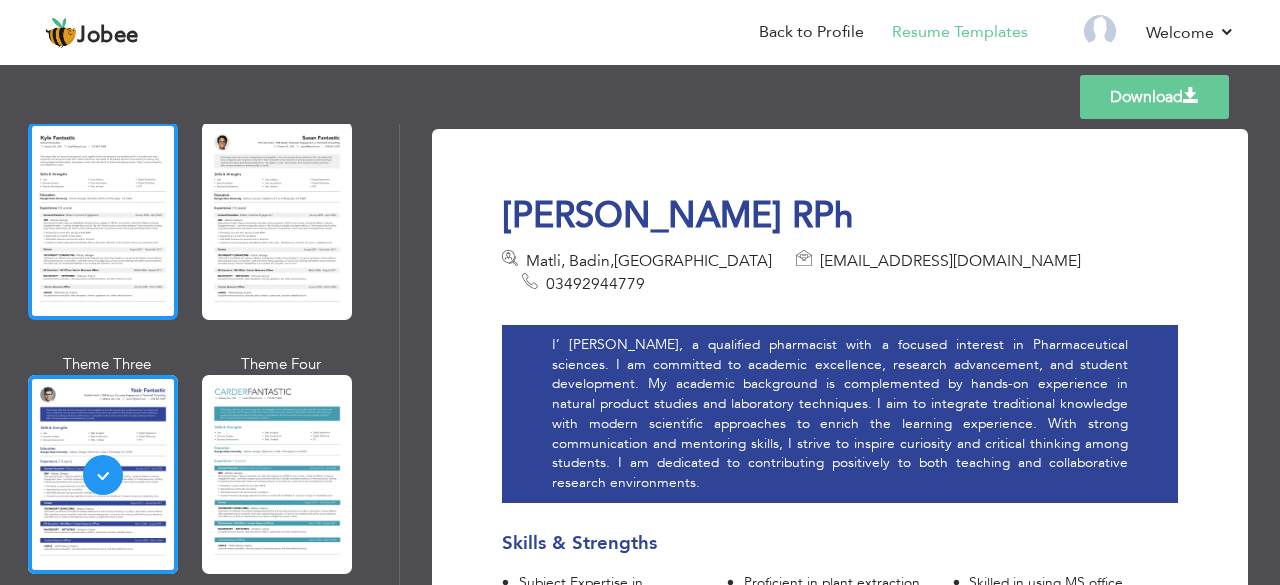 click at bounding box center (103, 221) 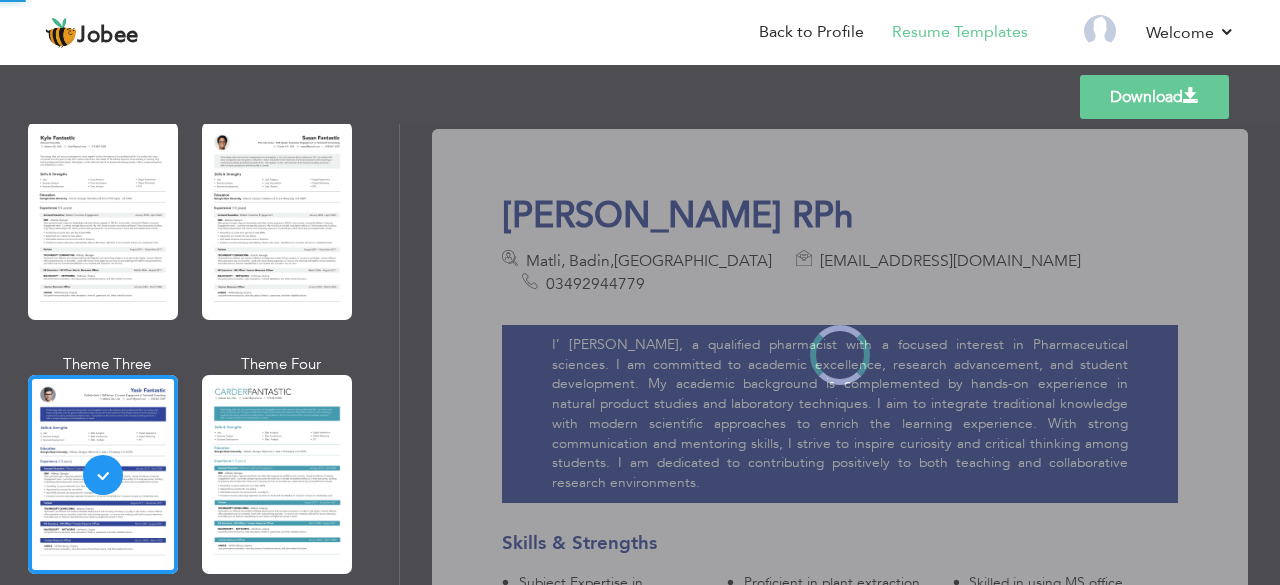 click on "Professional Themes
Theme One
Theme Two
Theme Three
Theme Four" at bounding box center (640, 354) 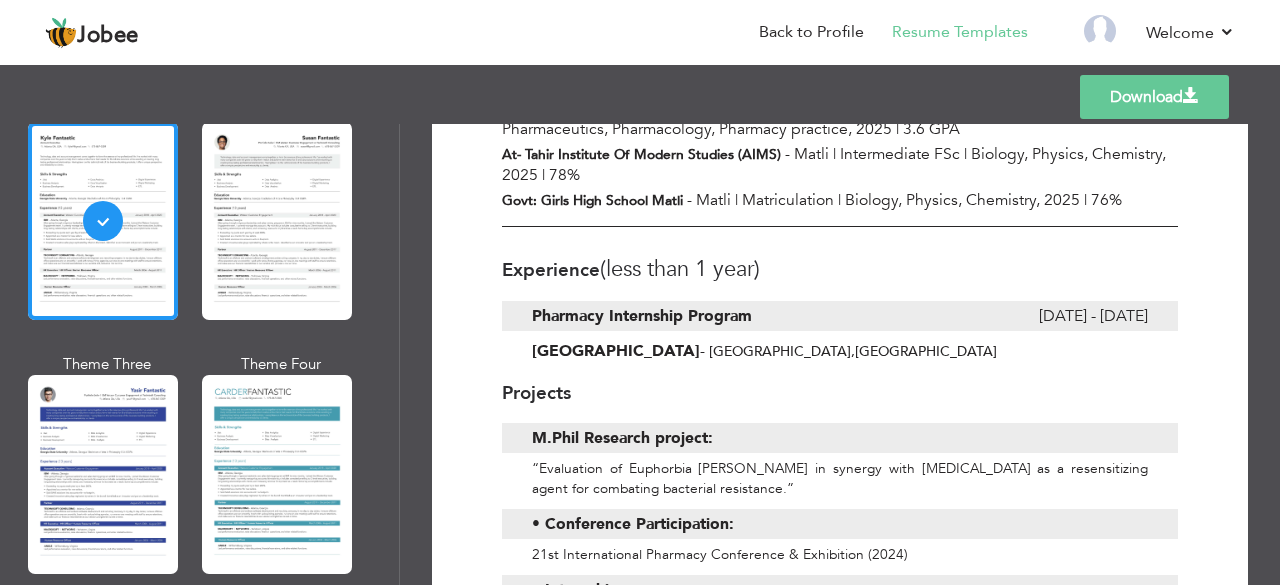 scroll, scrollTop: 540, scrollLeft: 0, axis: vertical 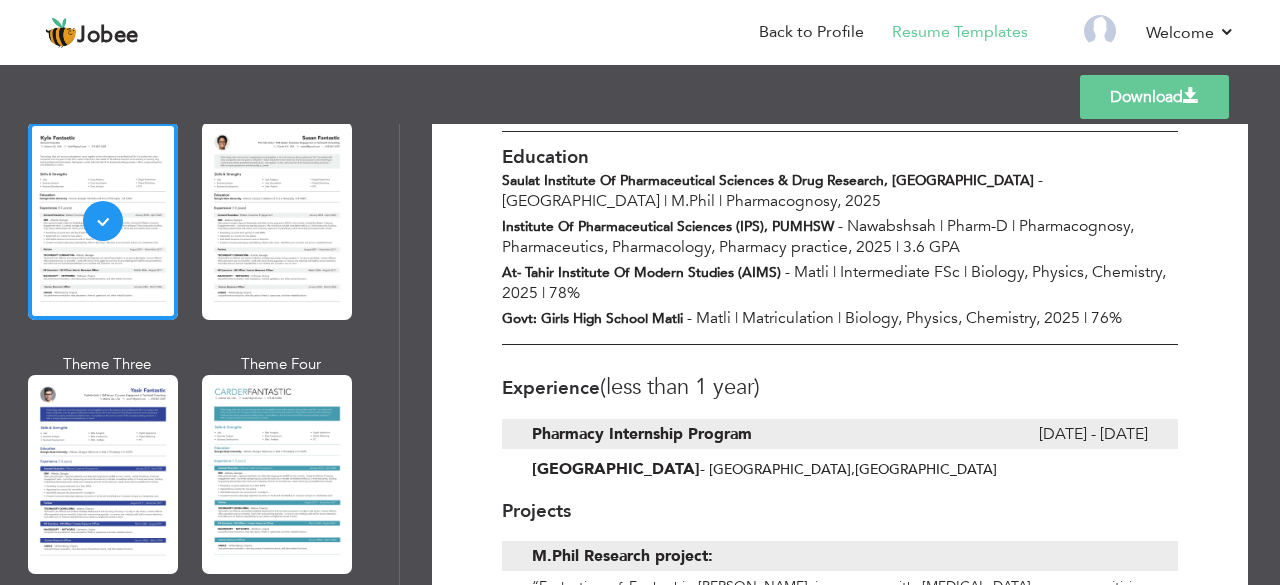 click on "Experience  (Less than 1 Year)" at bounding box center (840, 387) 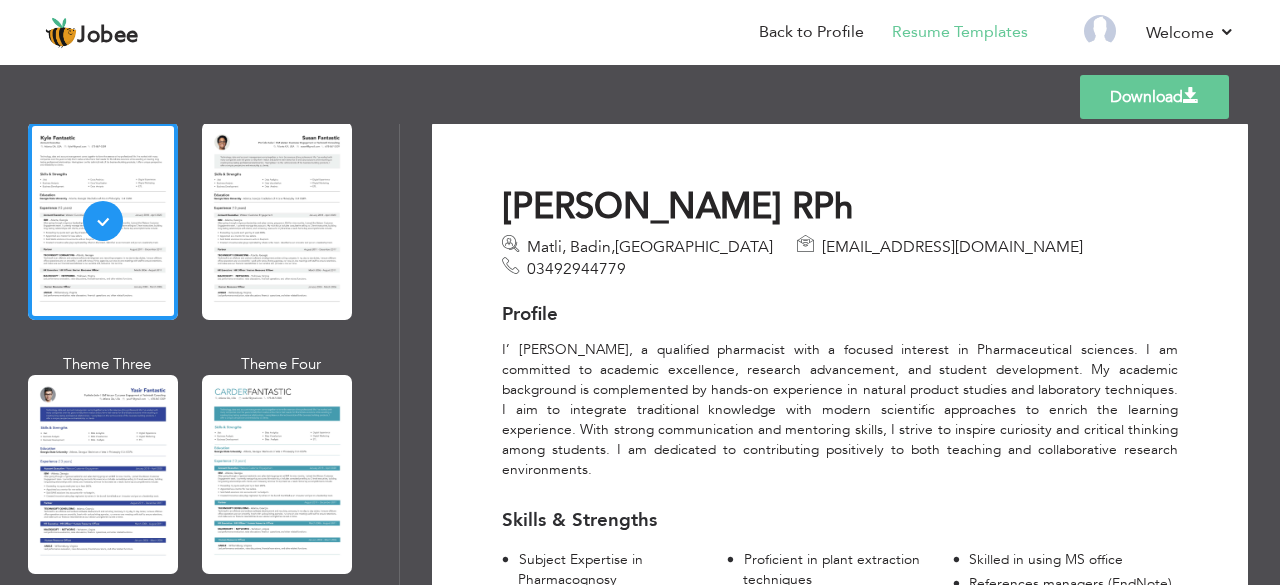 scroll, scrollTop: 0, scrollLeft: 0, axis: both 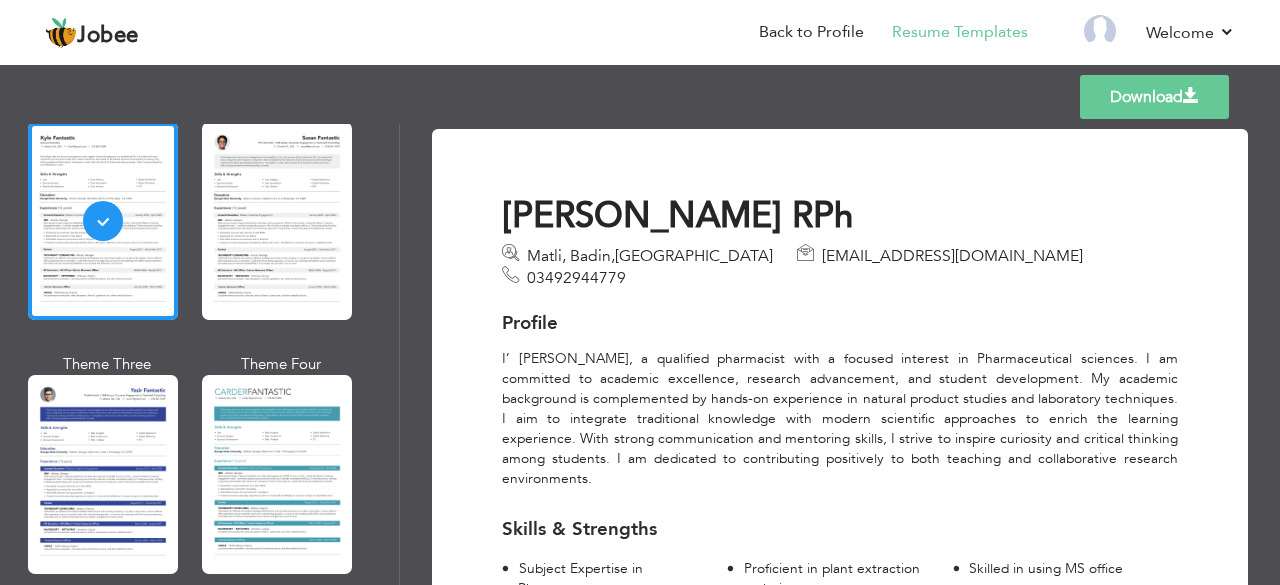 click on "Download" at bounding box center [1154, 97] 